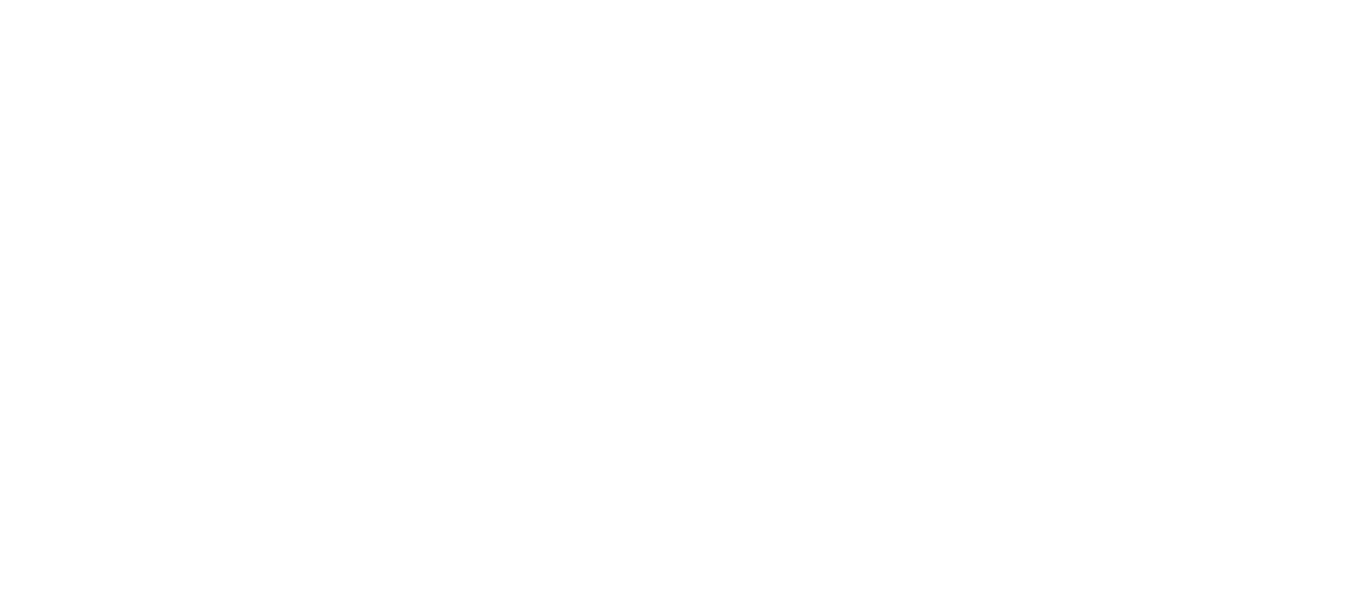 scroll, scrollTop: 0, scrollLeft: 0, axis: both 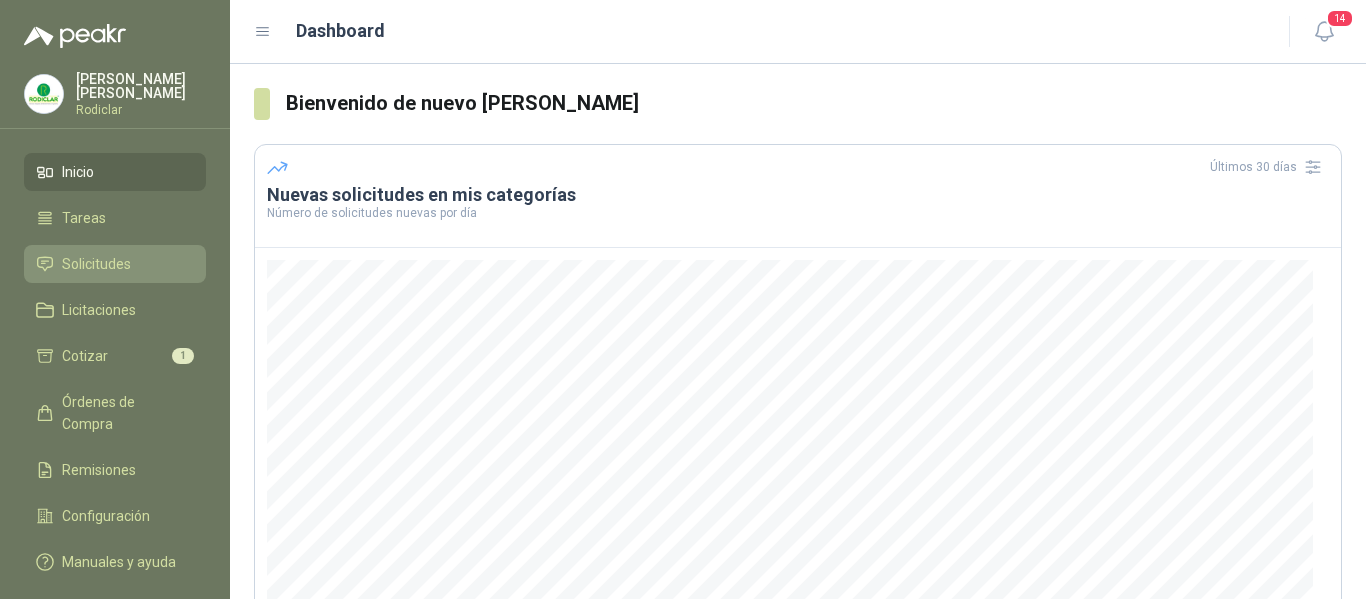 click on "Solicitudes" at bounding box center (96, 264) 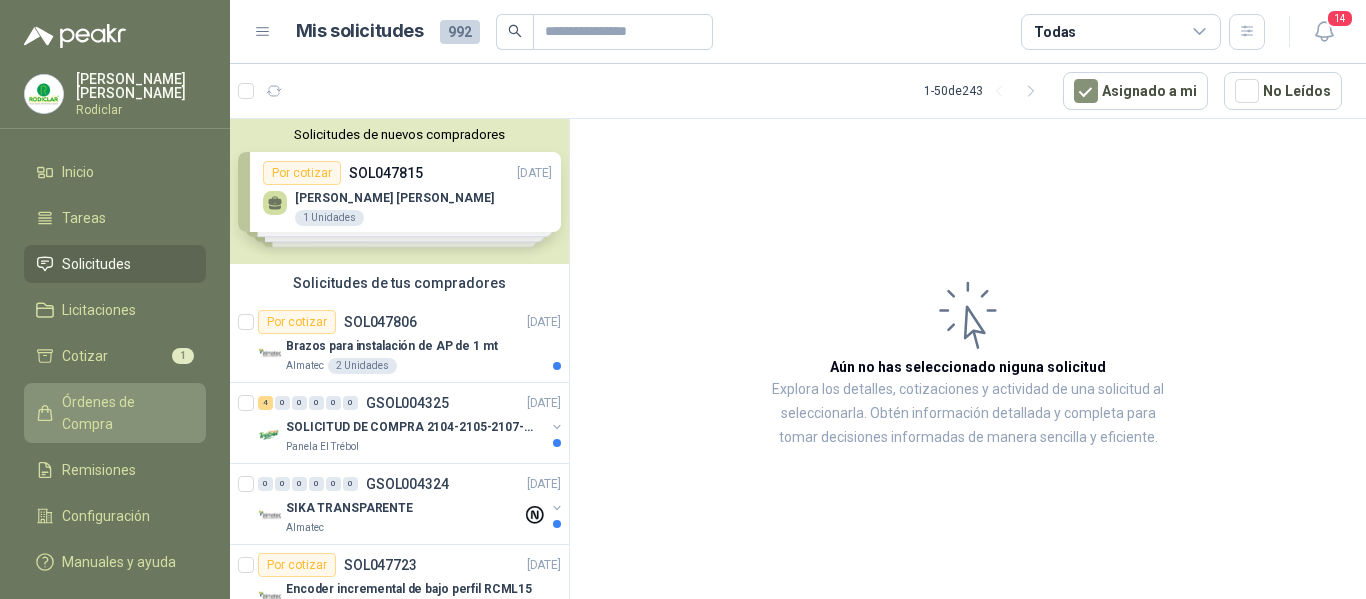 click on "Órdenes de Compra" at bounding box center (115, 413) 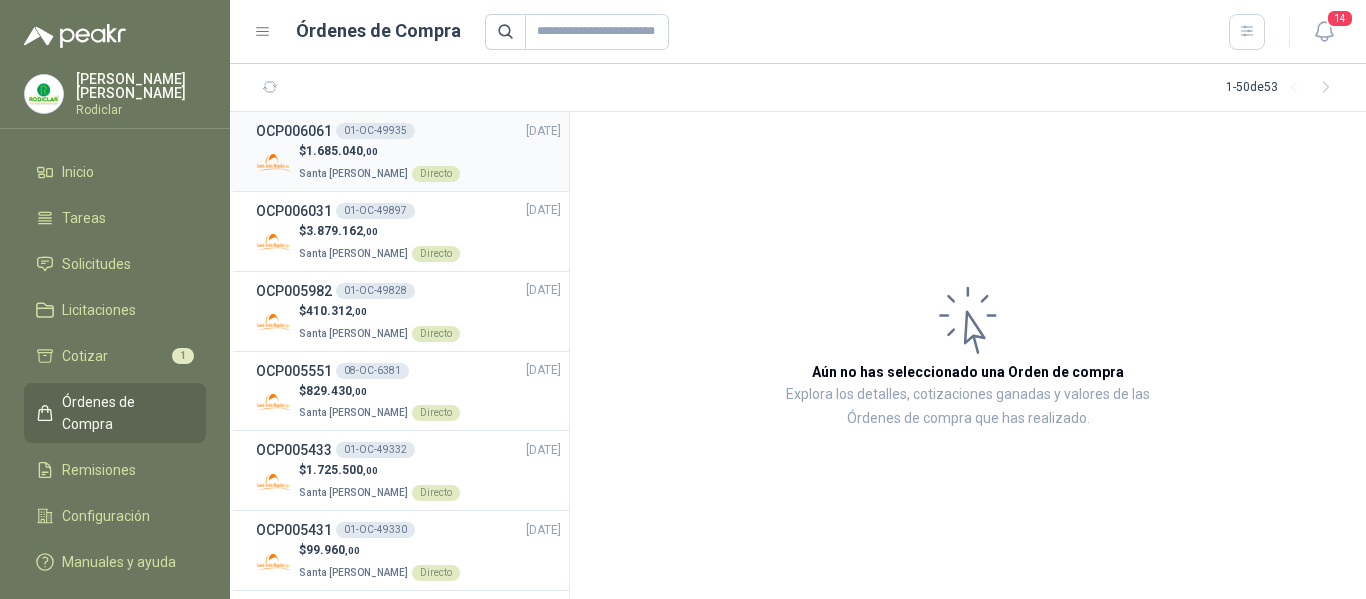click on "$  1.685.040 ,00 Santa [PERSON_NAME] Directo" at bounding box center [408, 162] 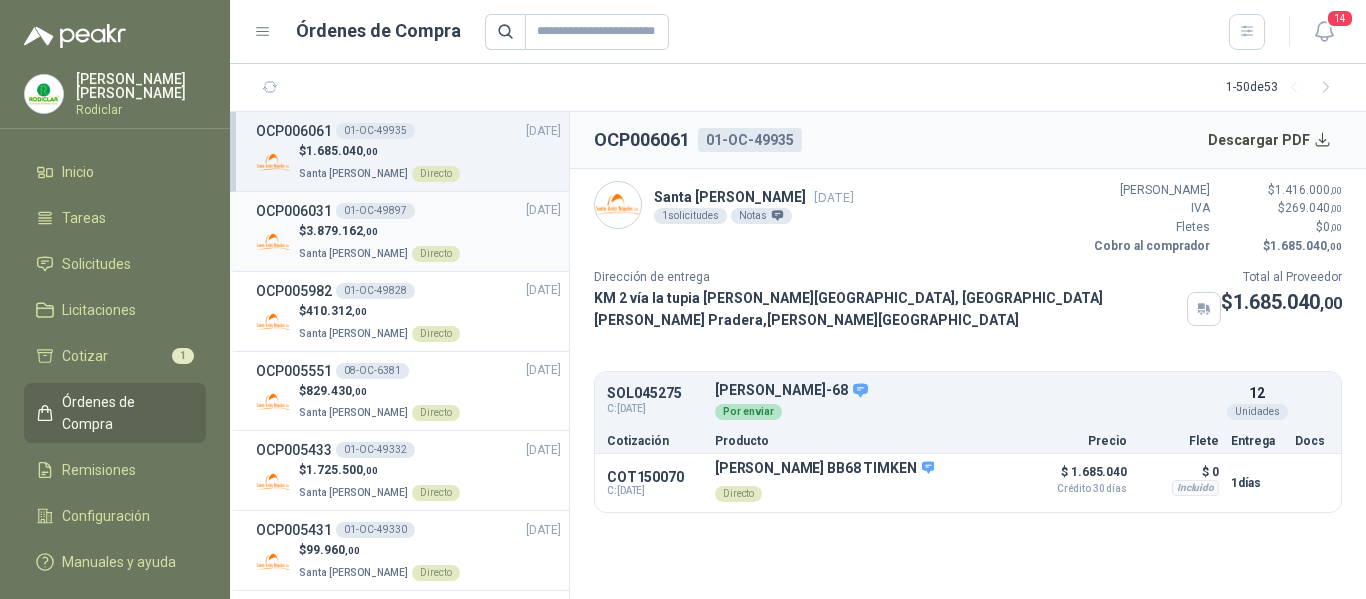 click on "$  3.879.162 ,00" at bounding box center (379, 231) 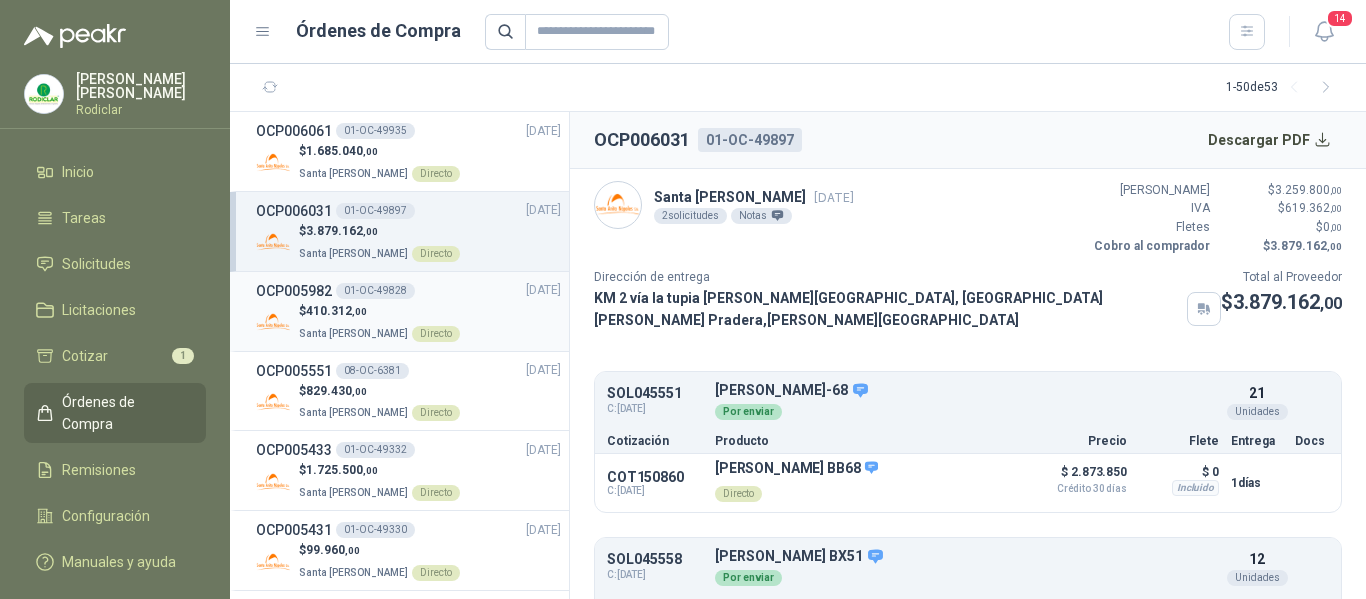 click on "OCP005982 01-OC-49828 [DATE]" at bounding box center [408, 291] 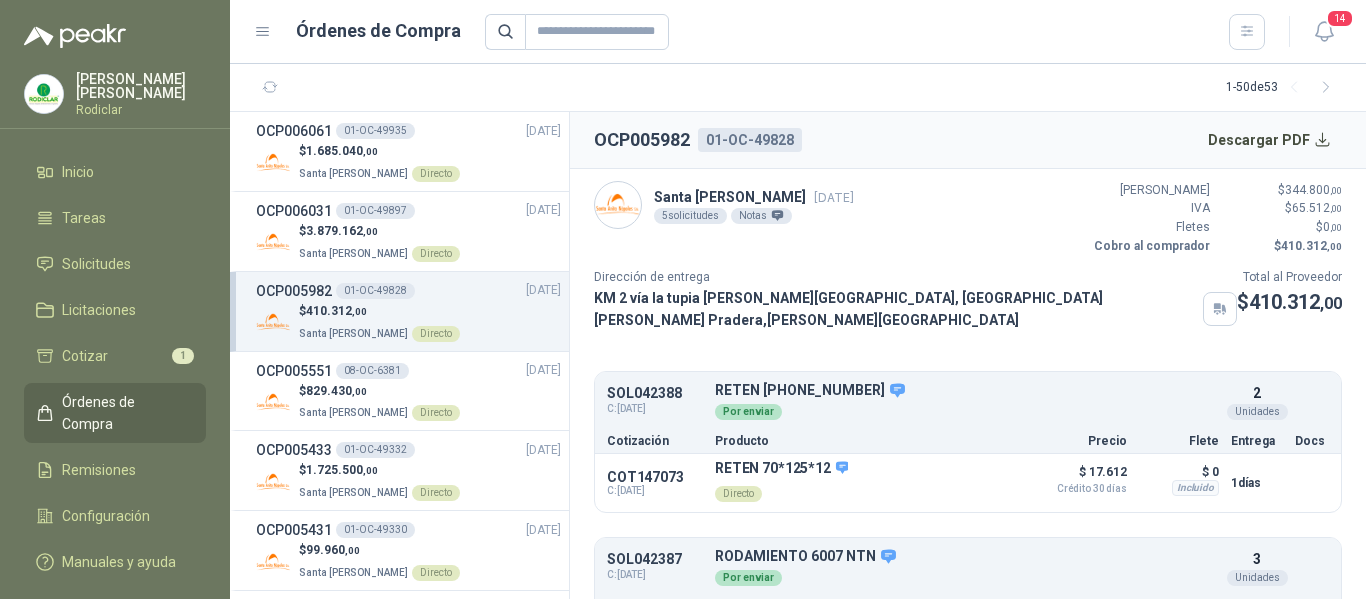 click on "$  410.312 ,00 Santa [PERSON_NAME] Directo" at bounding box center (408, 322) 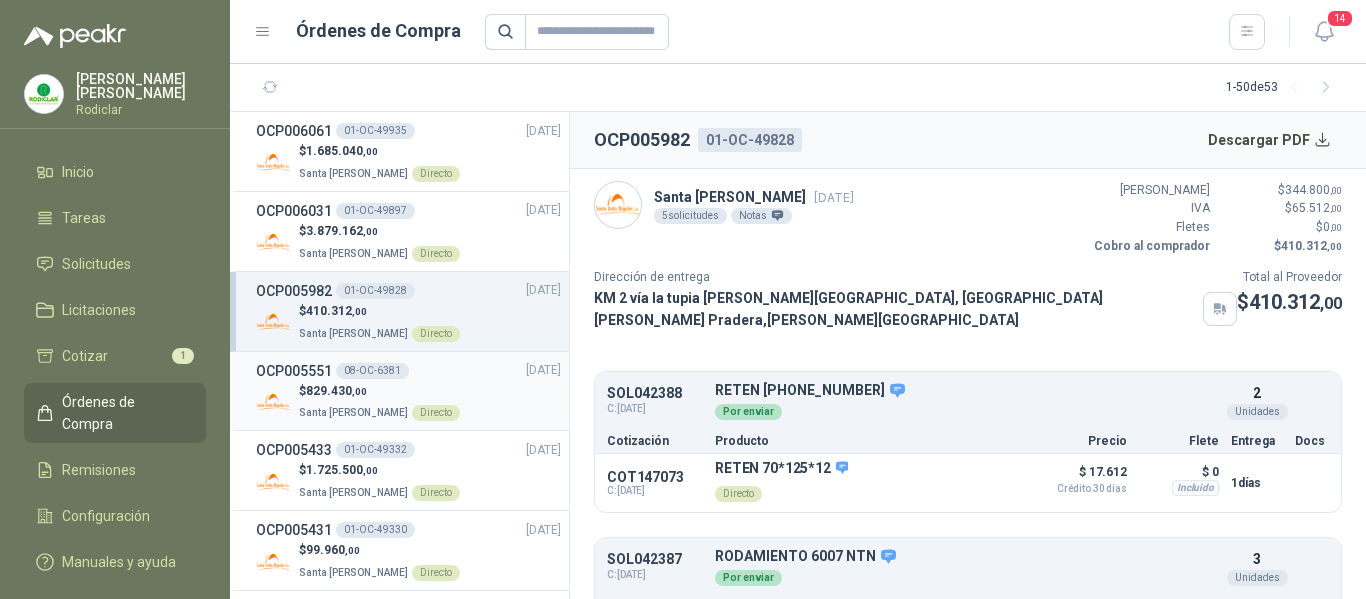click on "$  829.430 ,00 Santa [PERSON_NAME] Directo" at bounding box center (408, 402) 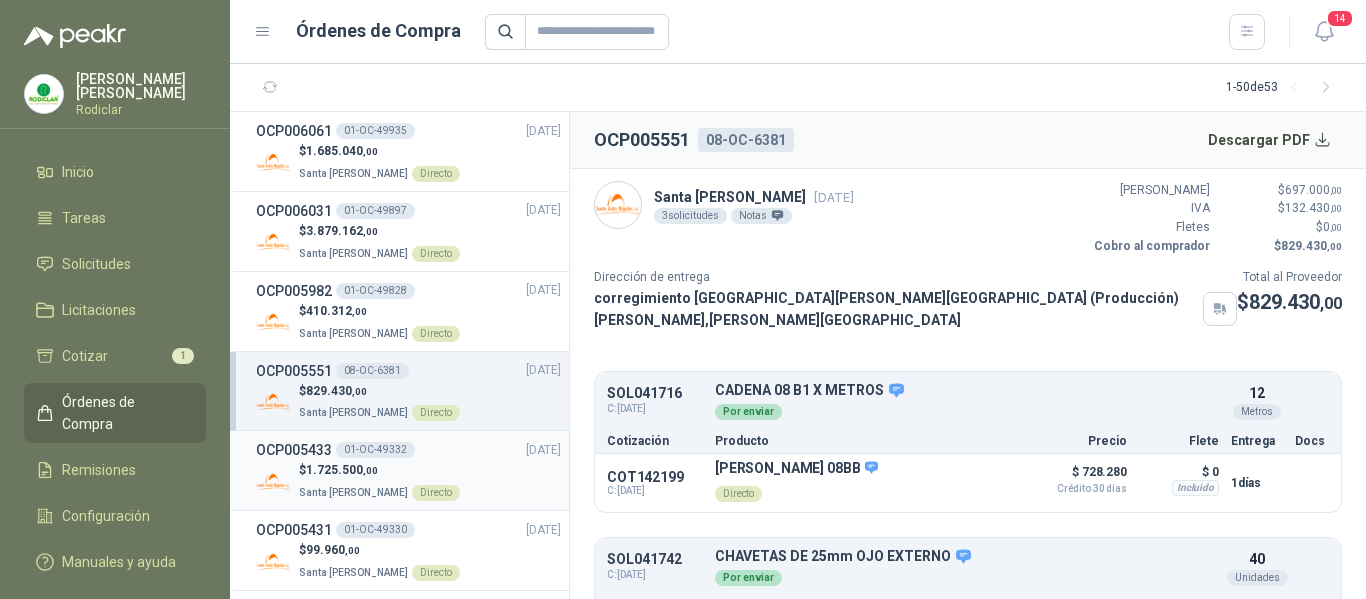 click on "OCP005433 01-OC-49332 [DATE]" at bounding box center (408, 450) 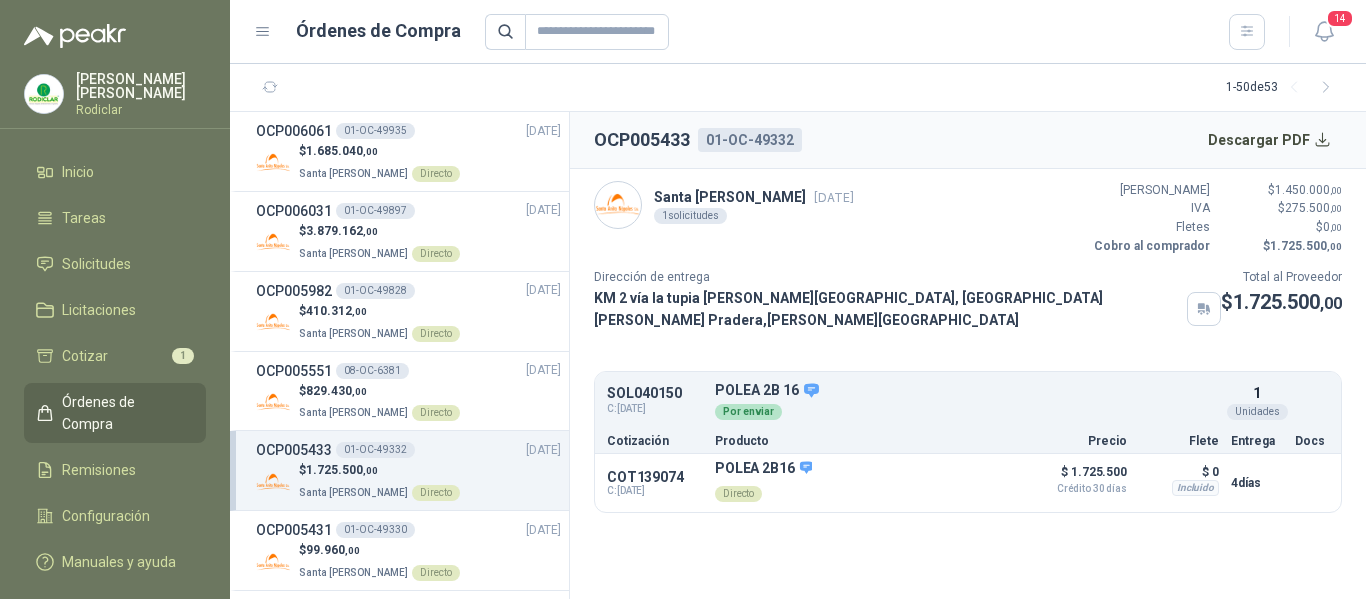 click on "$  1.725.500 ,00 Santa [PERSON_NAME] Directo" at bounding box center (408, 481) 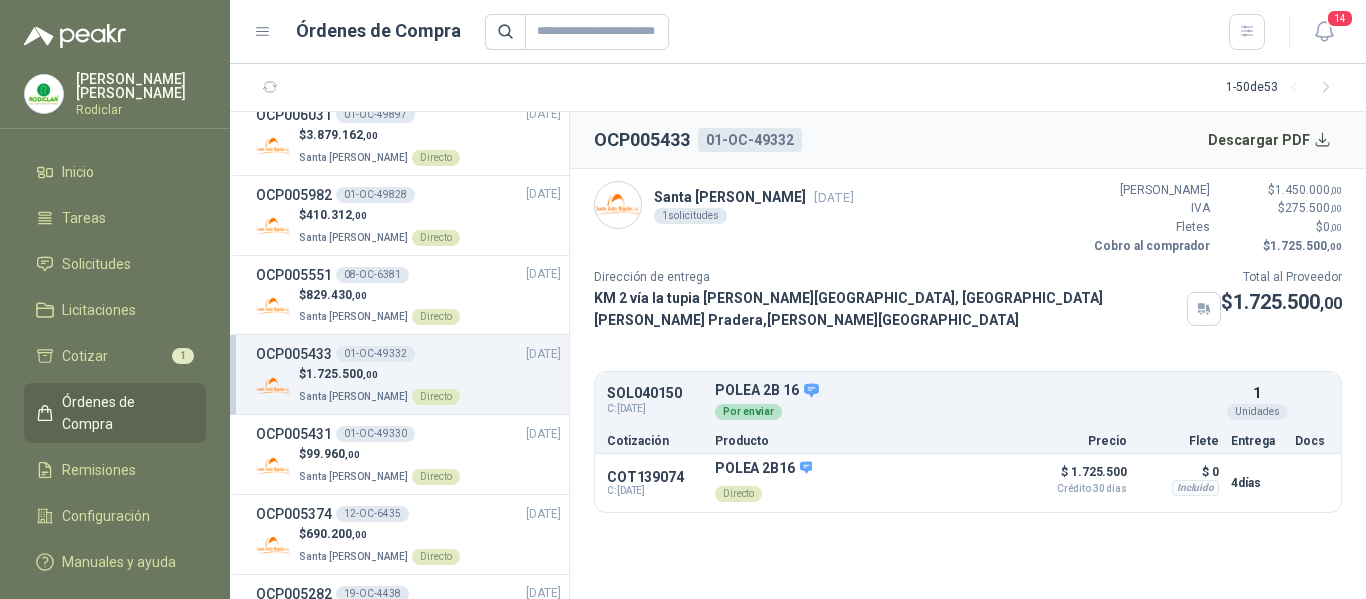 scroll, scrollTop: 100, scrollLeft: 0, axis: vertical 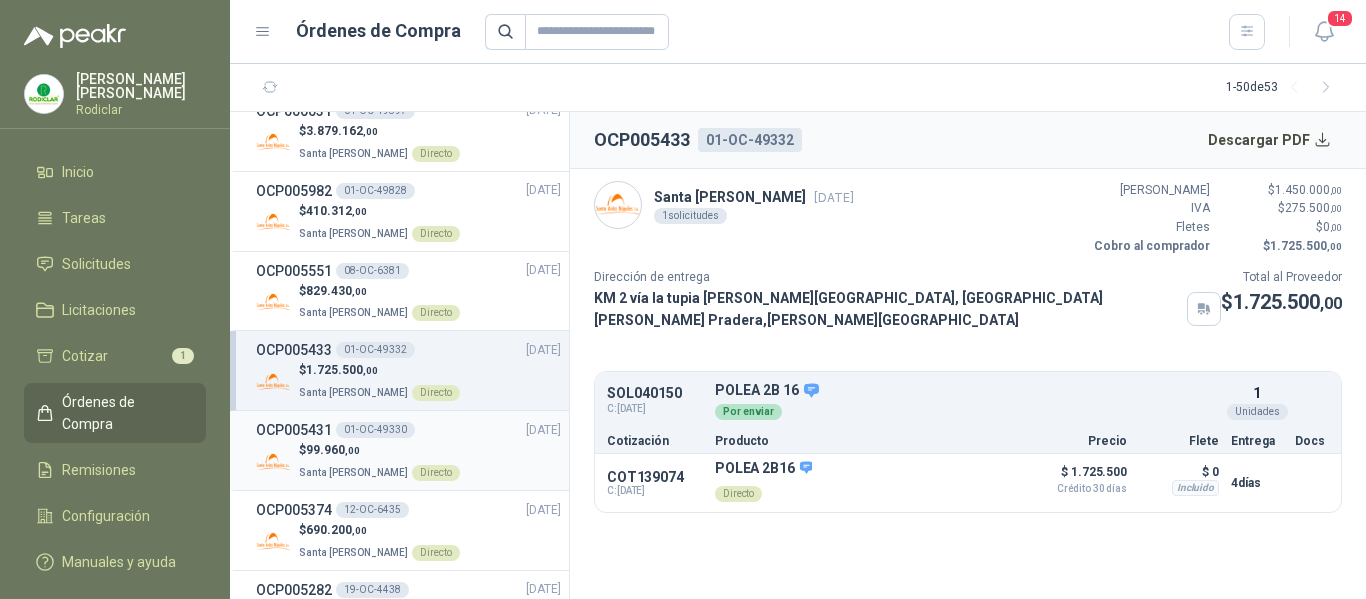 click on "$  99.960 ,00" at bounding box center [379, 450] 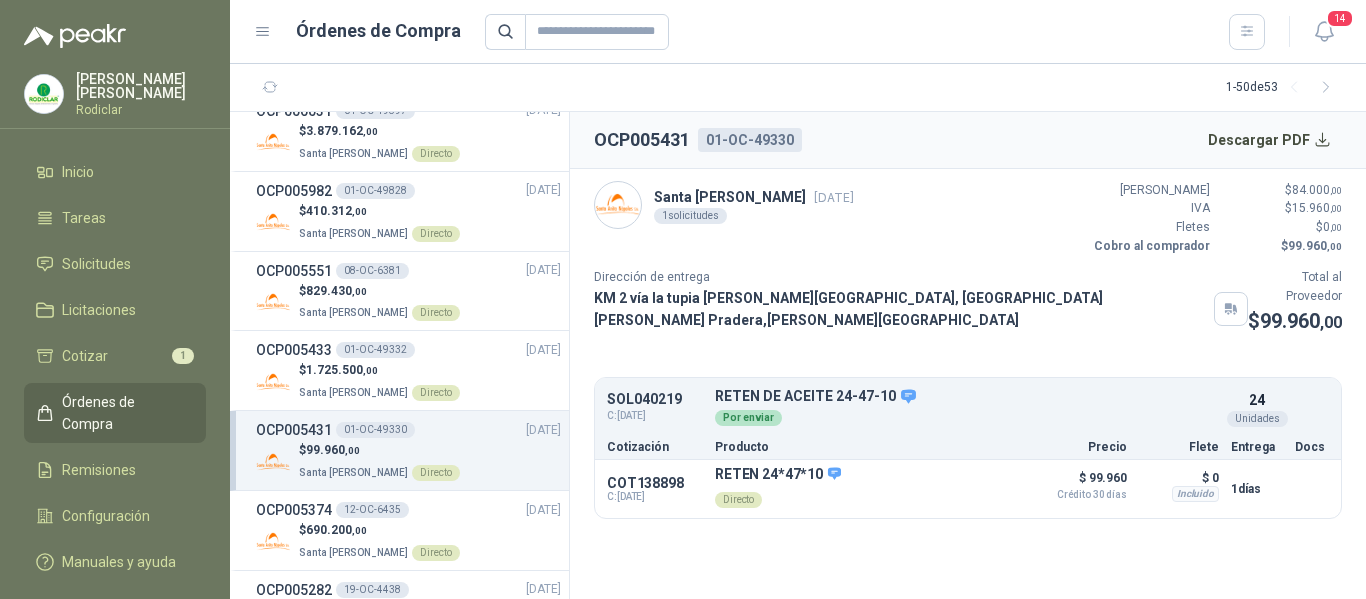scroll, scrollTop: 200, scrollLeft: 0, axis: vertical 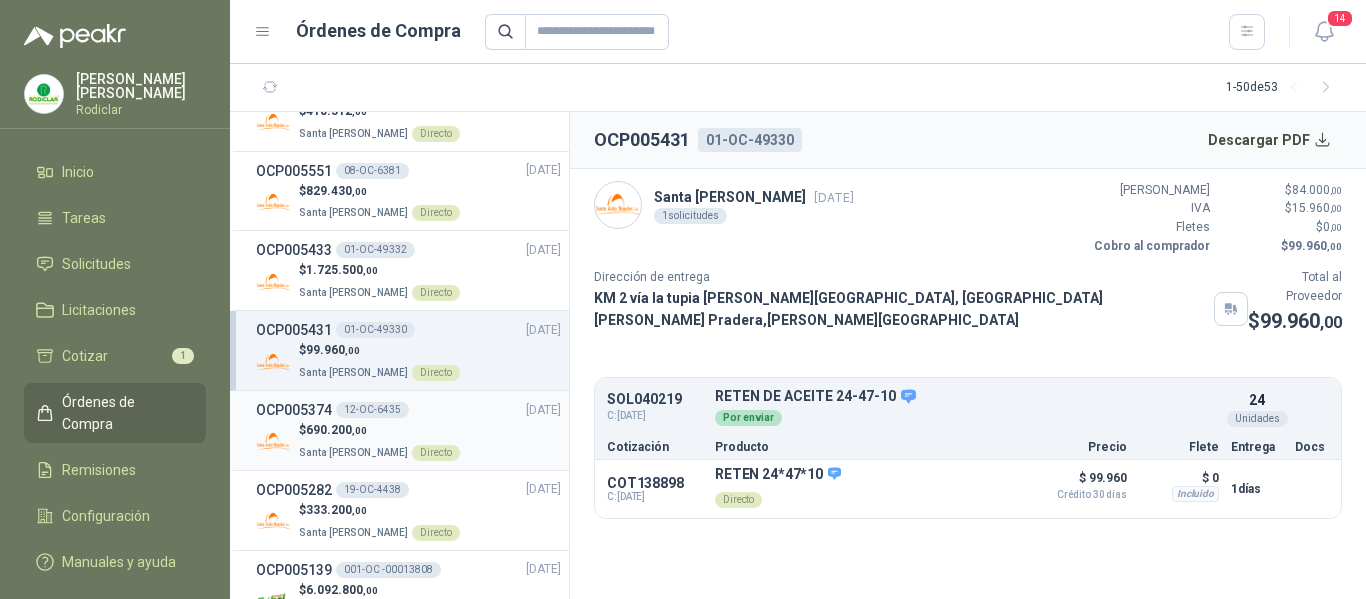 click on "$  690.200 ,00" at bounding box center (379, 430) 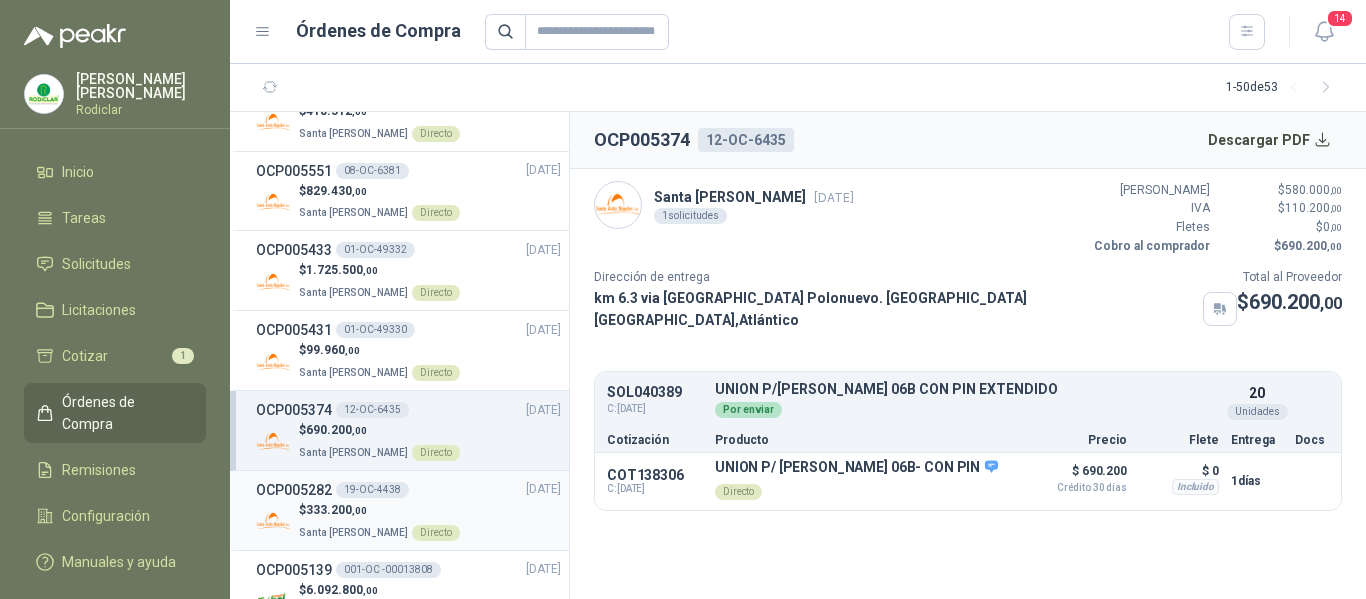 click on "OCP005282 19-OC-4438 [DATE]" at bounding box center [408, 490] 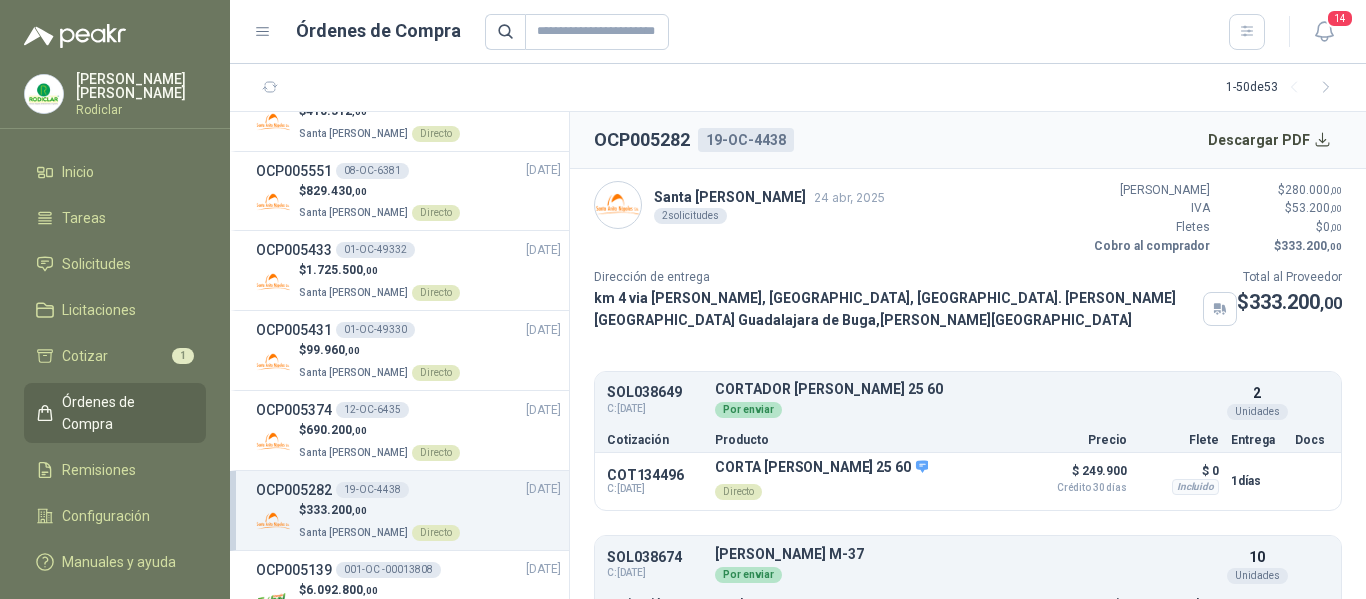 scroll, scrollTop: 300, scrollLeft: 0, axis: vertical 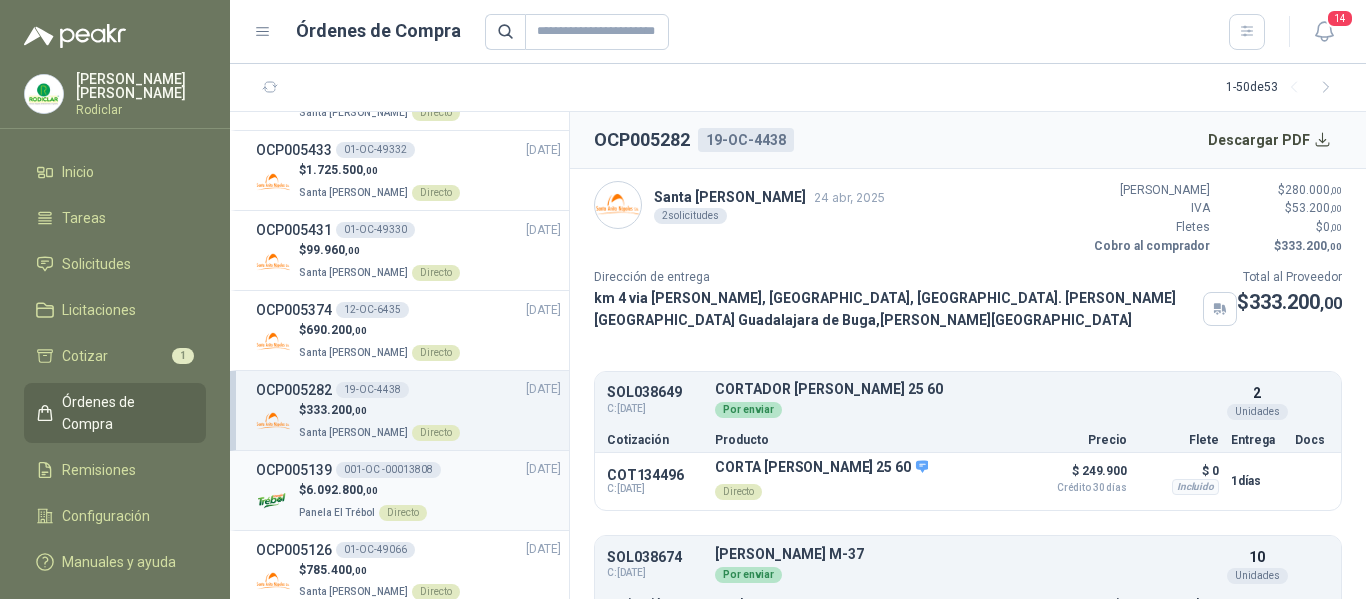 click on "$  6.092.800 ,00 Panela El Trébol Directo" at bounding box center (408, 501) 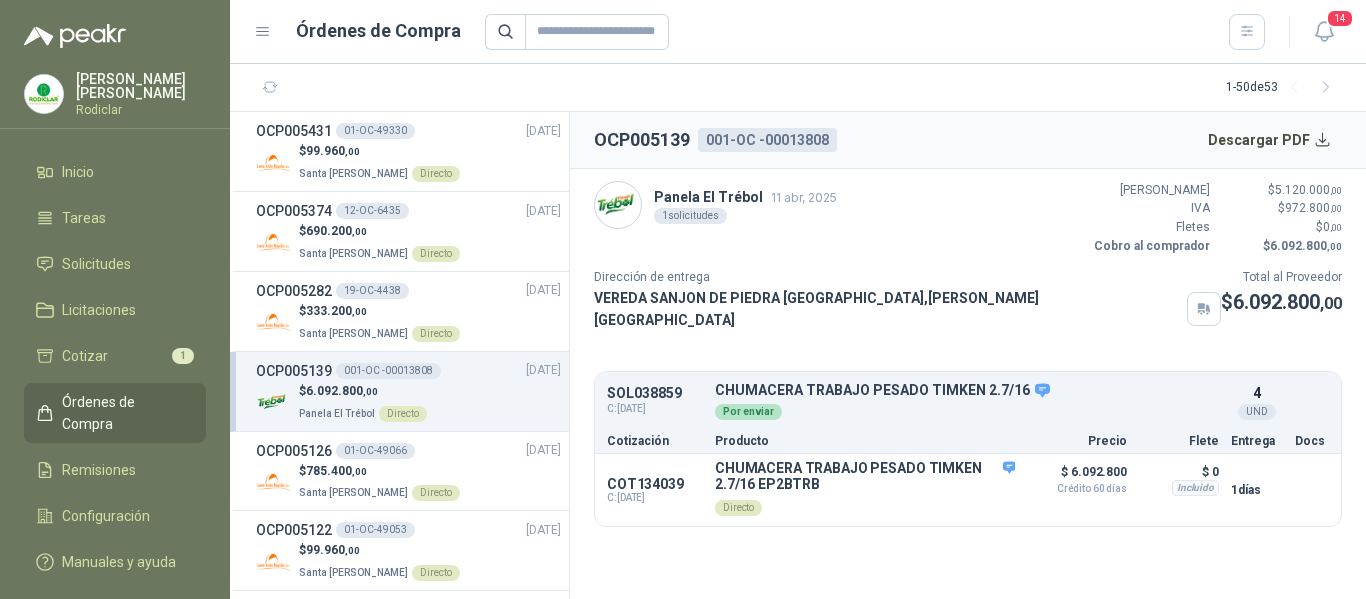 scroll, scrollTop: 400, scrollLeft: 0, axis: vertical 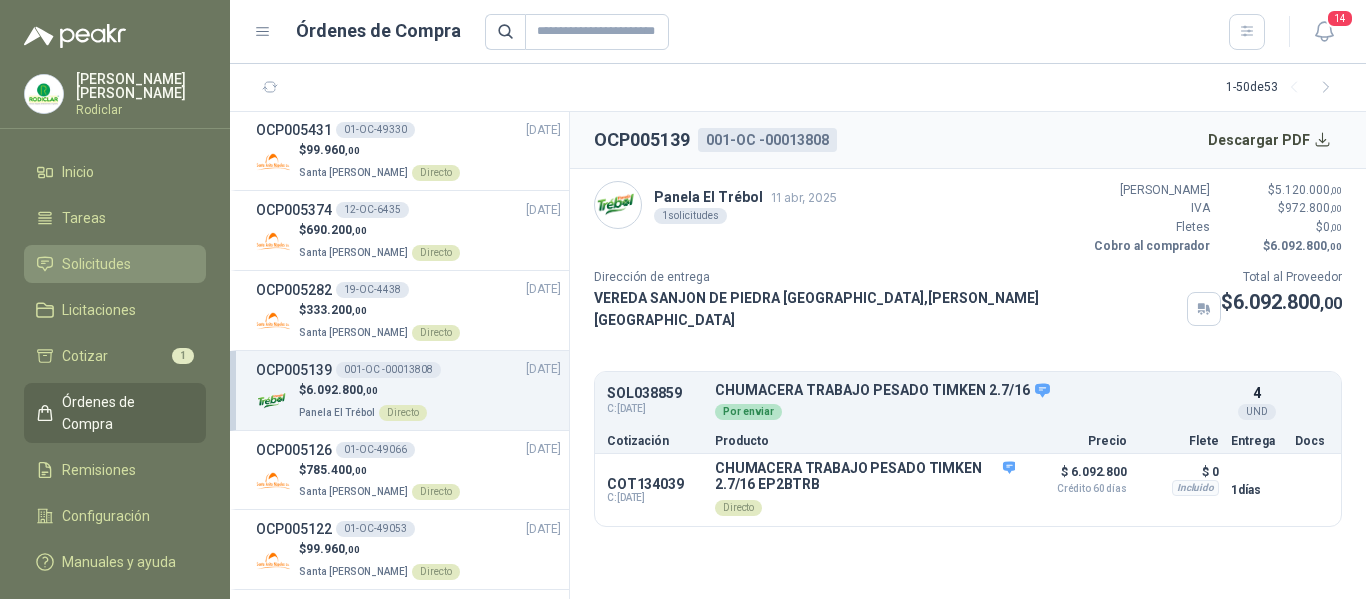 click on "Solicitudes" at bounding box center (96, 264) 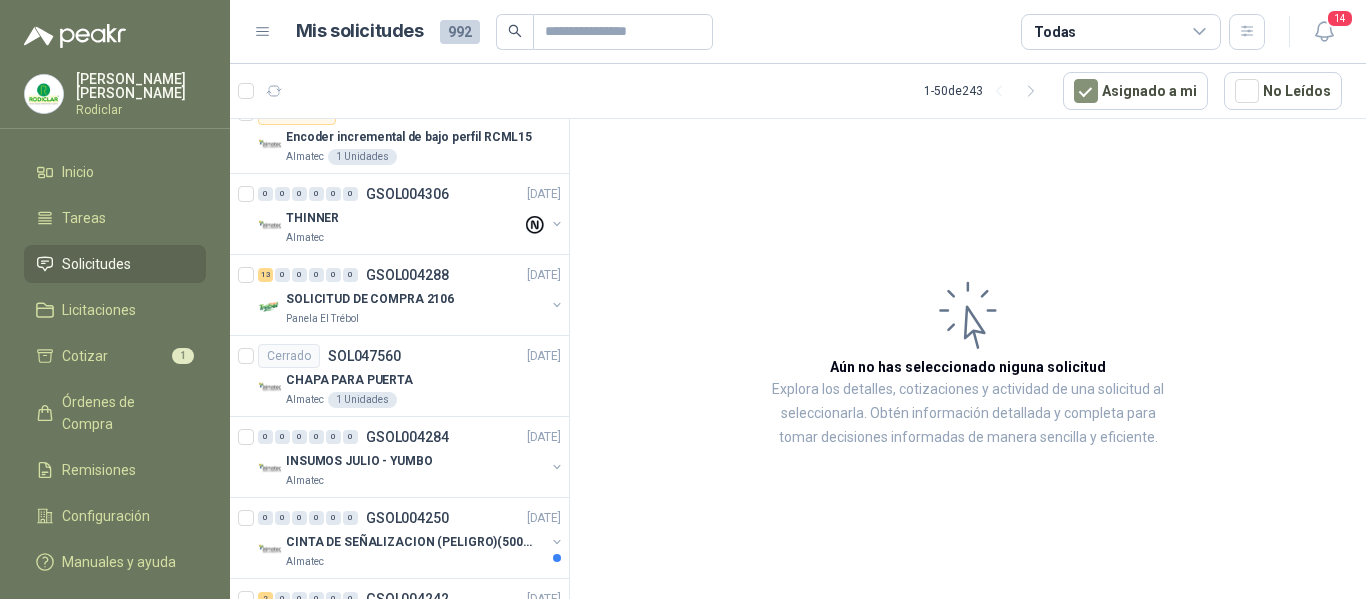 scroll, scrollTop: 500, scrollLeft: 0, axis: vertical 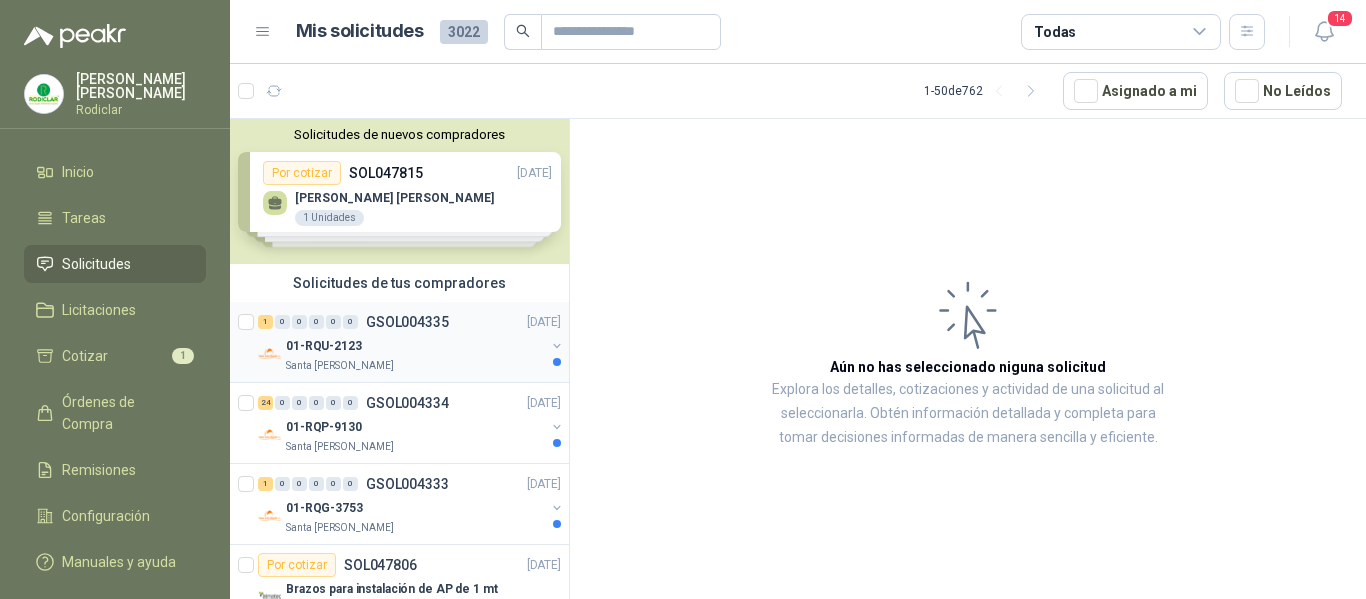 click on "Santa [PERSON_NAME]" at bounding box center [415, 366] 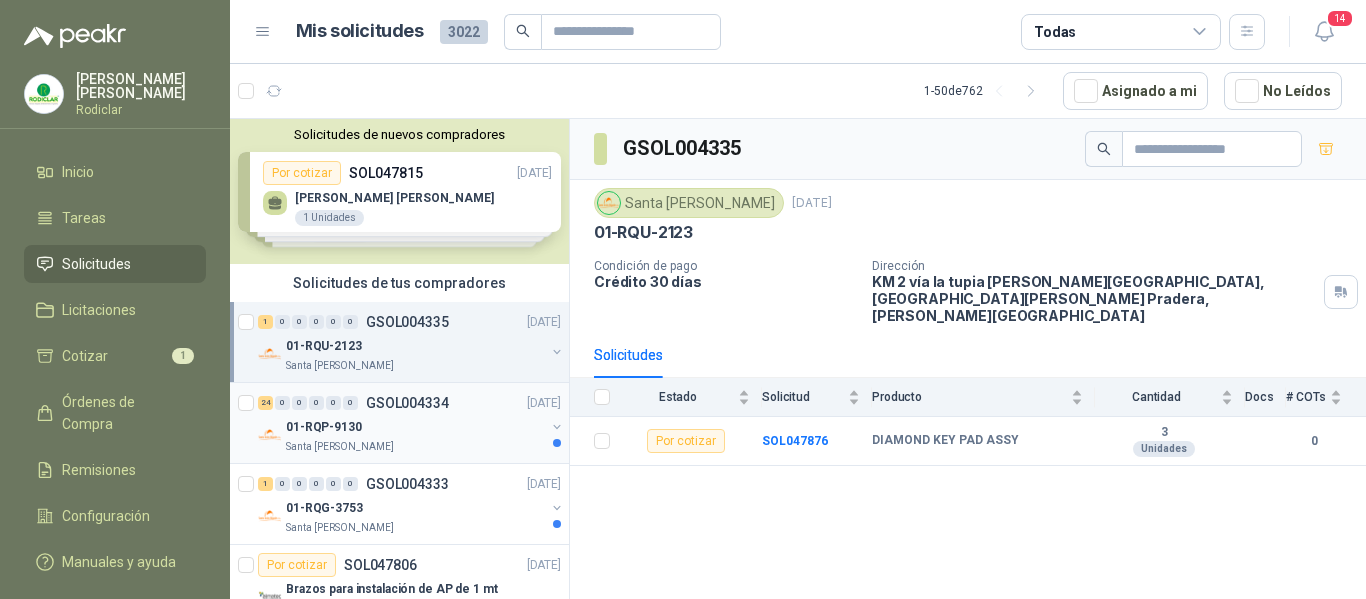click on "01-RQP-9130" at bounding box center [415, 427] 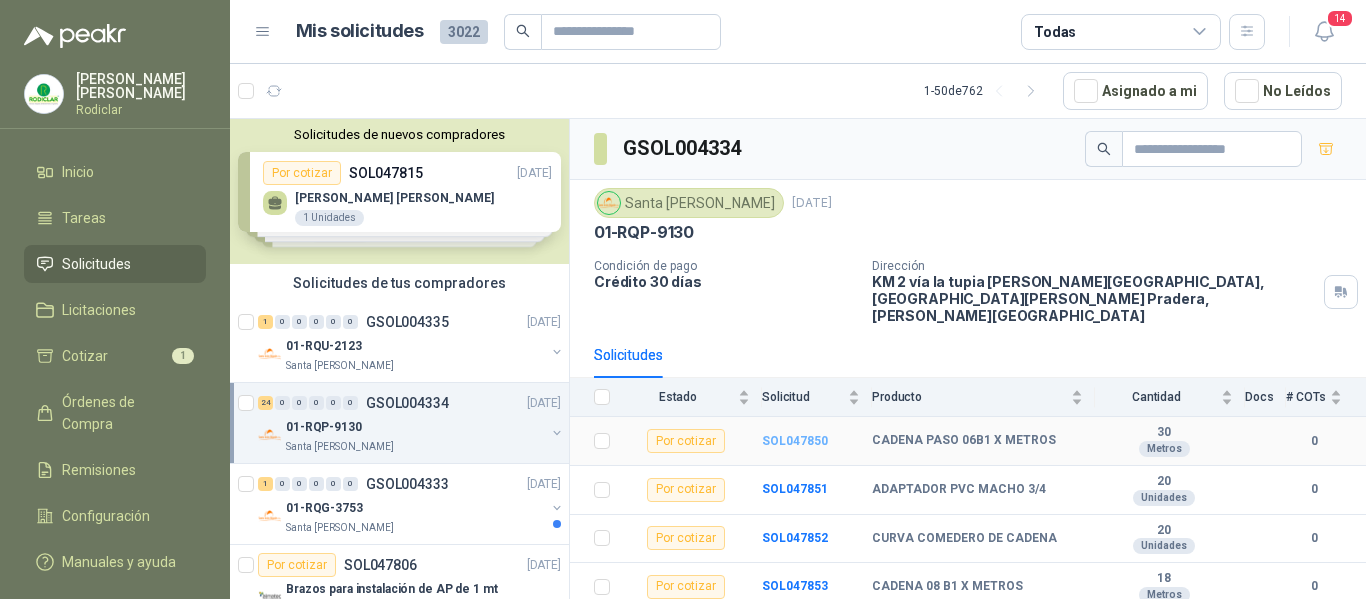 click on "SOL047850" at bounding box center (795, 441) 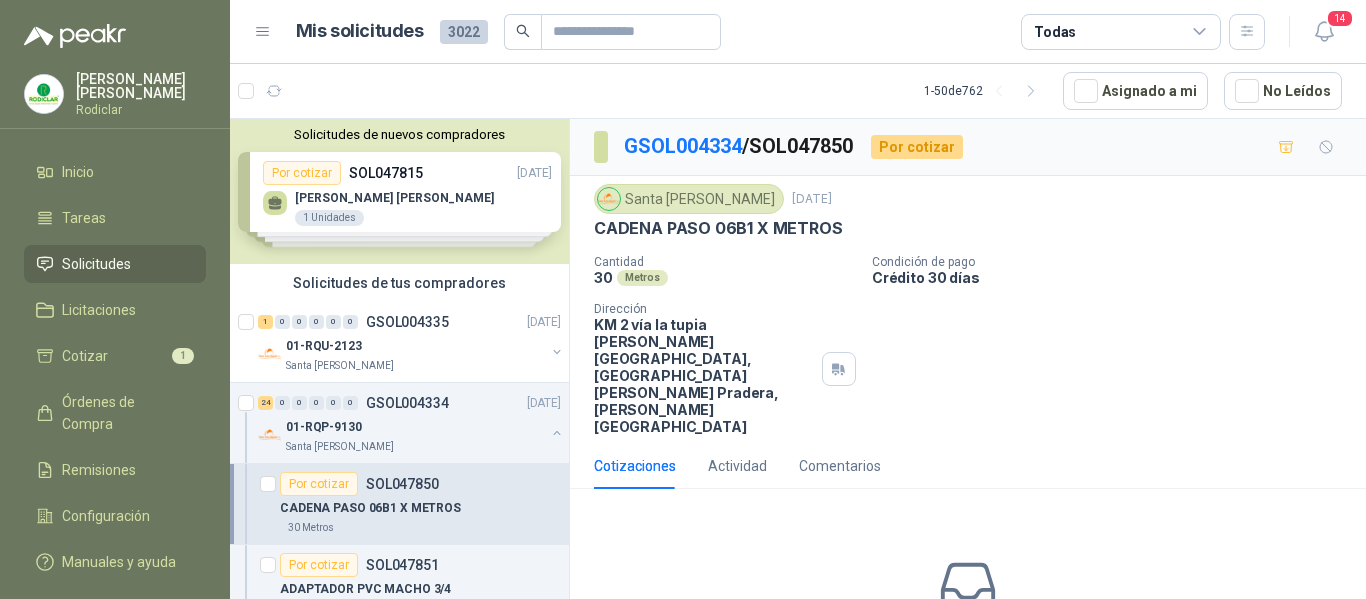scroll, scrollTop: 87, scrollLeft: 0, axis: vertical 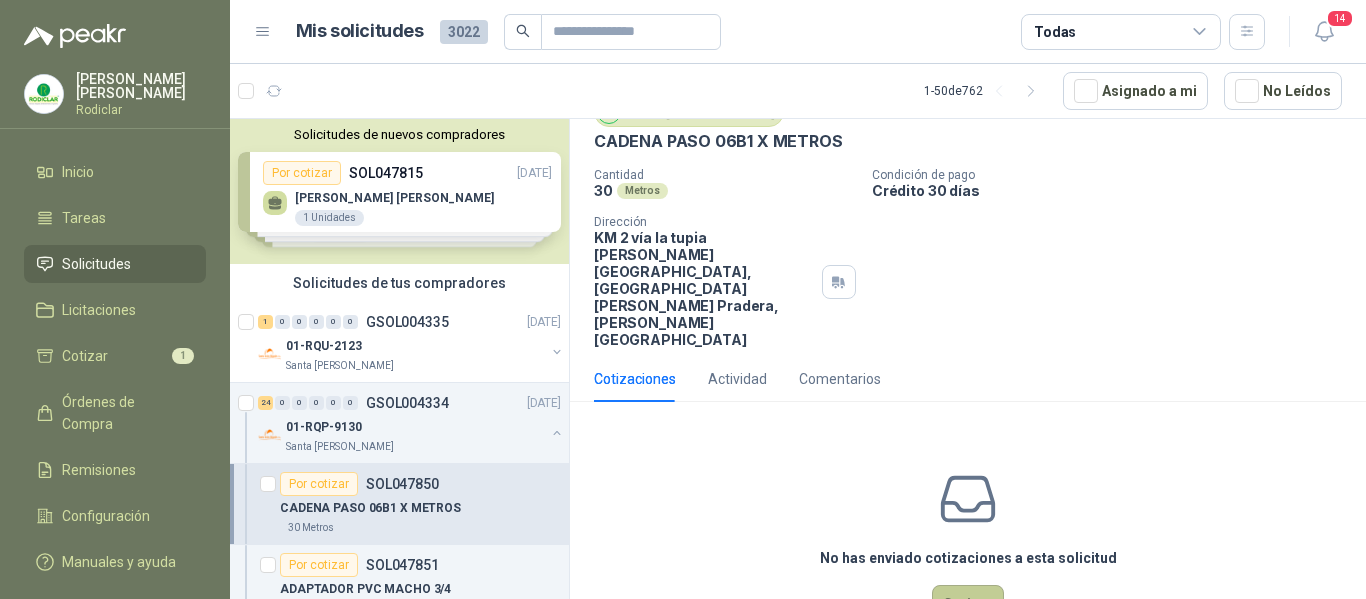 click on "Cotizar" at bounding box center (968, 604) 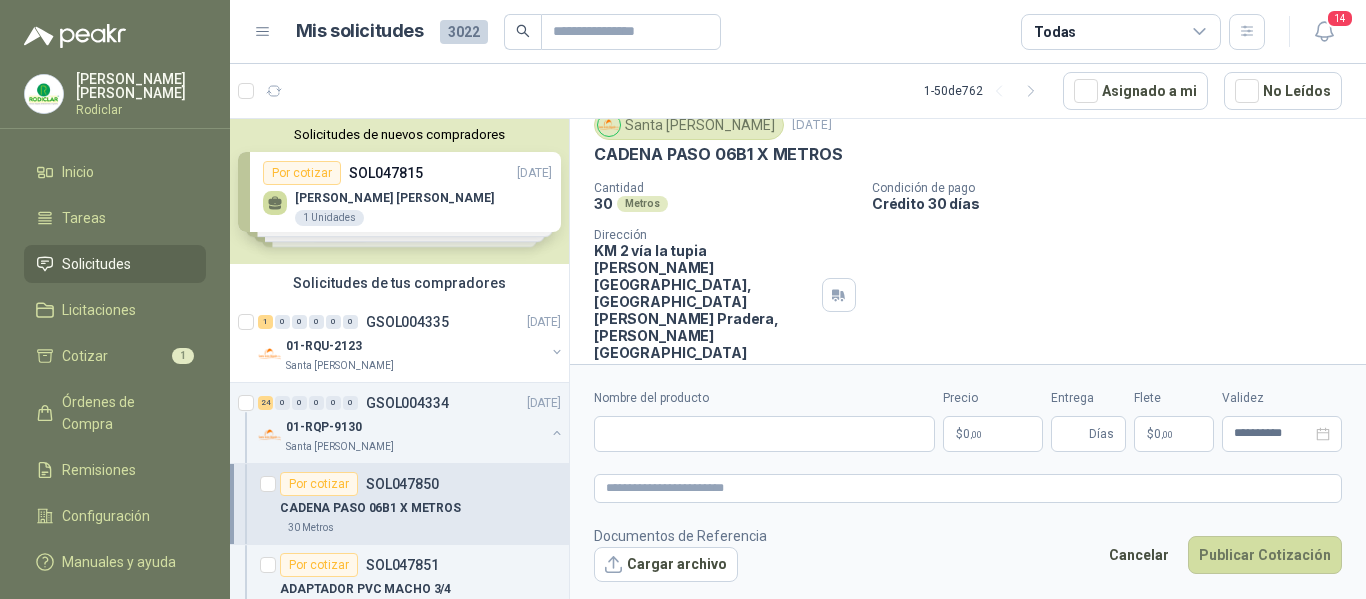 type 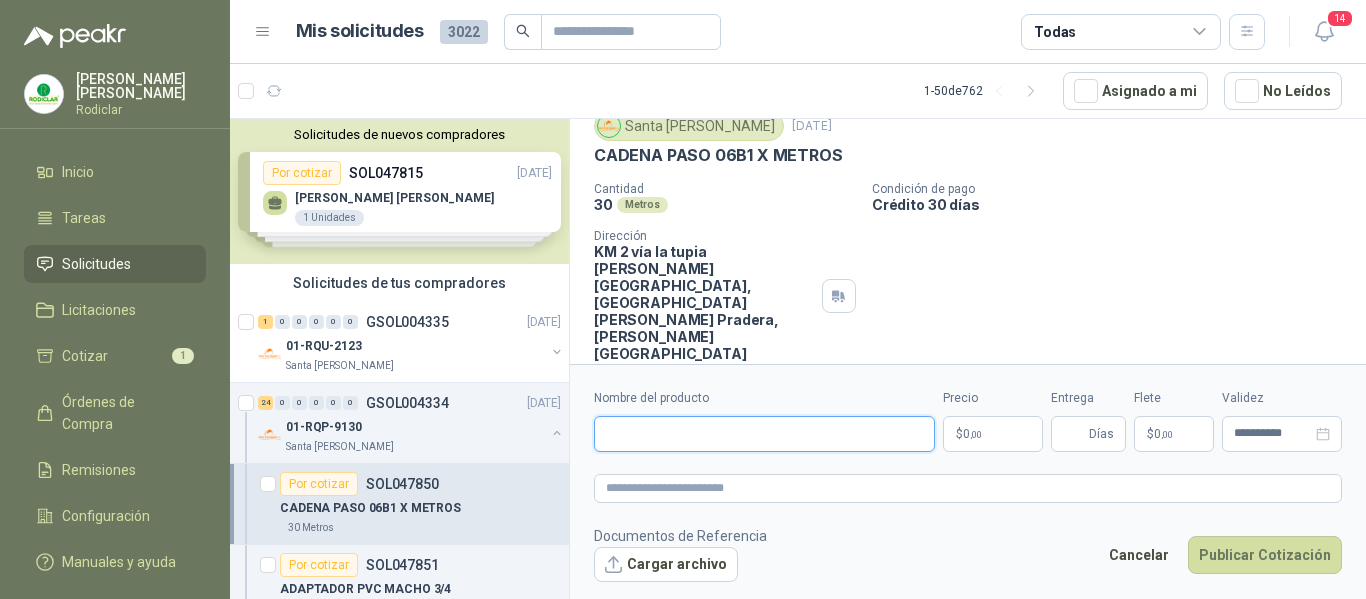 click on "Nombre del producto" at bounding box center (764, 434) 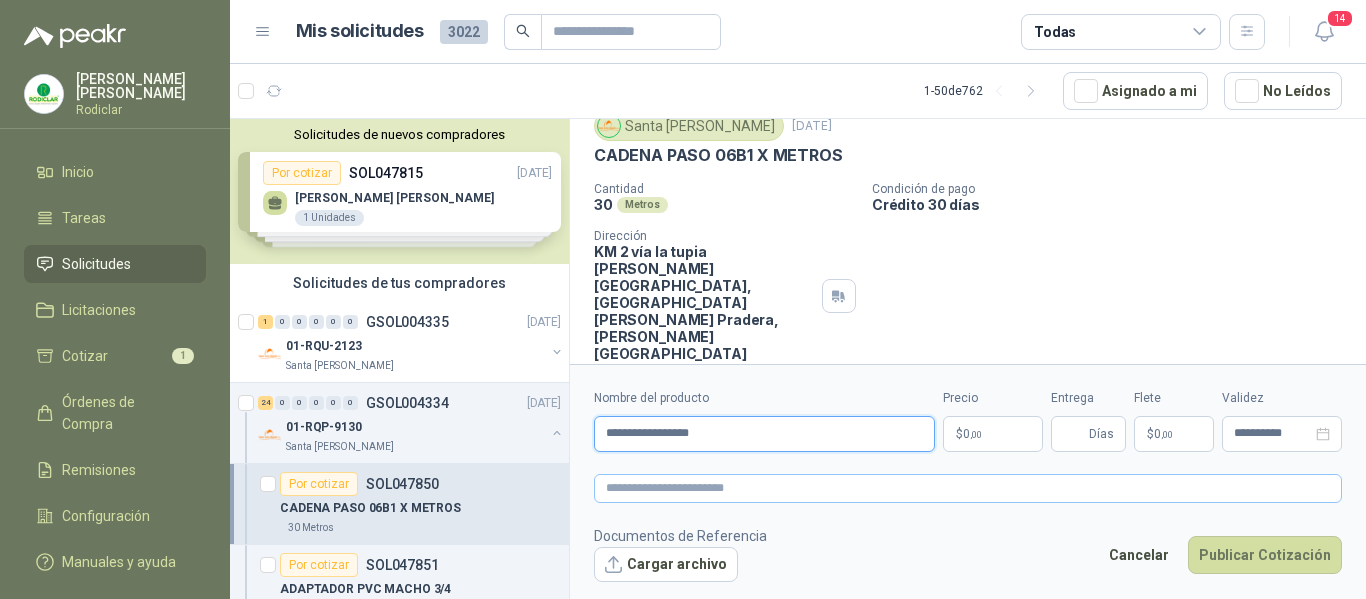 type on "**********" 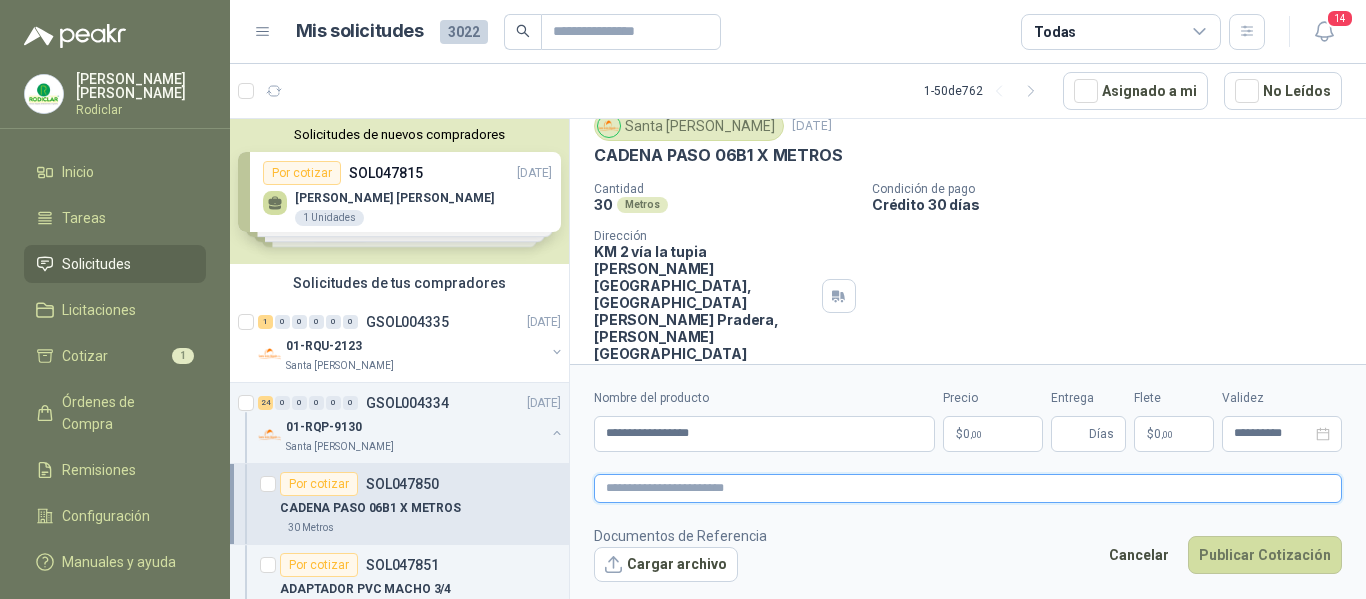 click at bounding box center [968, 488] 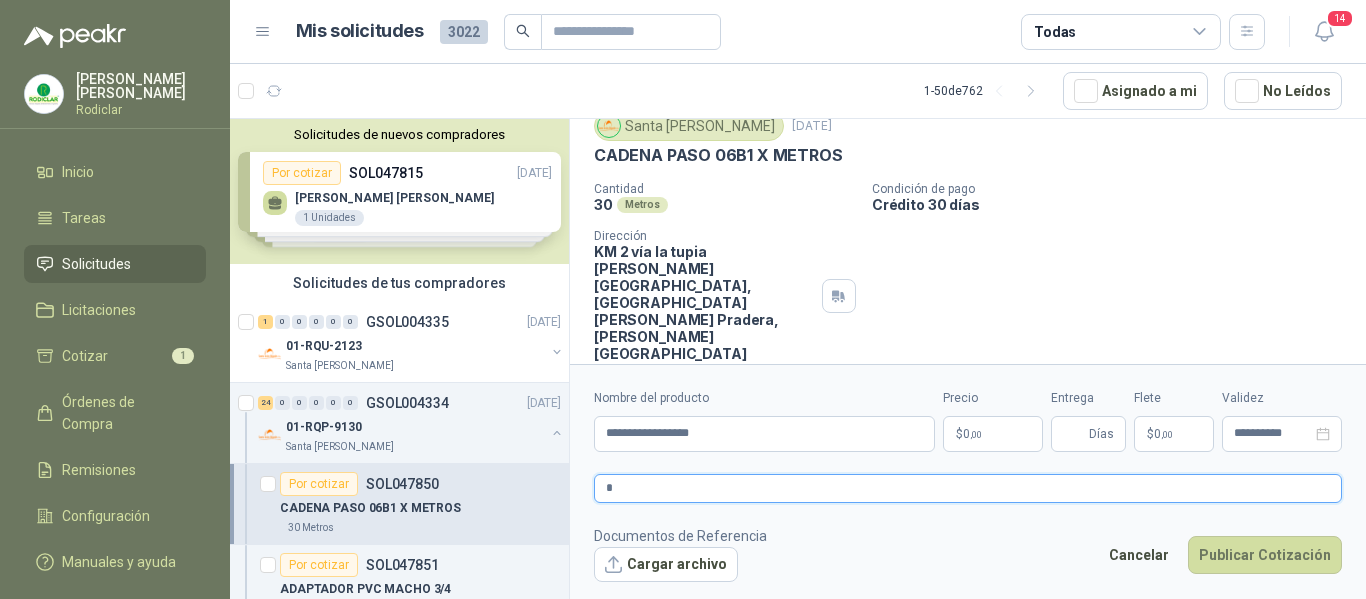 type 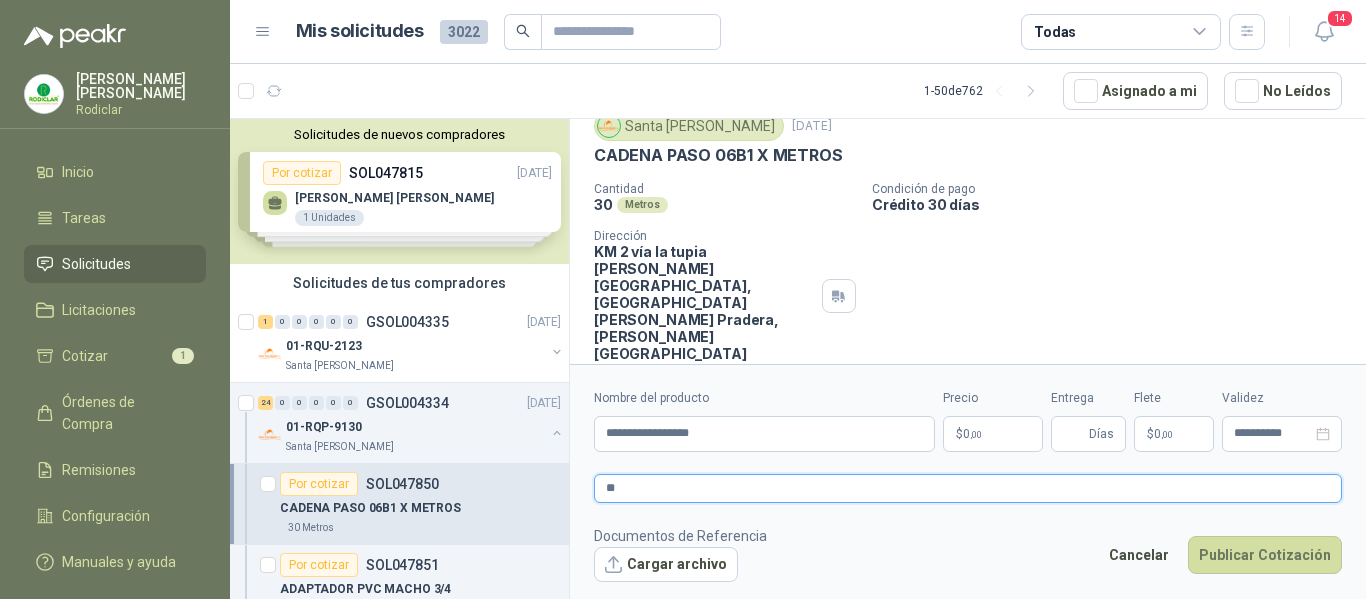 type 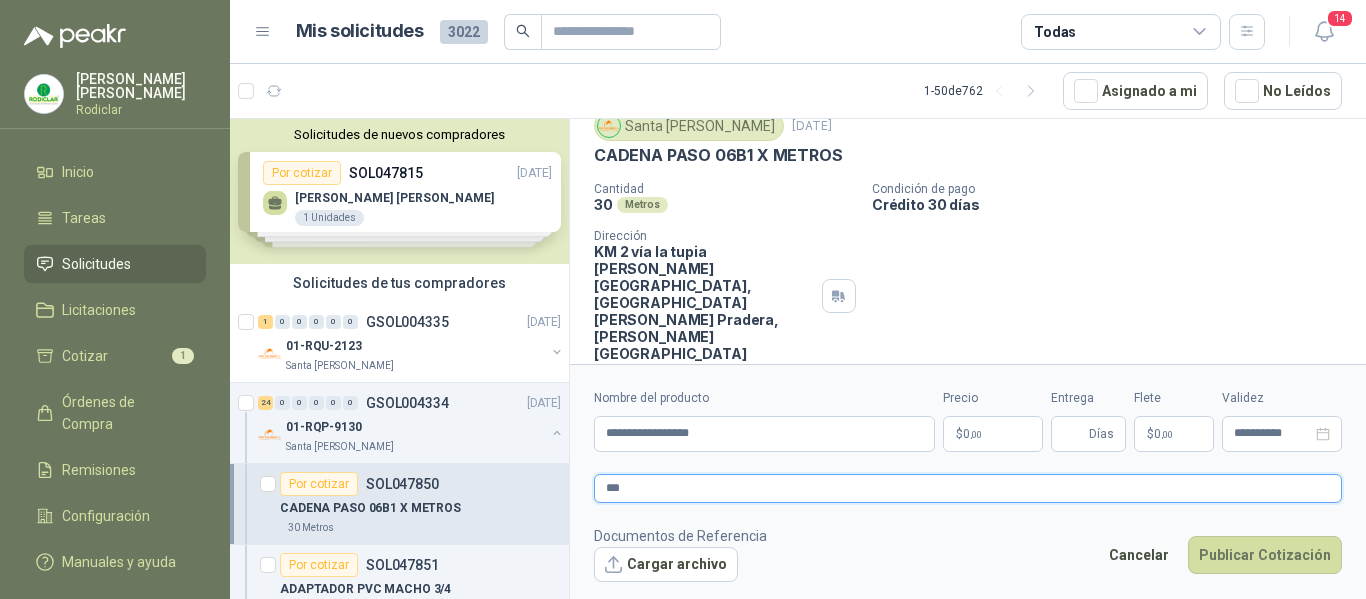 type 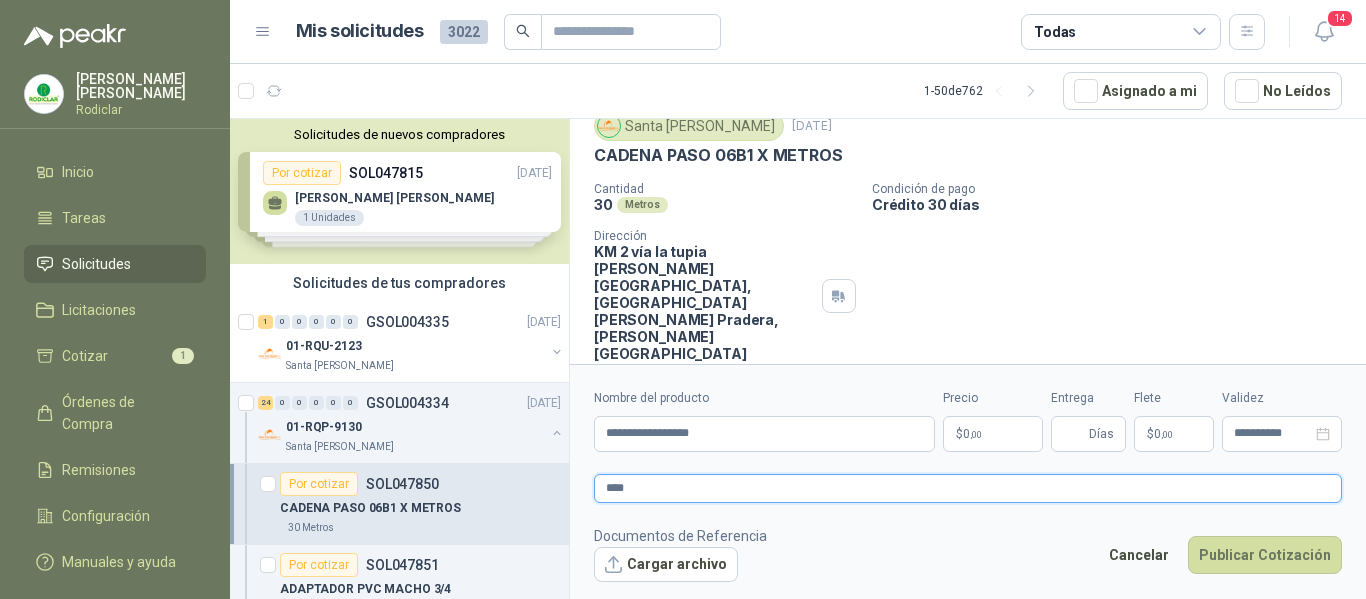 type 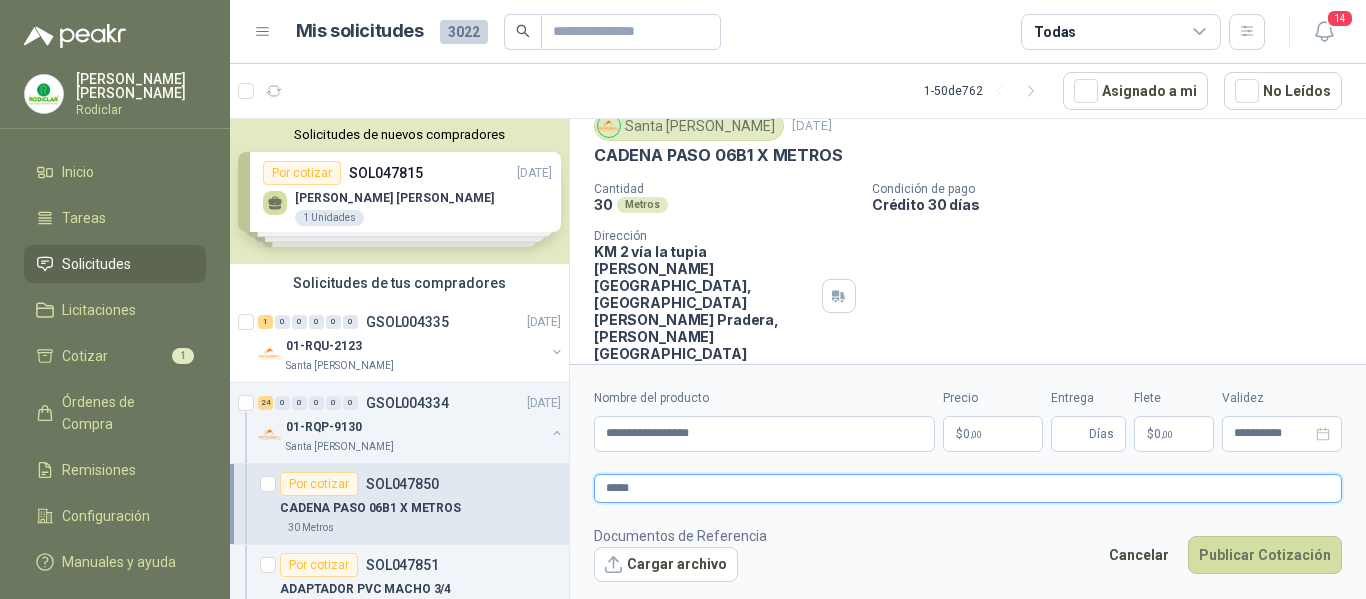 type 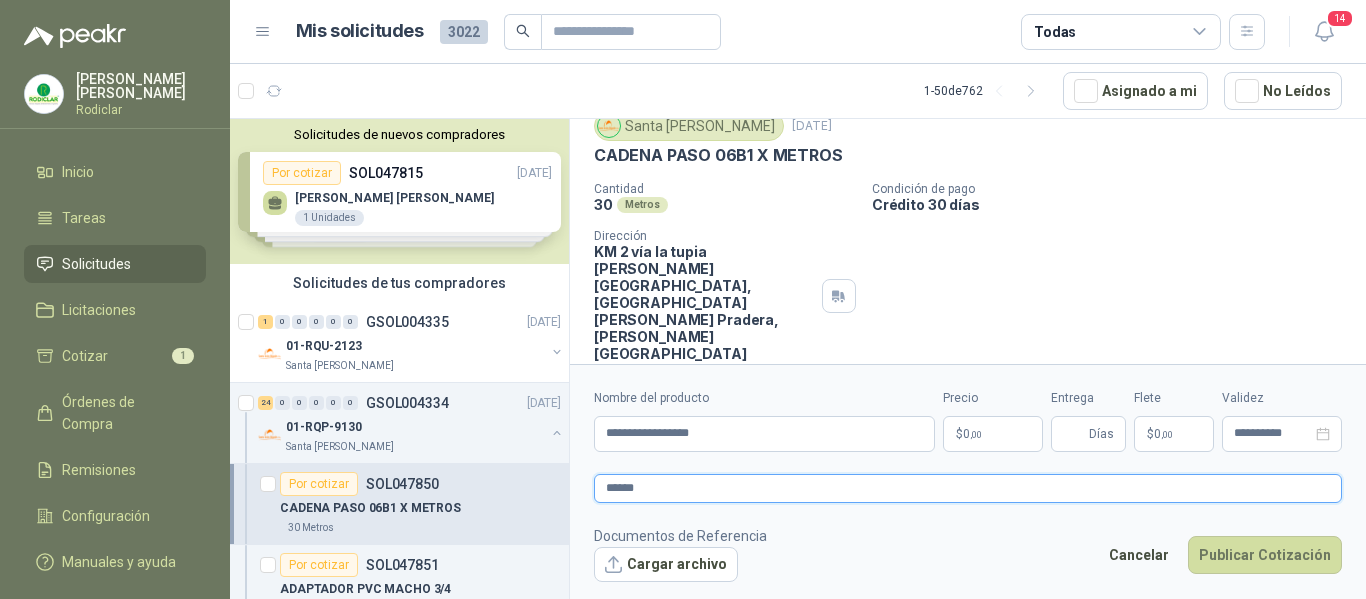 type 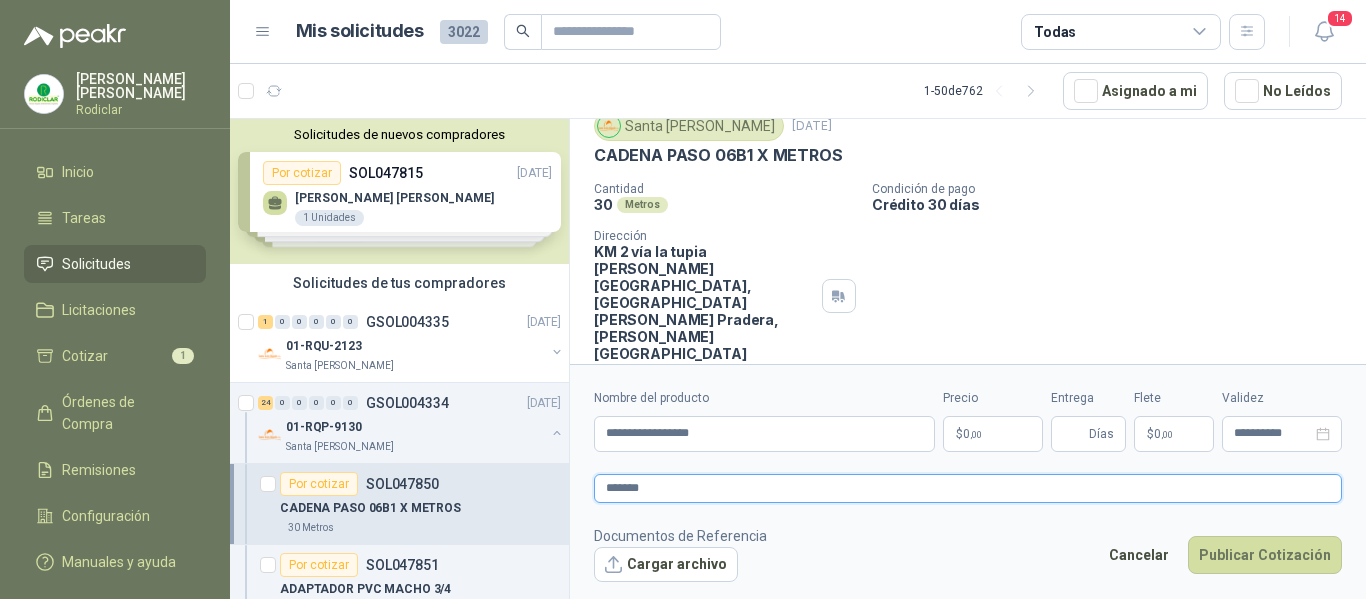 type 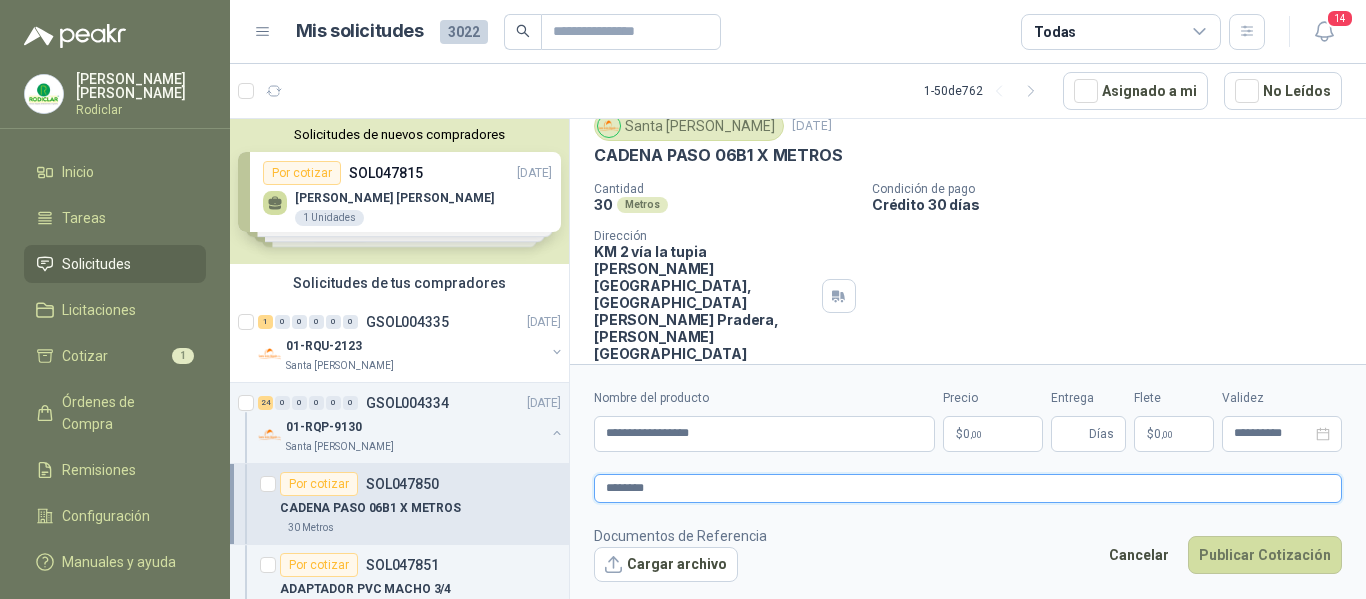 type 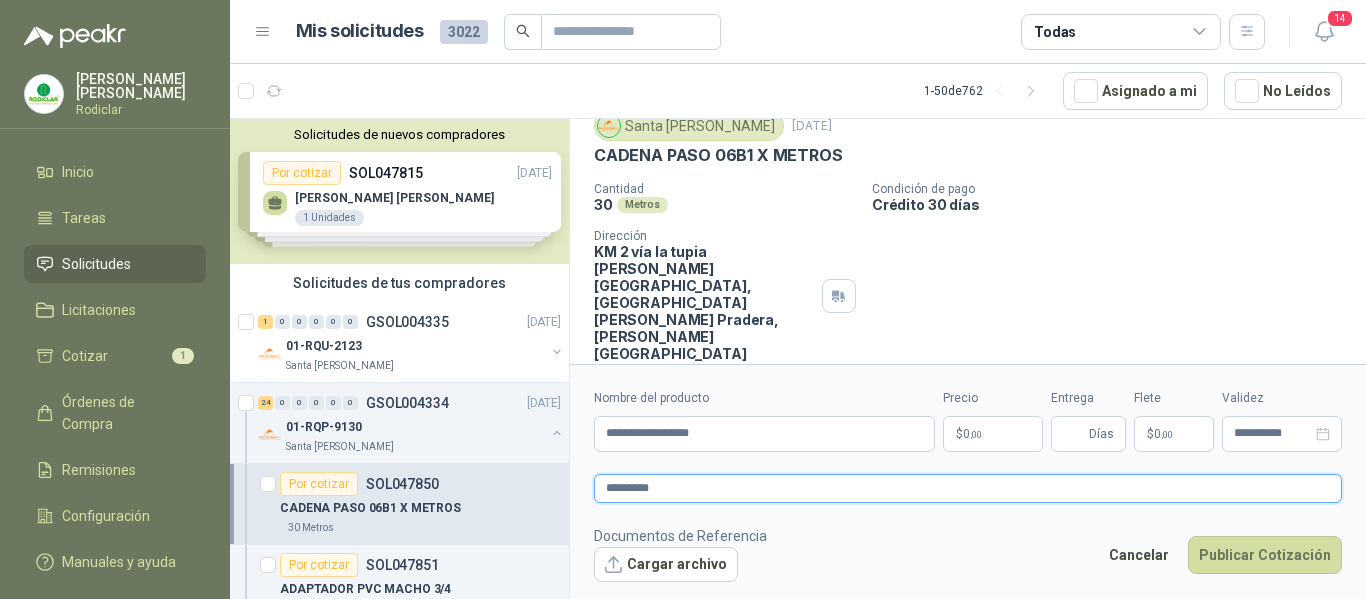 type 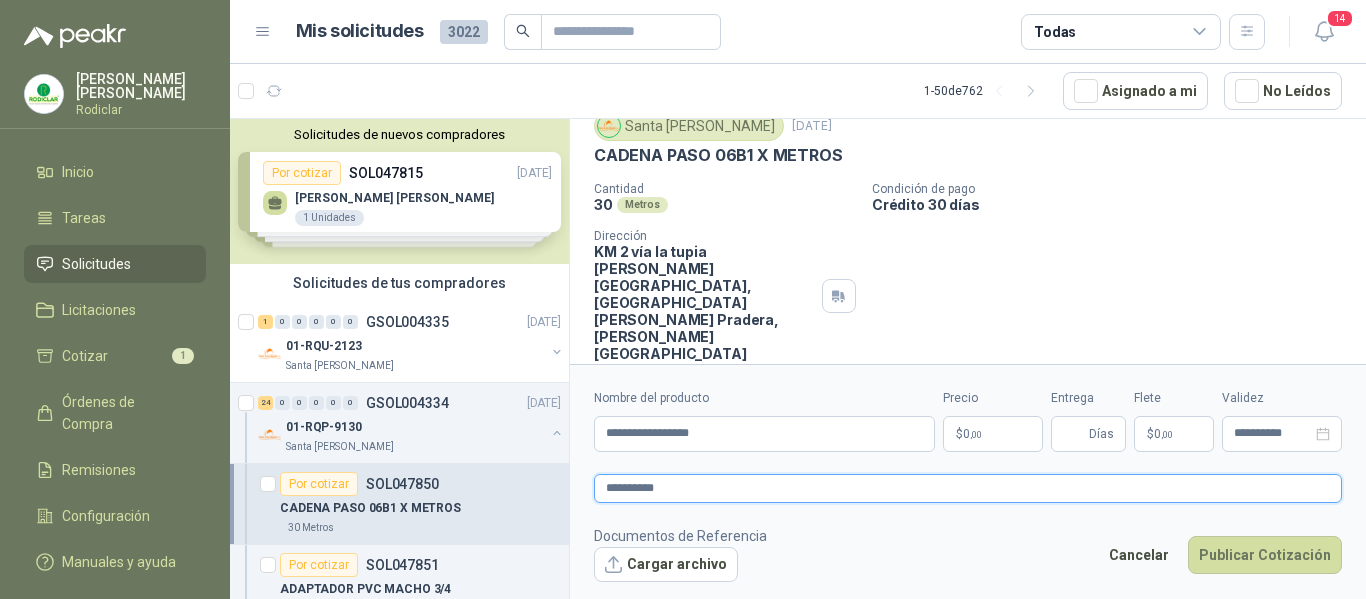 type 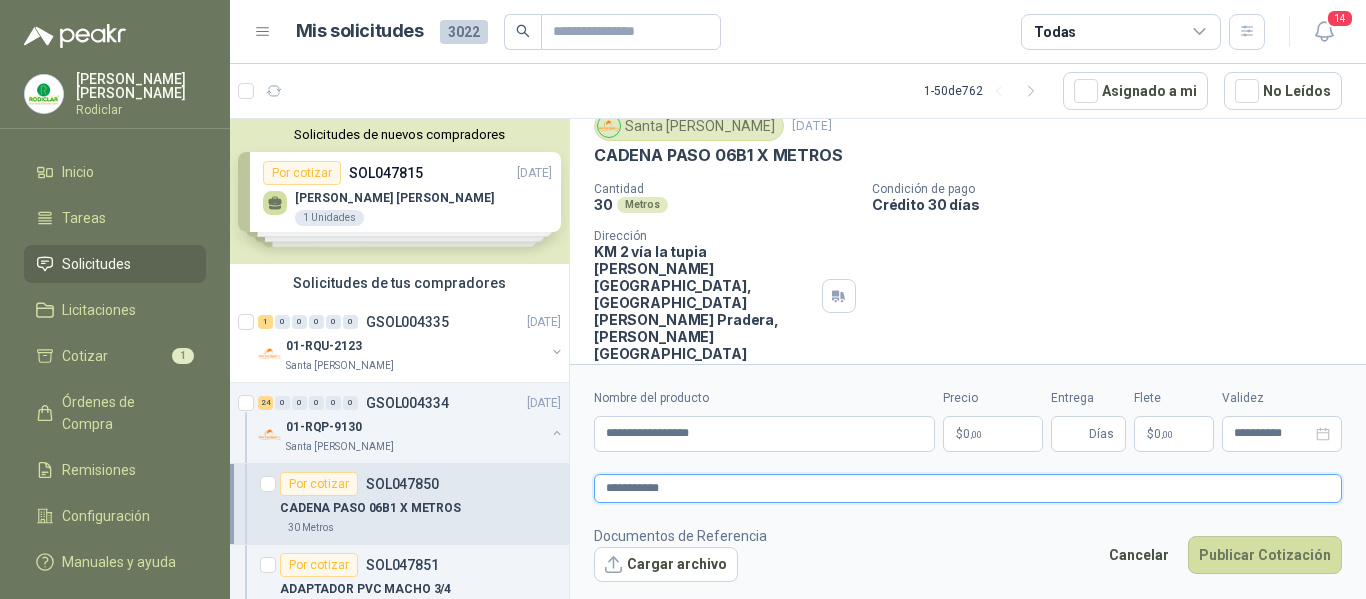 type 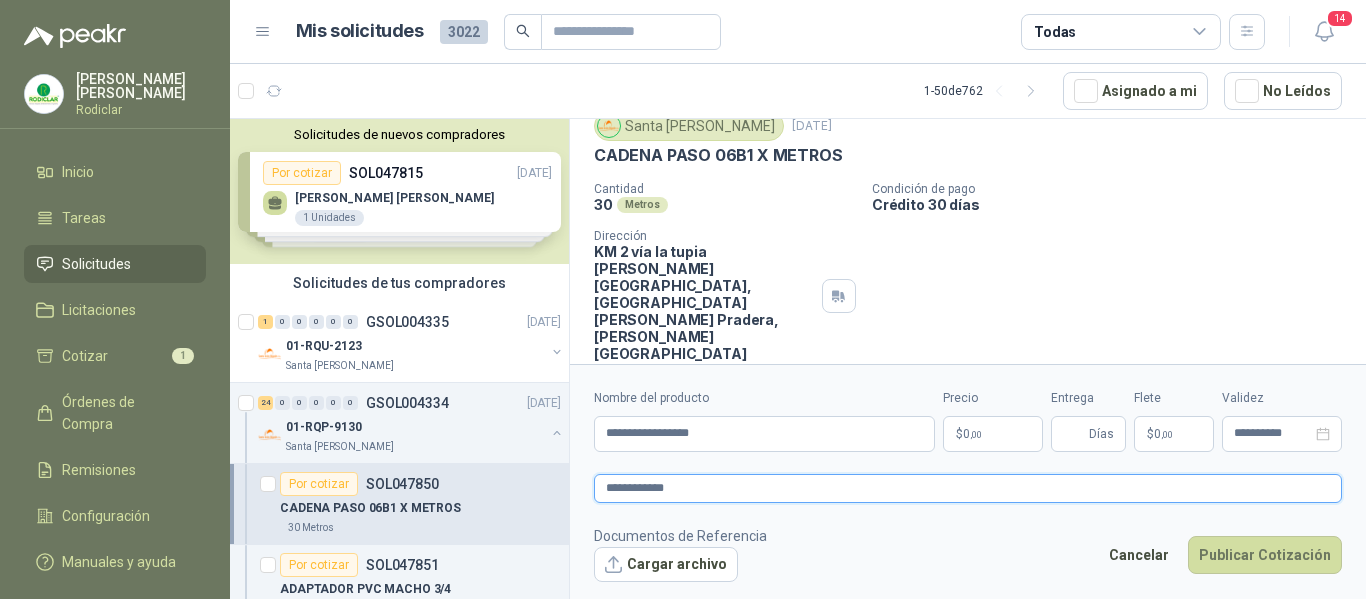 type 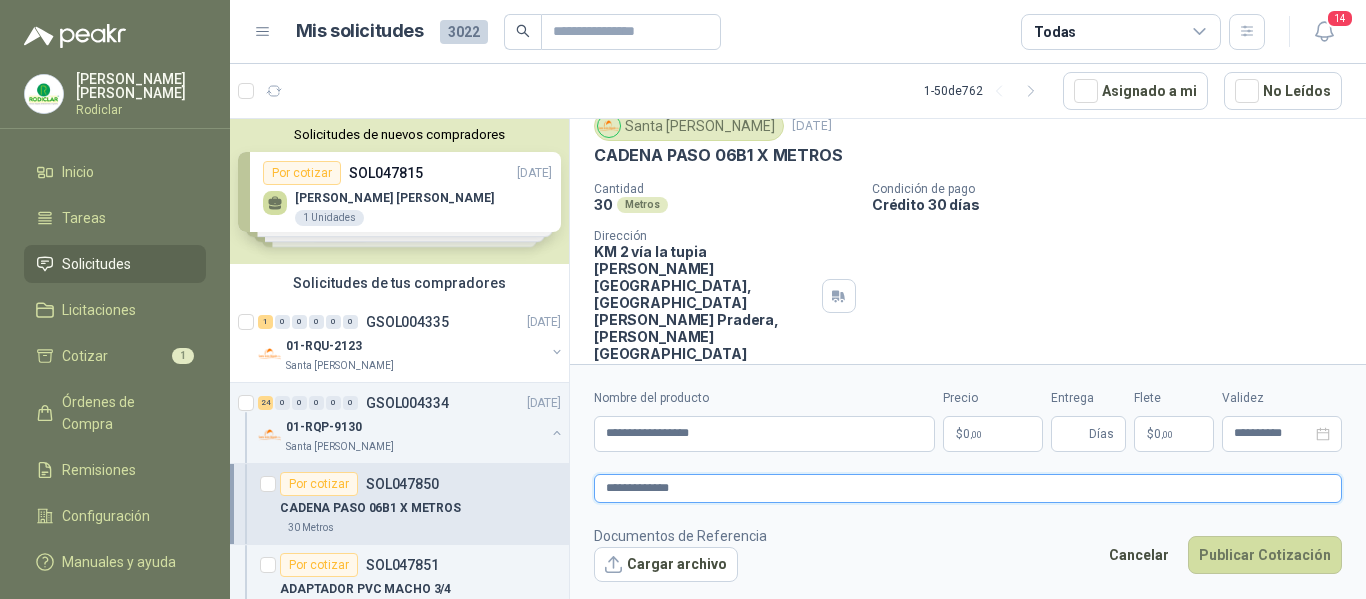 type 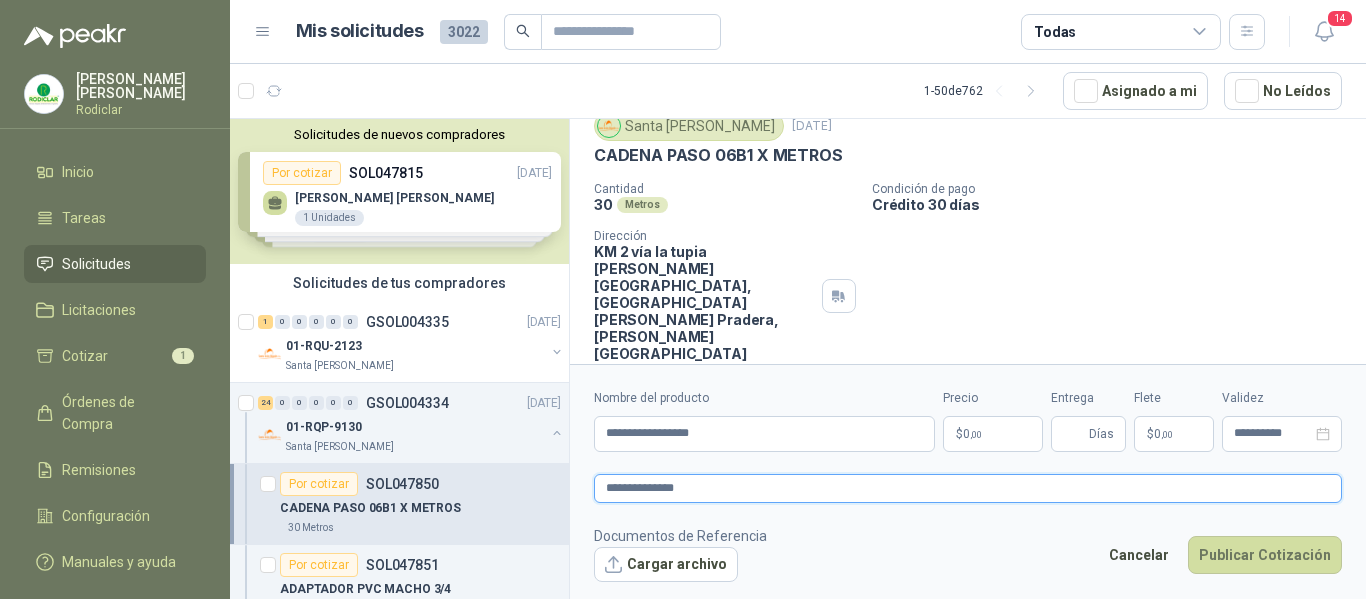 type 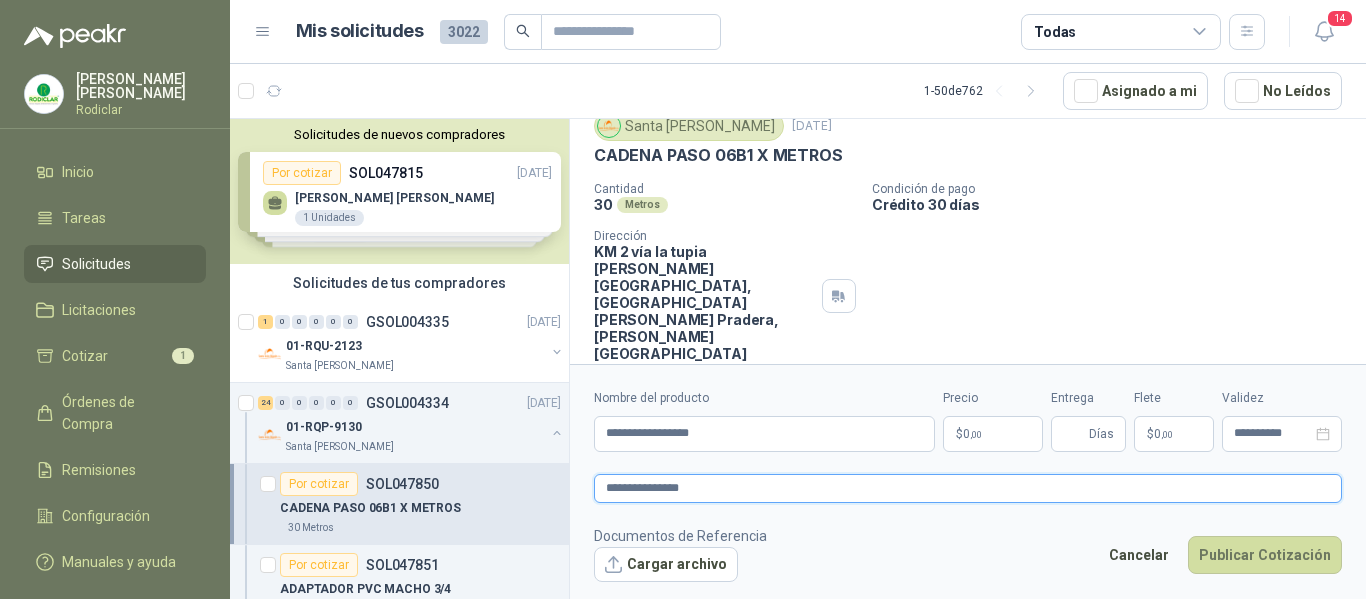 type on "**********" 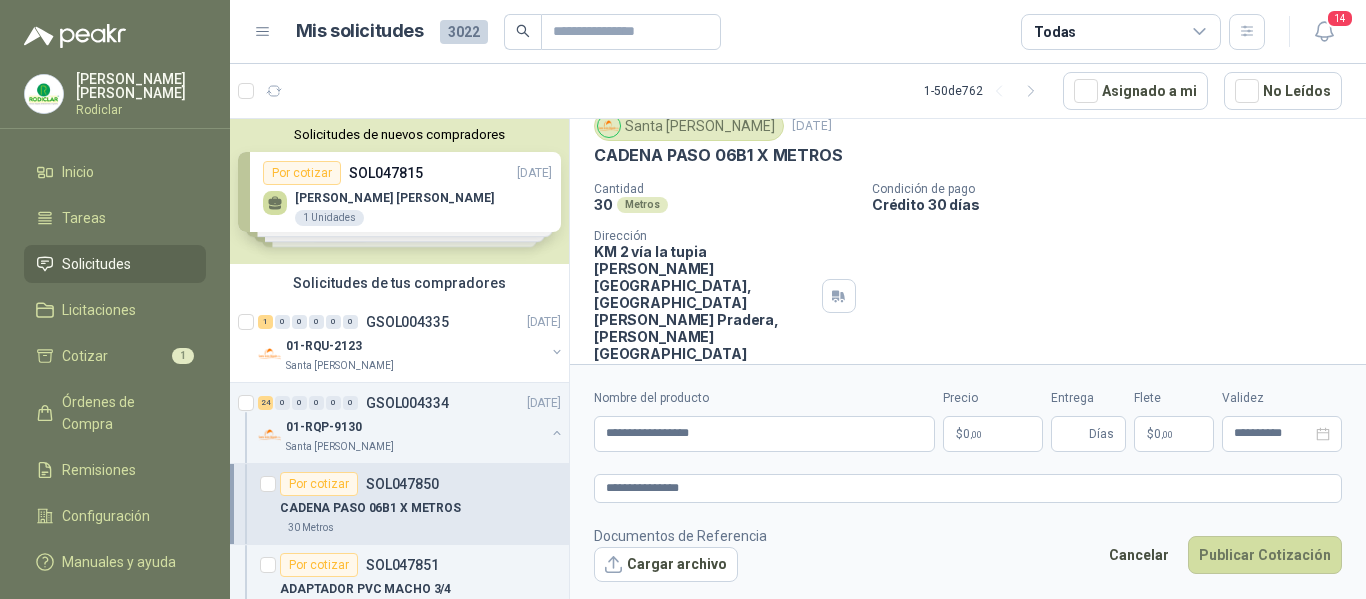 click on ",00" at bounding box center [976, 434] 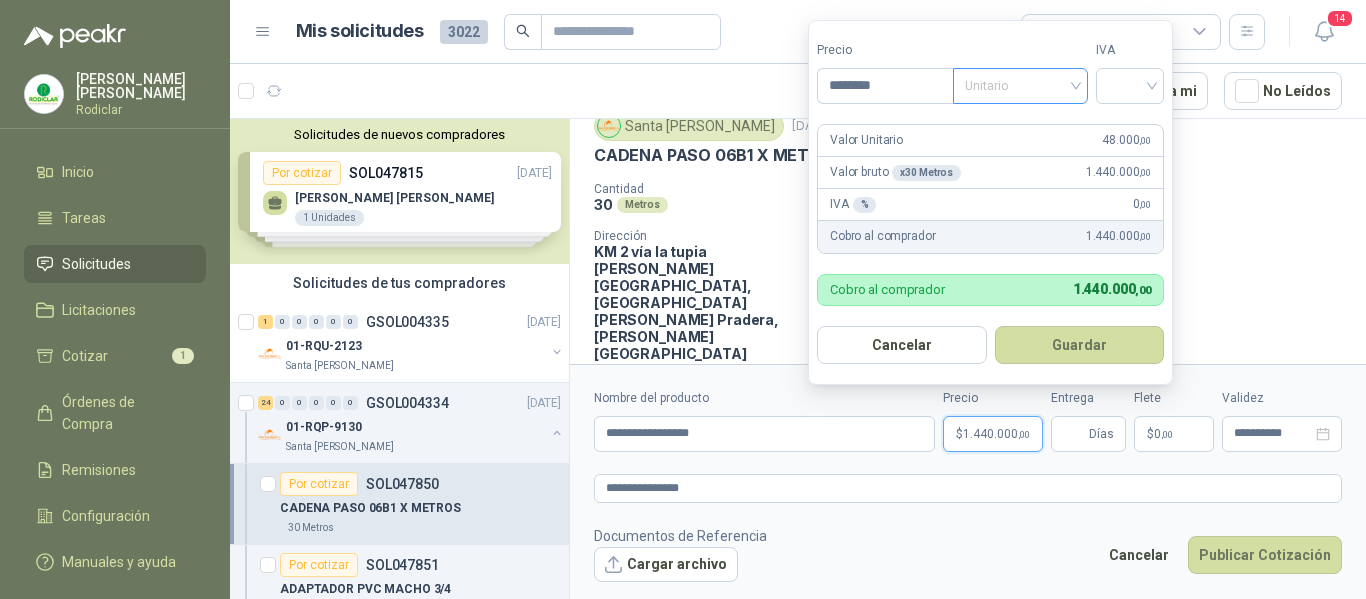 click on "Unitario" at bounding box center [1020, 86] 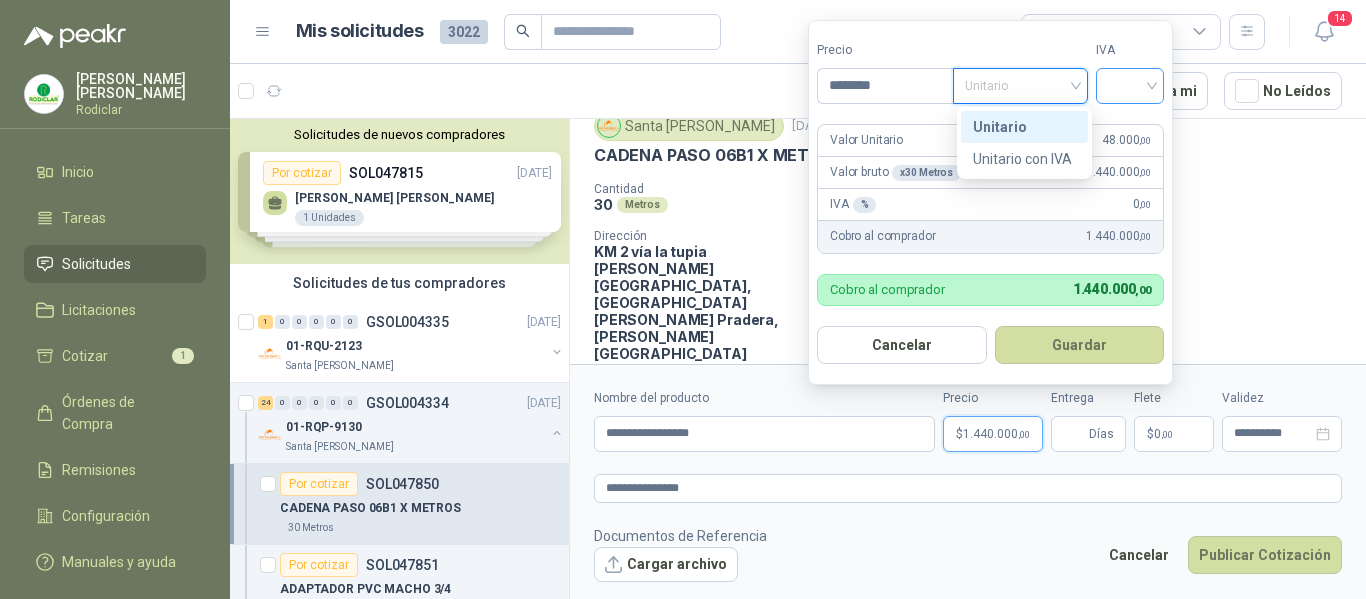 drag, startPoint x: 1041, startPoint y: 129, endPoint x: 1137, endPoint y: 96, distance: 101.51354 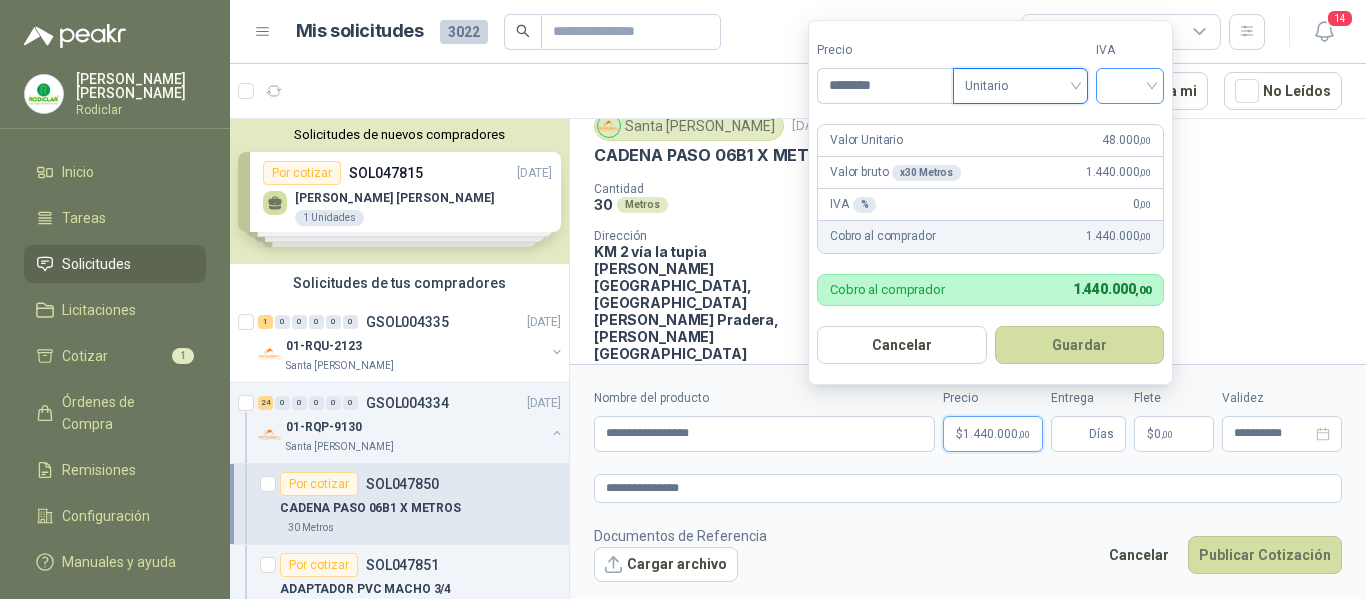 click at bounding box center [1130, 84] 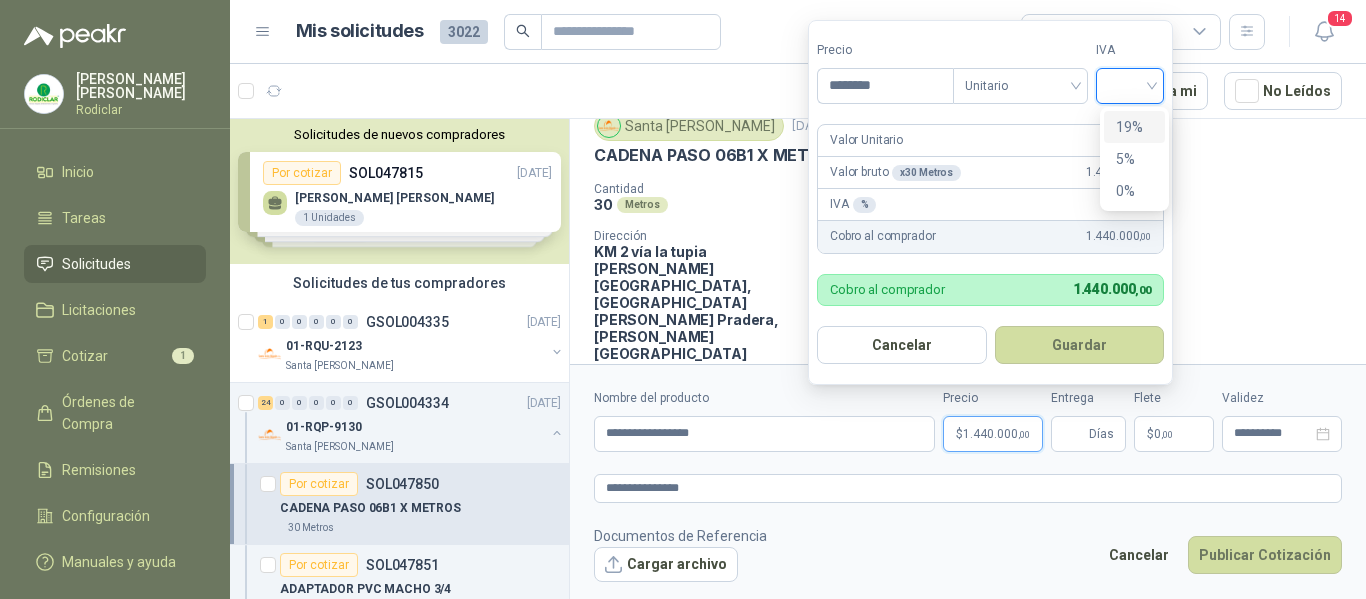 click on "19%" at bounding box center (1134, 127) 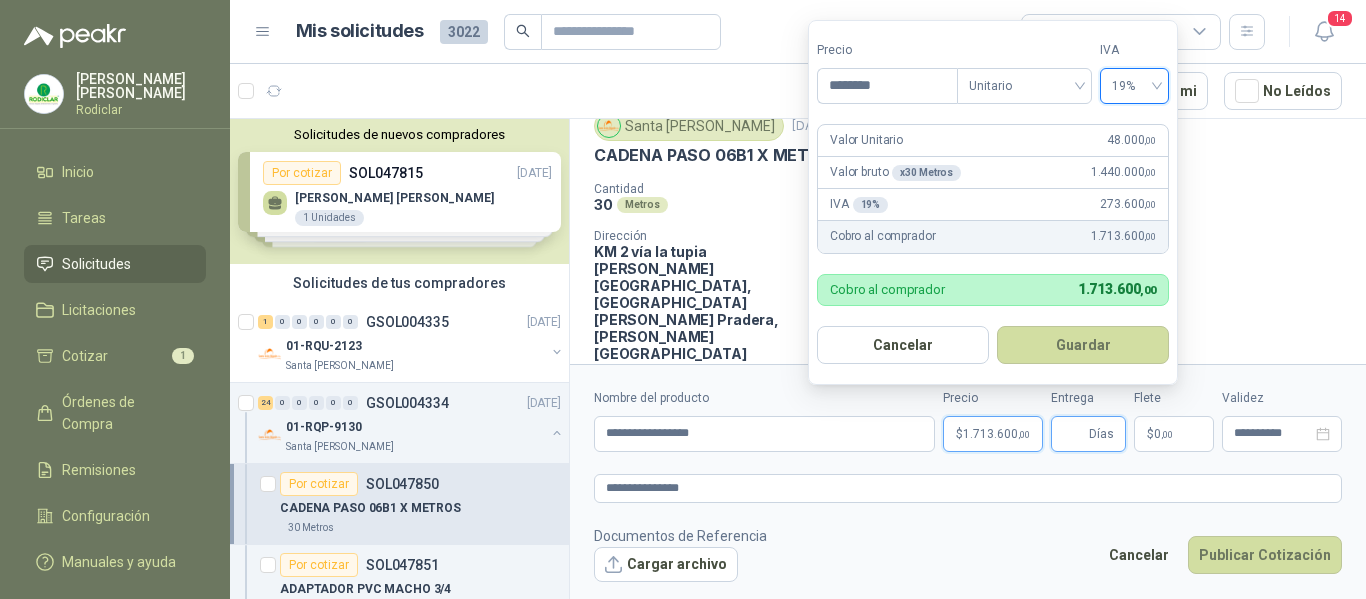 click on "Entrega" at bounding box center (1074, 434) 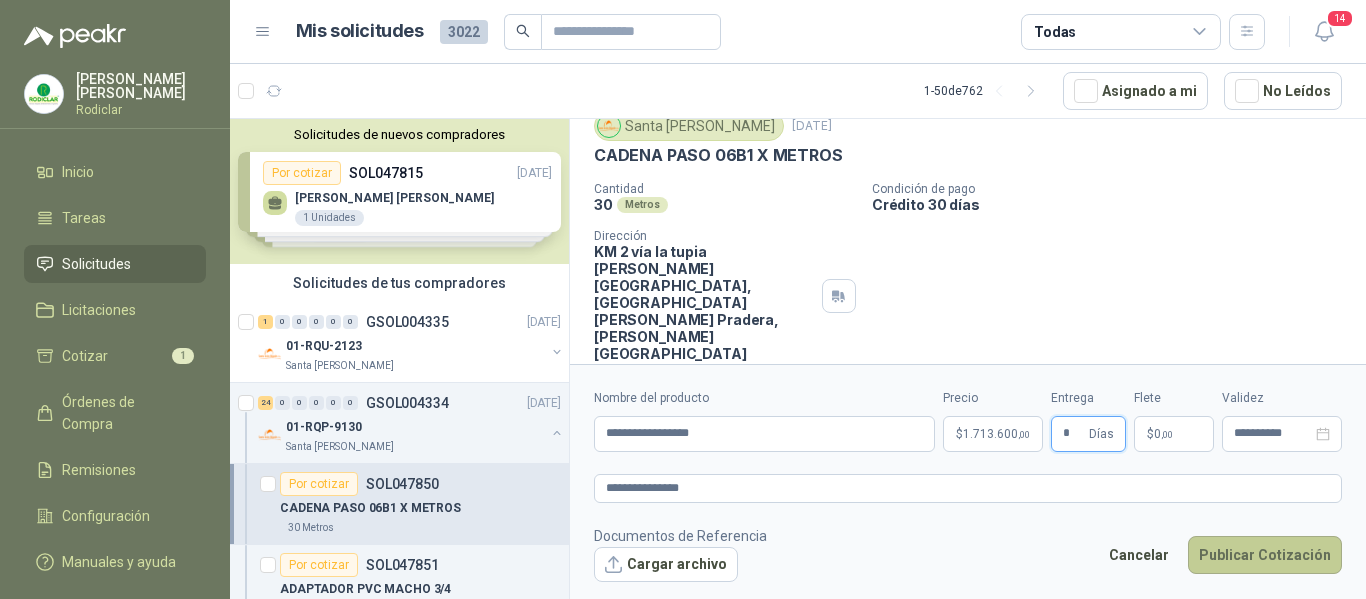 type on "*" 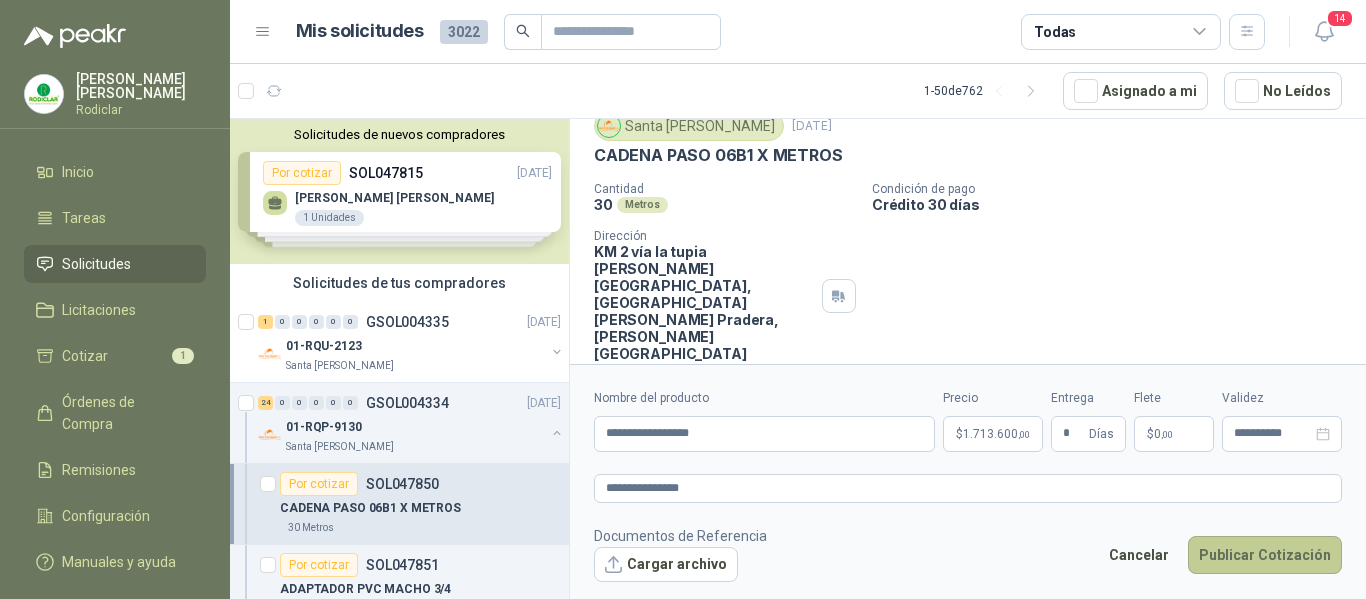 click on "Publicar Cotización" at bounding box center [1265, 555] 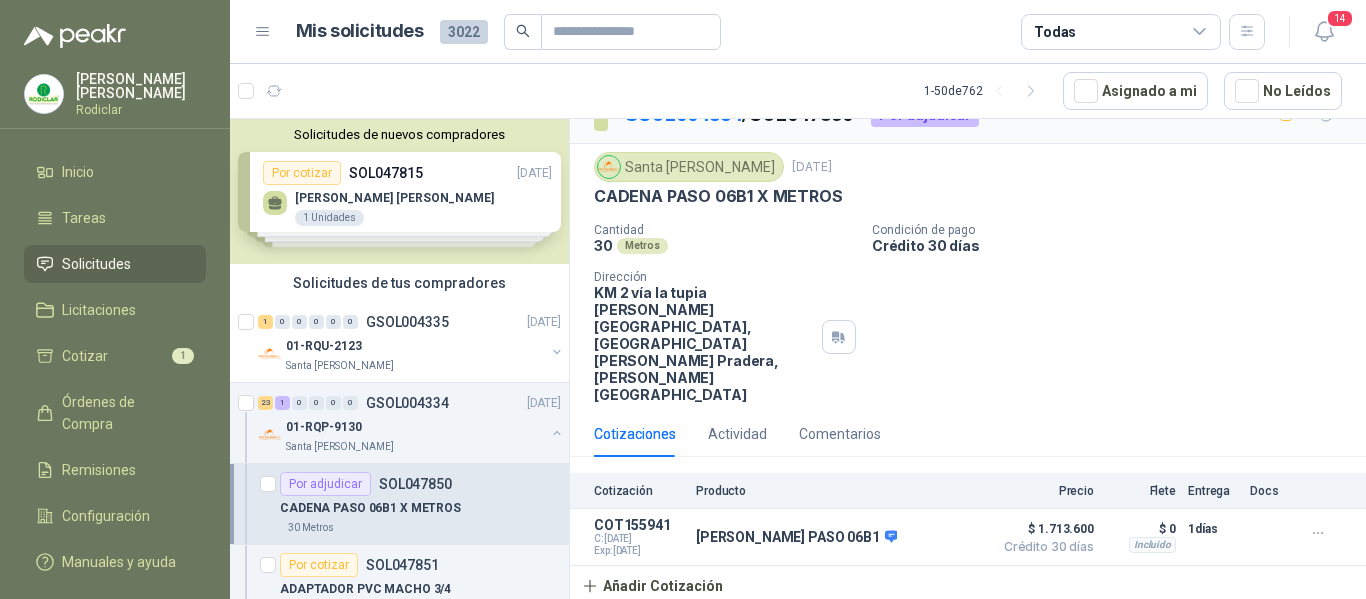 scroll, scrollTop: 0, scrollLeft: 0, axis: both 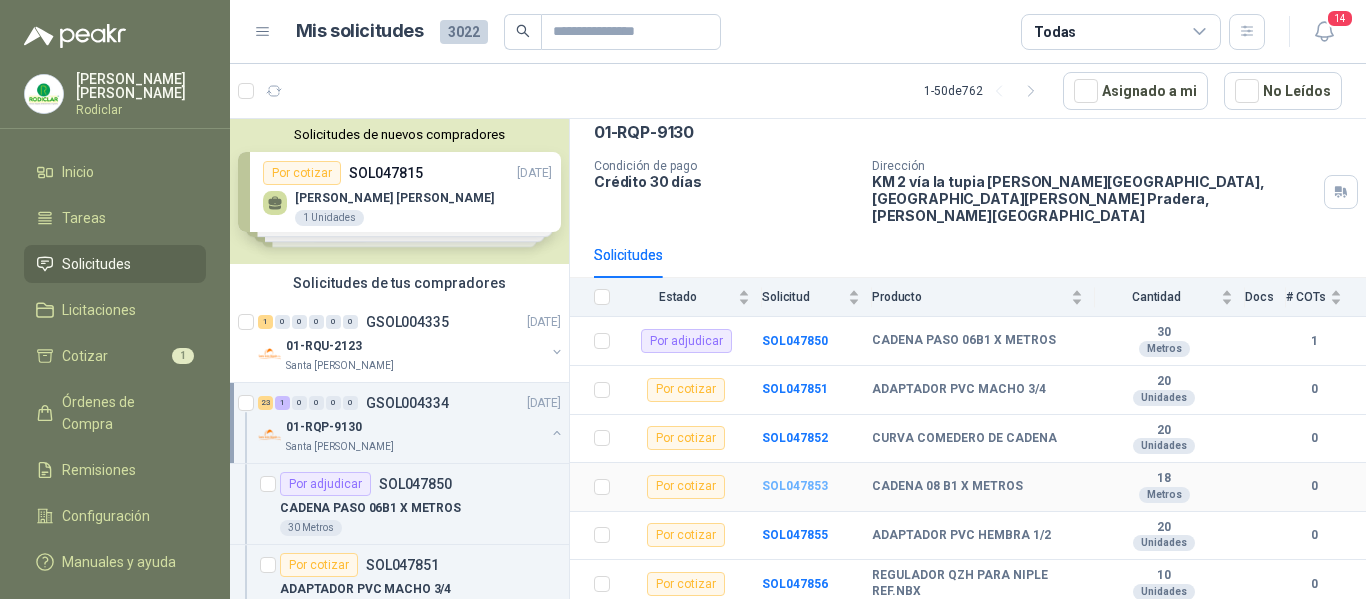 click on "SOL047853" at bounding box center (795, 486) 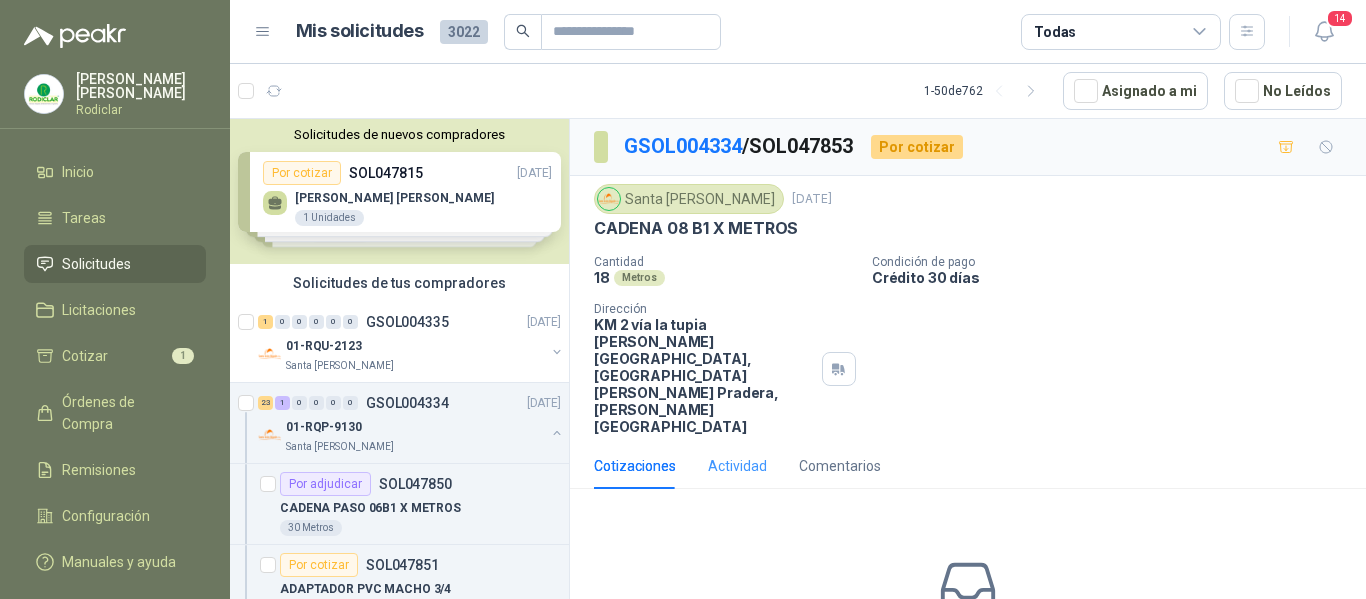 scroll, scrollTop: 87, scrollLeft: 0, axis: vertical 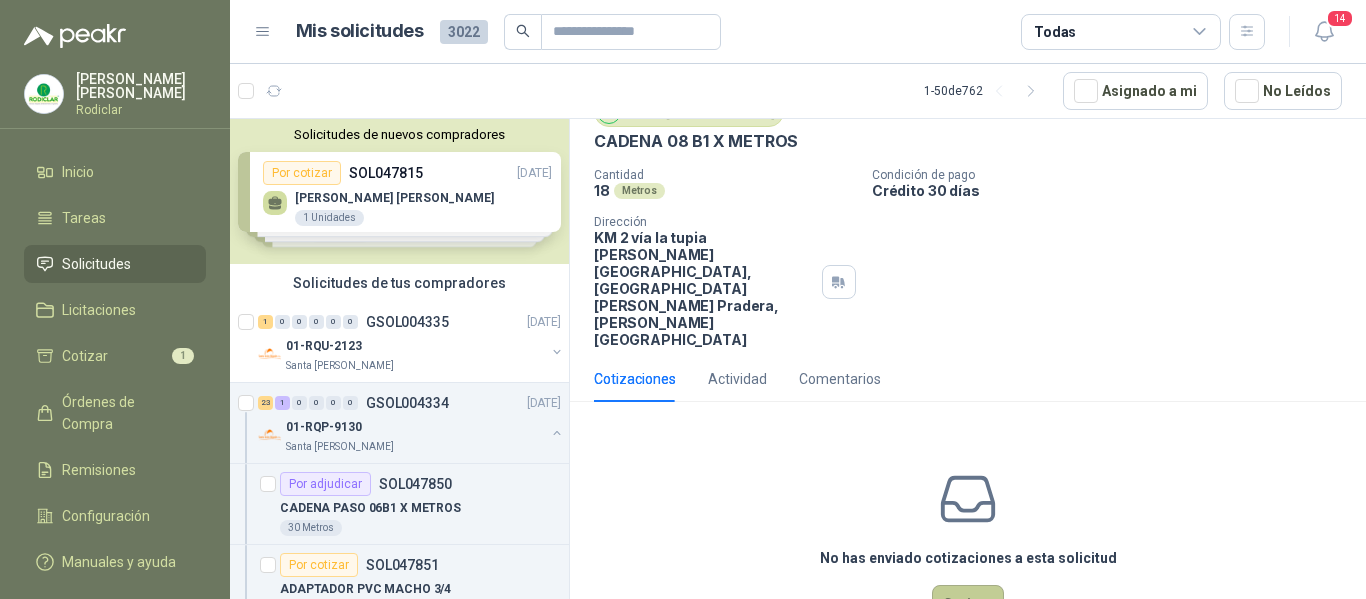 click on "Cotizar" at bounding box center (968, 604) 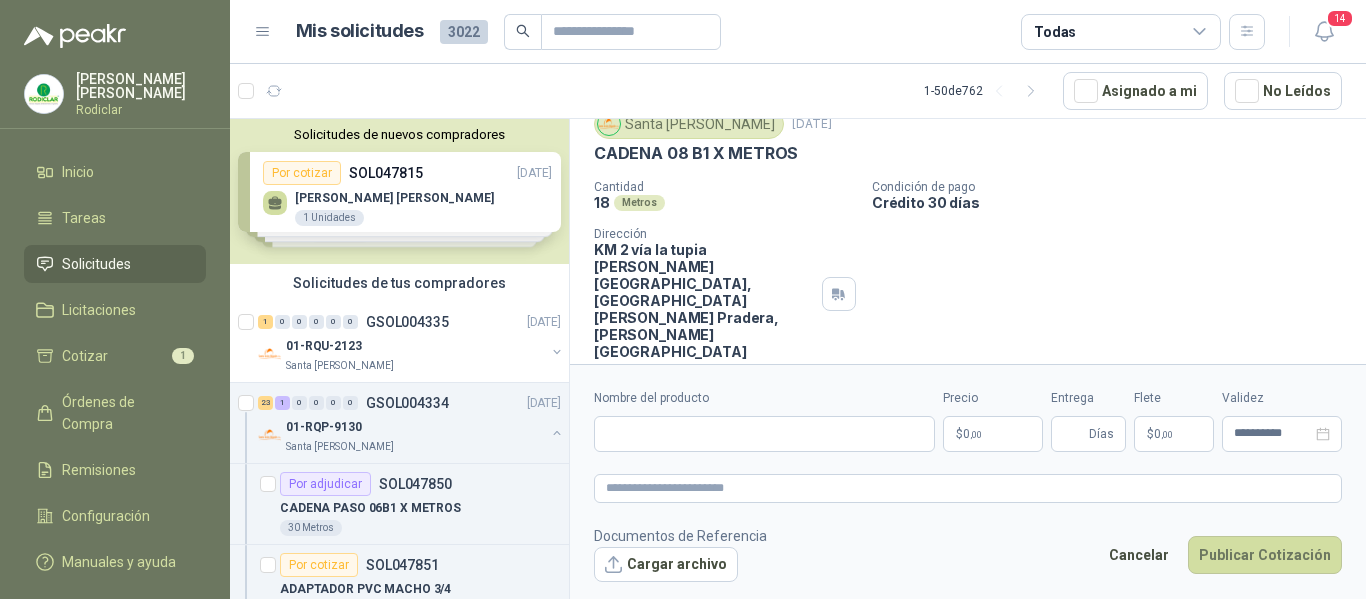 type 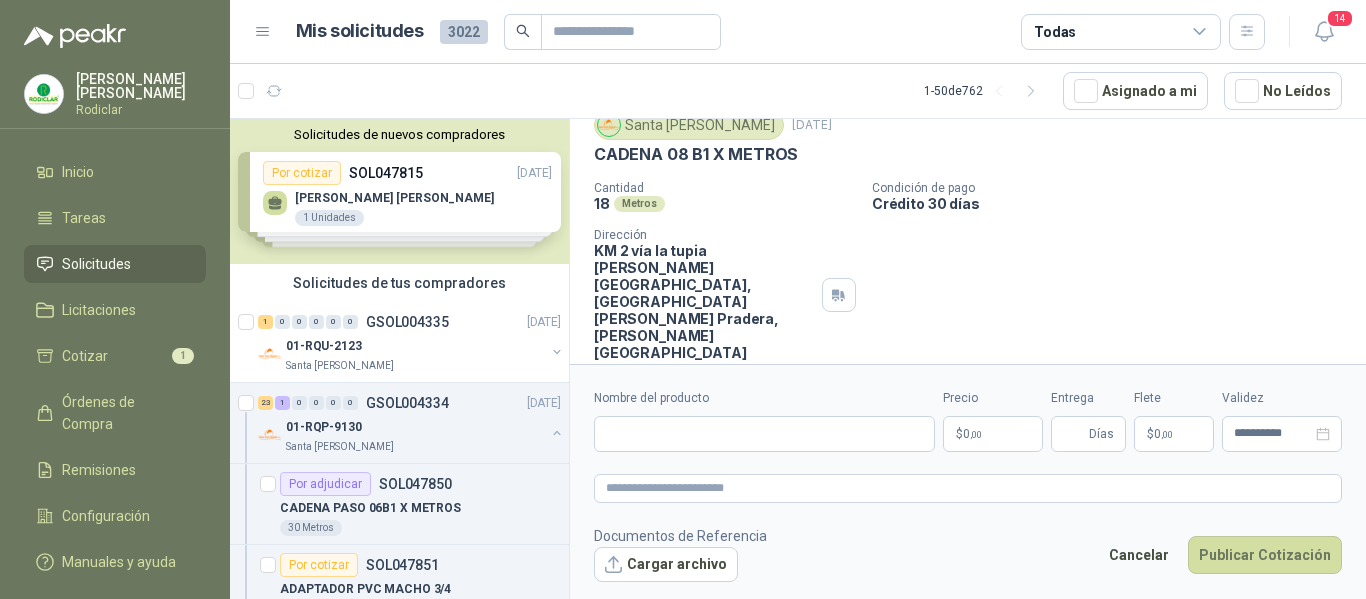 scroll, scrollTop: 73, scrollLeft: 0, axis: vertical 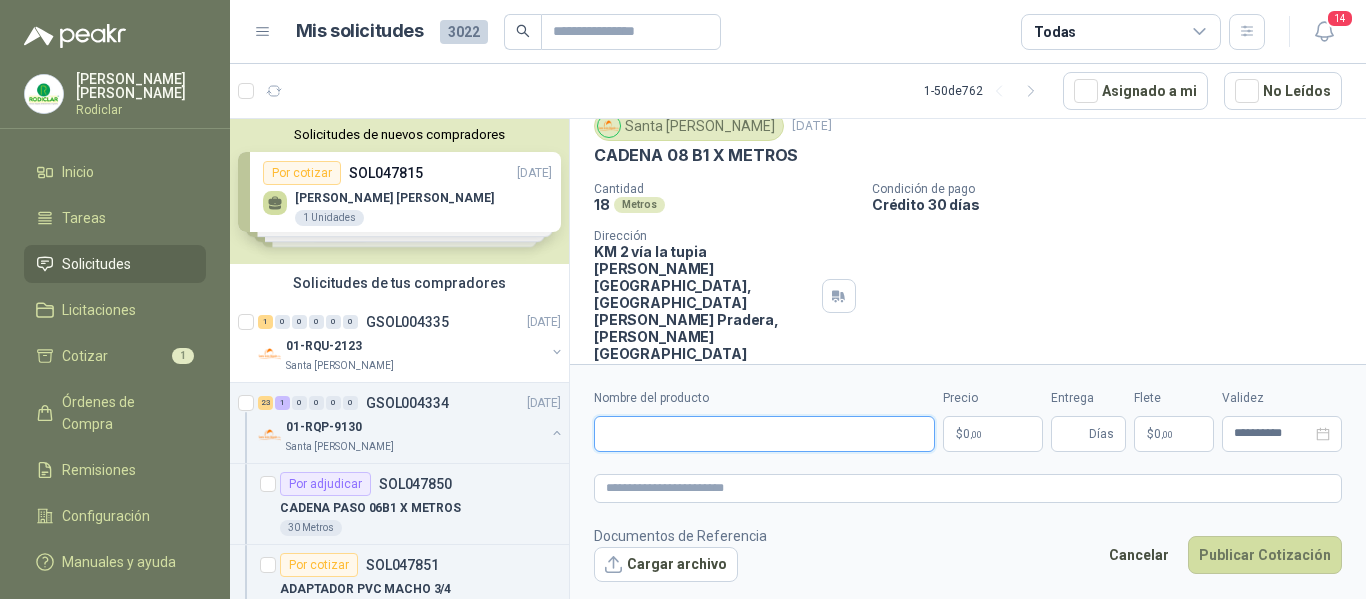 click on "Nombre del producto" at bounding box center [764, 434] 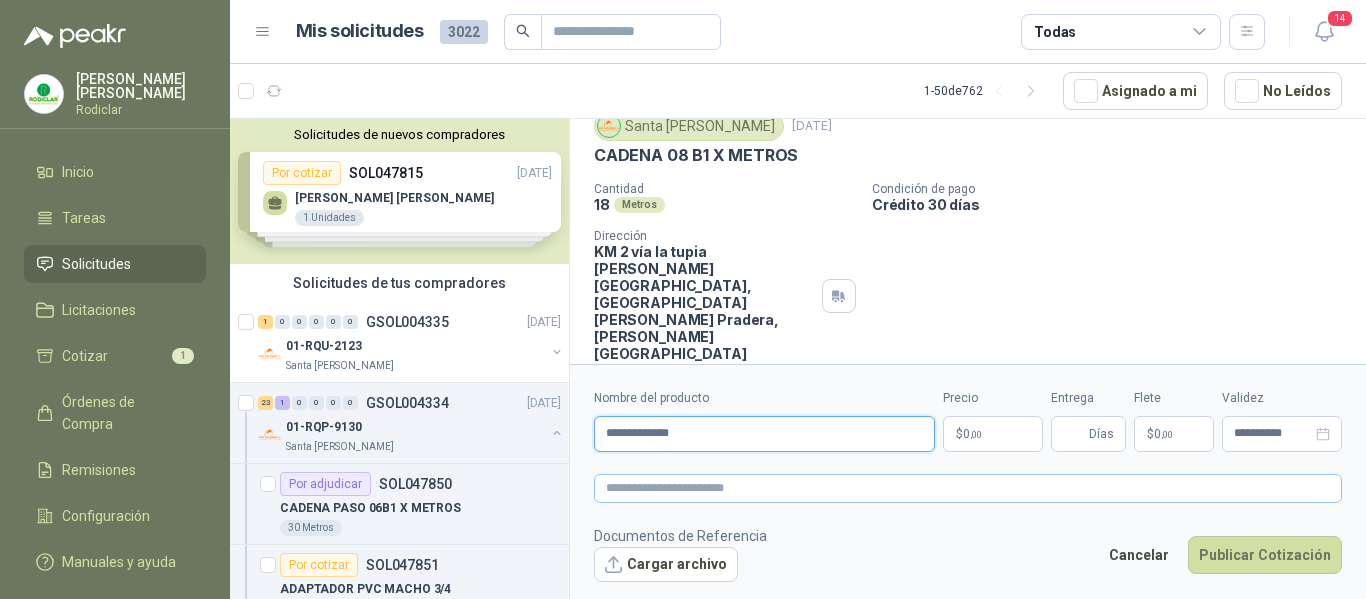 type on "**********" 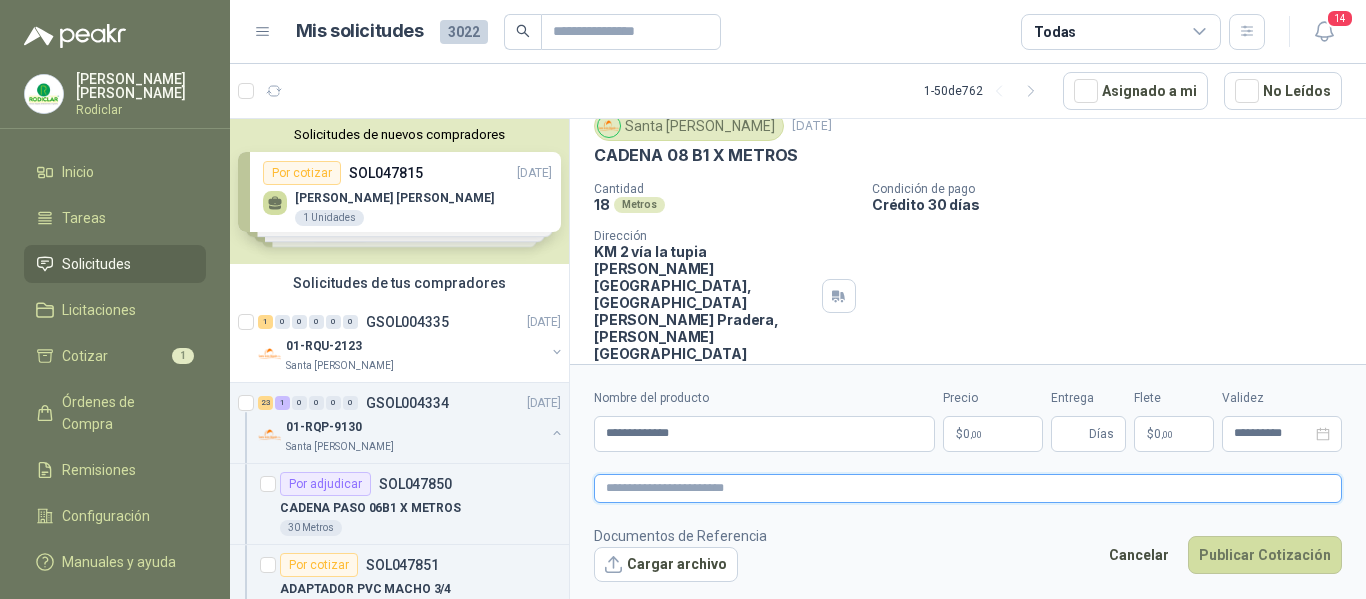 click at bounding box center (968, 488) 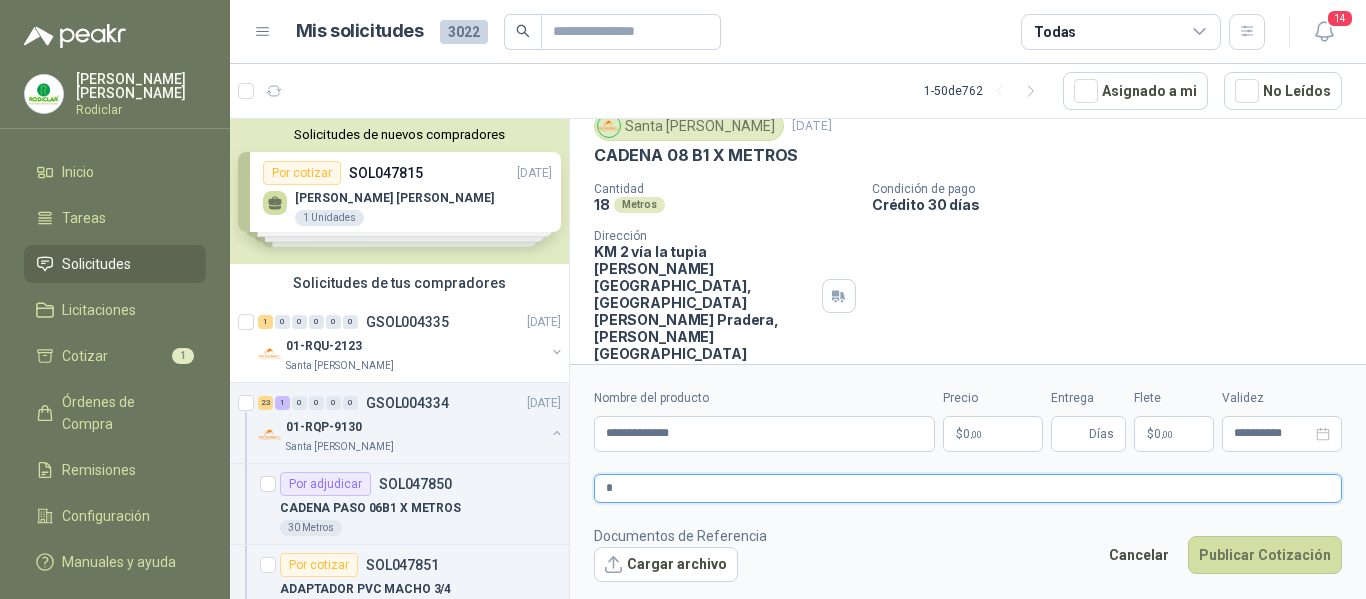 type 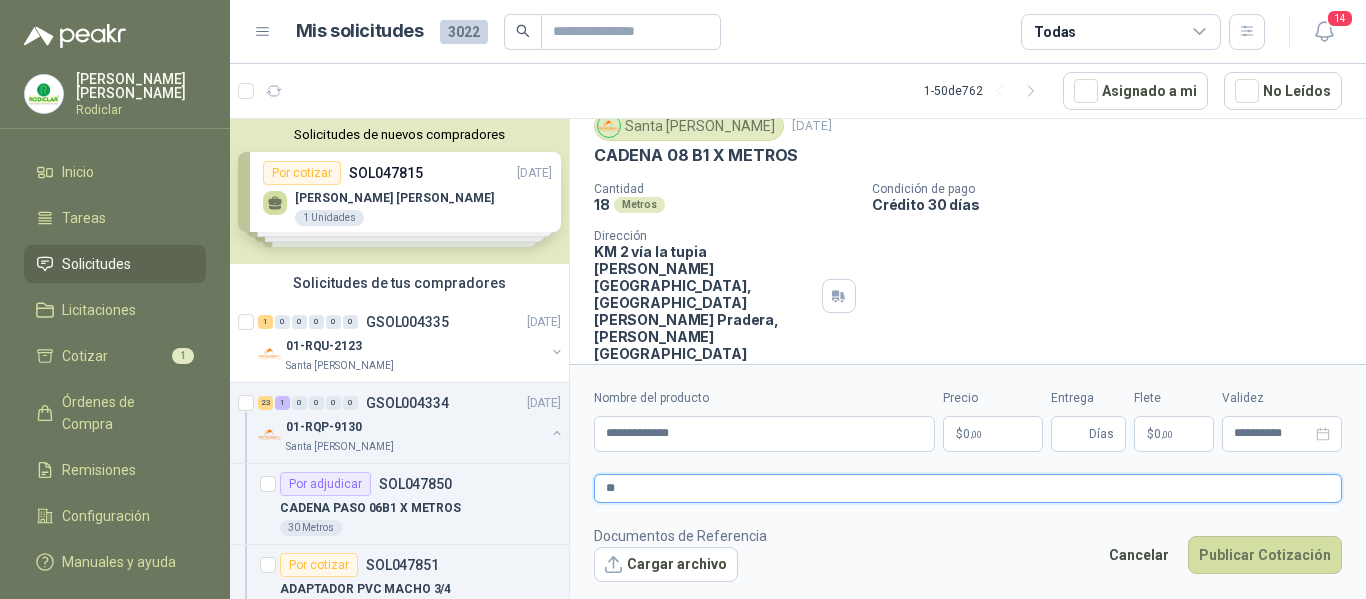 type 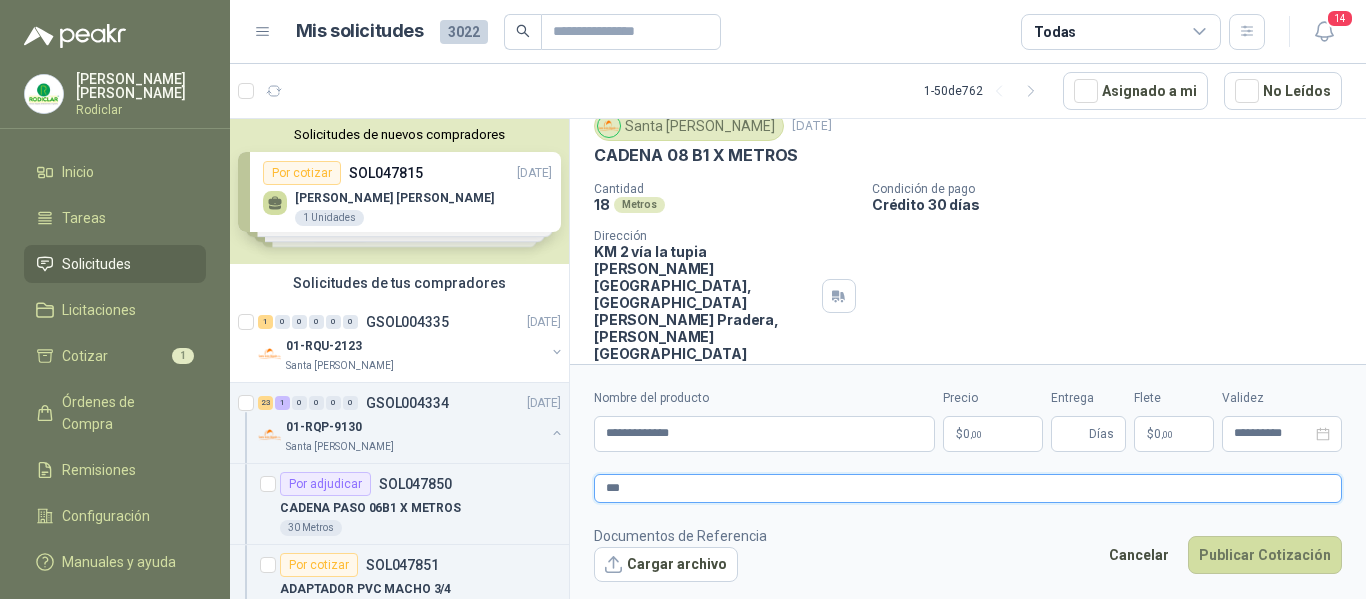 type 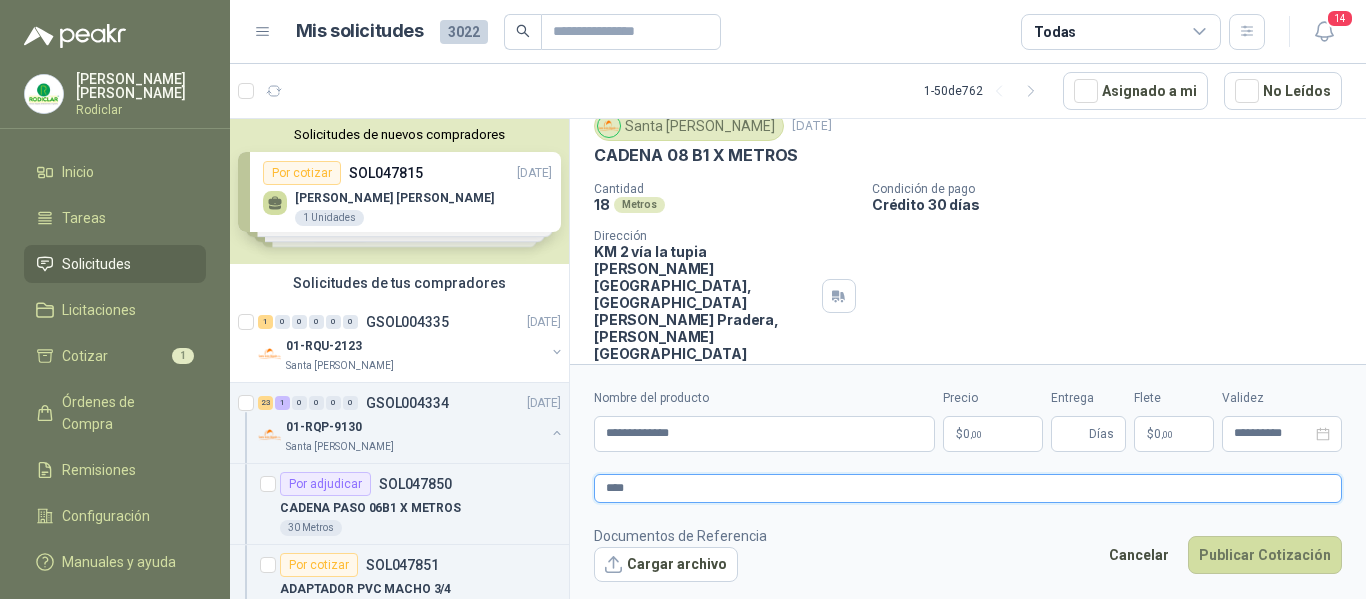 type 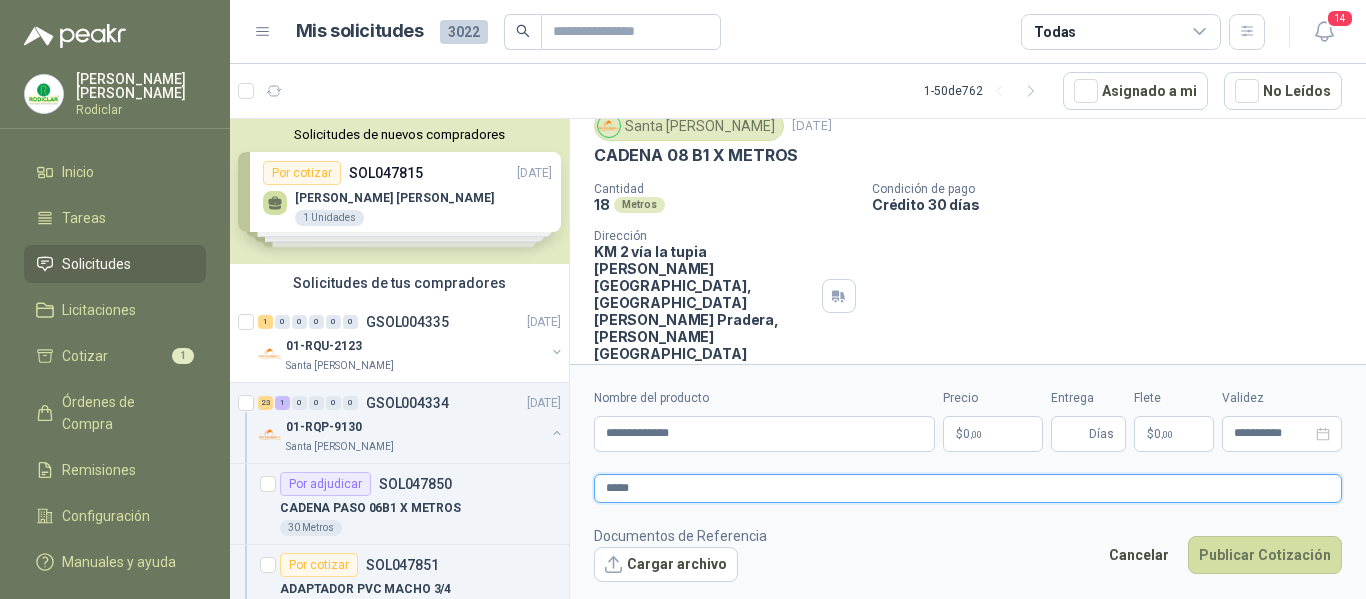 type 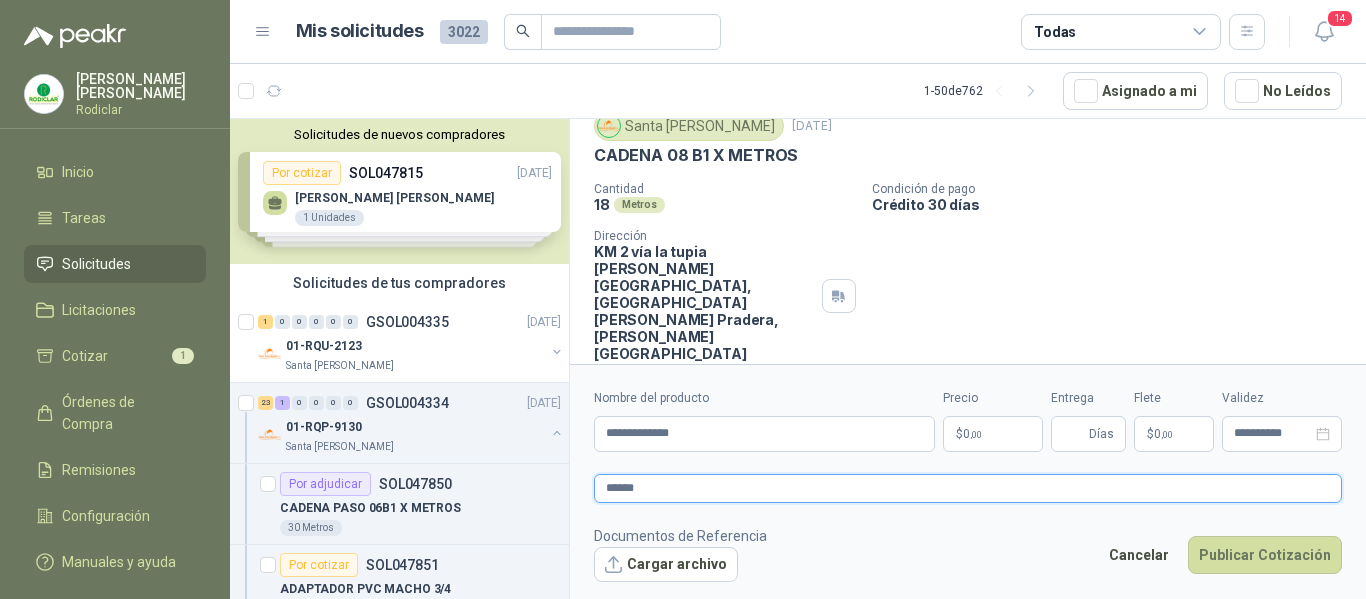 type 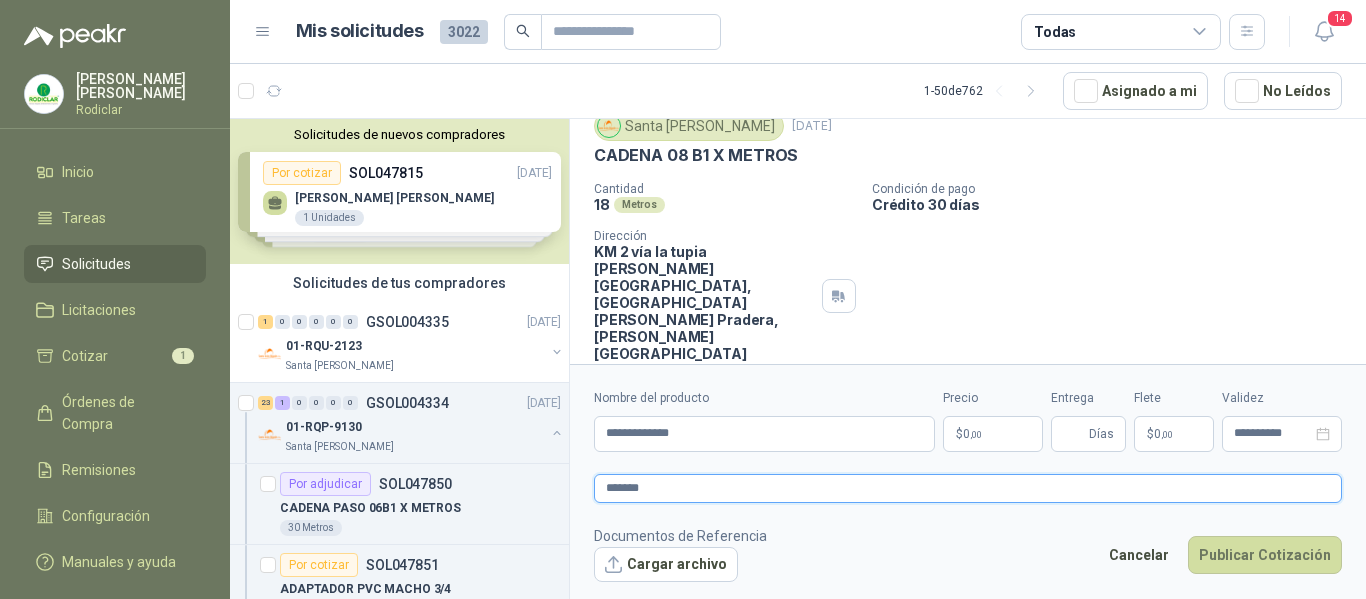 type 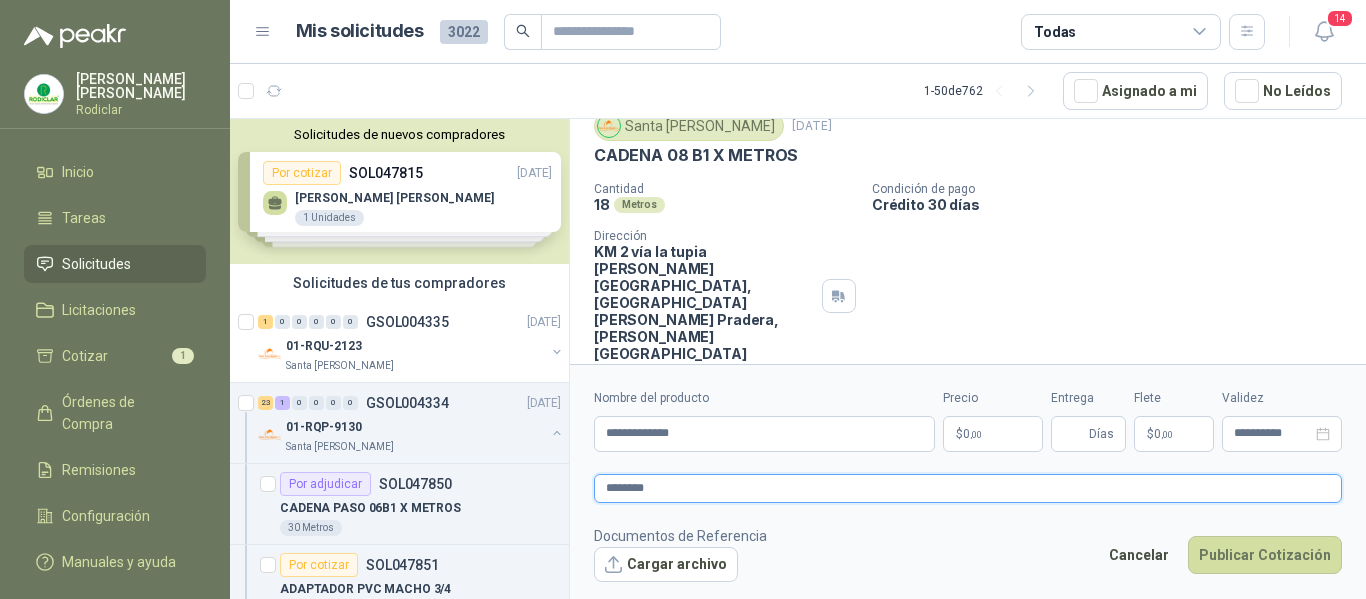 type 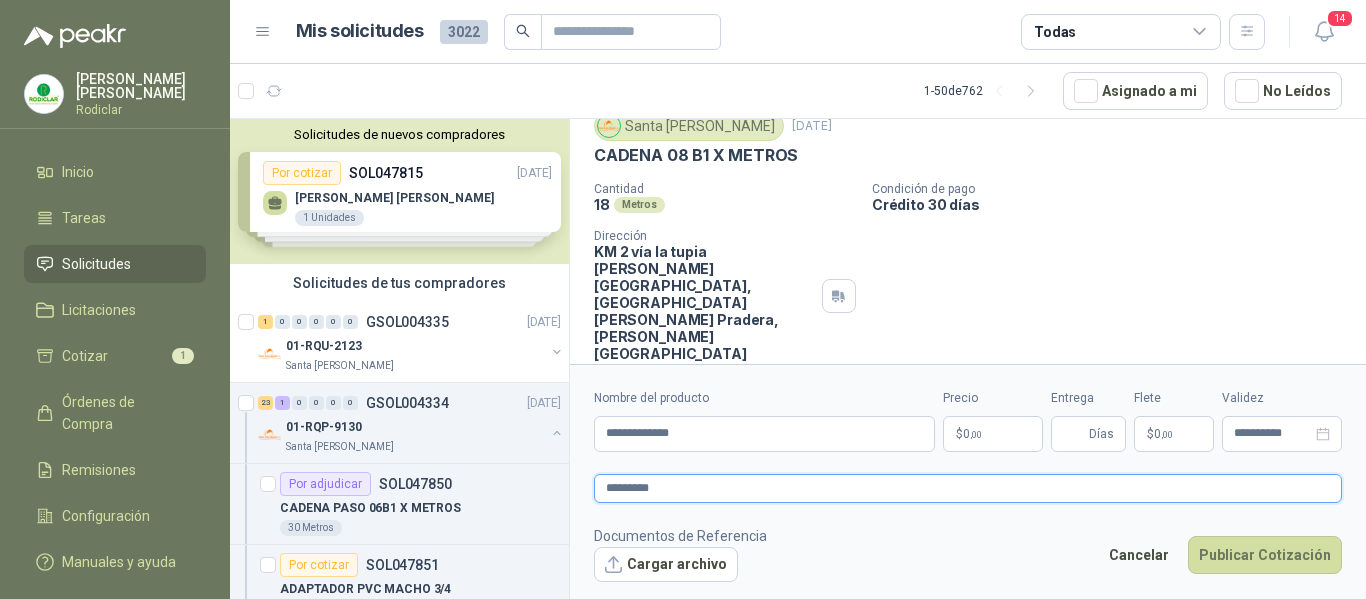 type 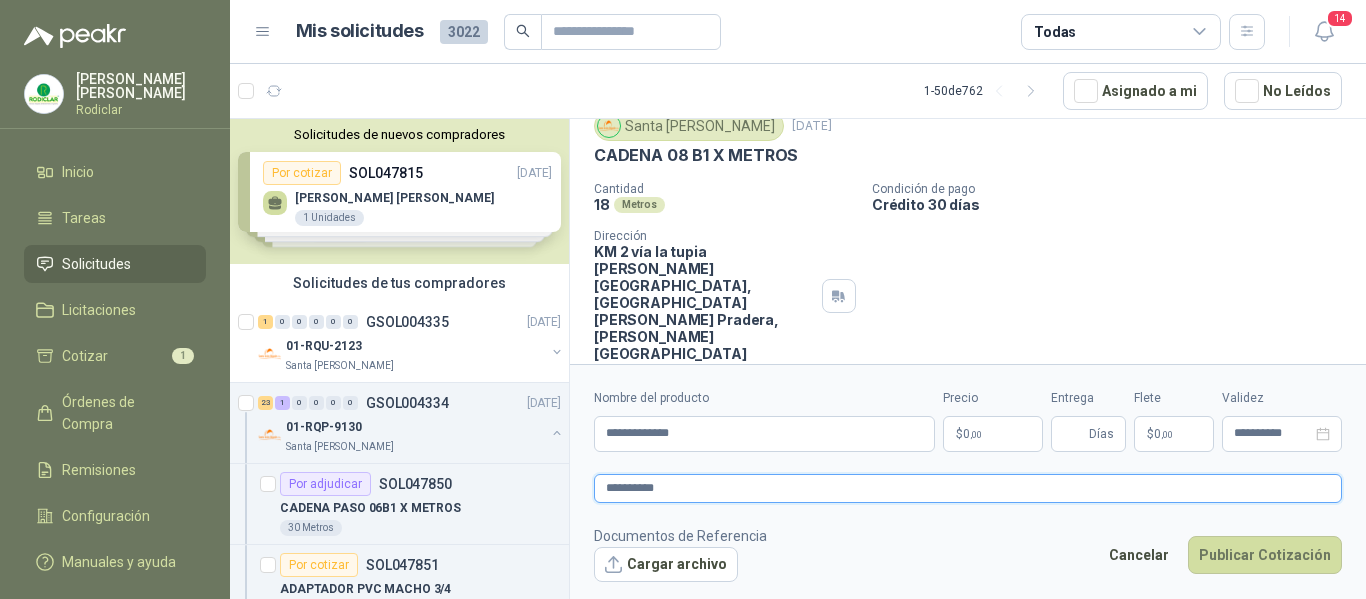 type 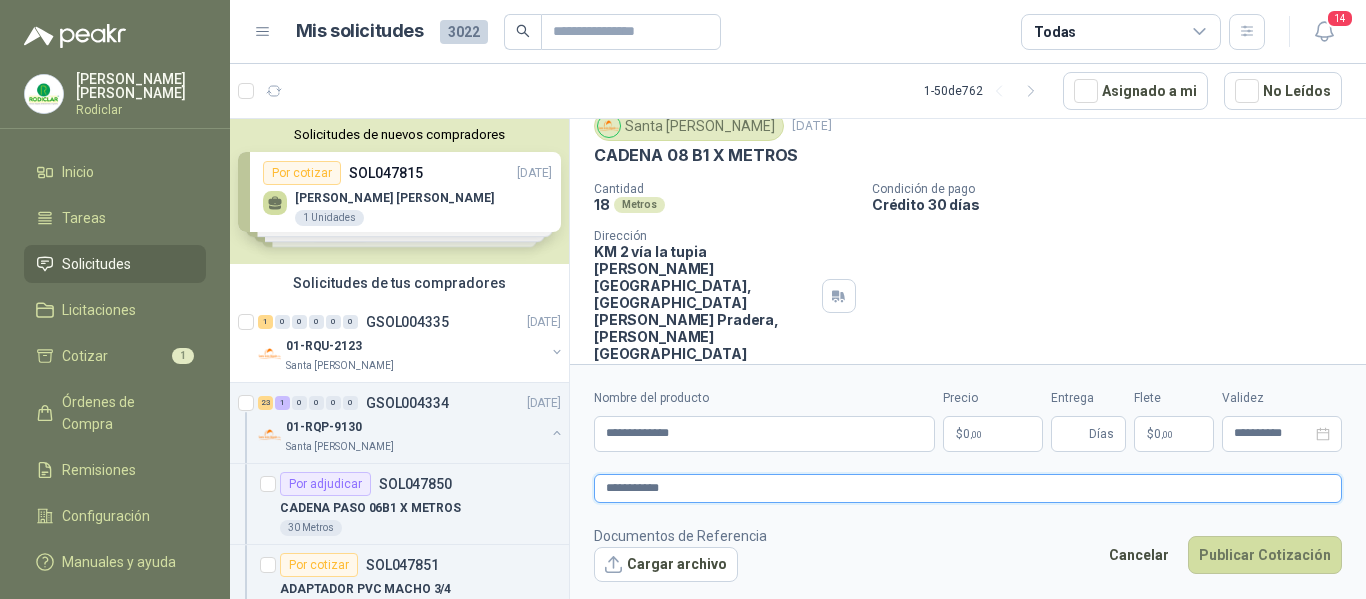 type 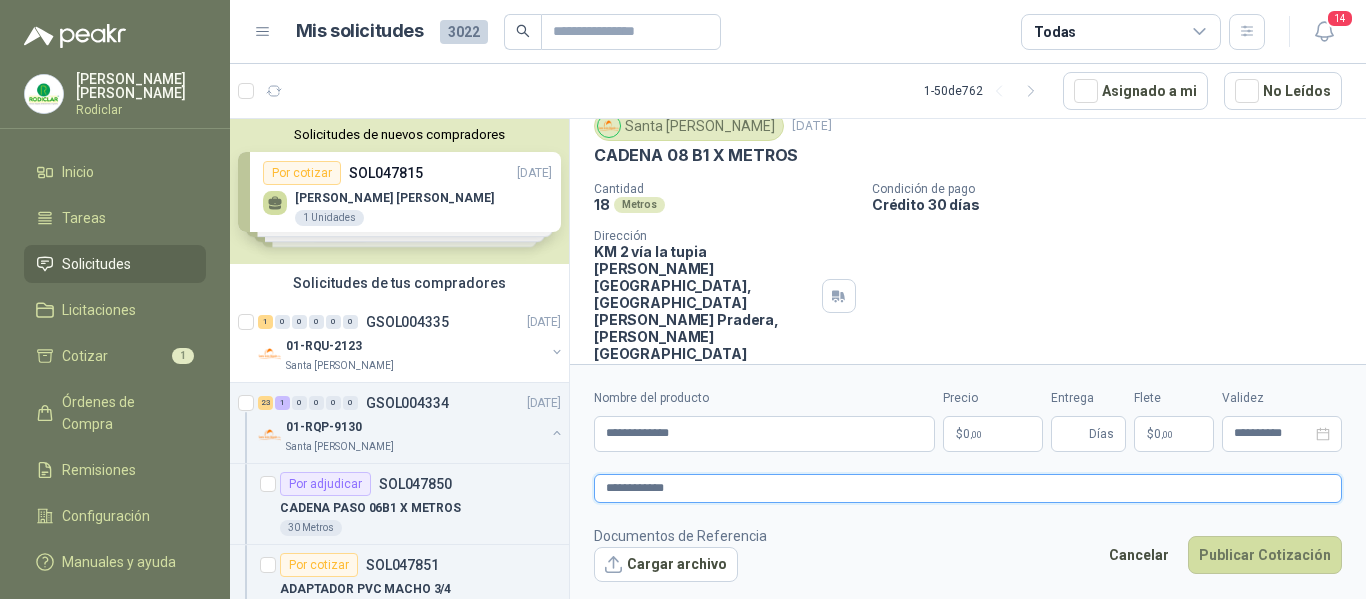 type 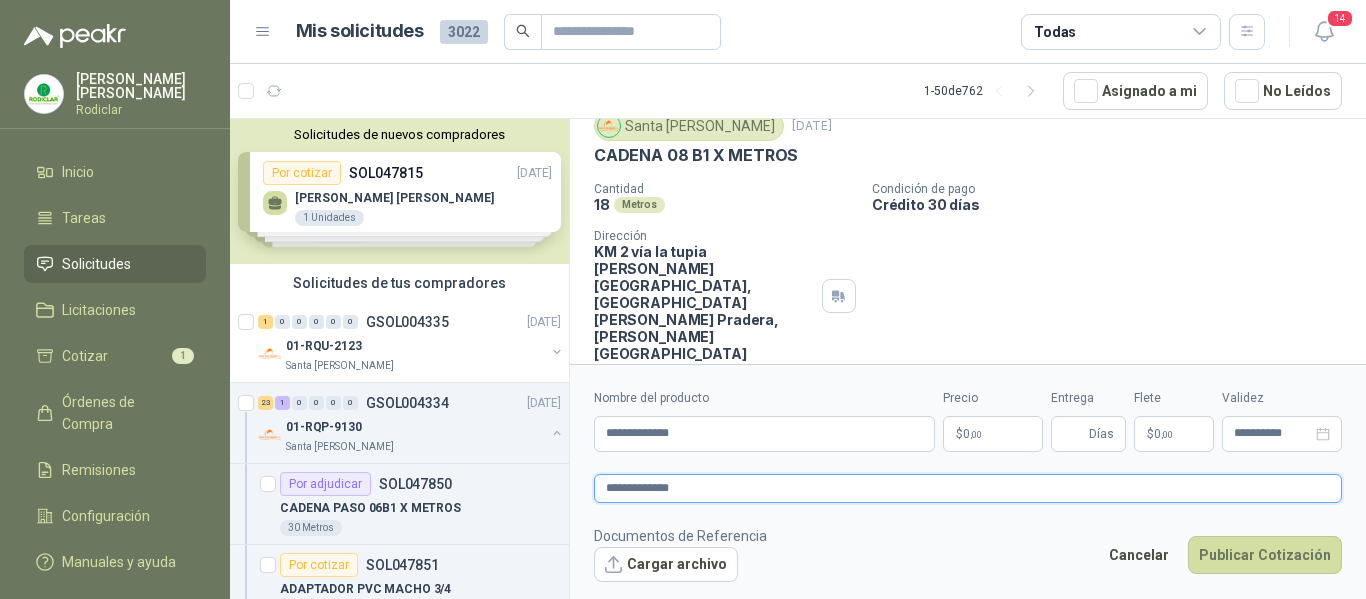 type 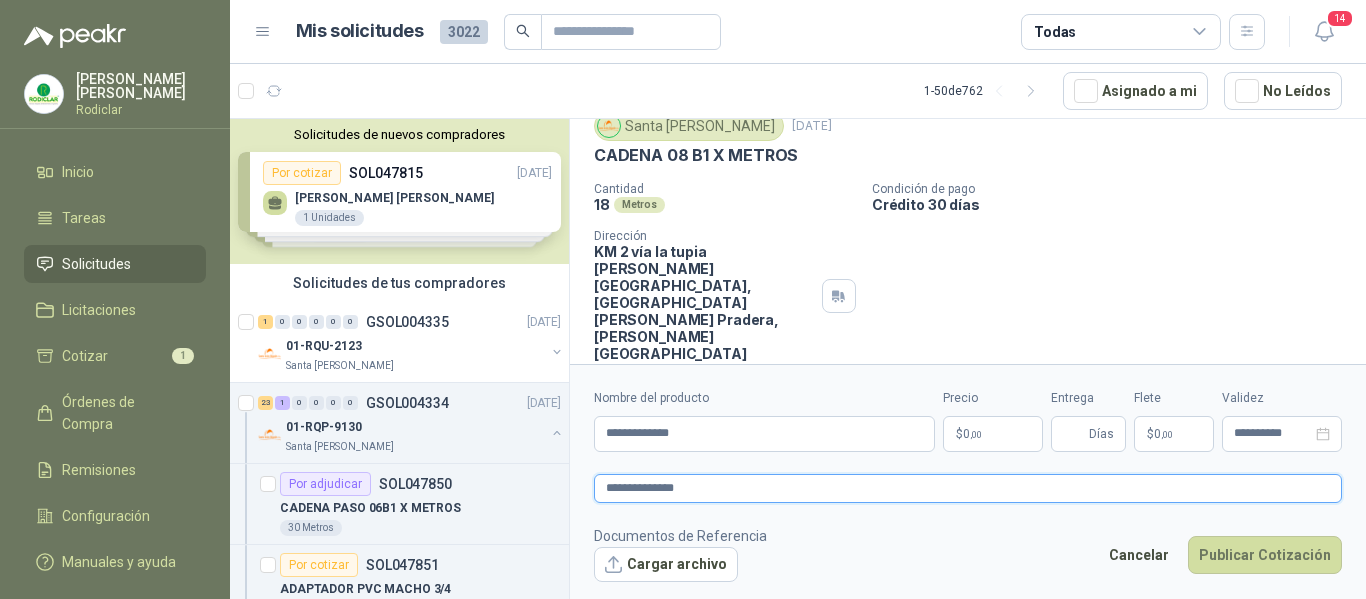 type 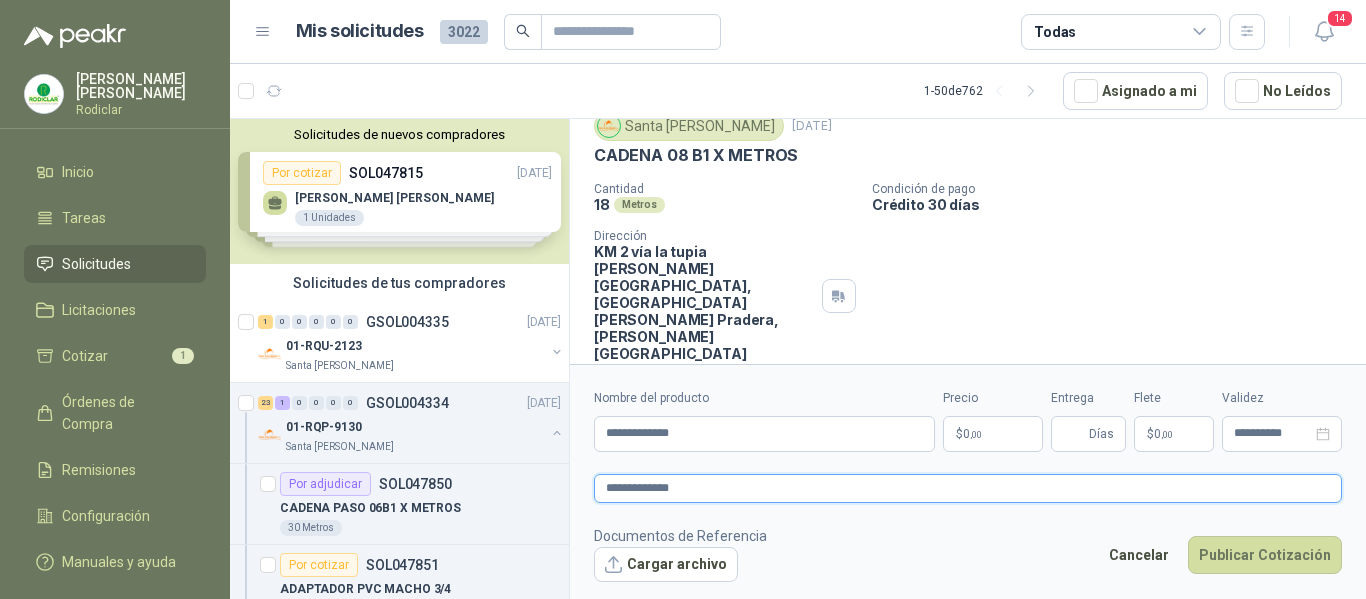 type 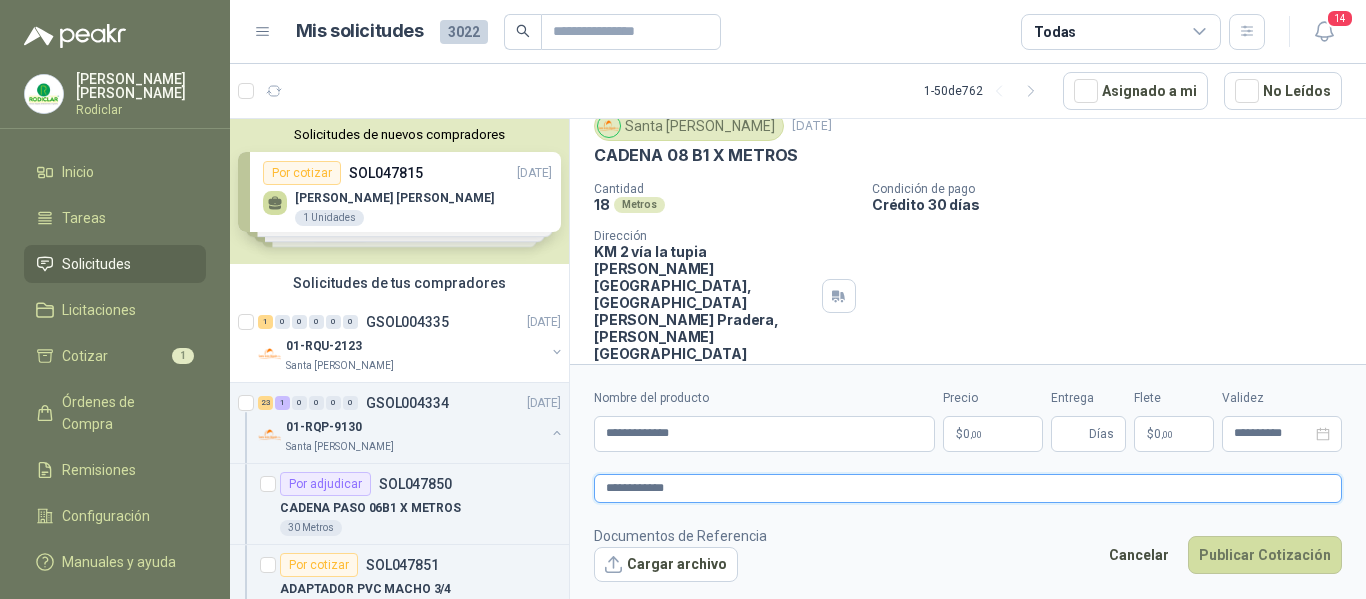 type 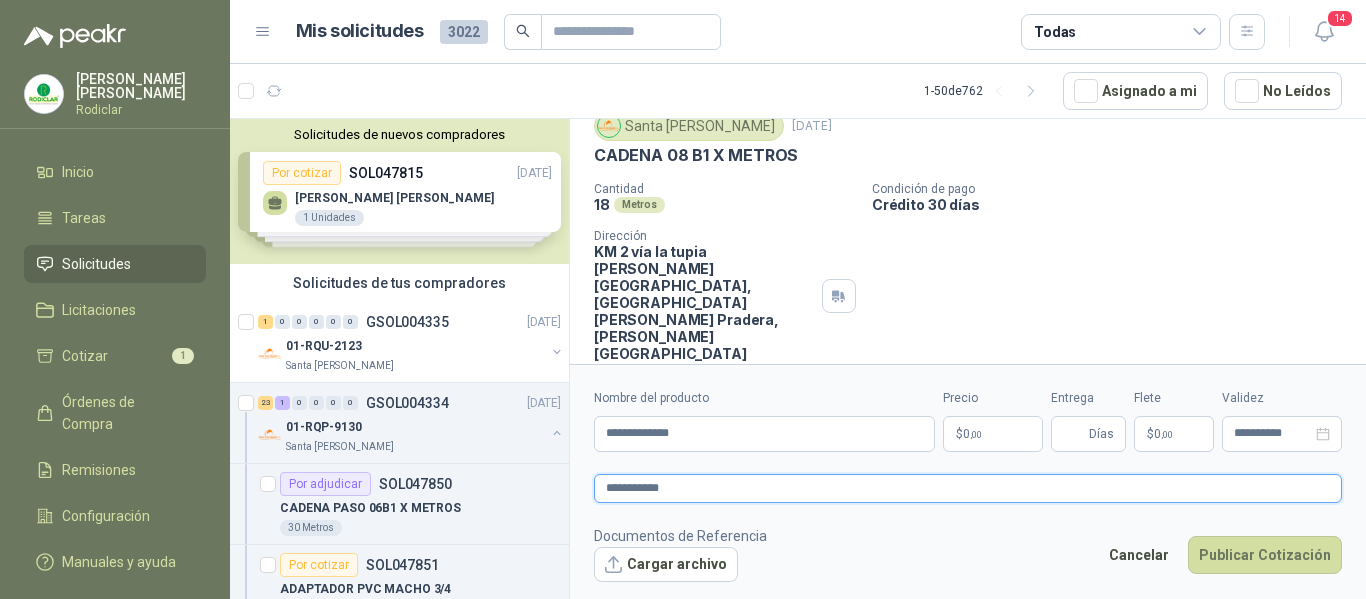 type 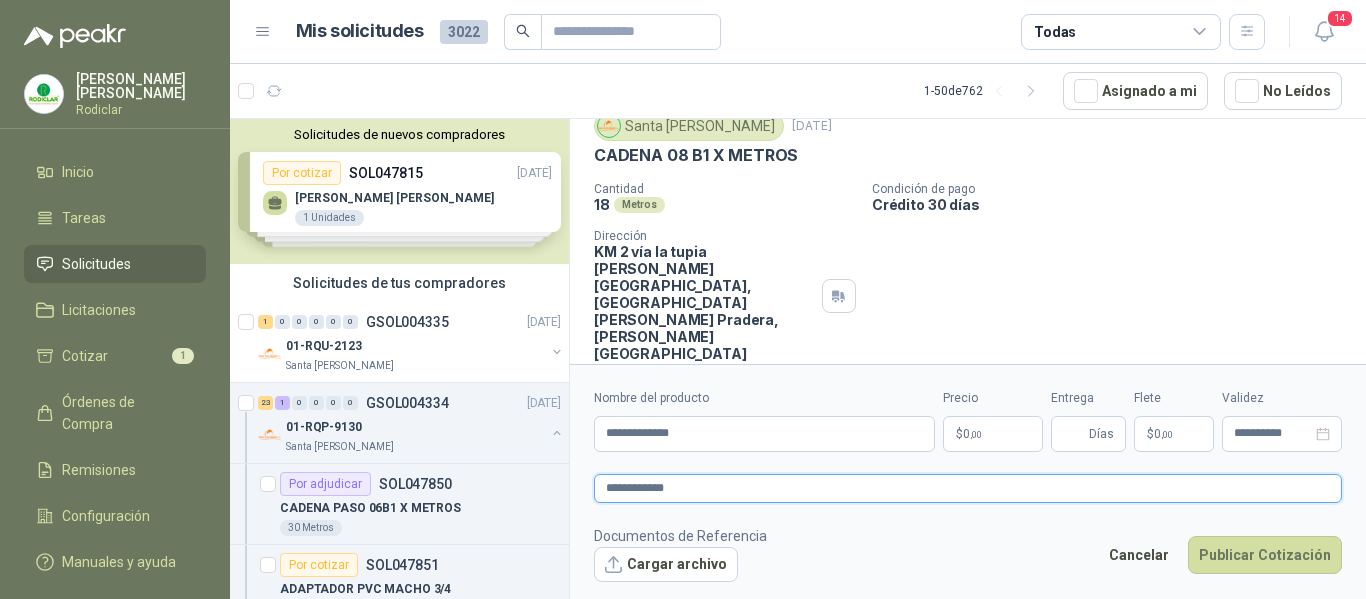 type 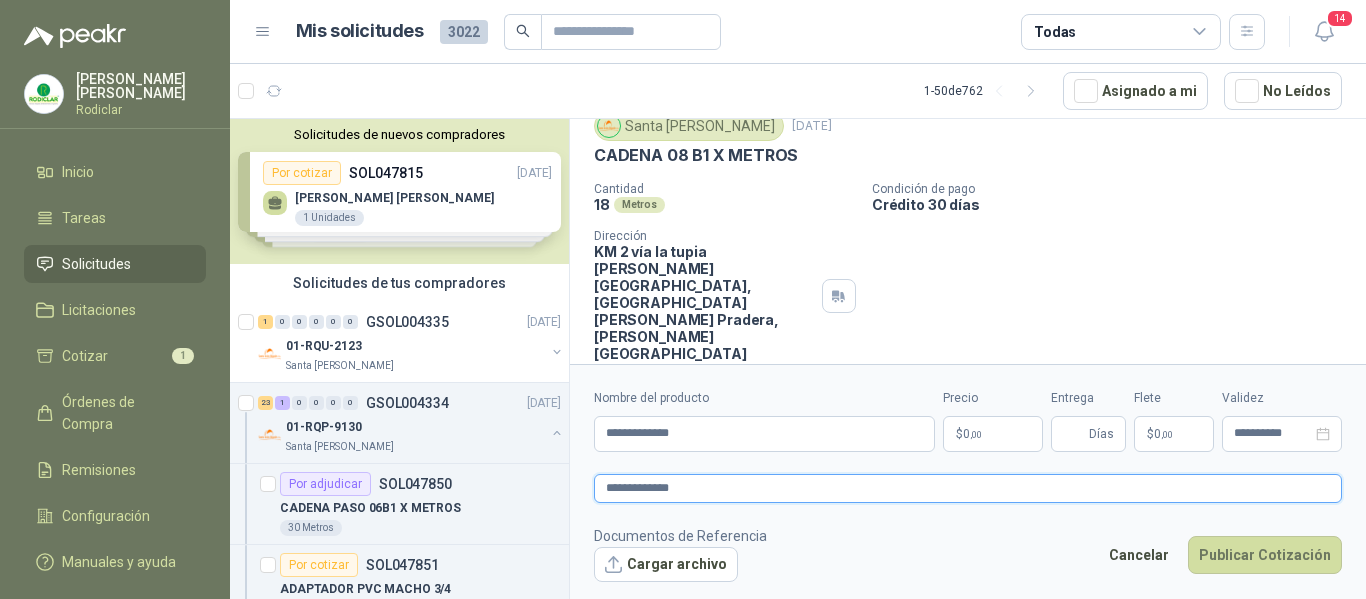 type 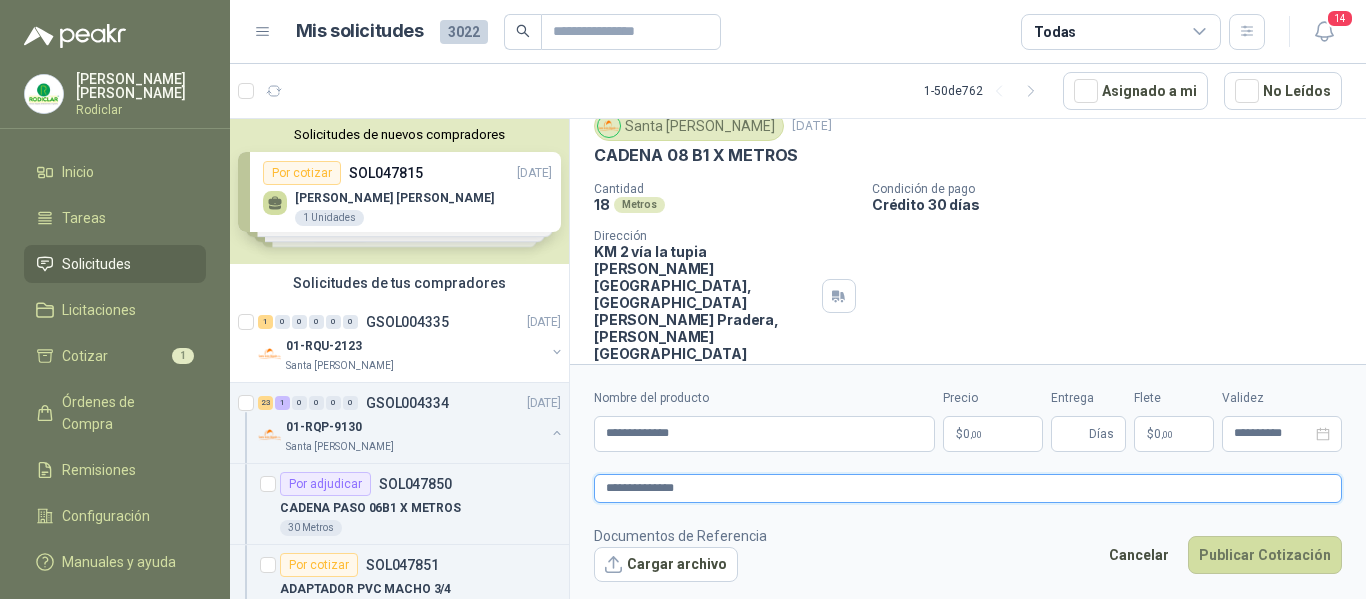 type 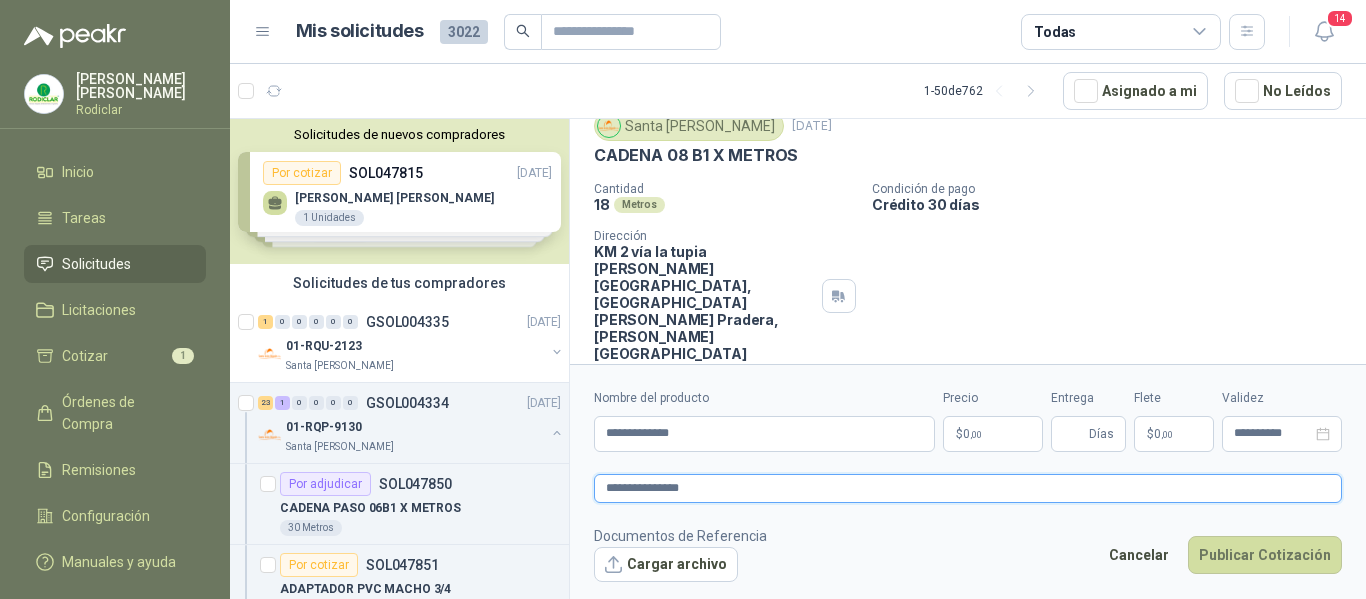 type on "**********" 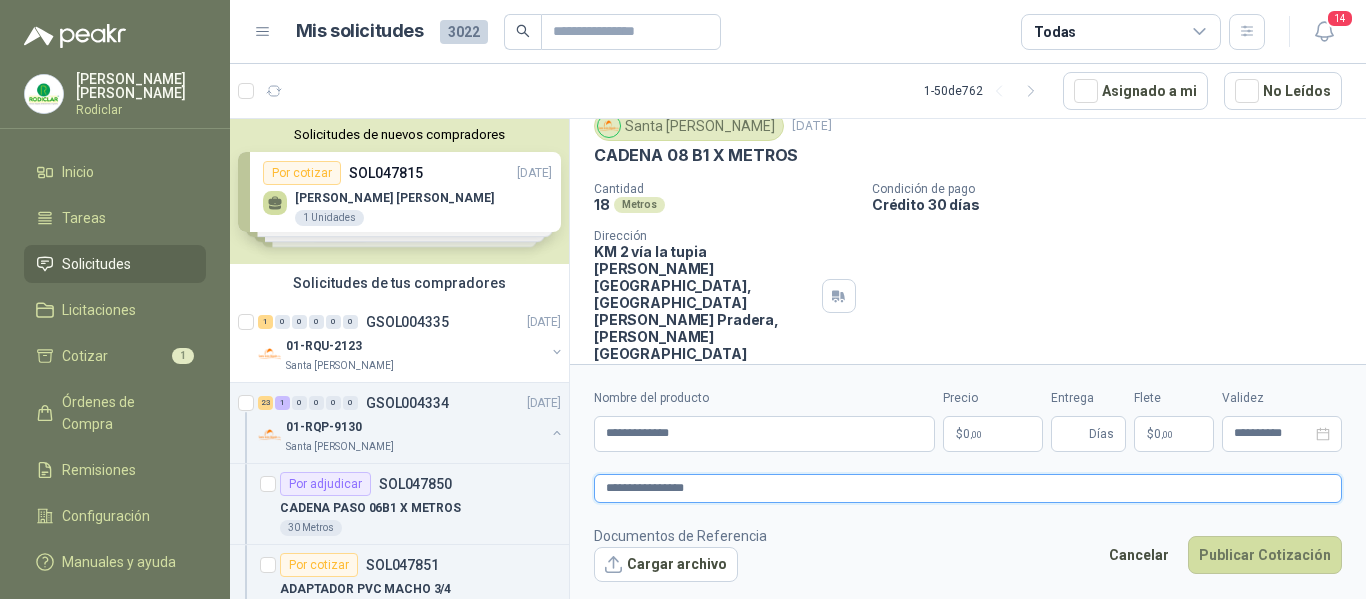 type 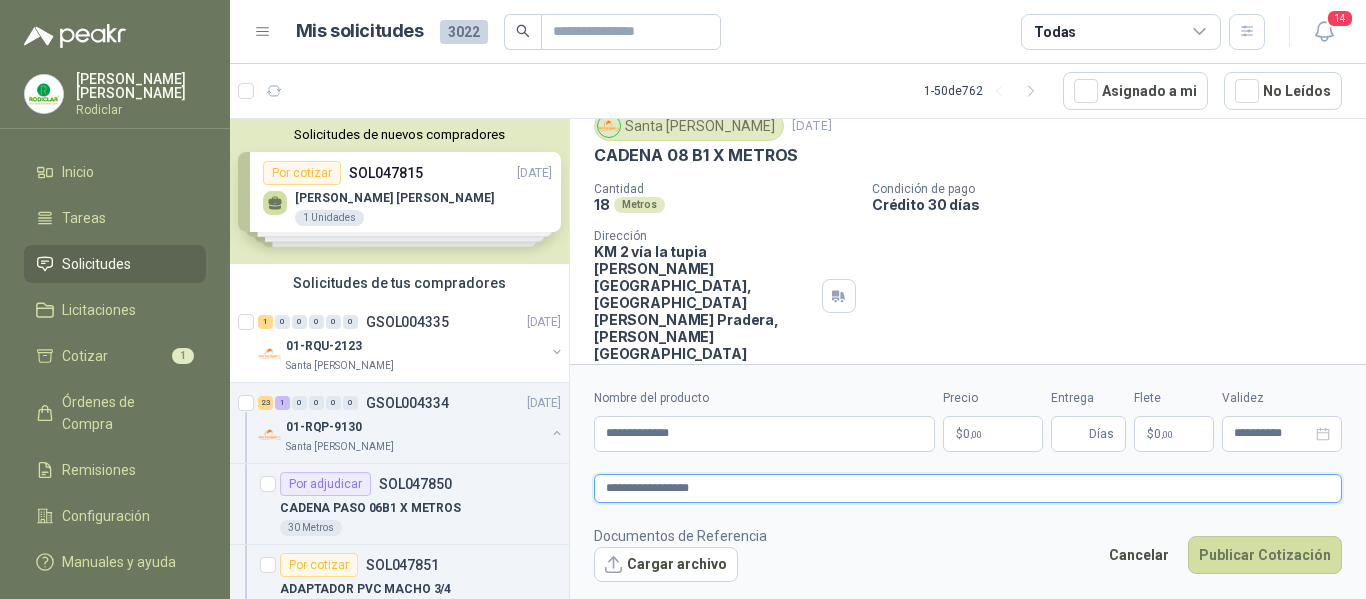 type 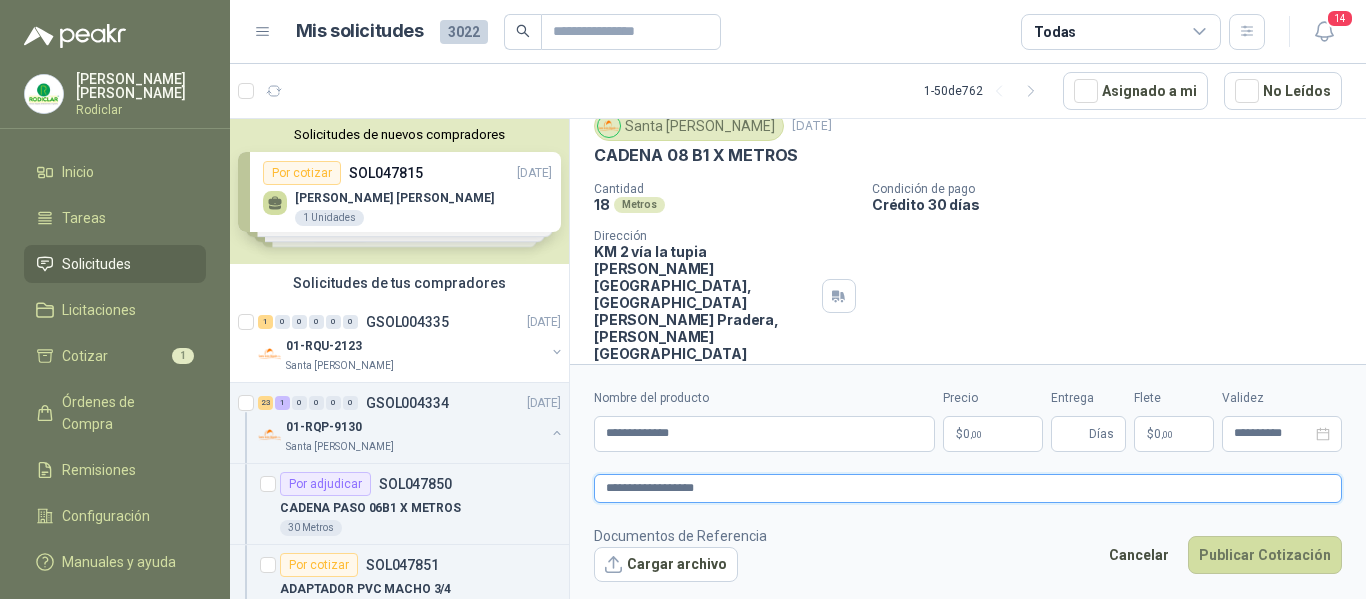 type 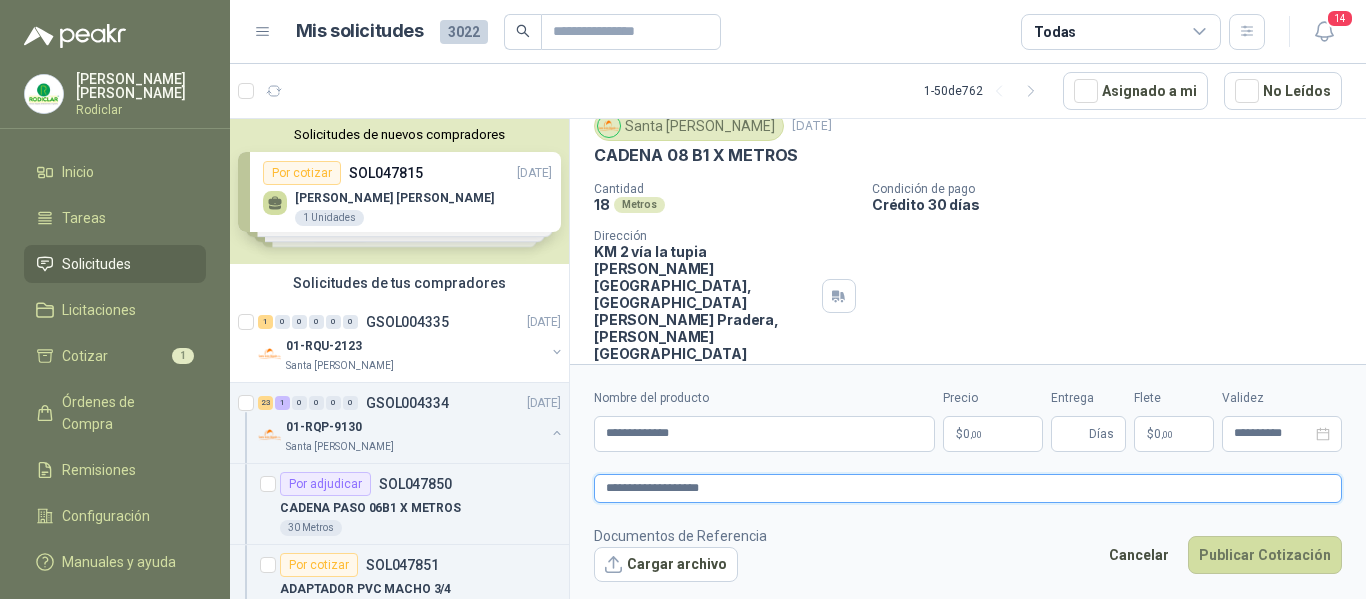 type on "**********" 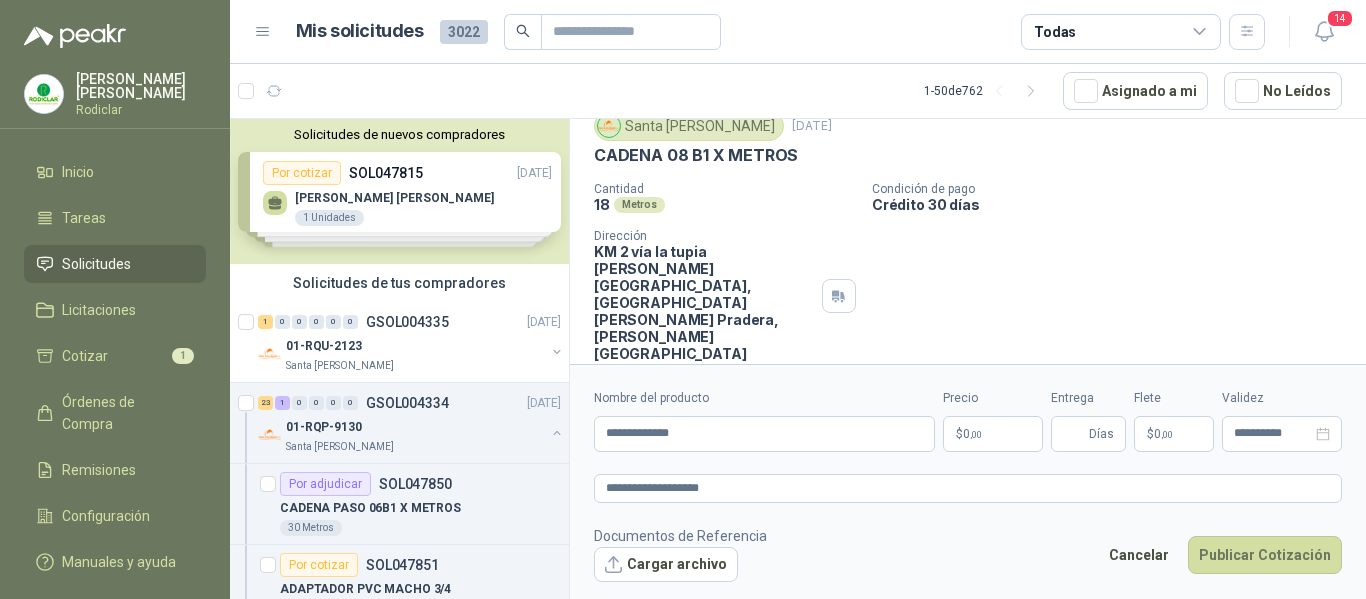 click on ",00" at bounding box center [976, 434] 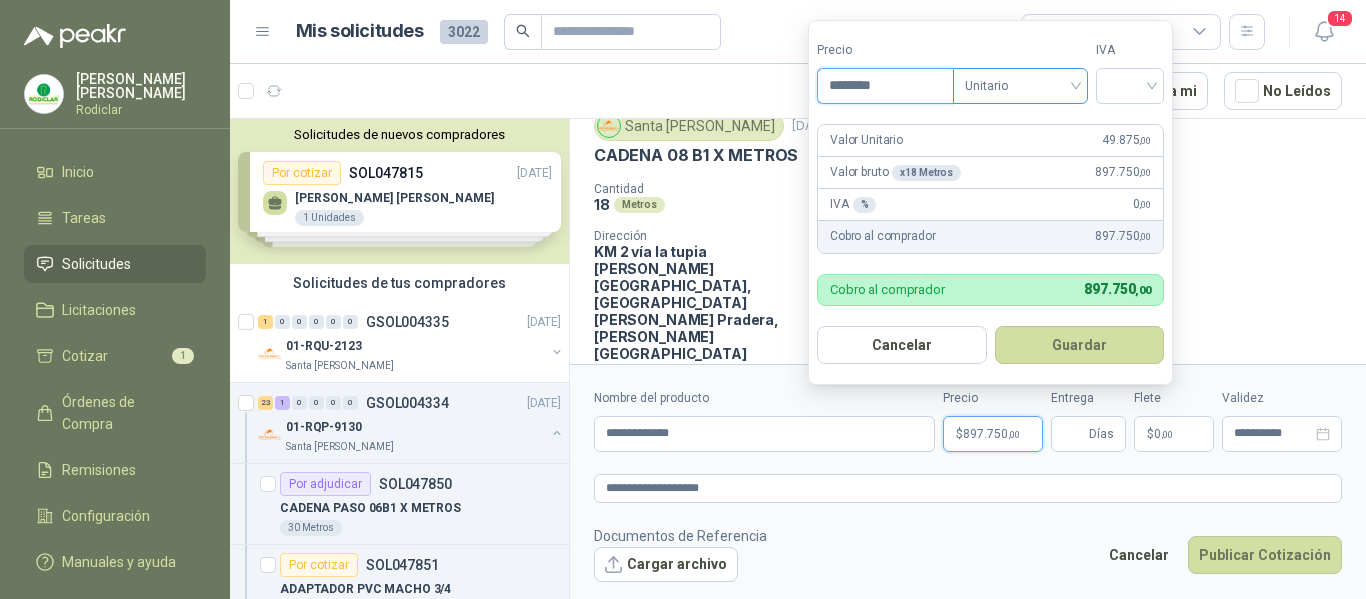 click on "Unitario" at bounding box center (1020, 86) 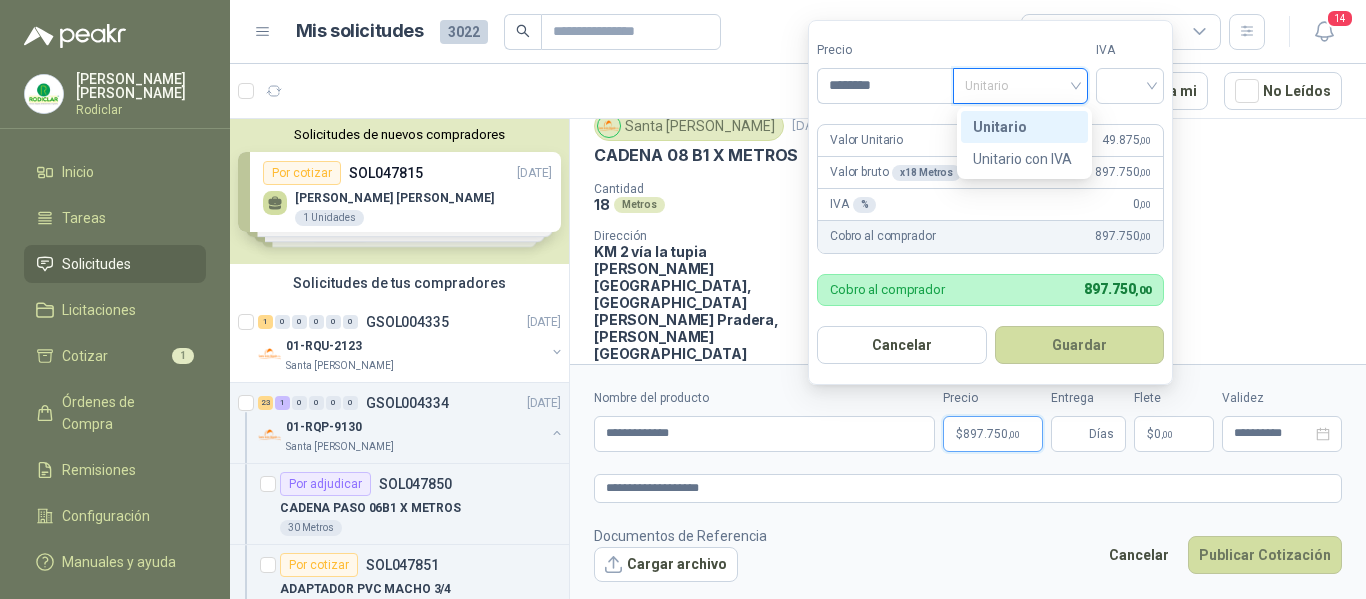 click on "Unitario" at bounding box center (1024, 127) 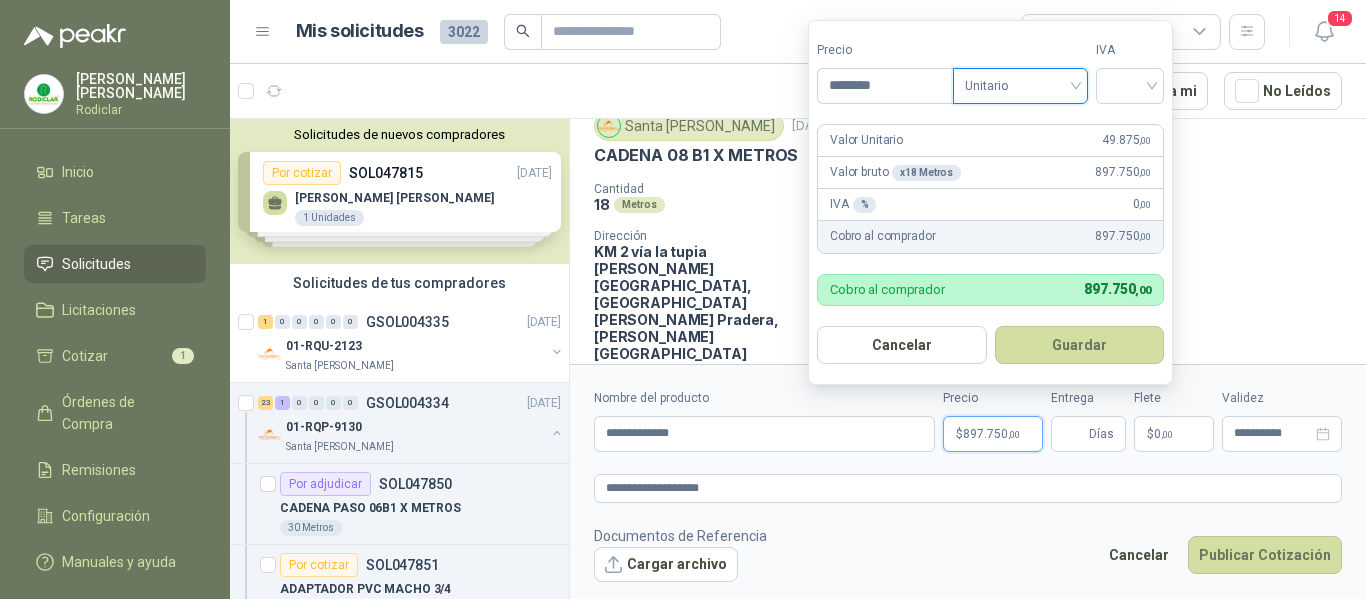 click on "Unitario" at bounding box center (1020, 86) 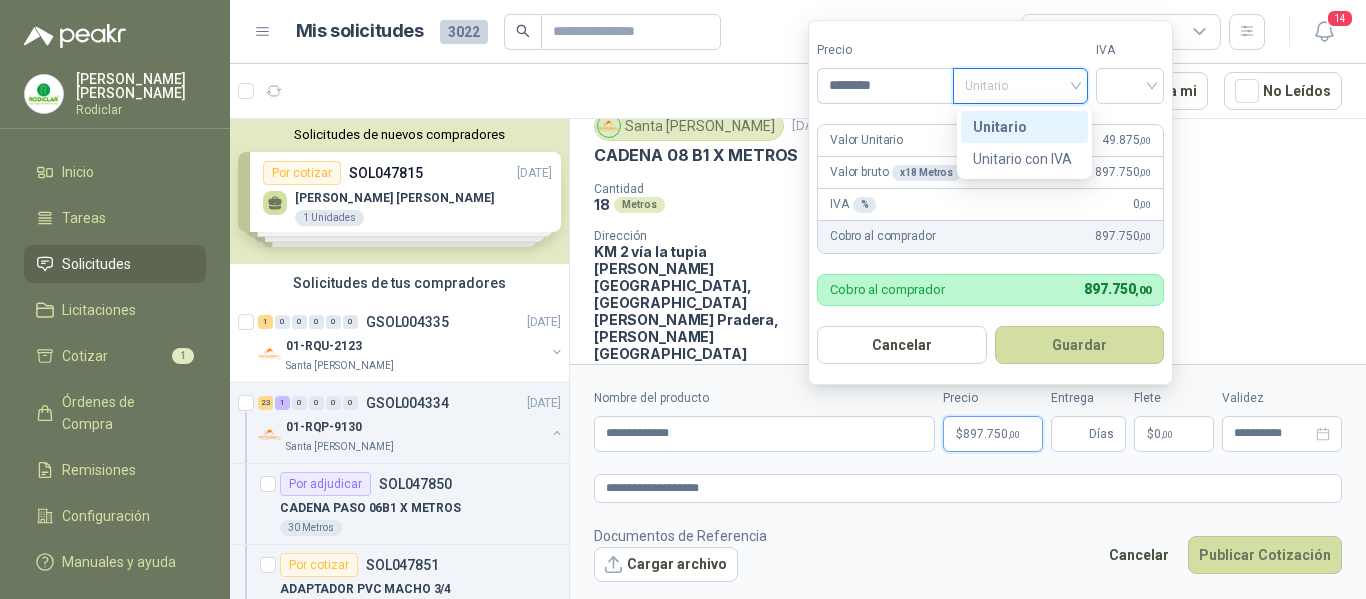 drag, startPoint x: 1031, startPoint y: 121, endPoint x: 1078, endPoint y: 103, distance: 50.32892 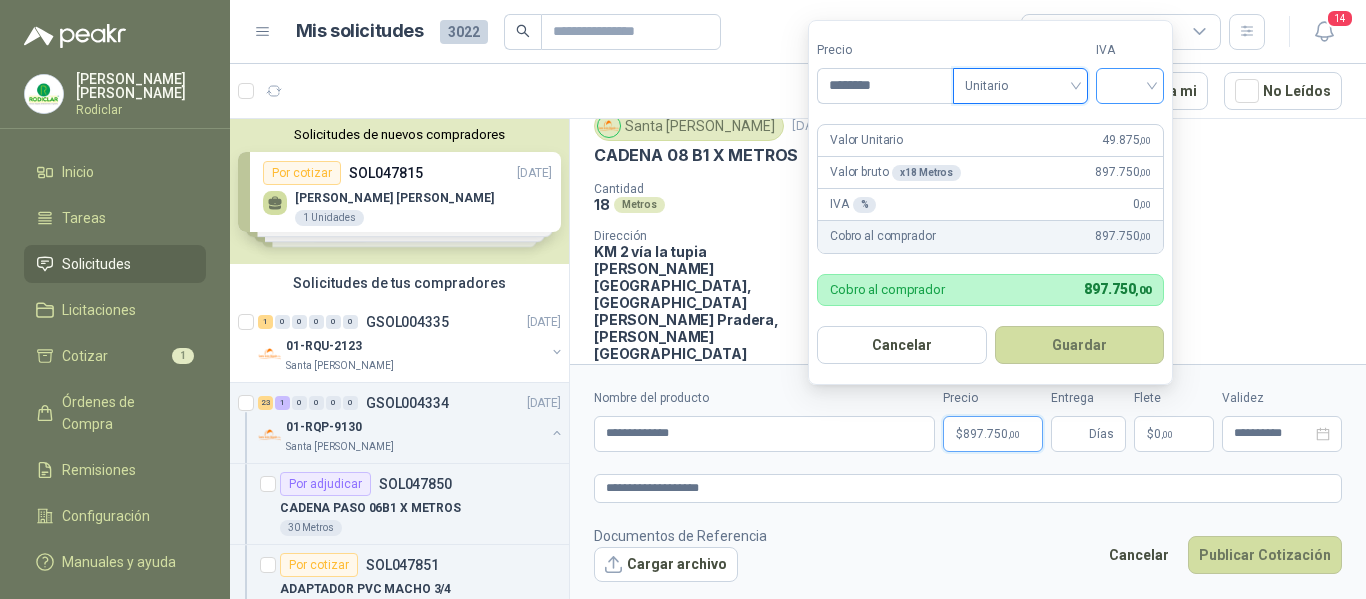 drag, startPoint x: 1119, startPoint y: 87, endPoint x: 1134, endPoint y: 98, distance: 18.601076 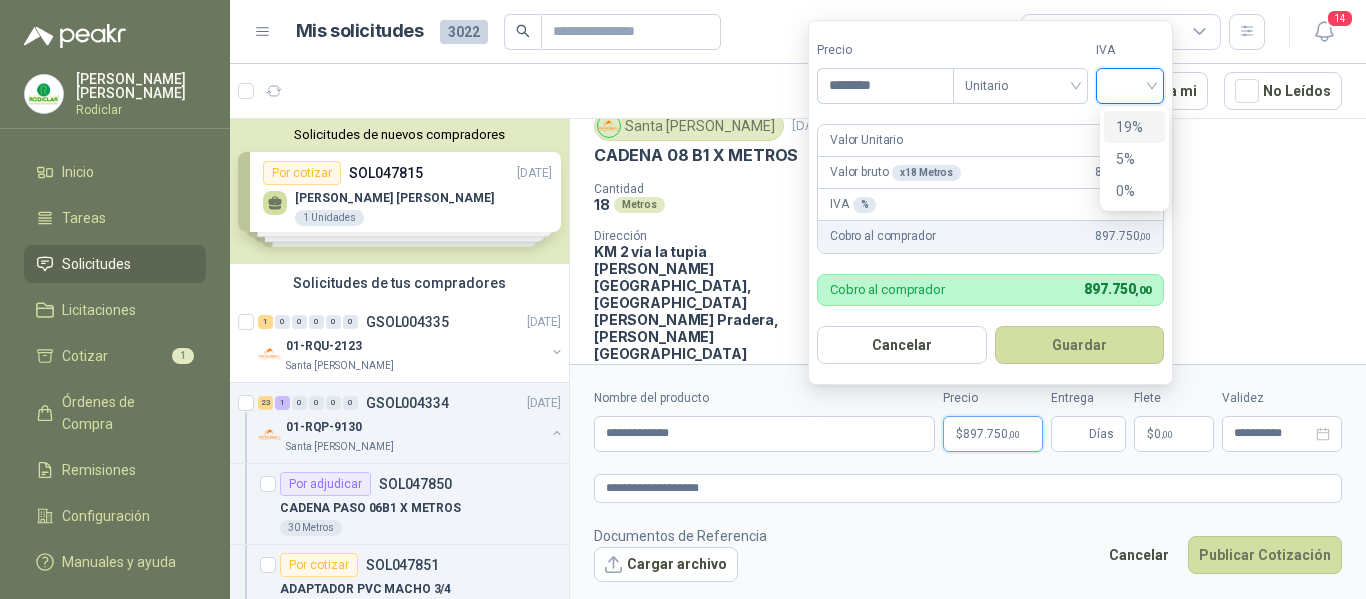 click on "19%" at bounding box center (1134, 127) 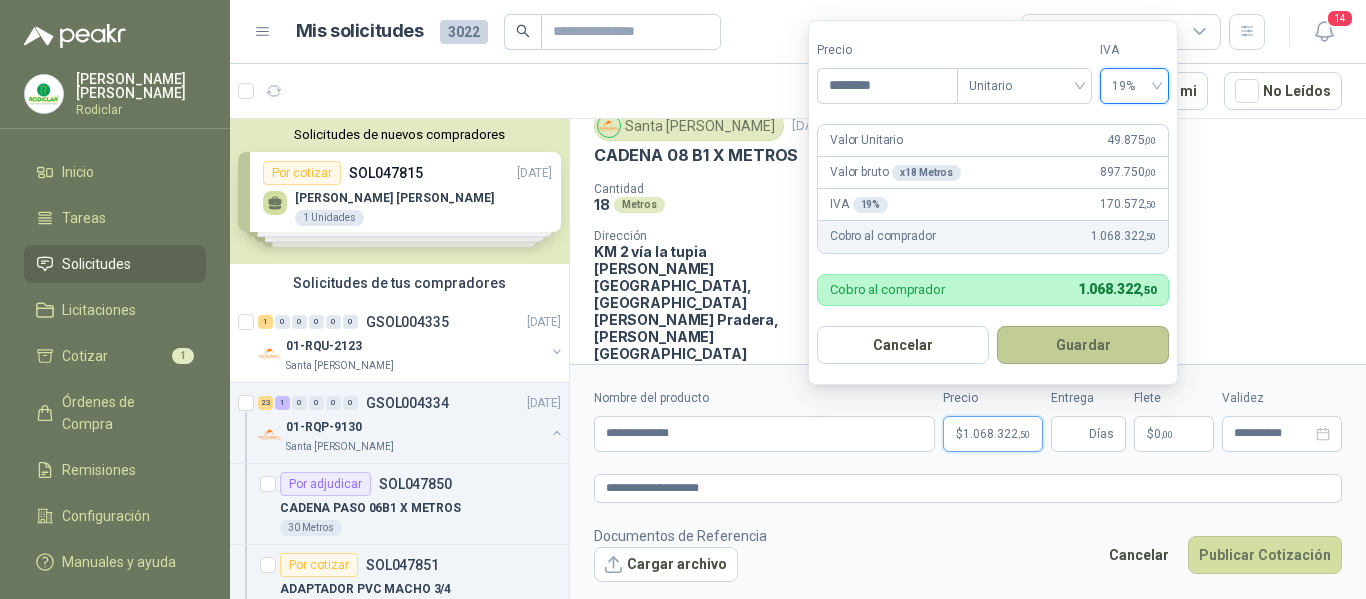click on "Guardar" at bounding box center (1083, 345) 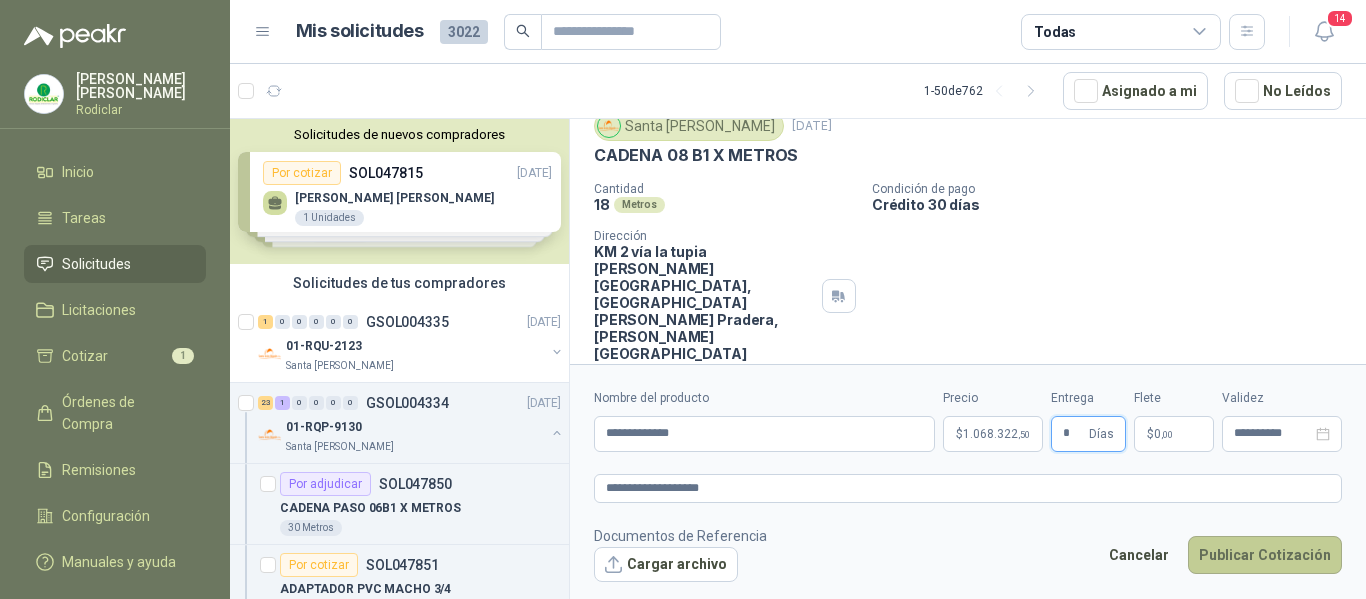 type on "*" 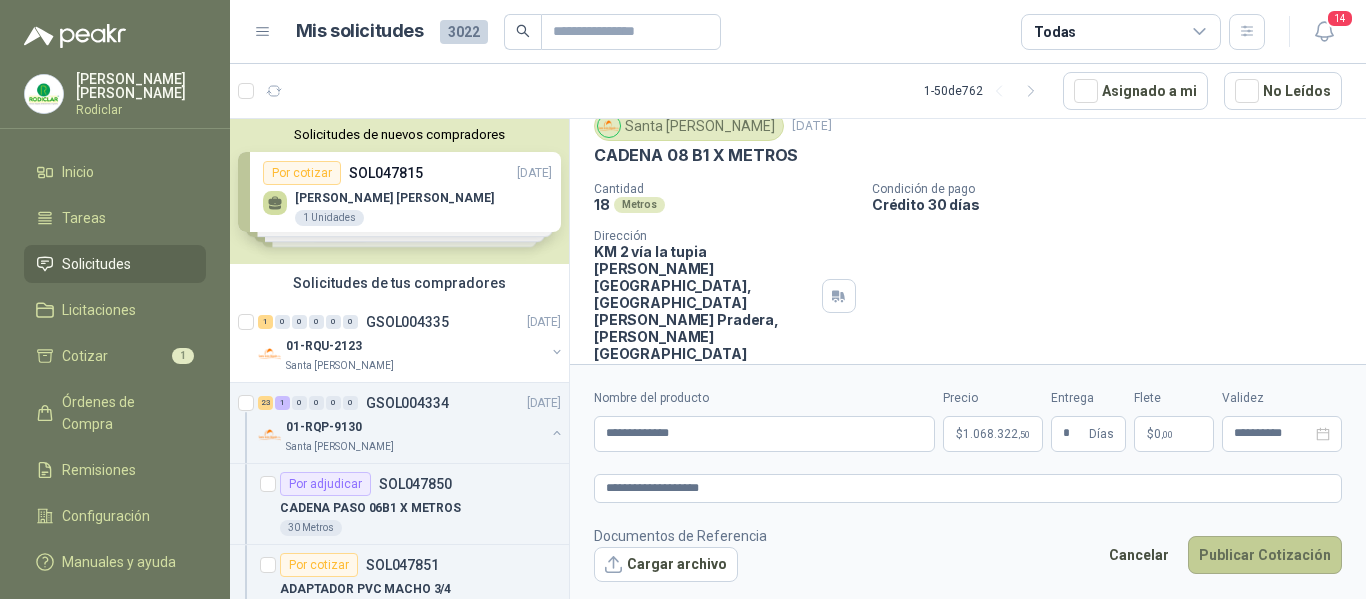 click on "Publicar Cotización" at bounding box center (1265, 555) 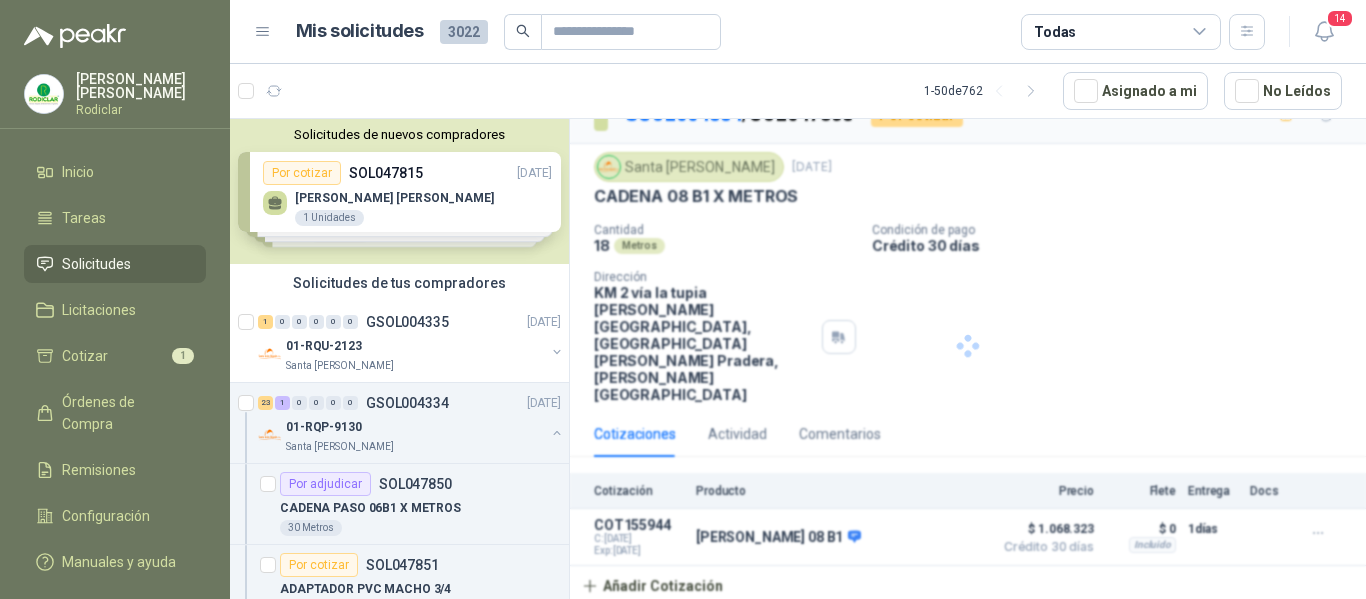 scroll, scrollTop: 0, scrollLeft: 0, axis: both 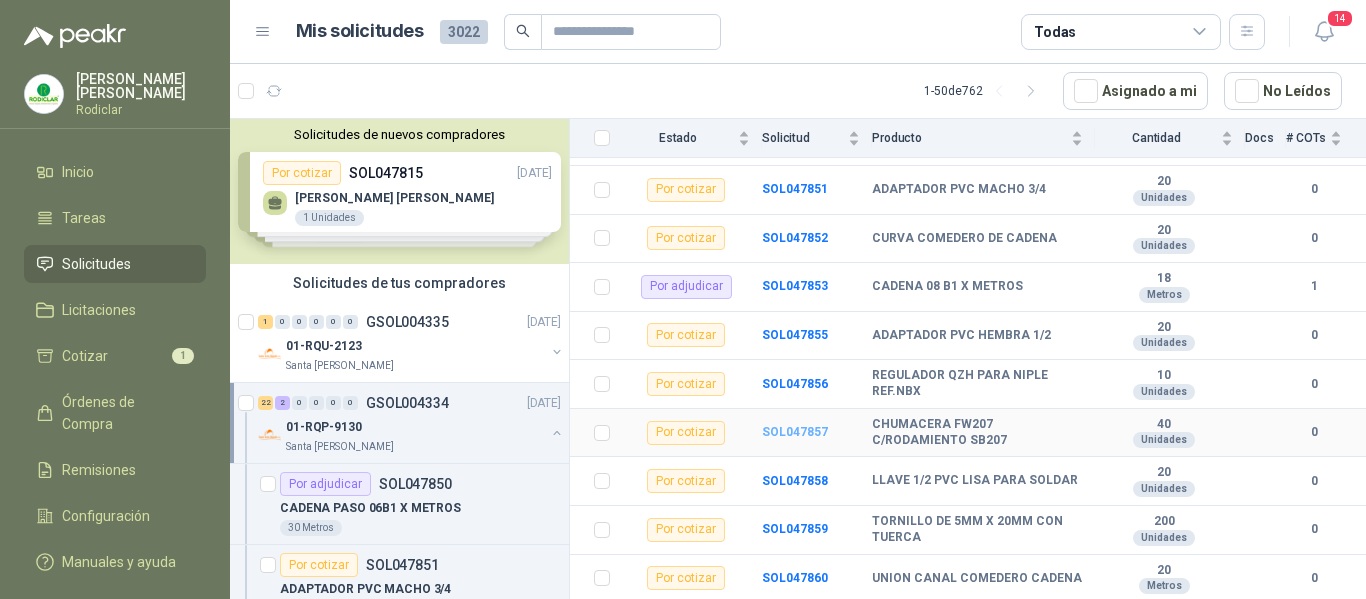 click on "SOL047857" at bounding box center [795, 432] 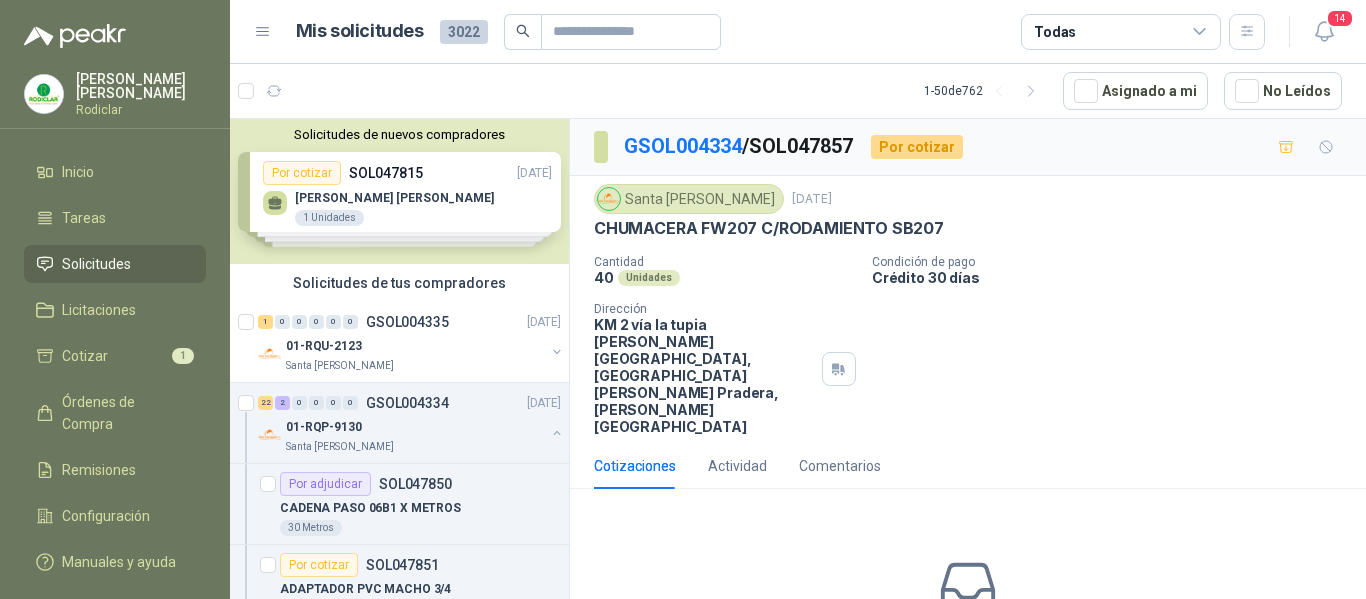 scroll, scrollTop: 87, scrollLeft: 0, axis: vertical 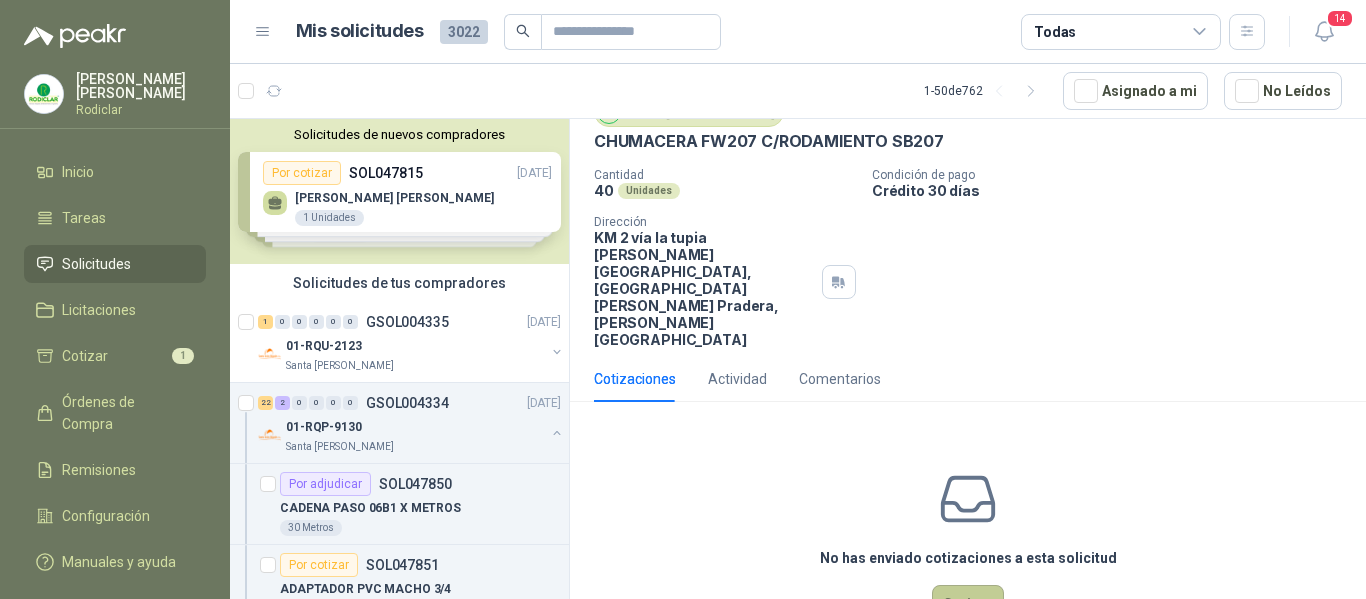 click on "Cotizar" at bounding box center [968, 604] 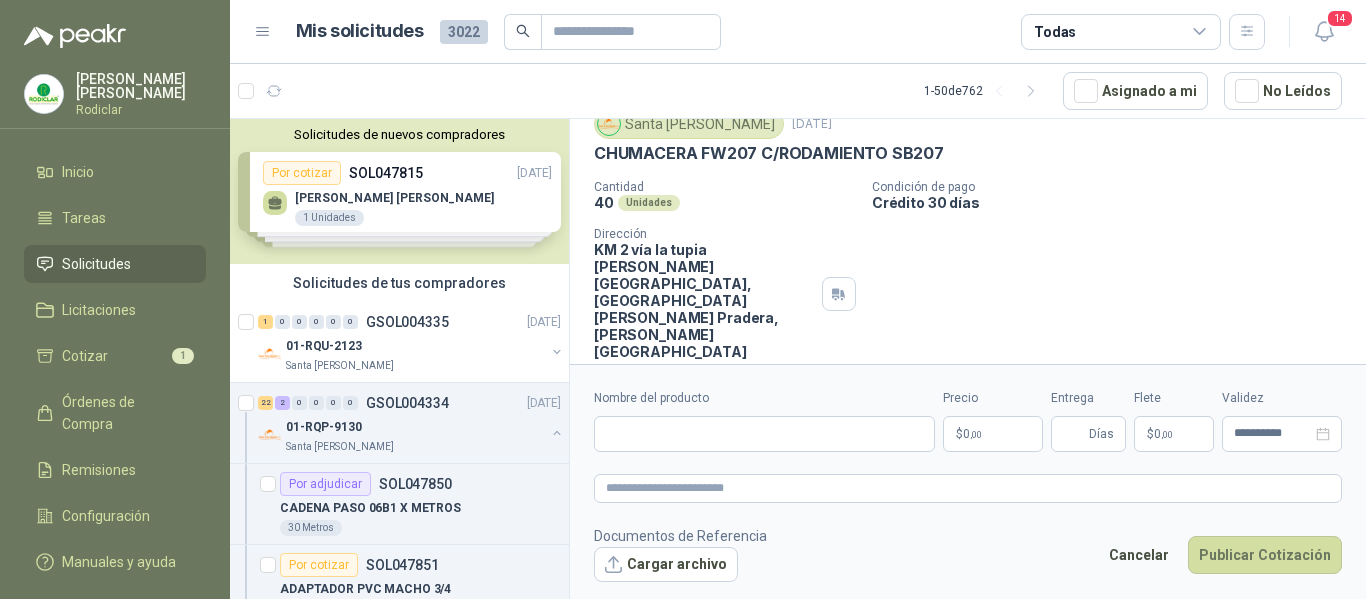 type 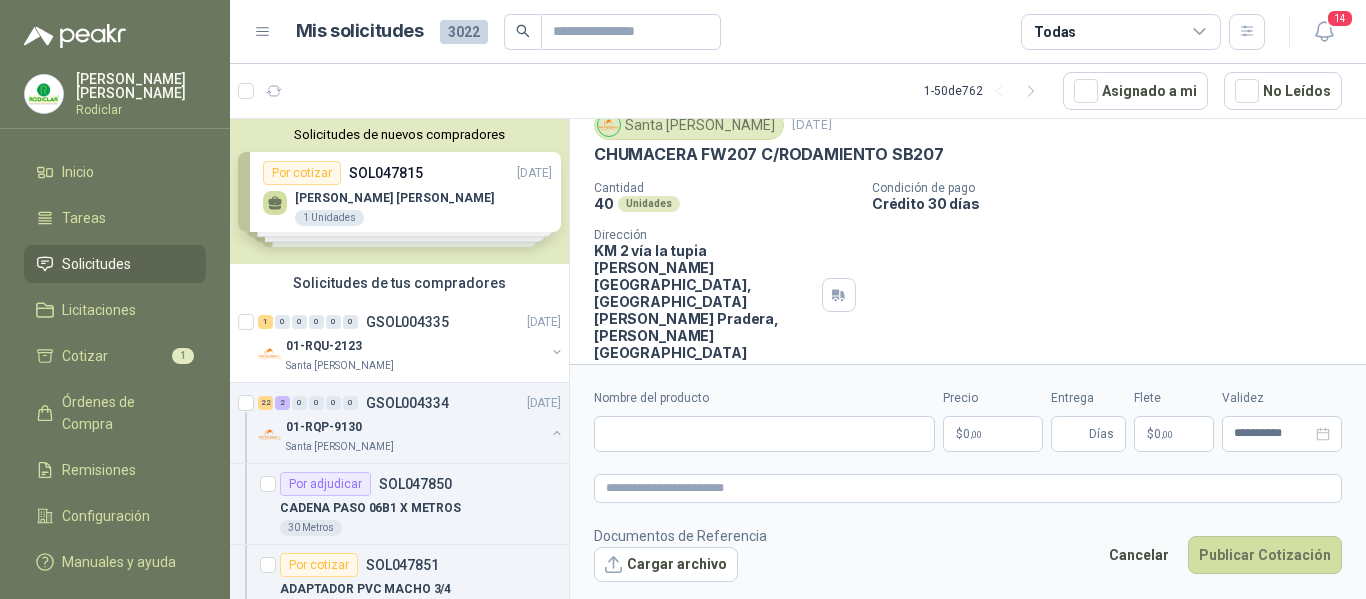 scroll, scrollTop: 73, scrollLeft: 0, axis: vertical 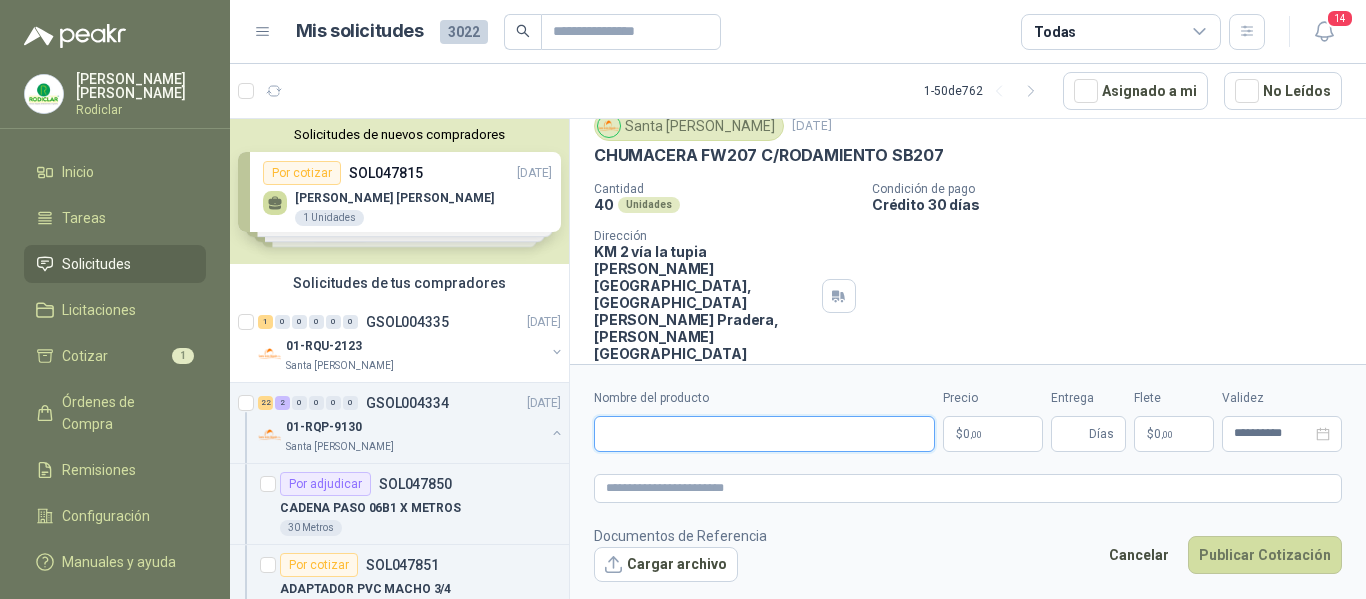click on "Nombre del producto" at bounding box center (764, 434) 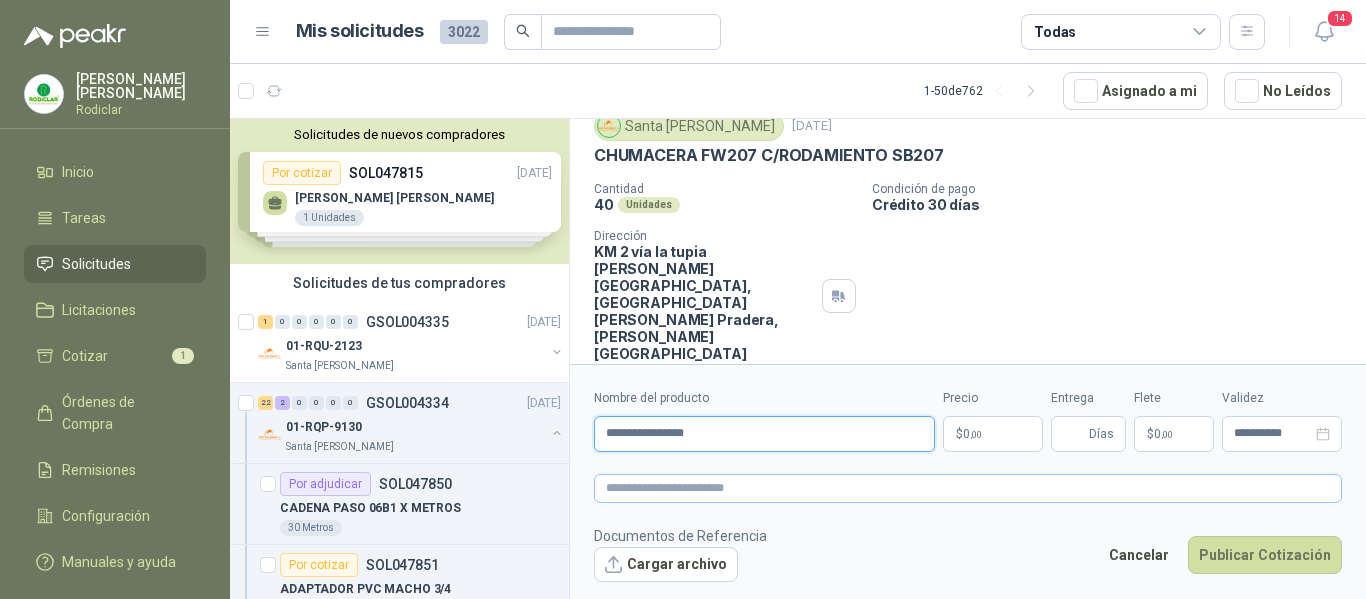 type on "**********" 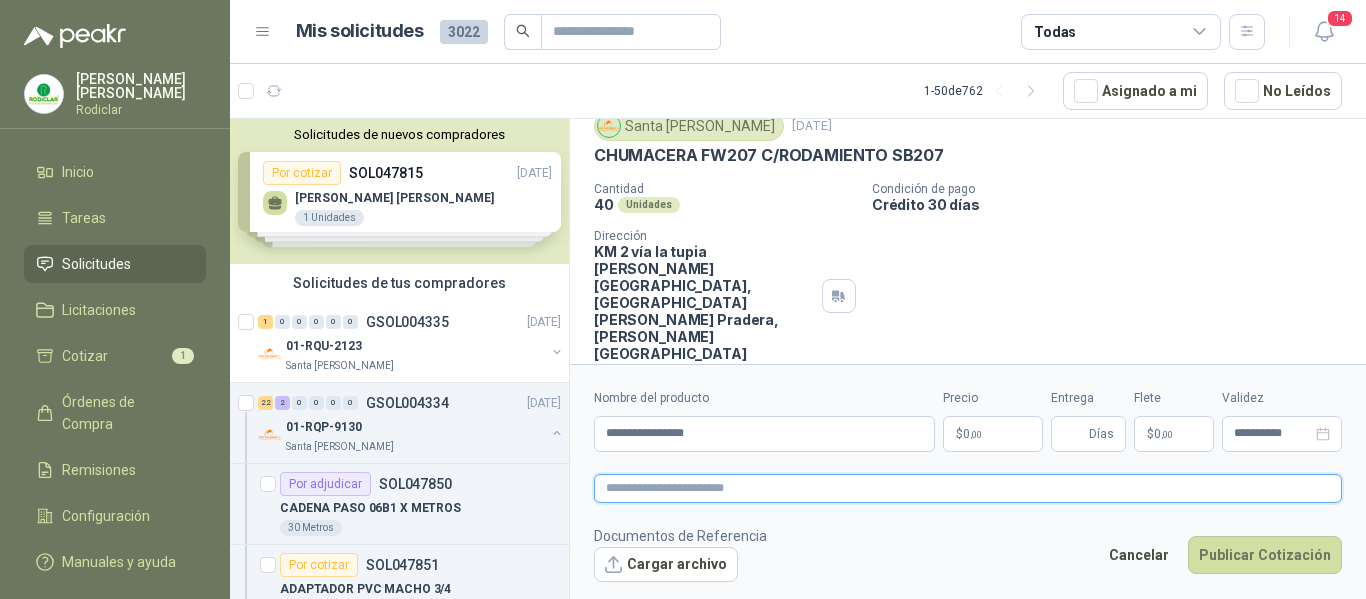 click at bounding box center (968, 488) 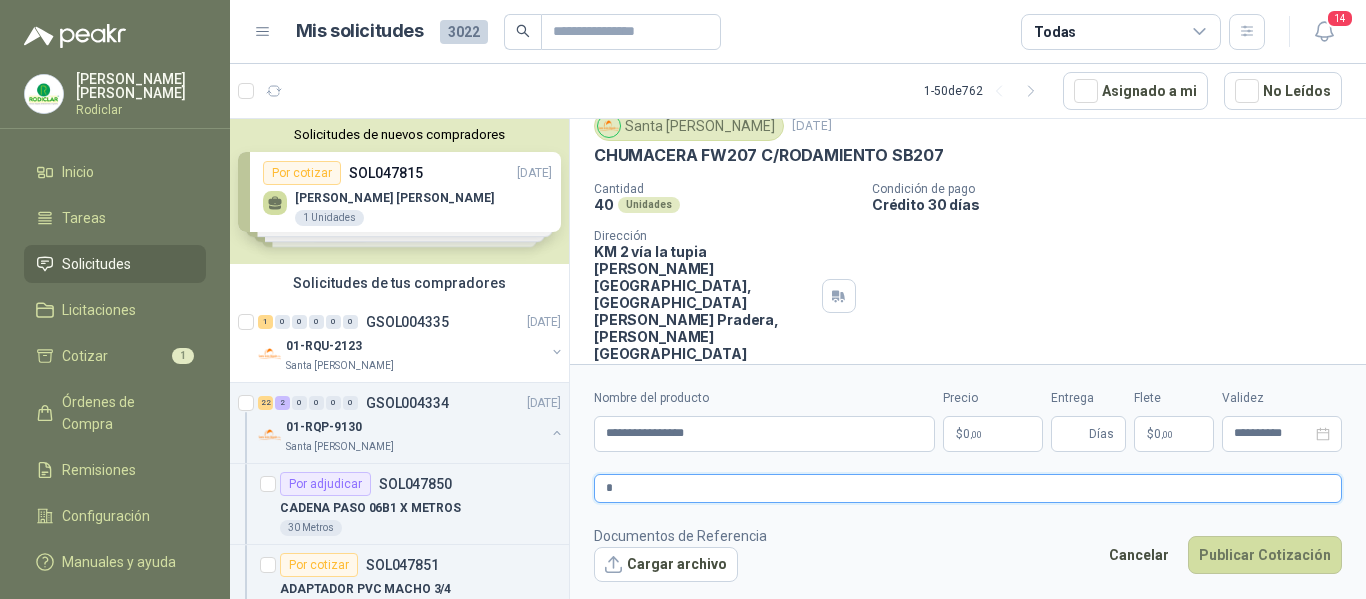 type 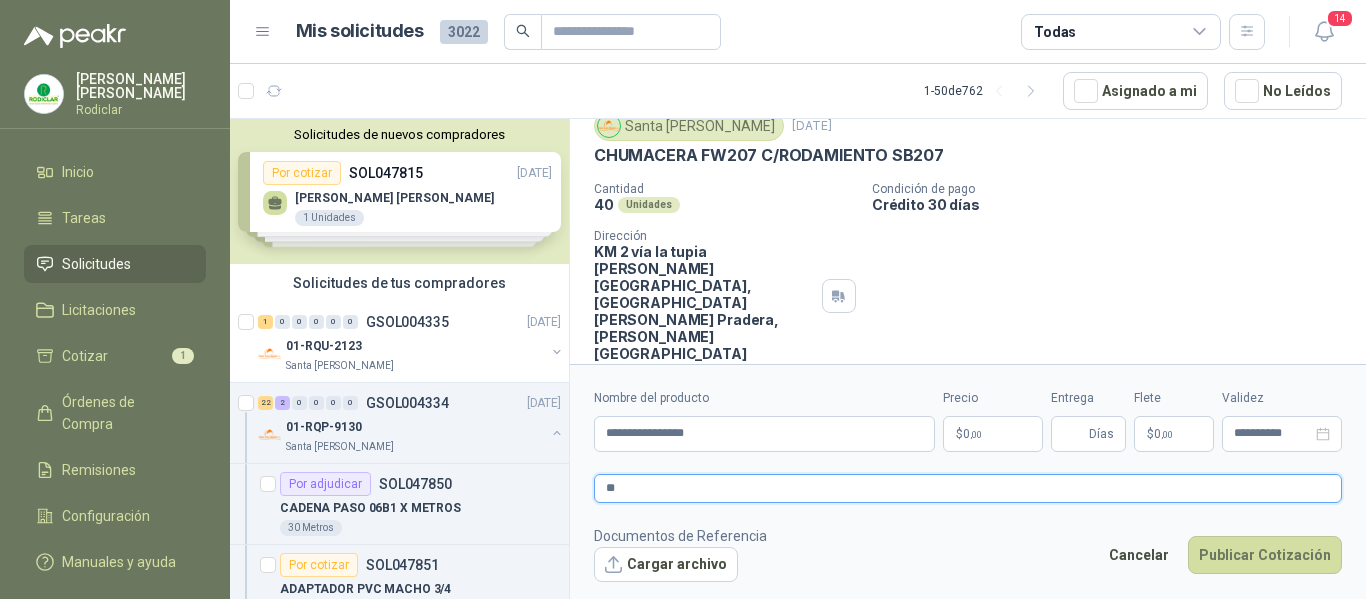 type 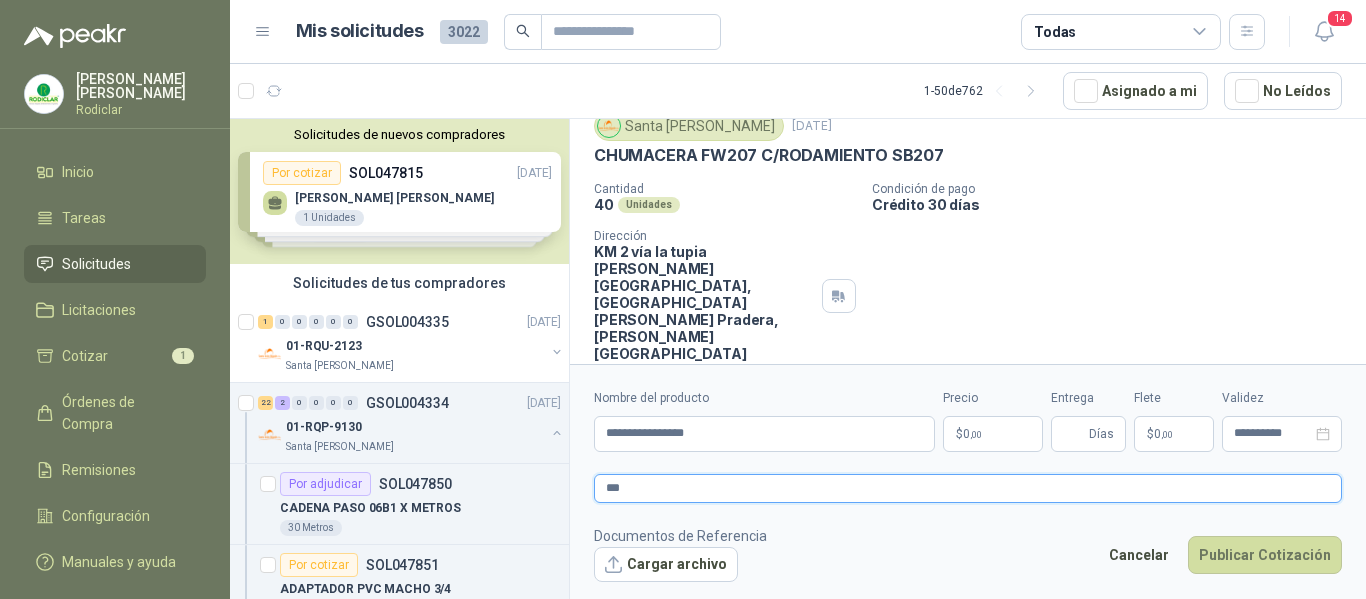 type 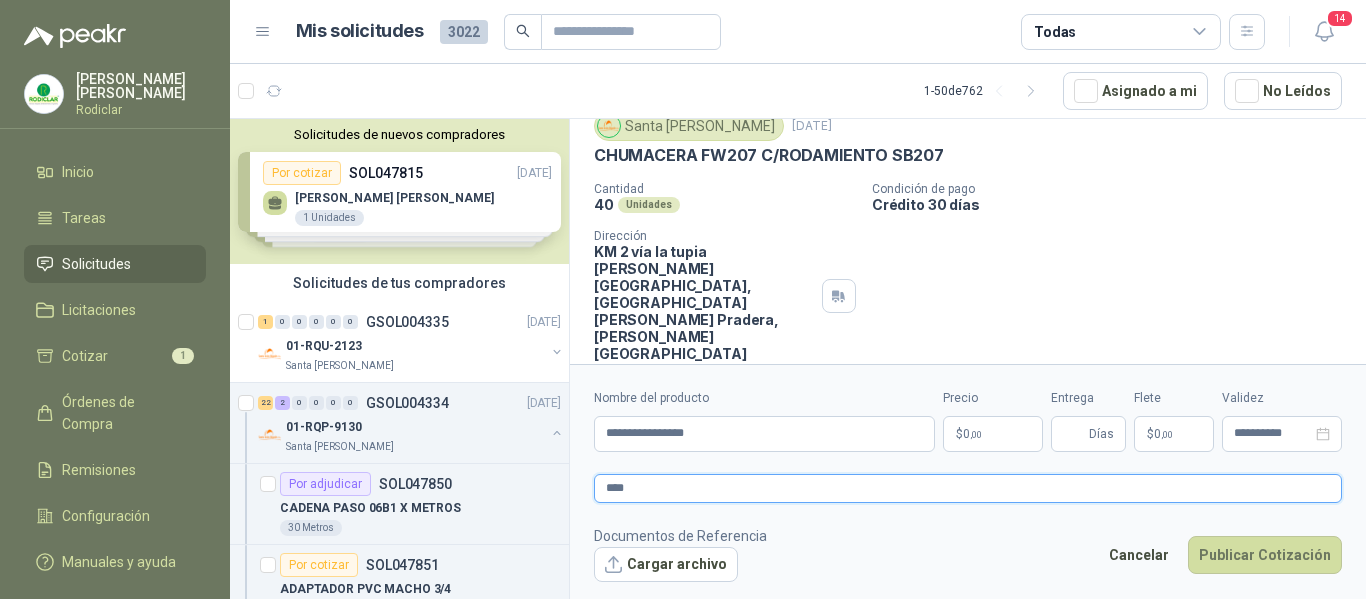 type 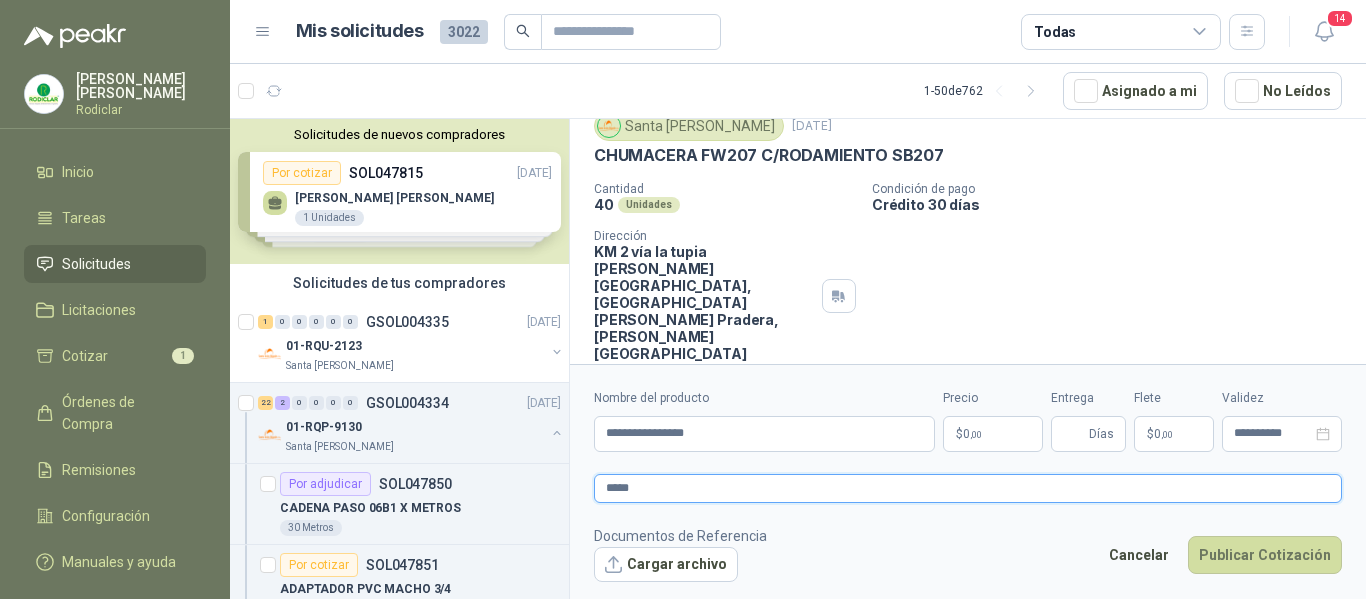 type 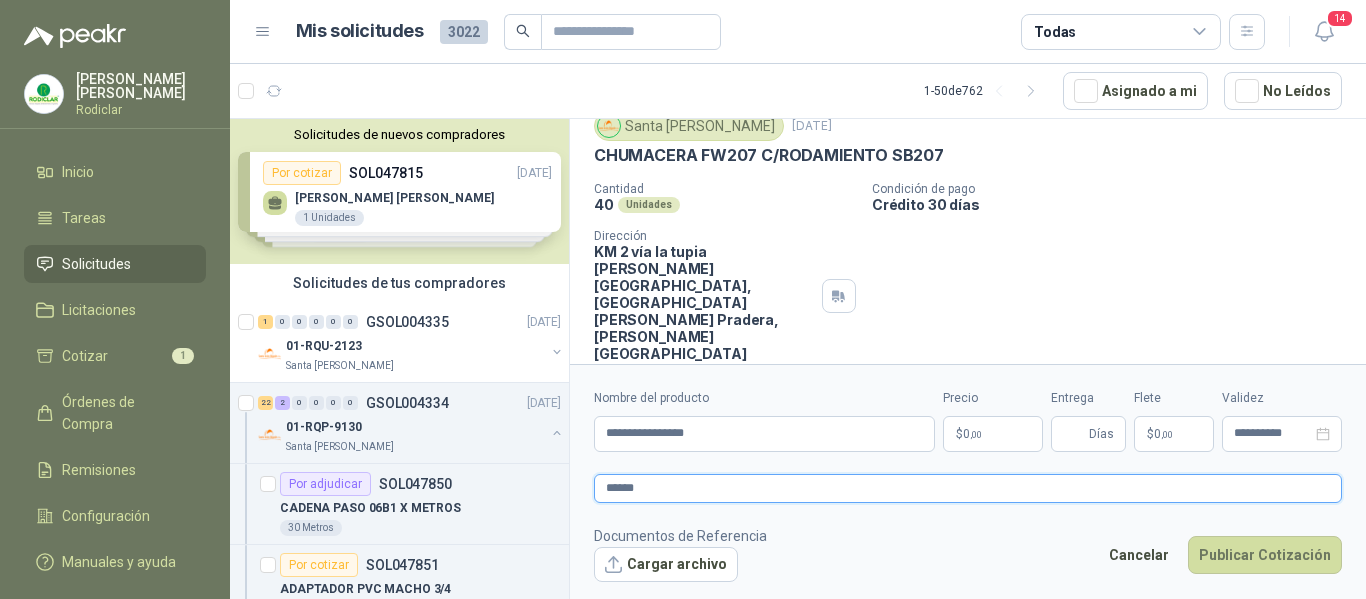 type 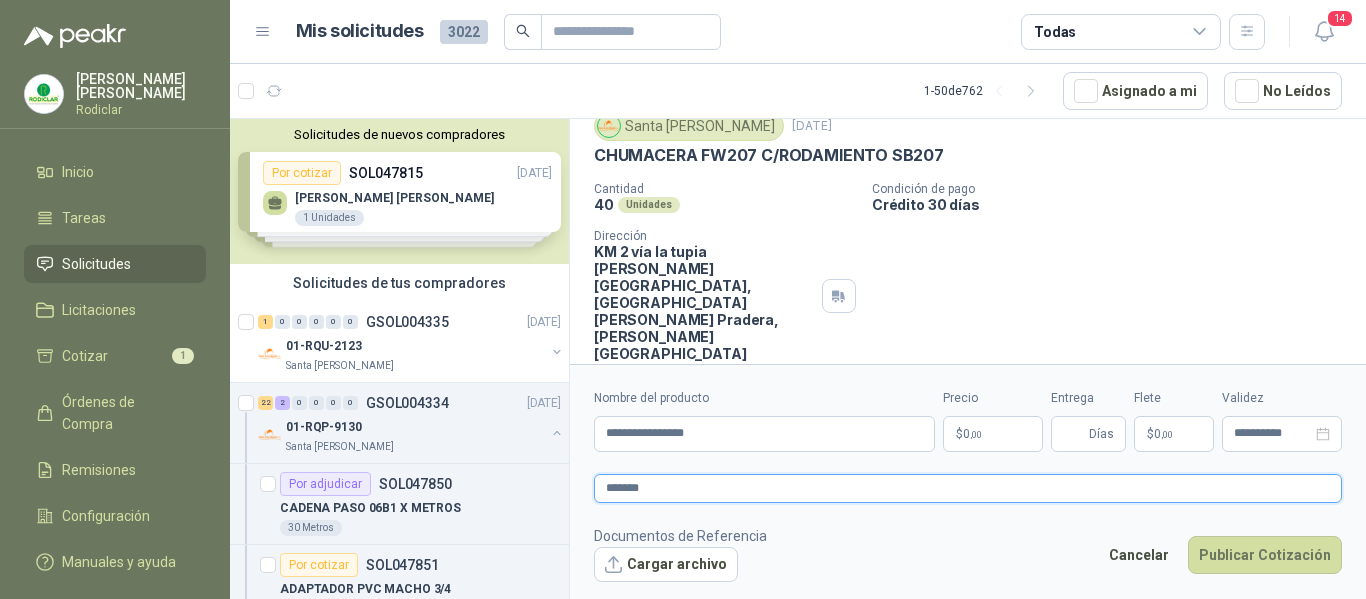 type 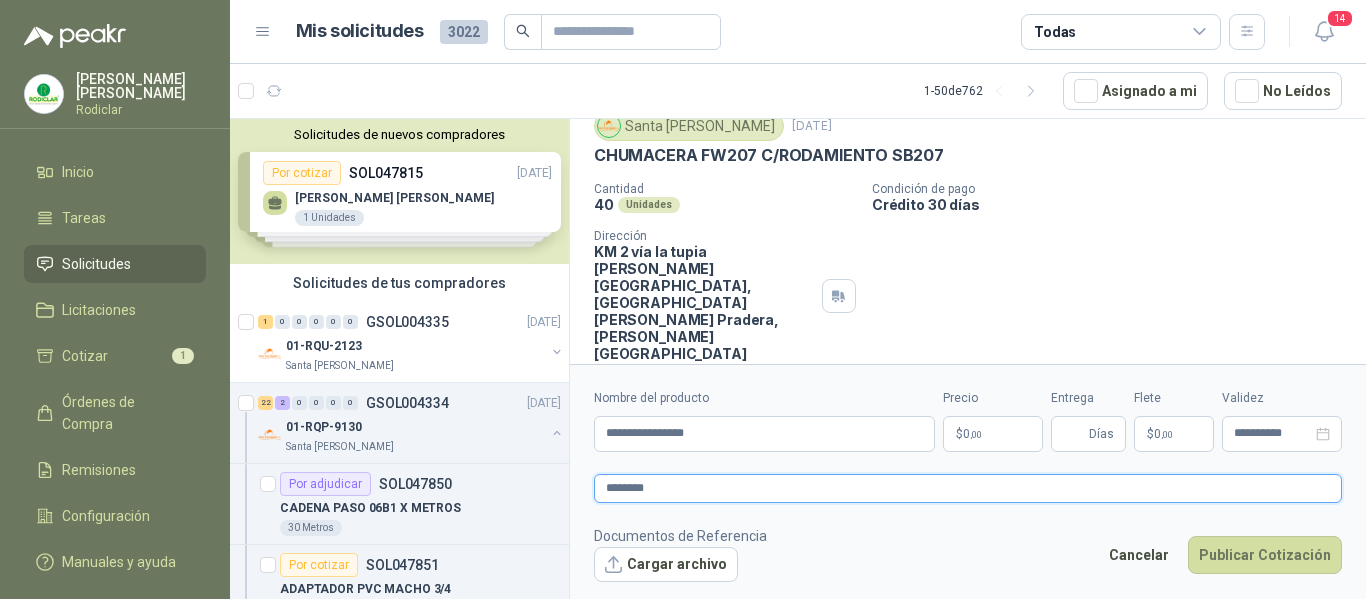 type 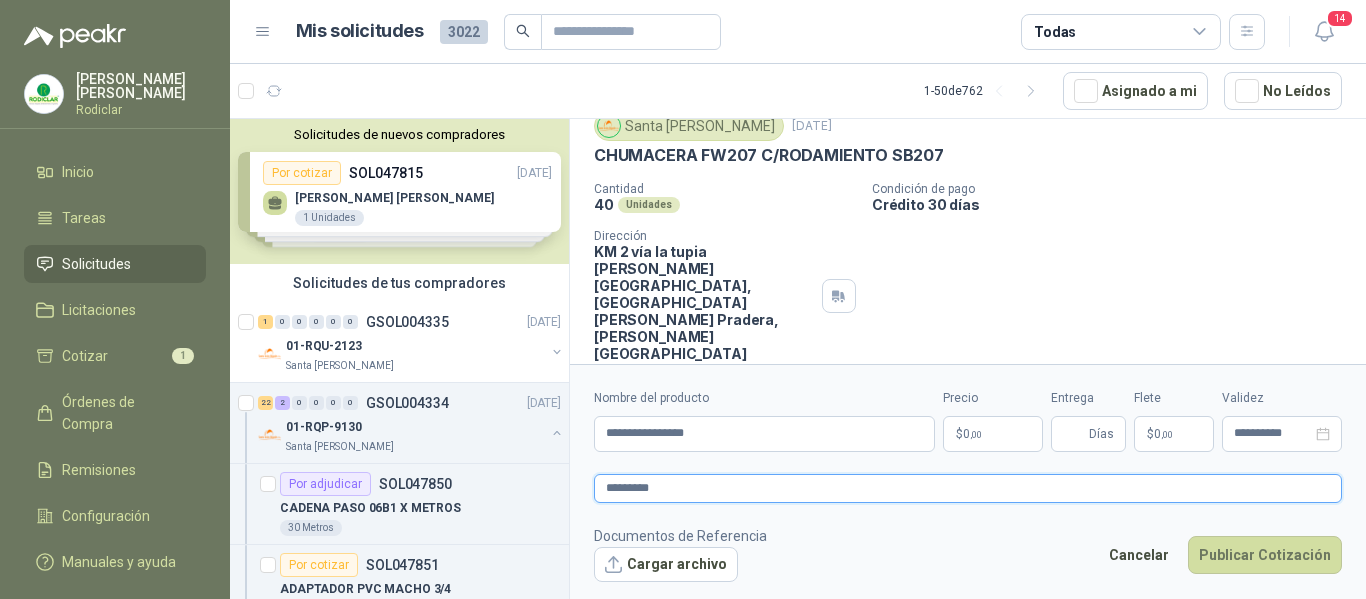 type 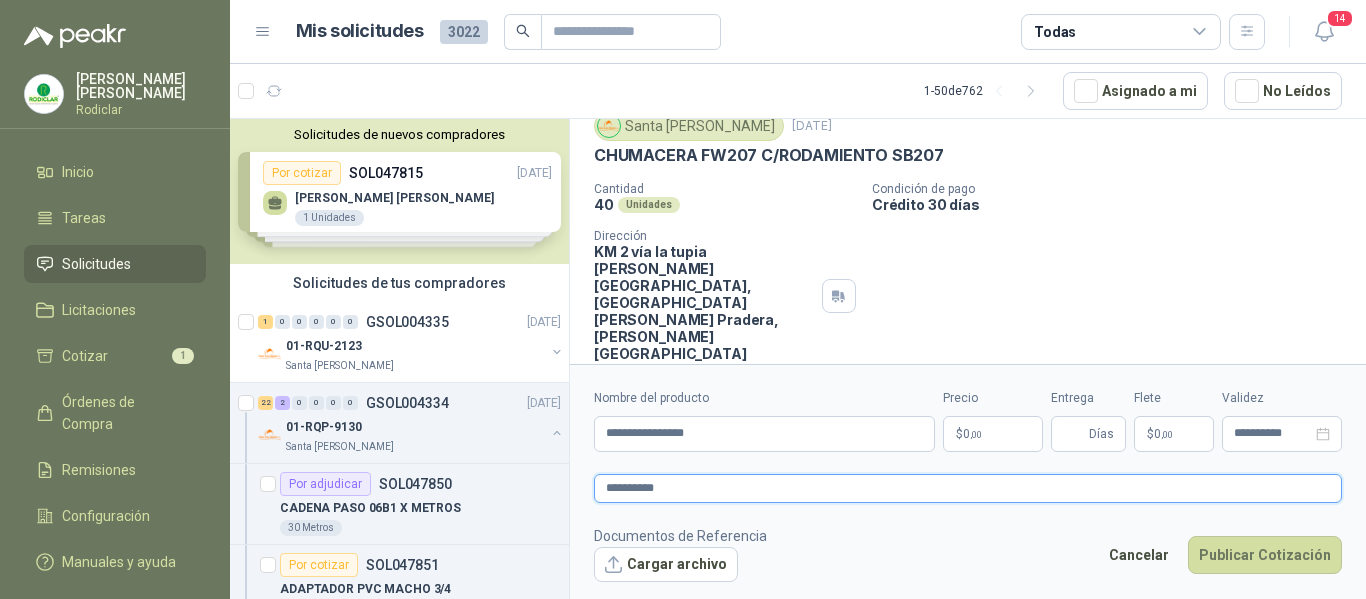 type 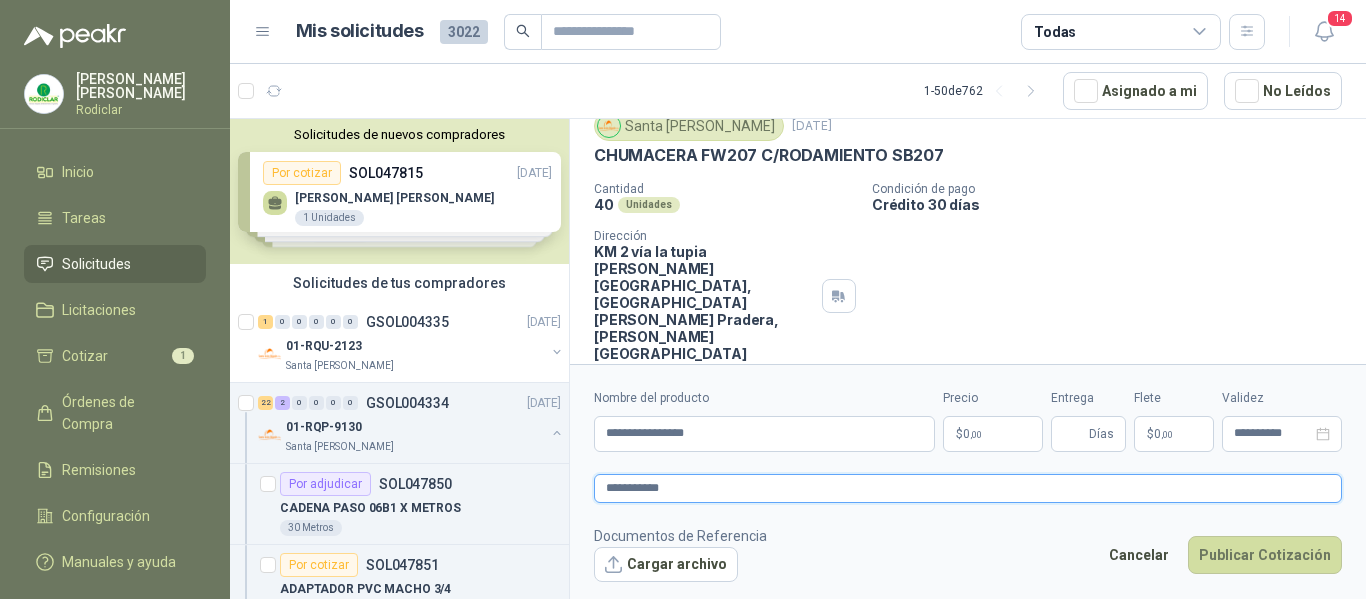 type 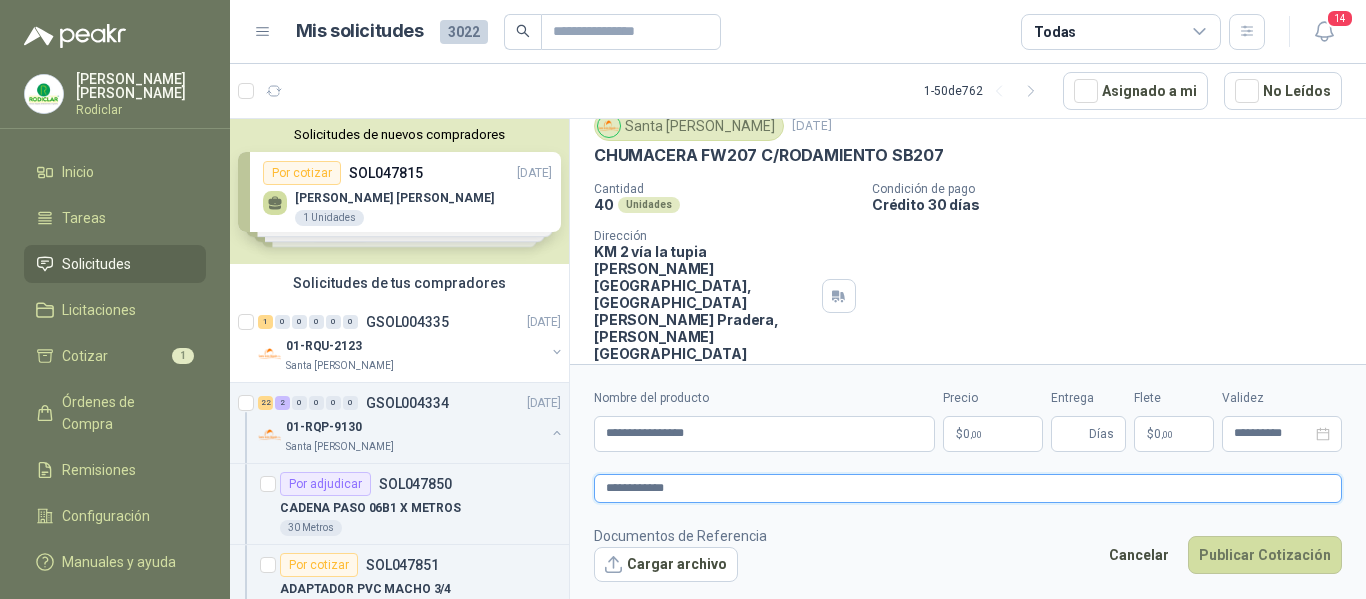 type 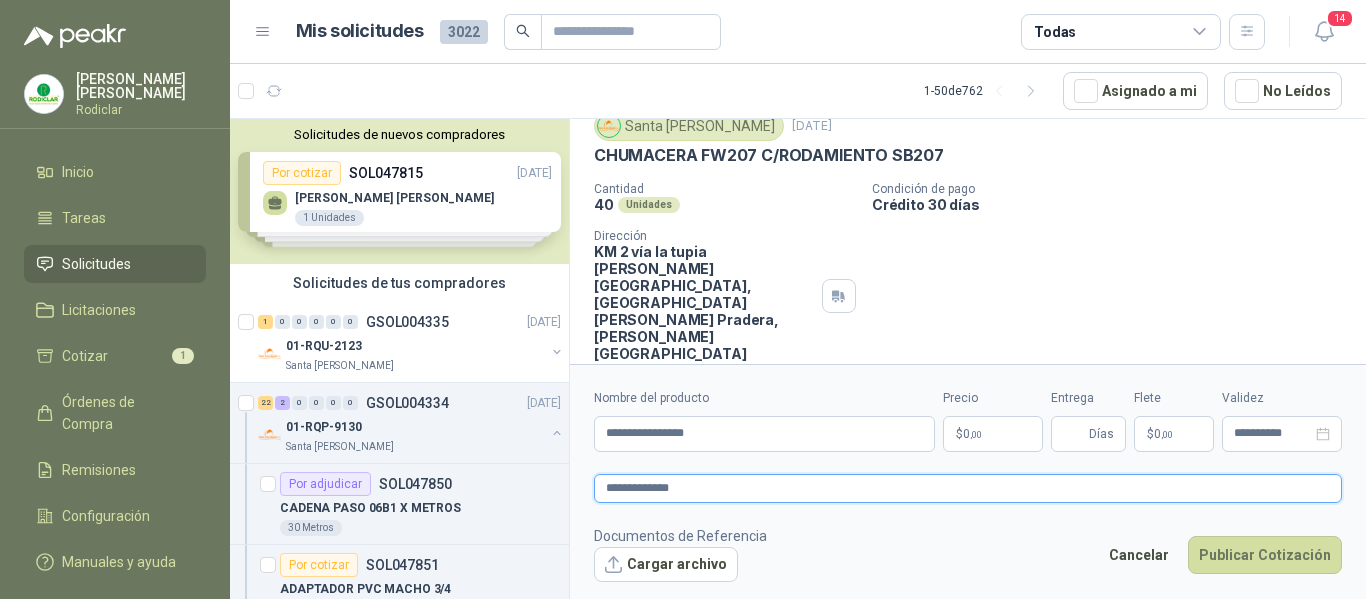type 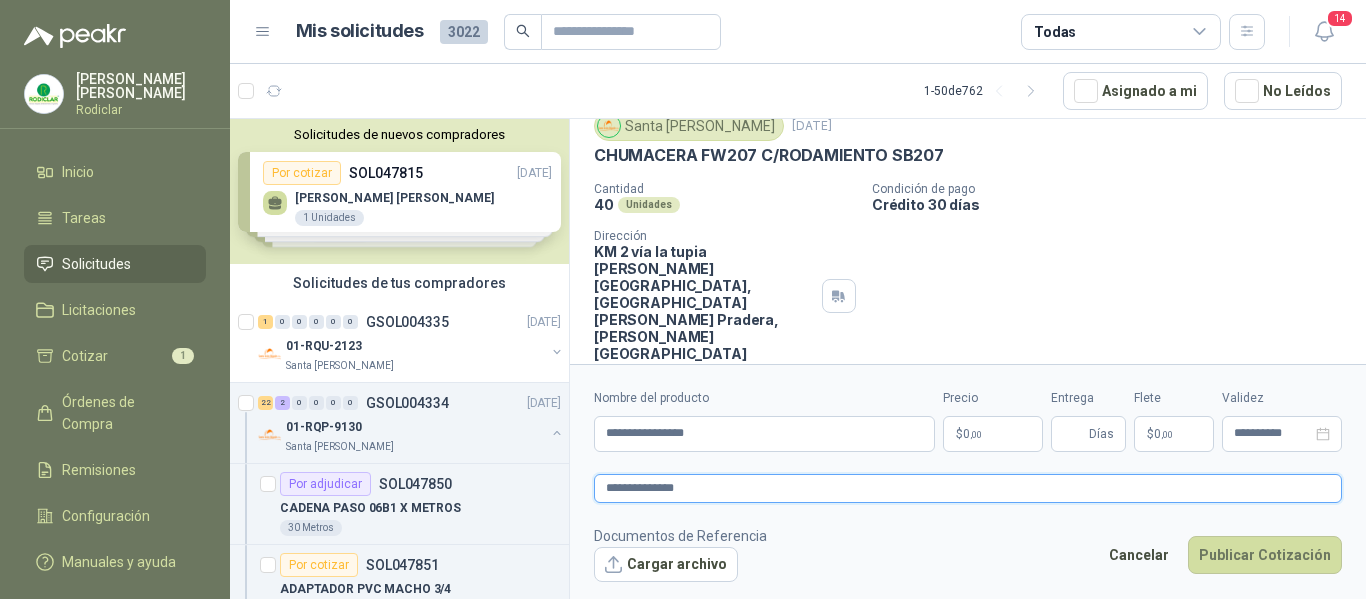 type 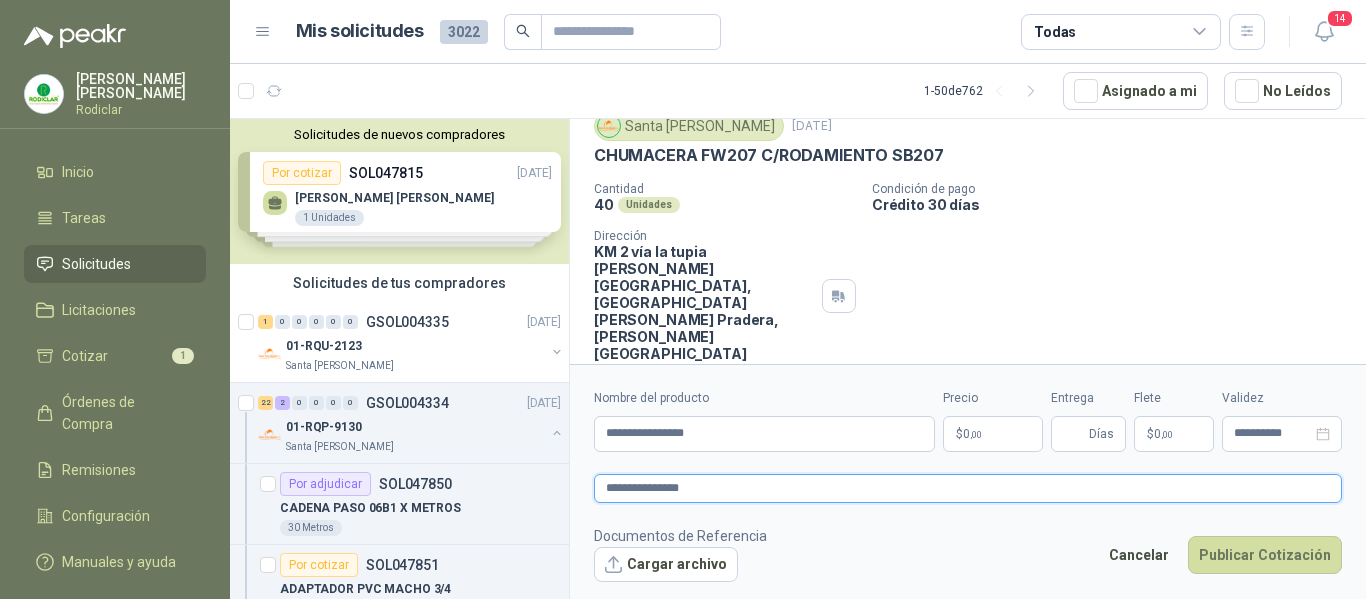 type 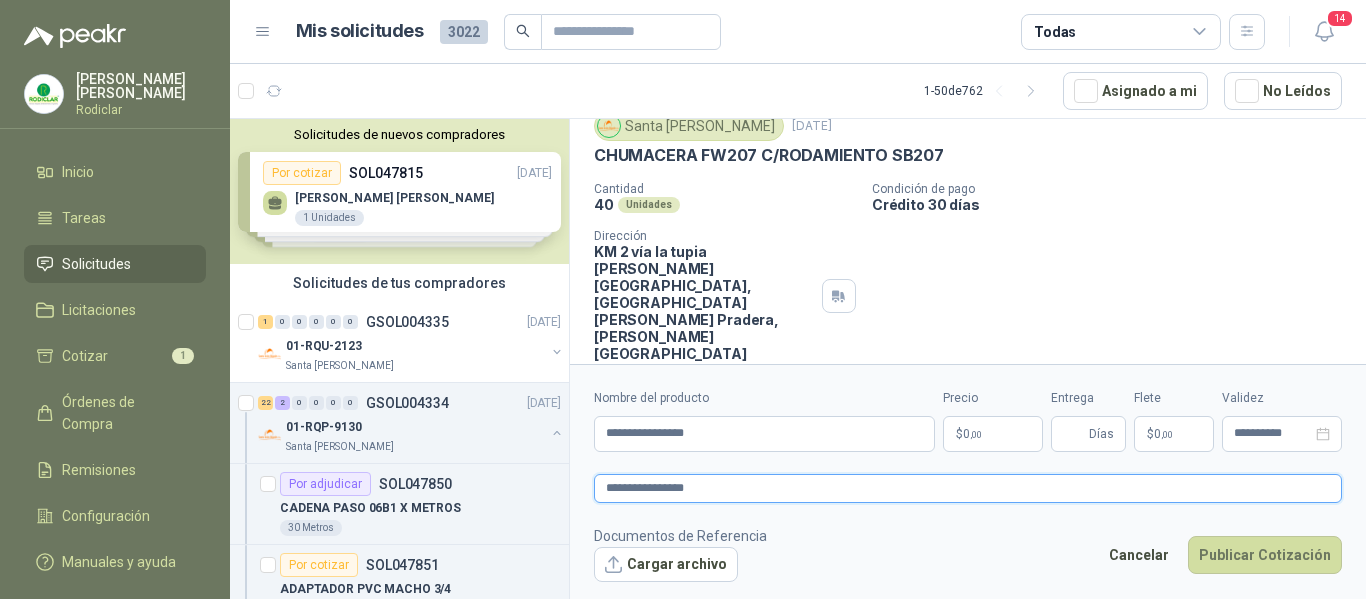 type 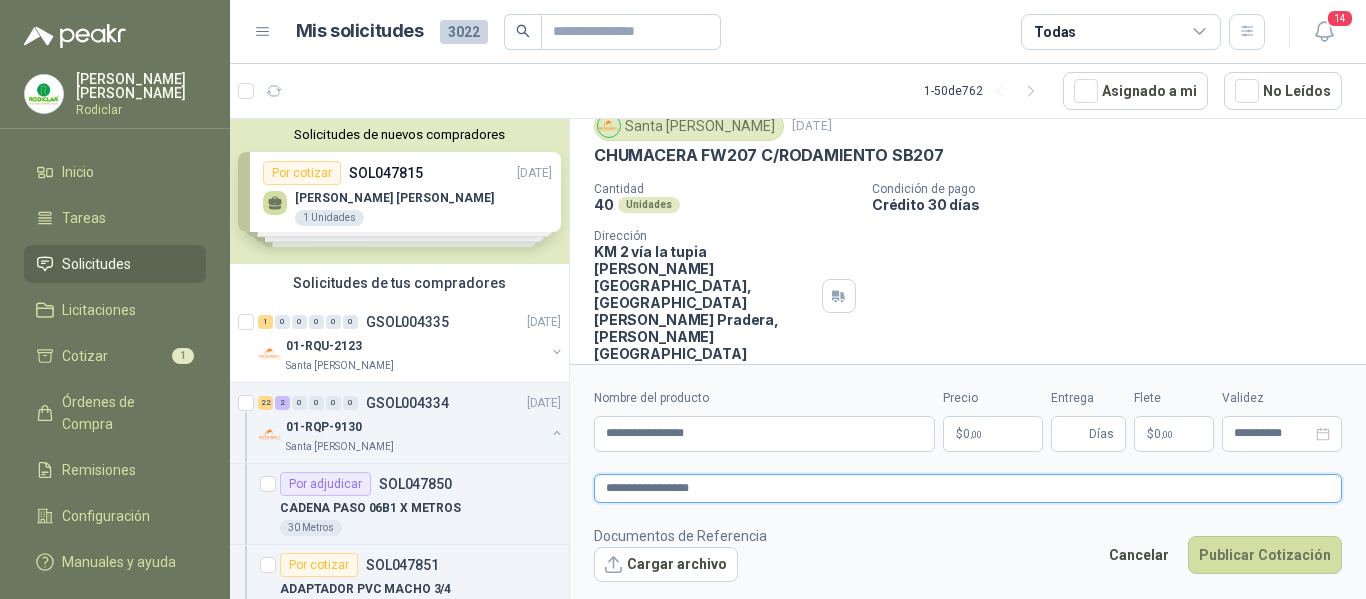 type 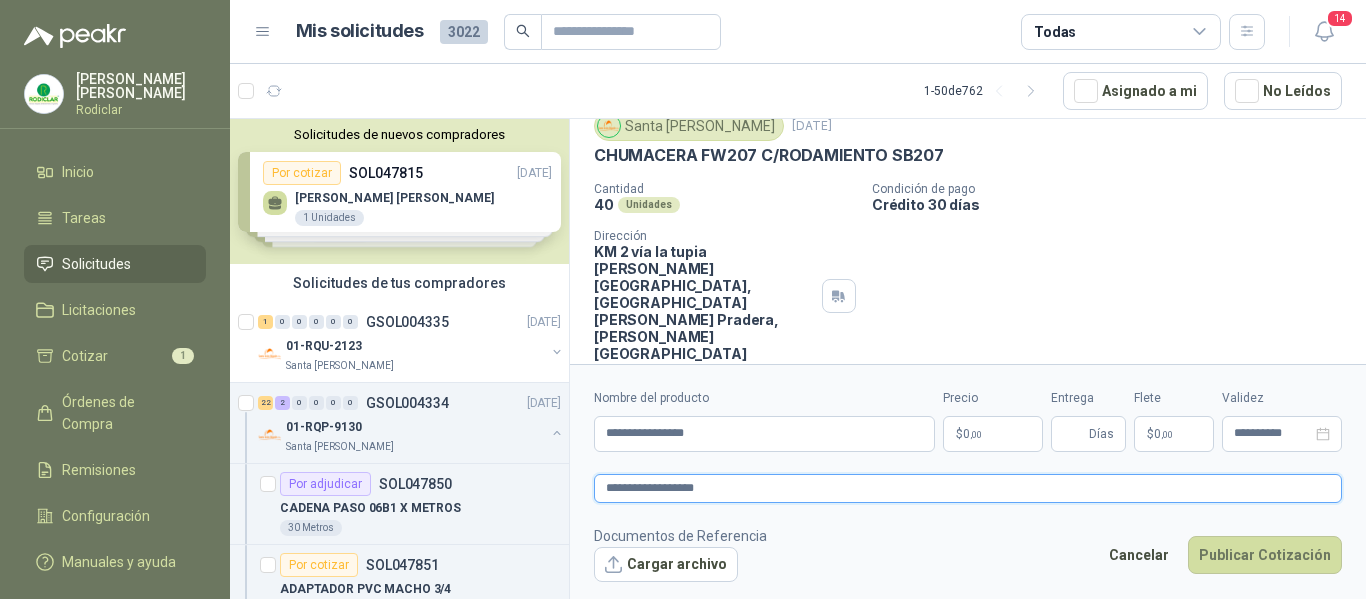 type 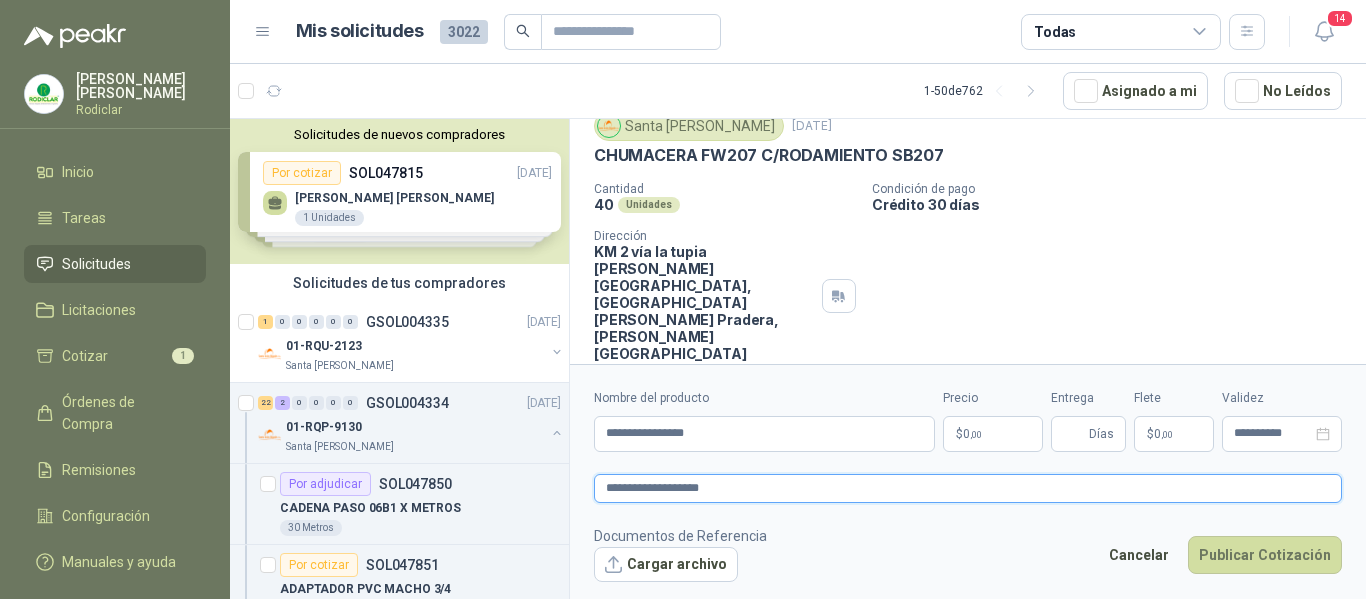 type 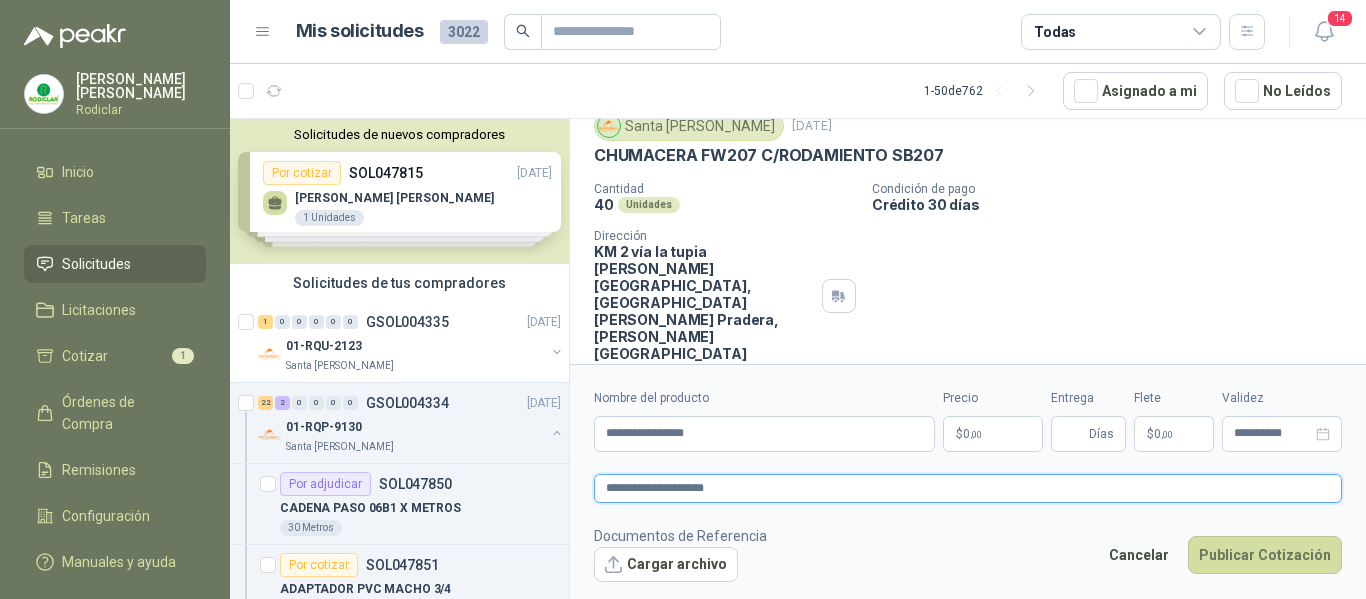 type 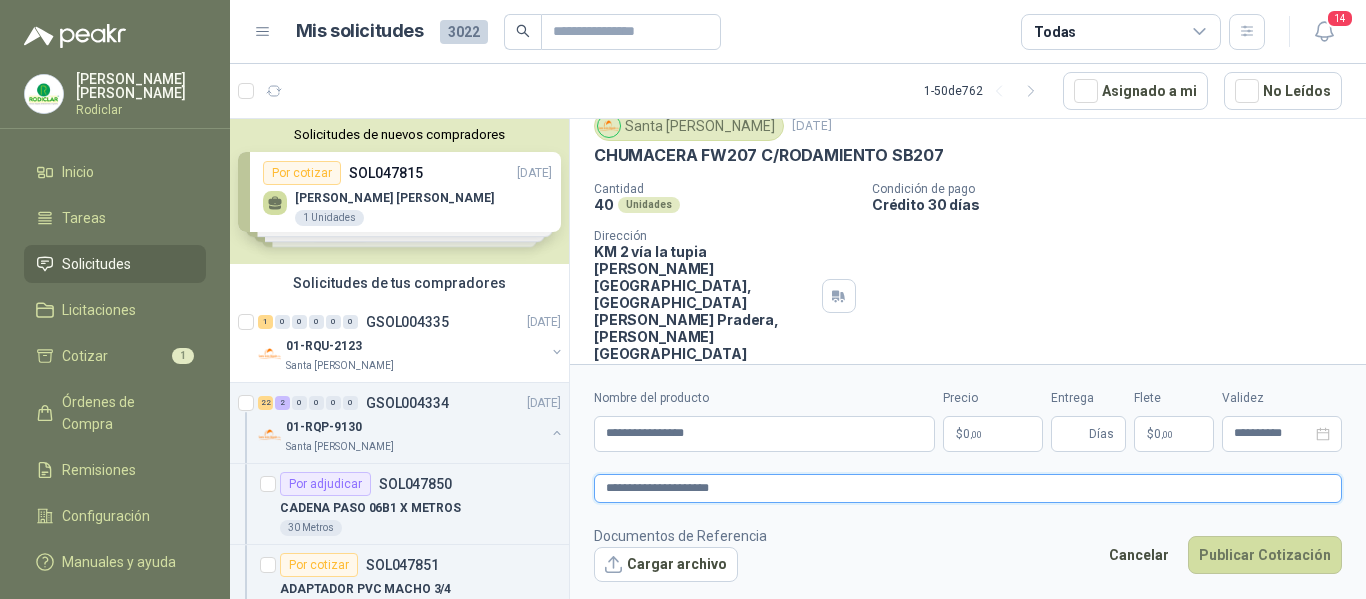 type on "**********" 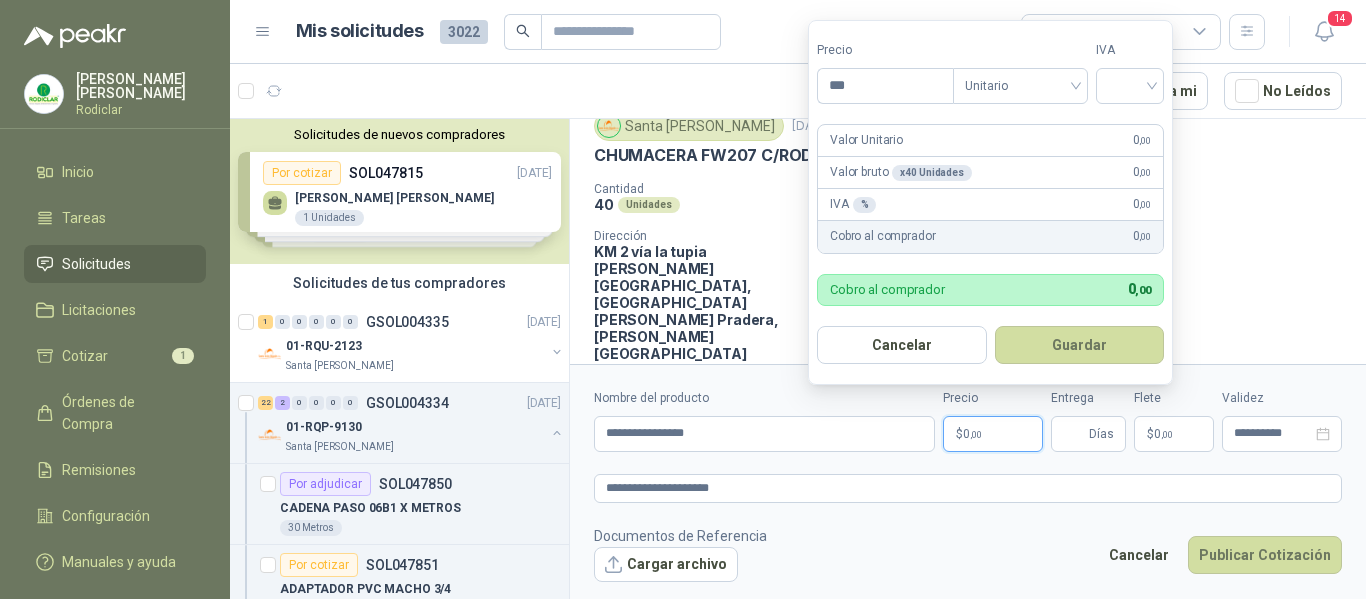 click on "$  0 ,00" at bounding box center (993, 434) 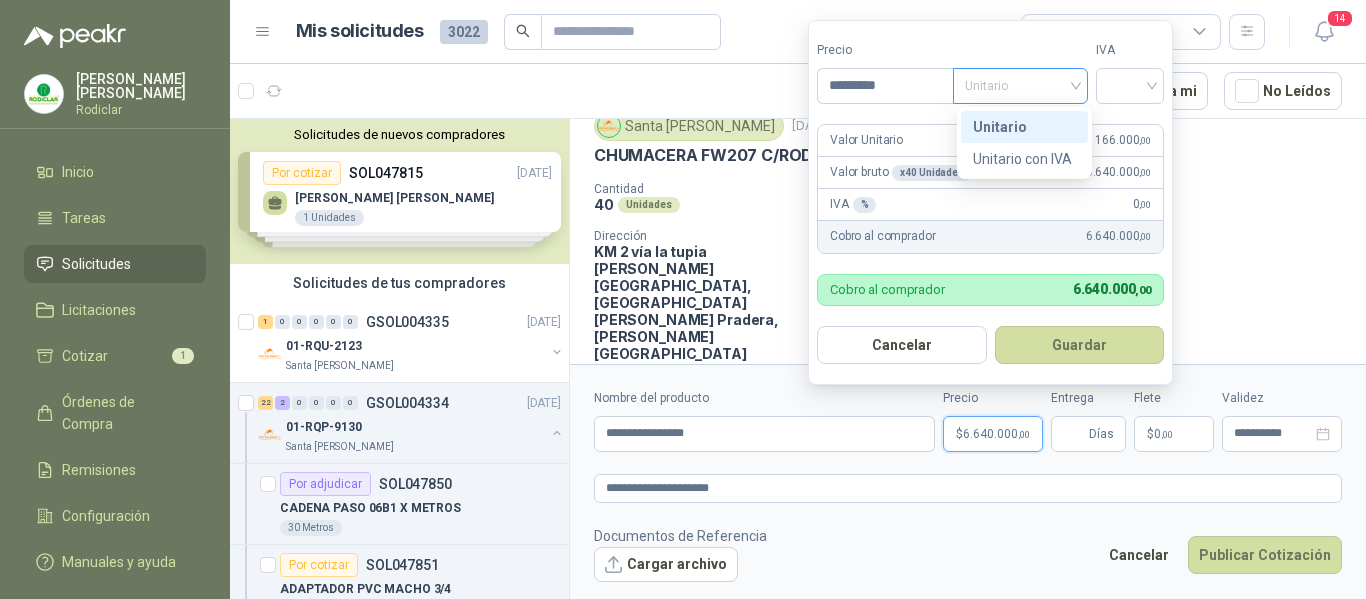 click on "Unitario" at bounding box center [1020, 86] 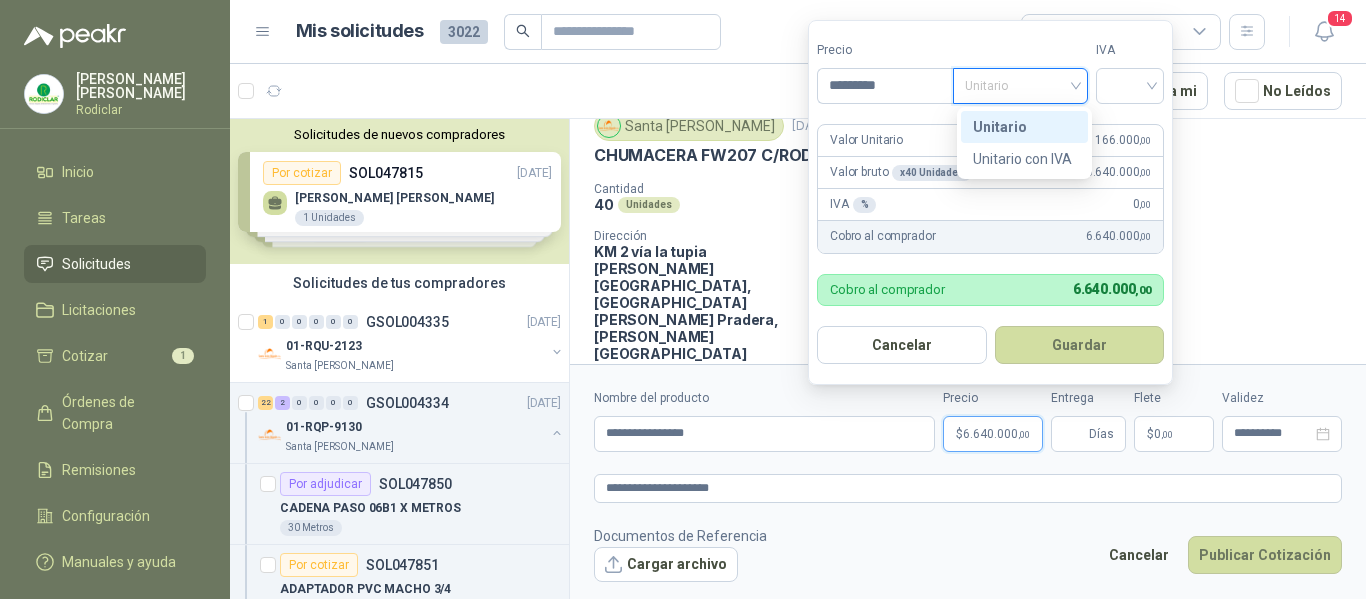 click on "Unitario" at bounding box center (1024, 127) 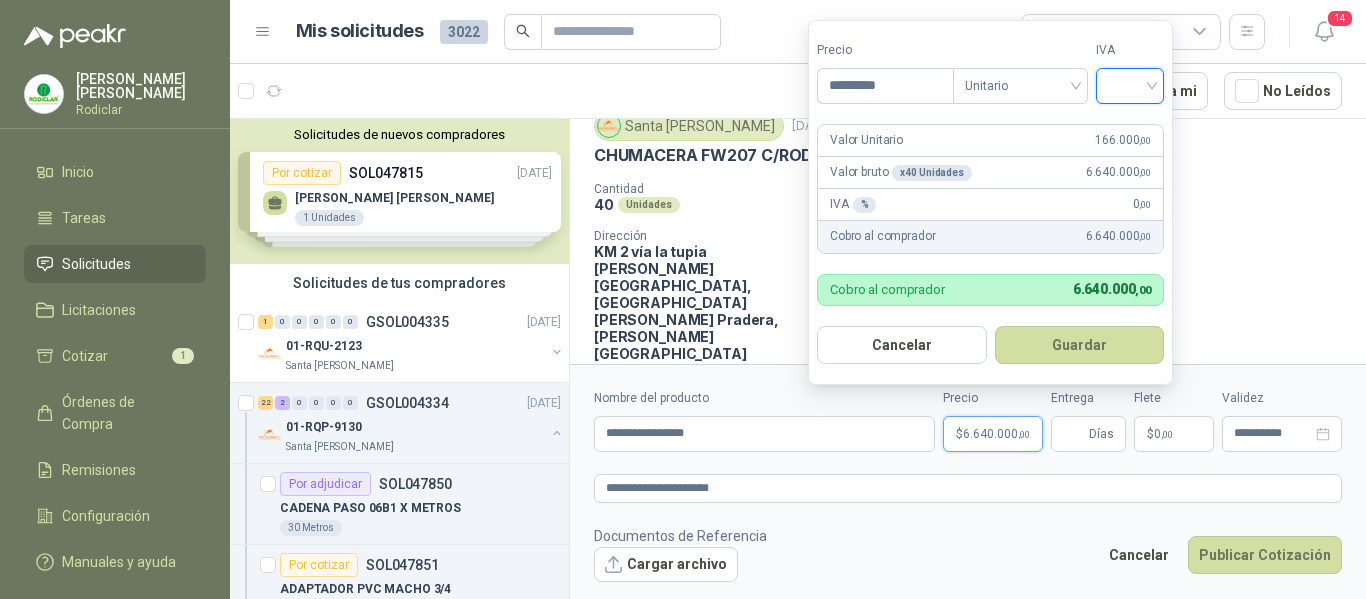 click at bounding box center (1130, 84) 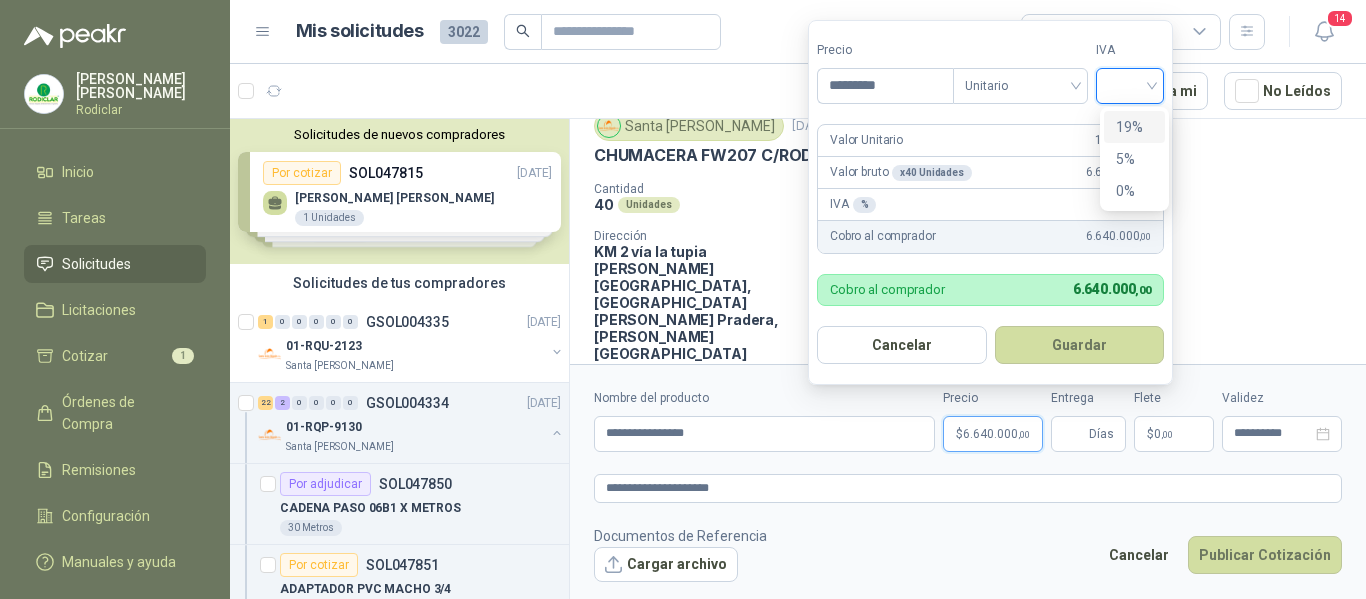 click on "19%" at bounding box center (1134, 127) 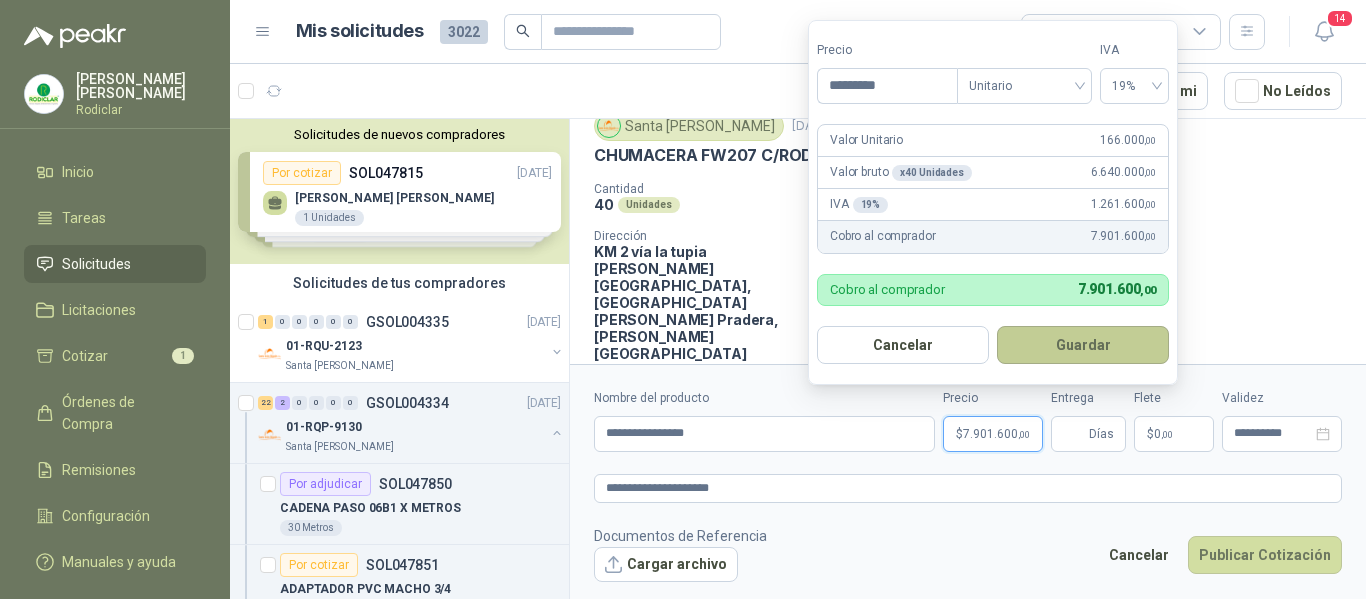 click on "Guardar" at bounding box center [1083, 345] 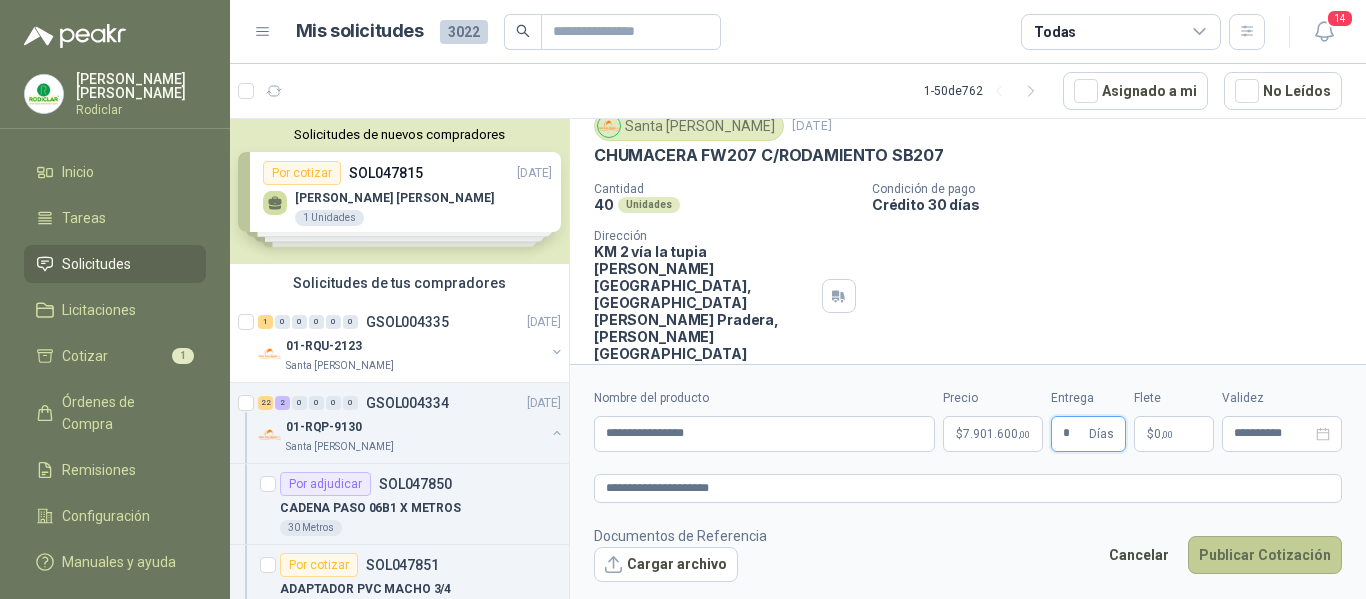 type on "*" 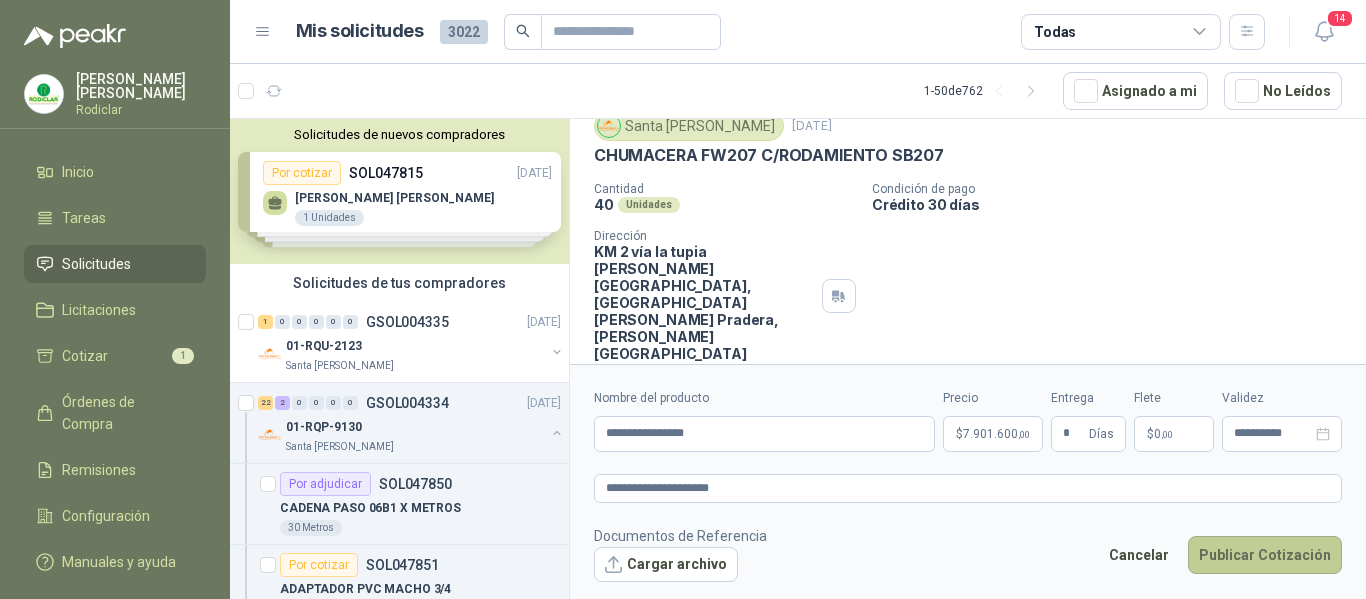 click on "Publicar Cotización" at bounding box center (1265, 555) 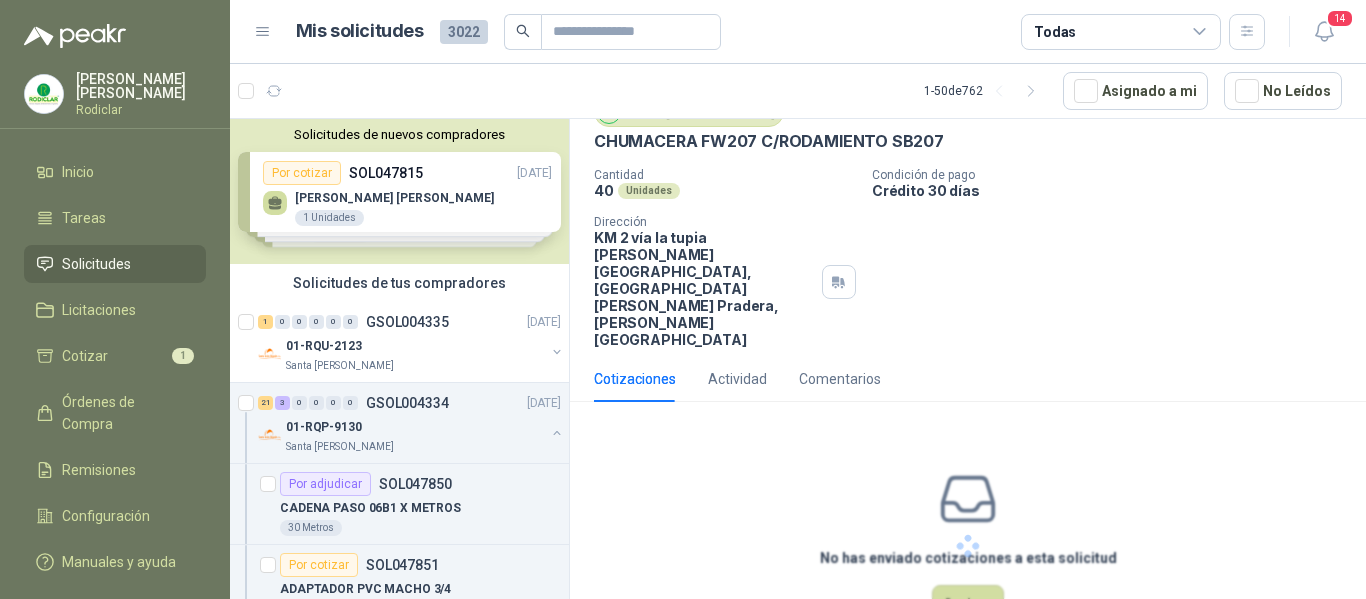 scroll, scrollTop: 0, scrollLeft: 0, axis: both 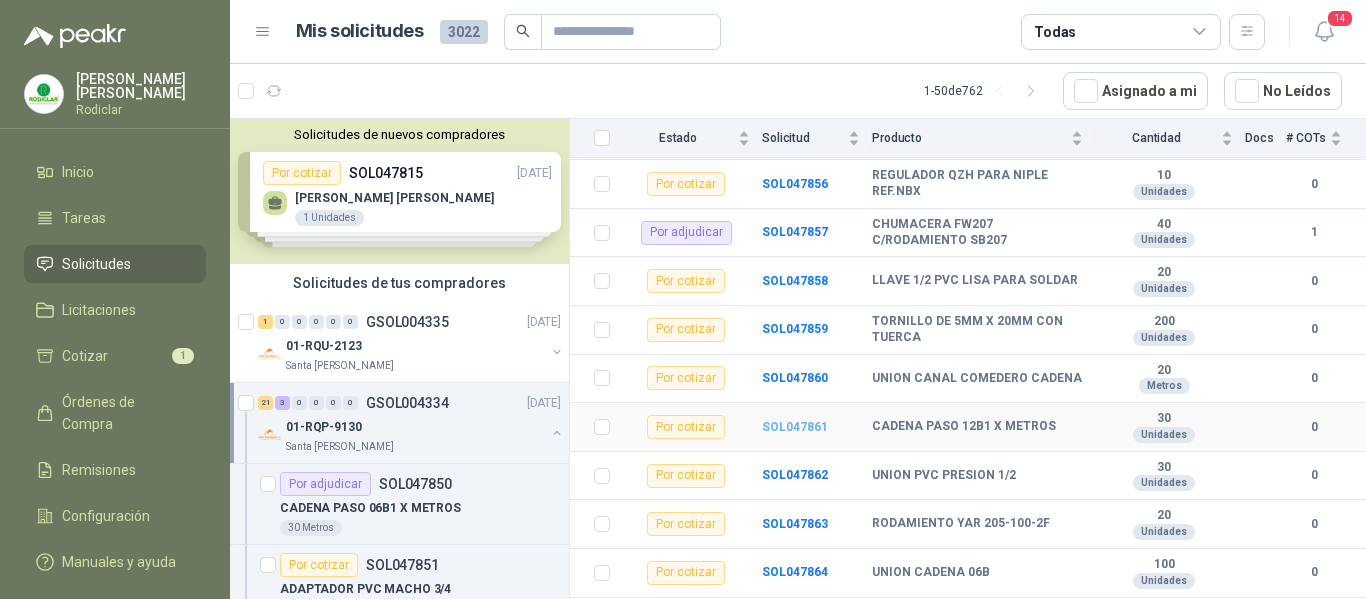 click on "SOL047861" at bounding box center [795, 427] 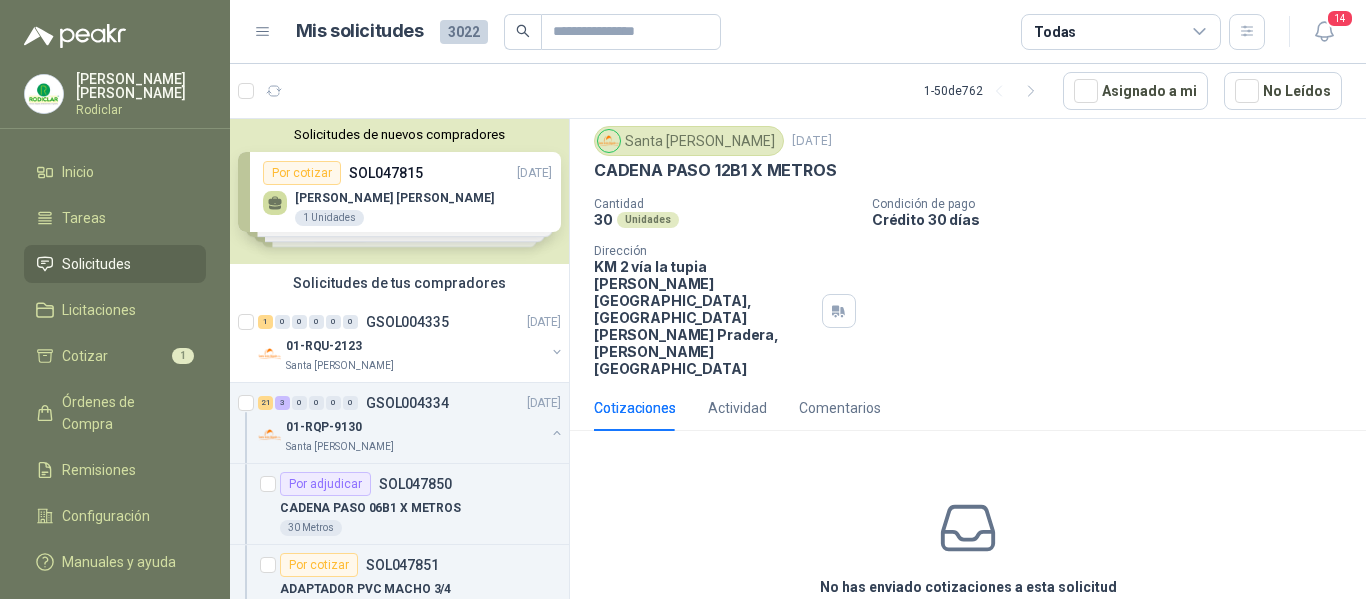 scroll, scrollTop: 87, scrollLeft: 0, axis: vertical 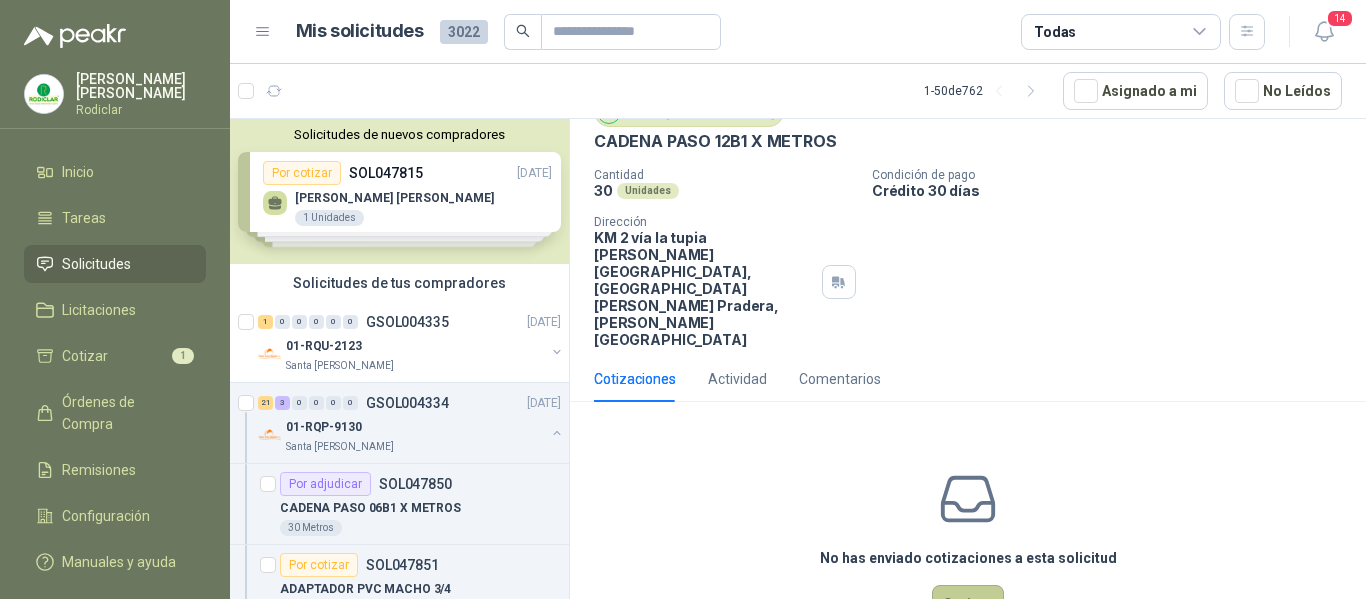 click on "Cotizar" at bounding box center (968, 604) 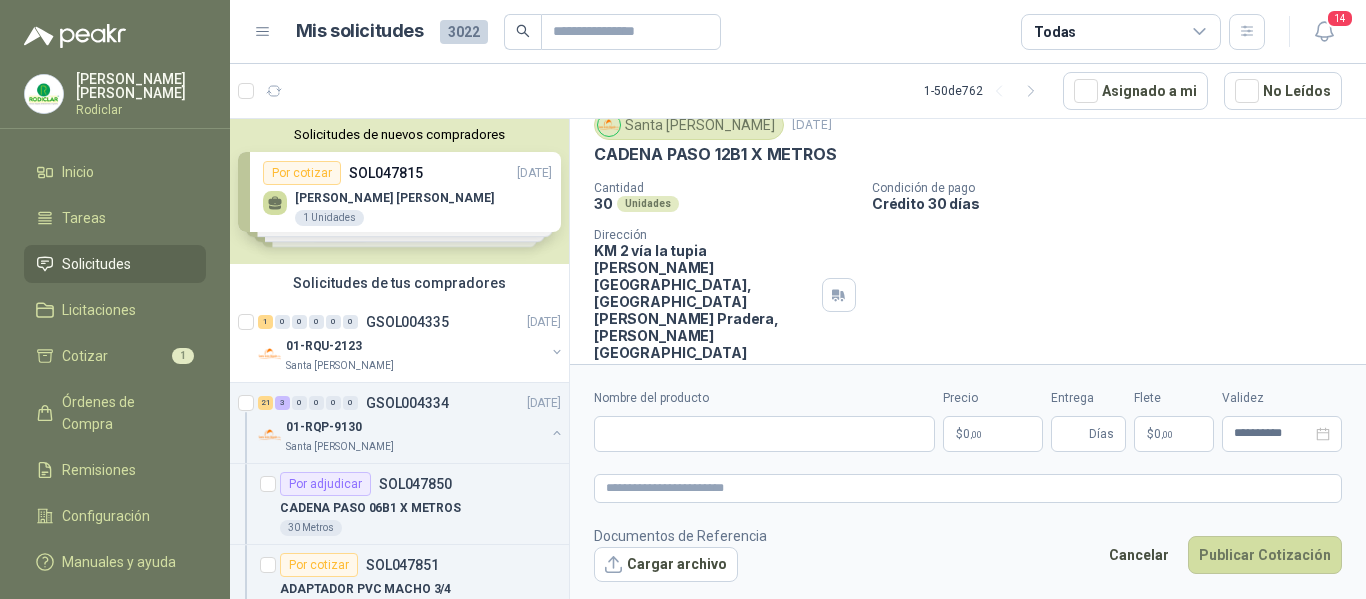 type 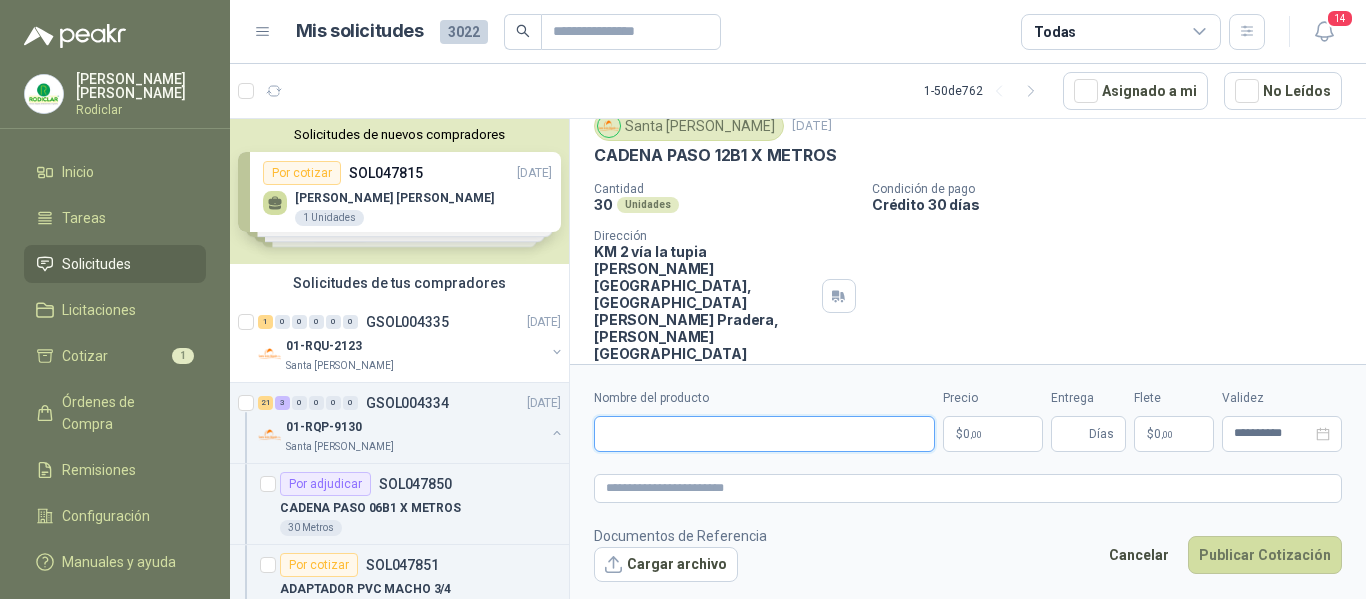 click on "Nombre del producto" at bounding box center [764, 434] 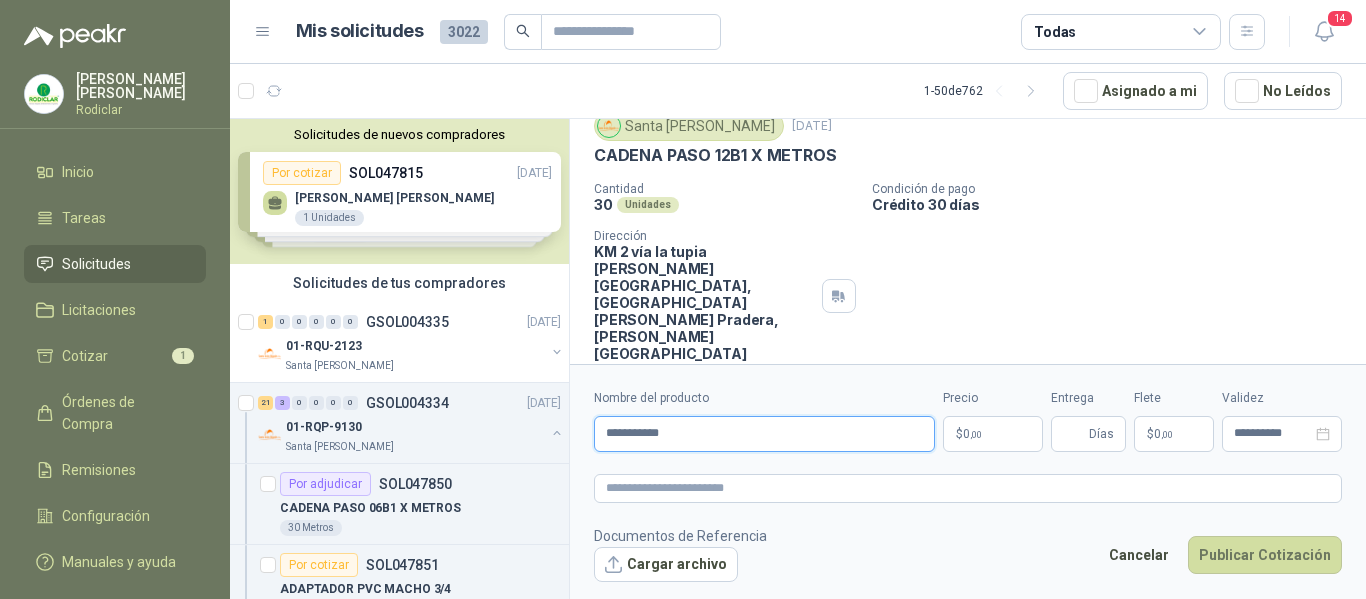 type on "**********" 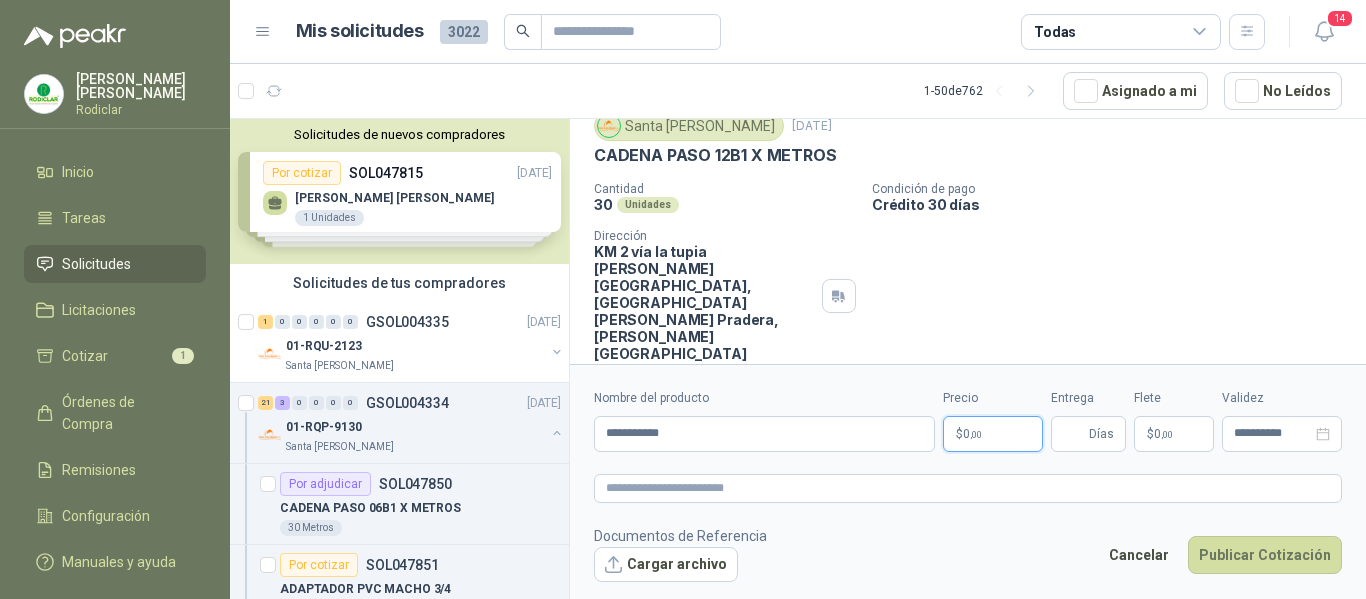 click on ",00" at bounding box center (976, 434) 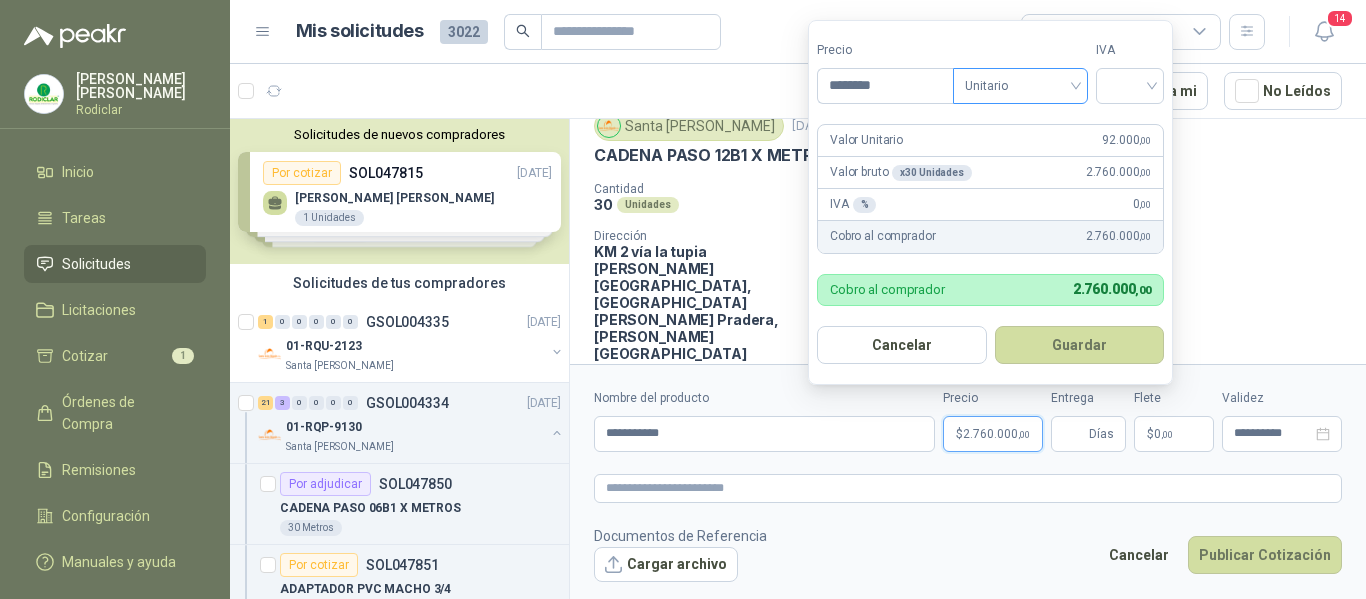 click on "Unitario" at bounding box center [1020, 86] 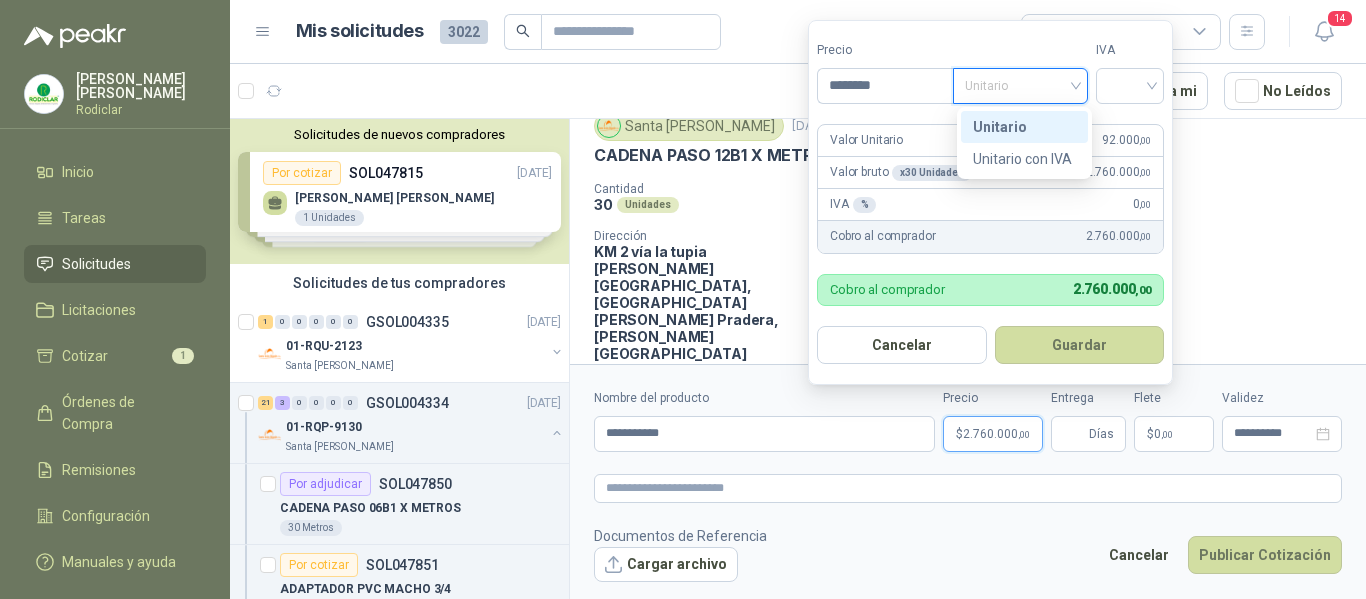 click on "Unitario" at bounding box center [1024, 127] 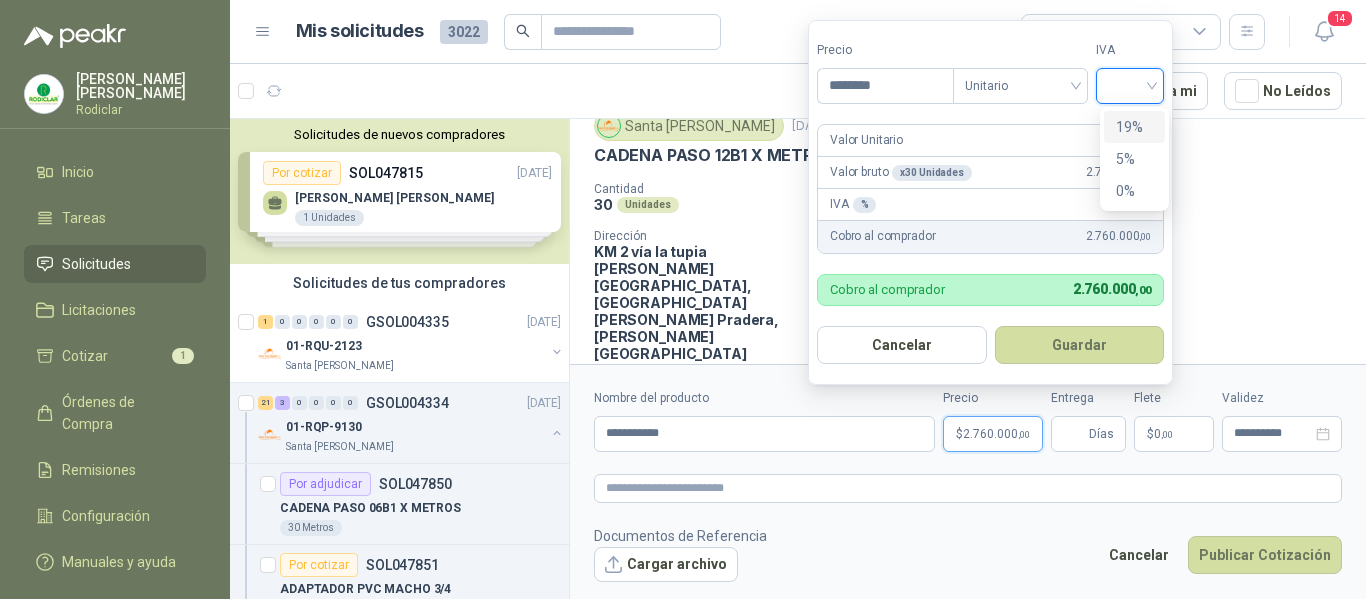 click at bounding box center (1130, 84) 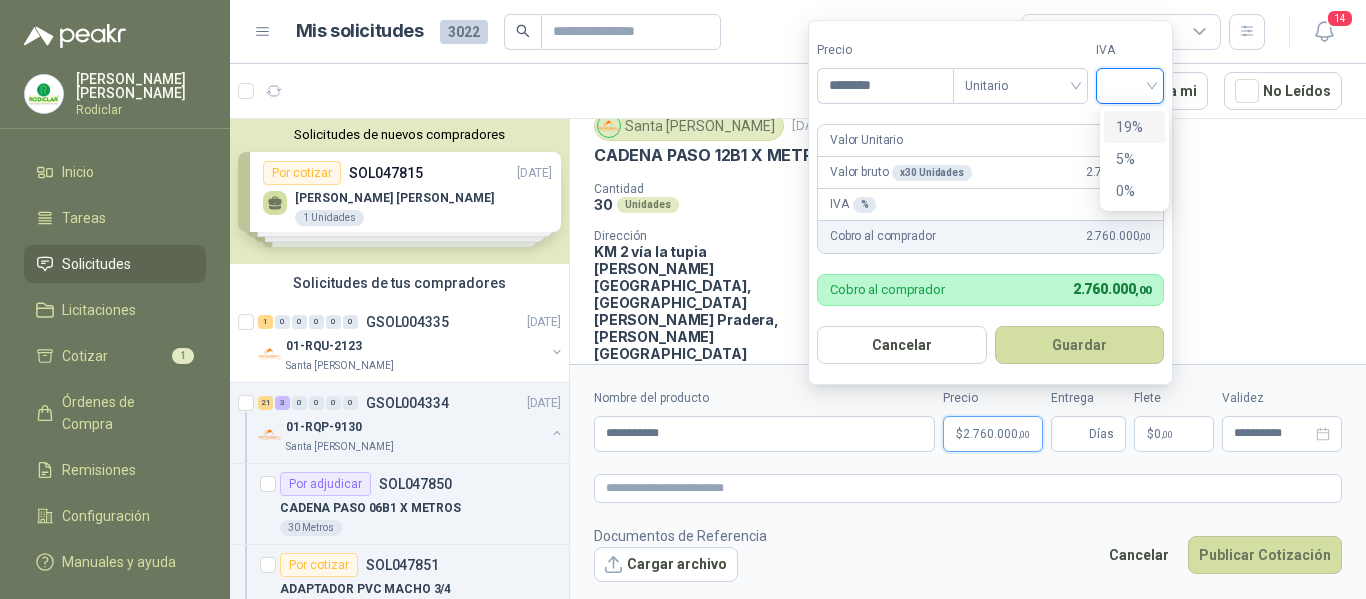 click on "19%" at bounding box center (1134, 127) 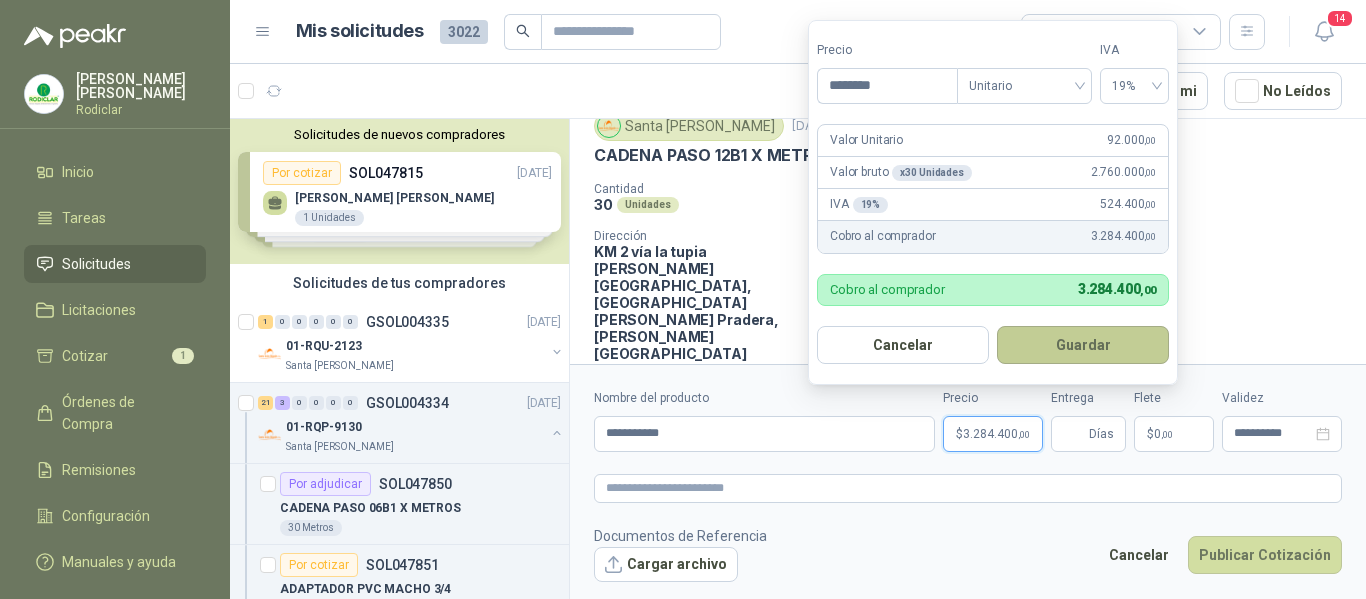 click on "Guardar" at bounding box center (1083, 345) 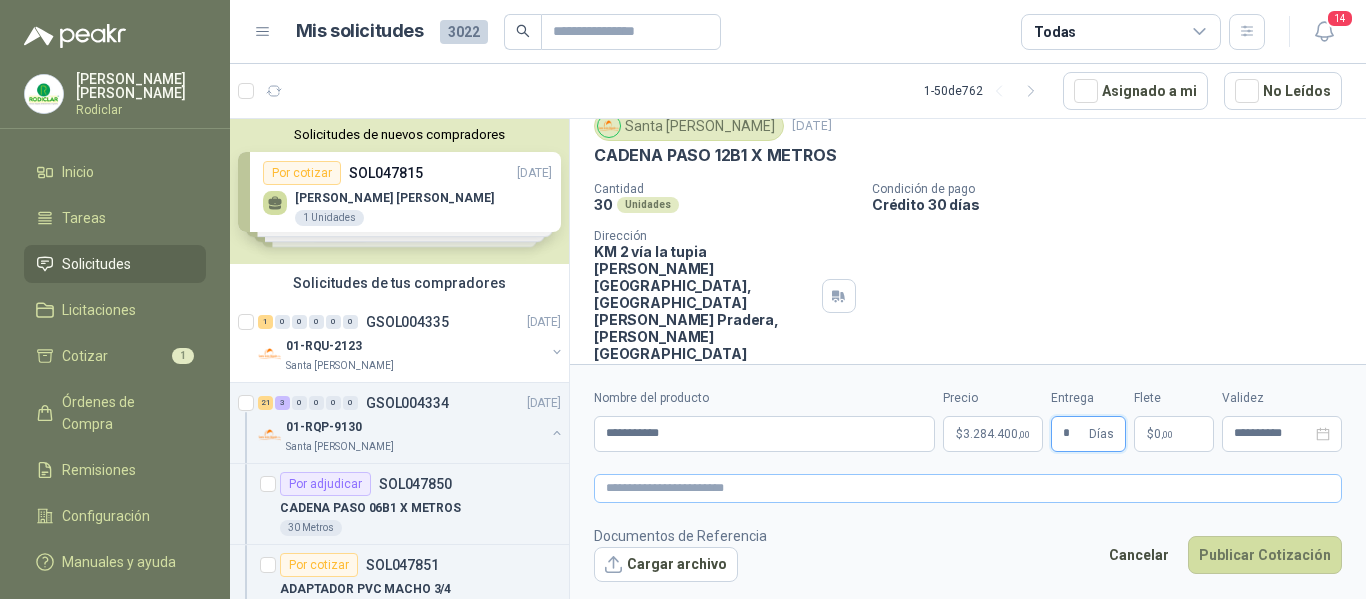 type on "*" 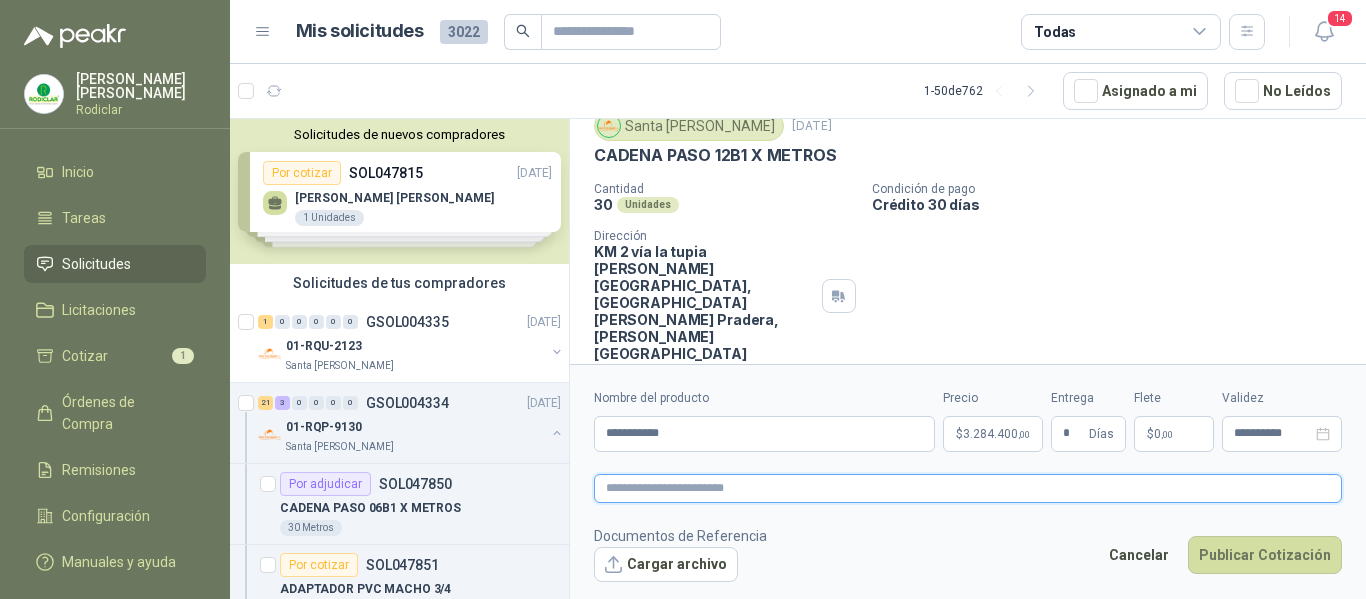 click at bounding box center [968, 488] 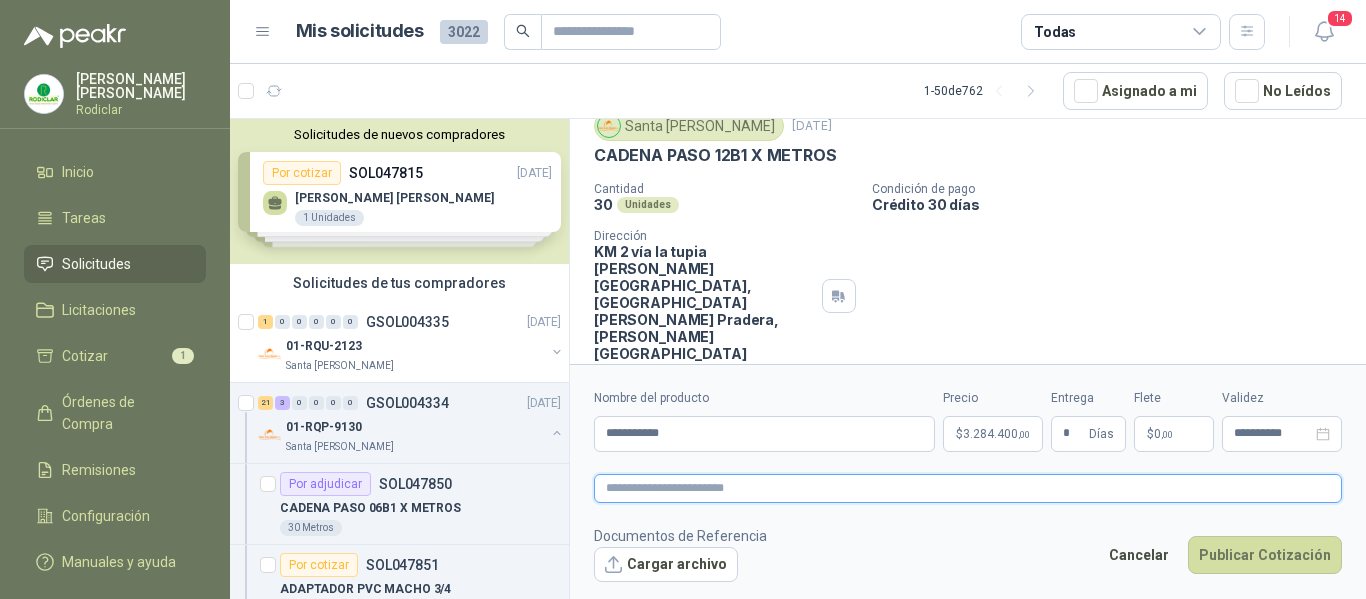 type 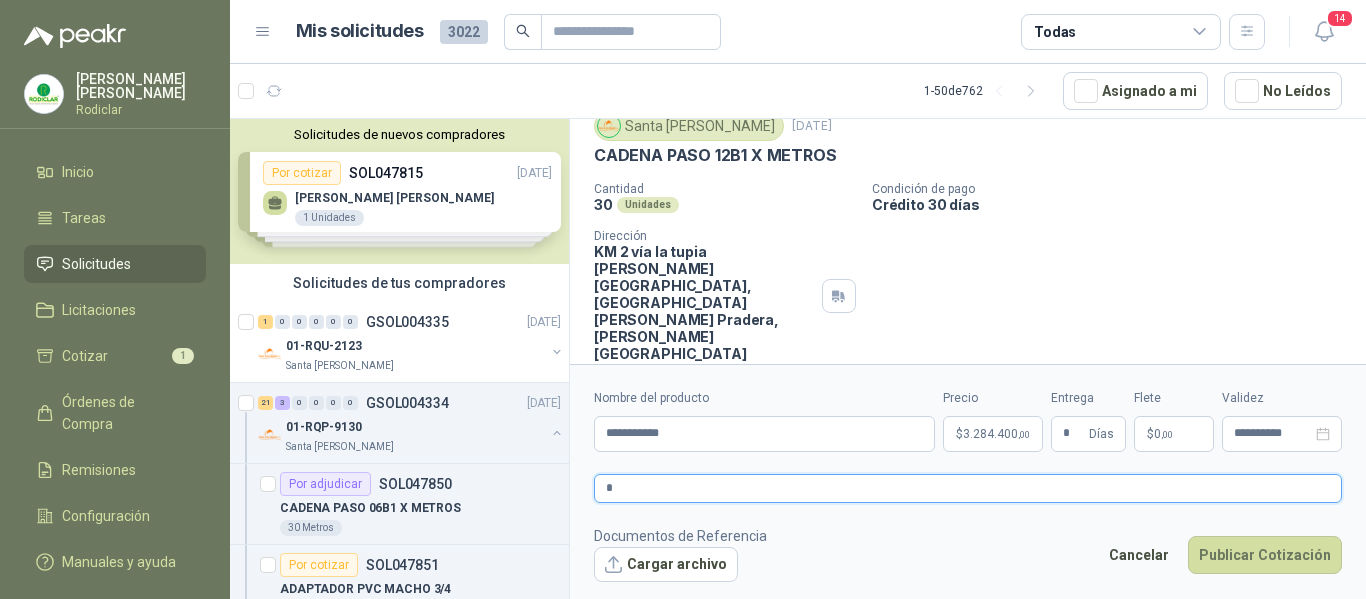 type 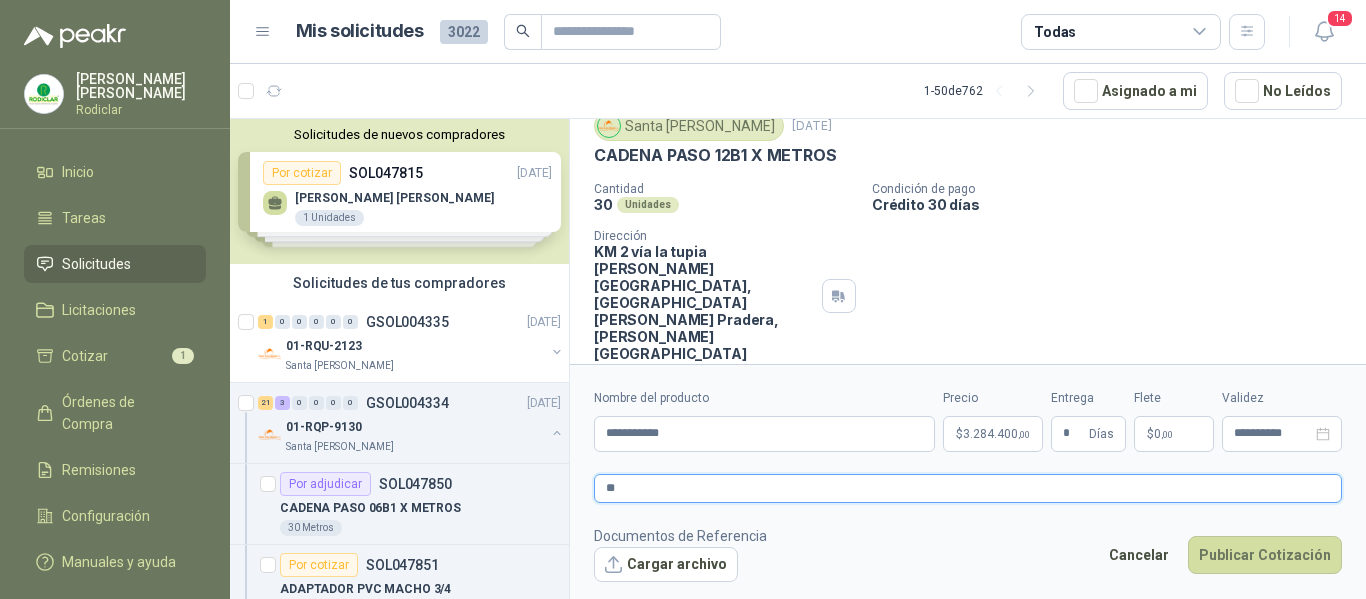type 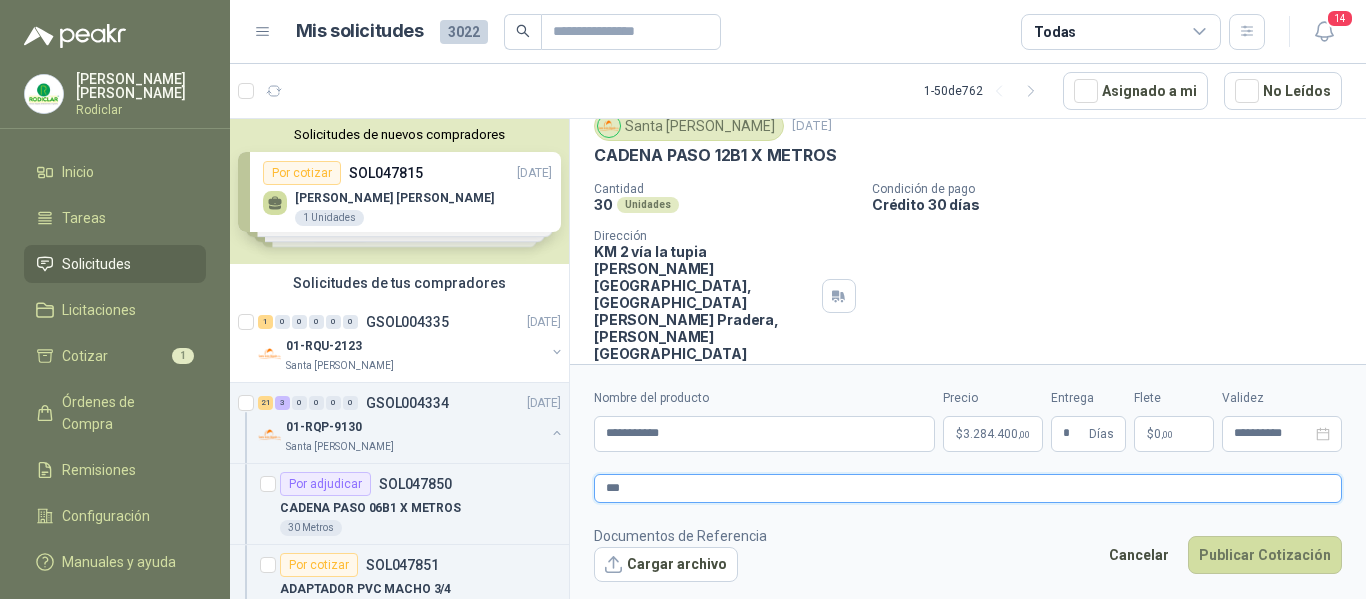 type 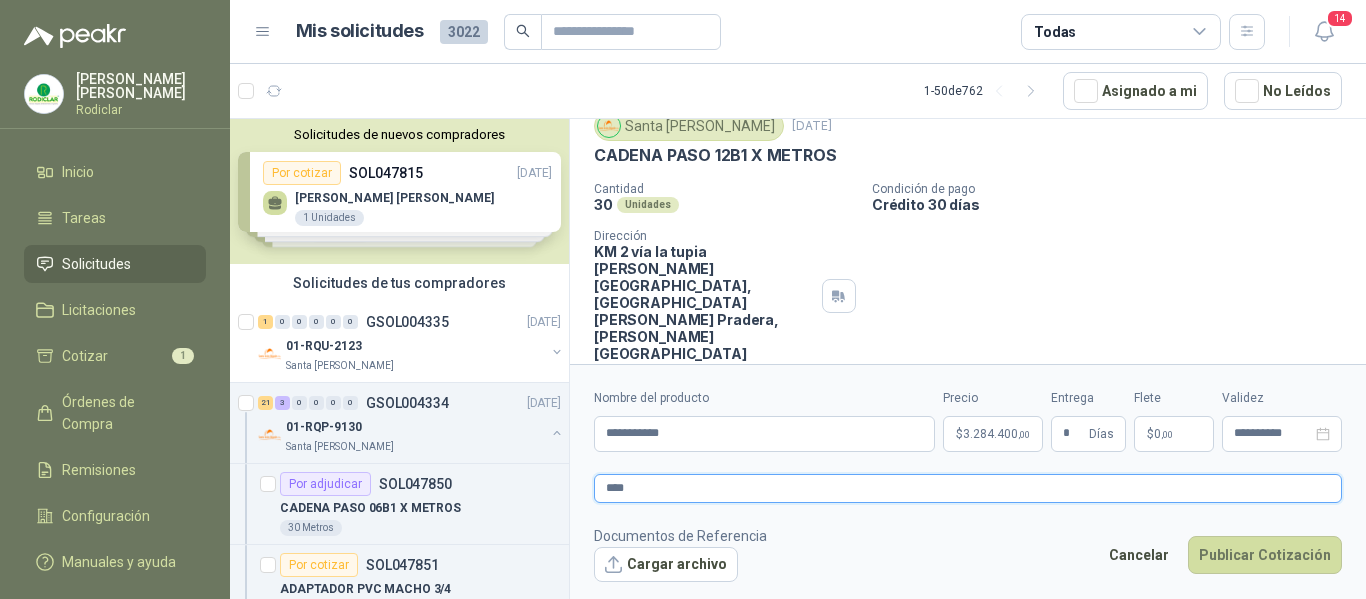 type 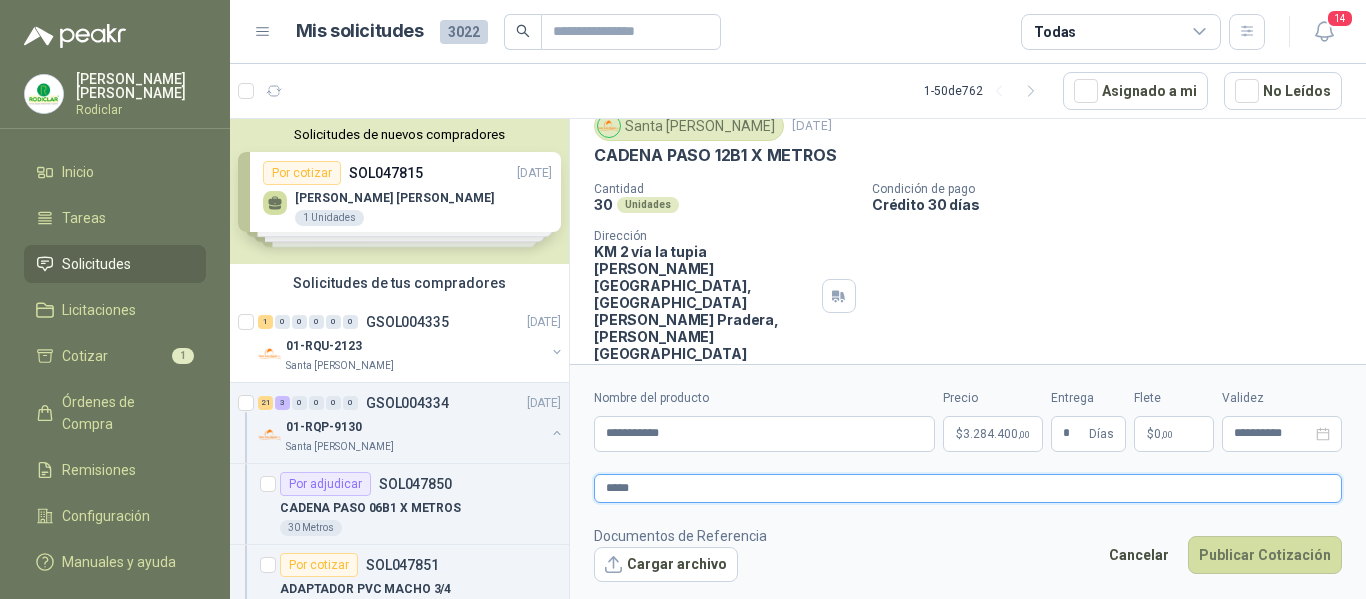 type 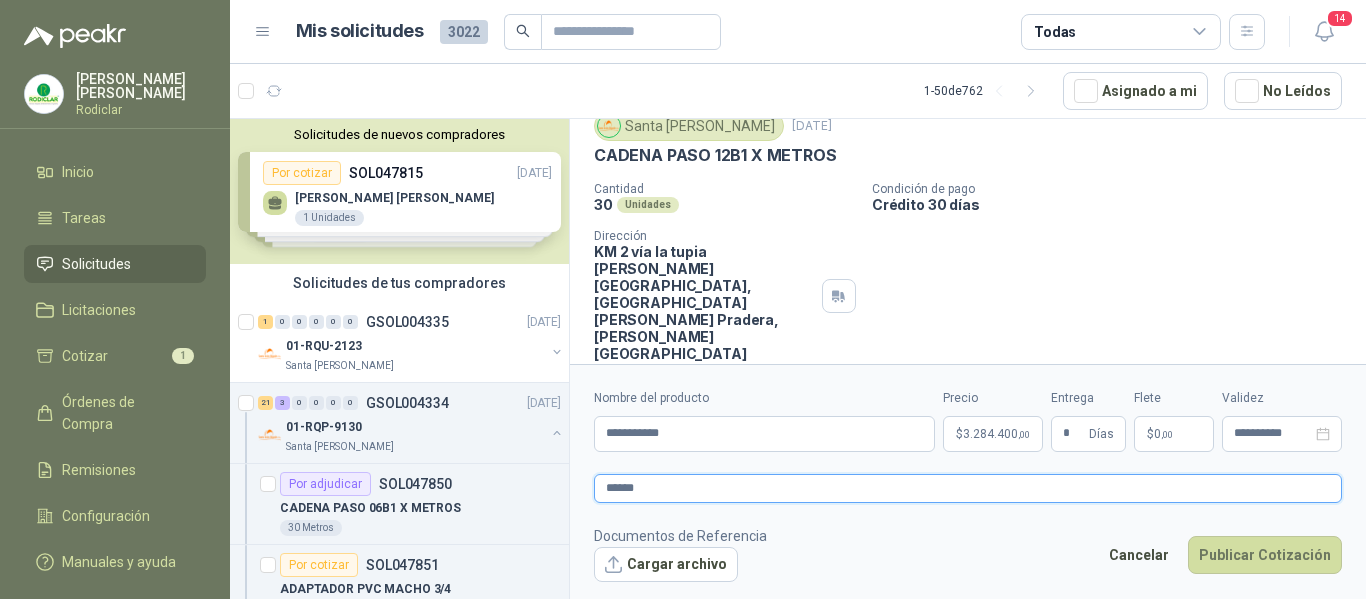 type 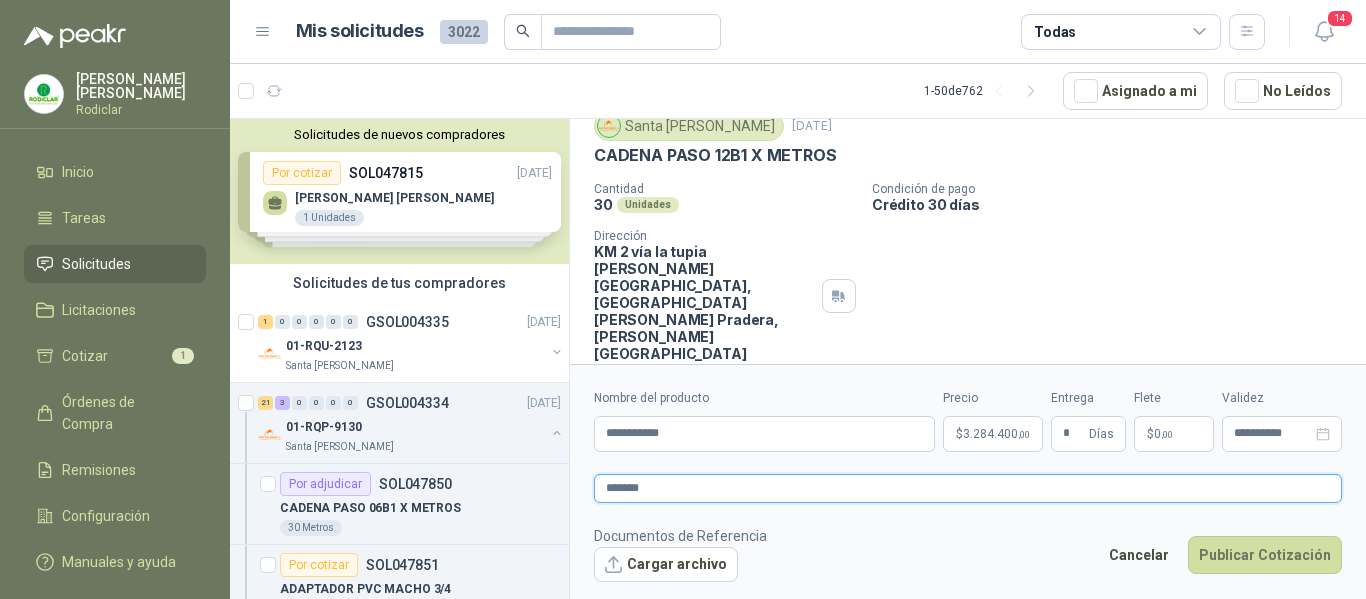 type 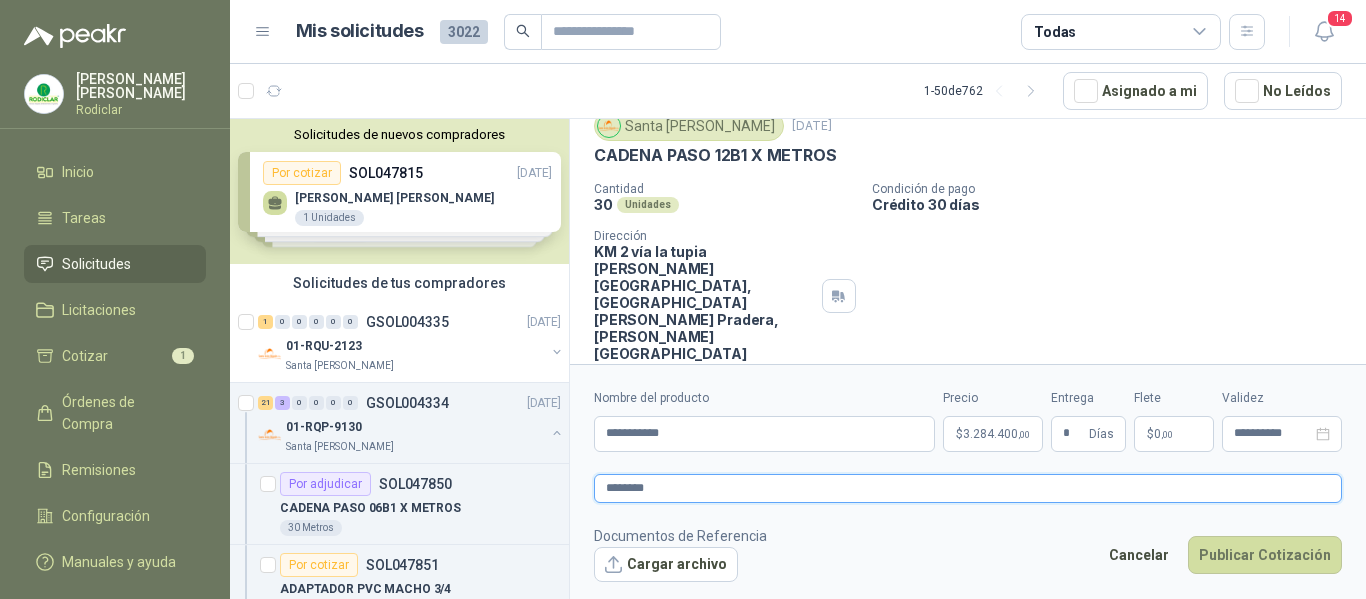 type 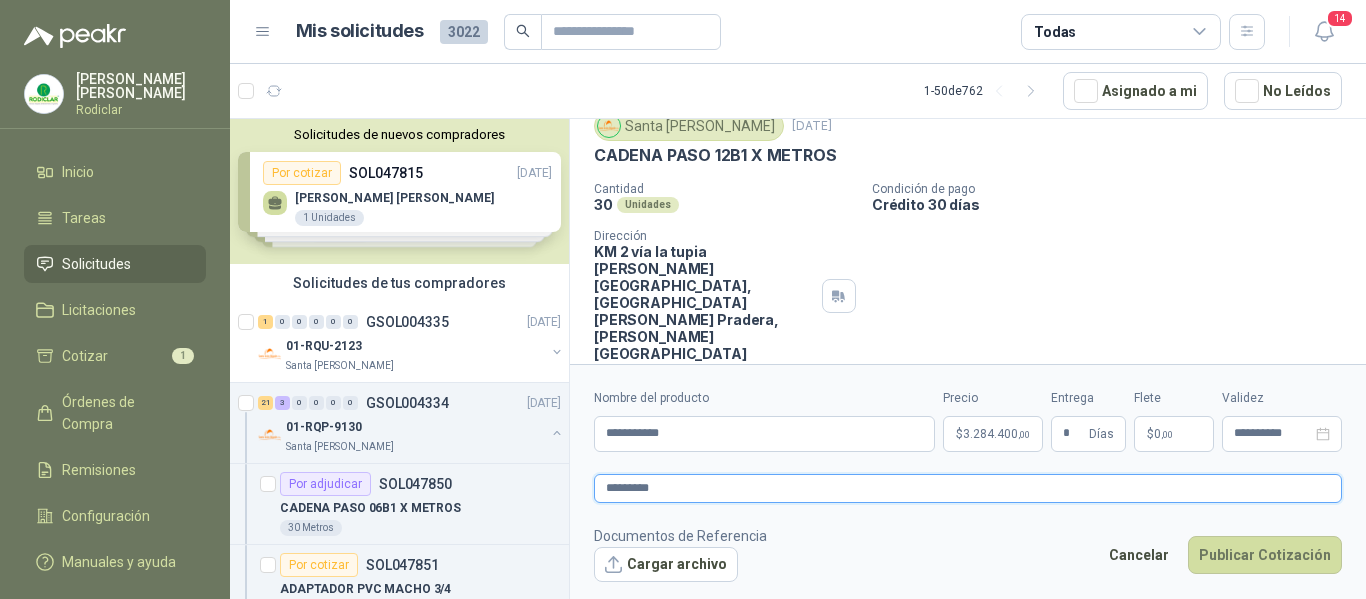 type 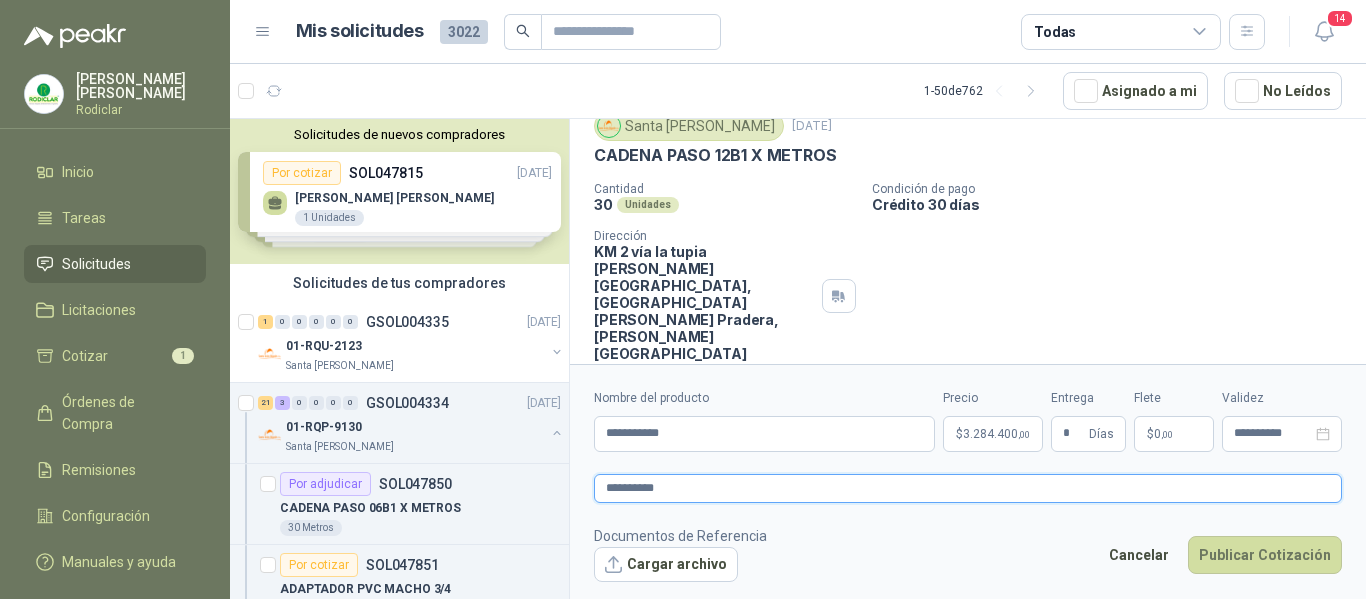 type 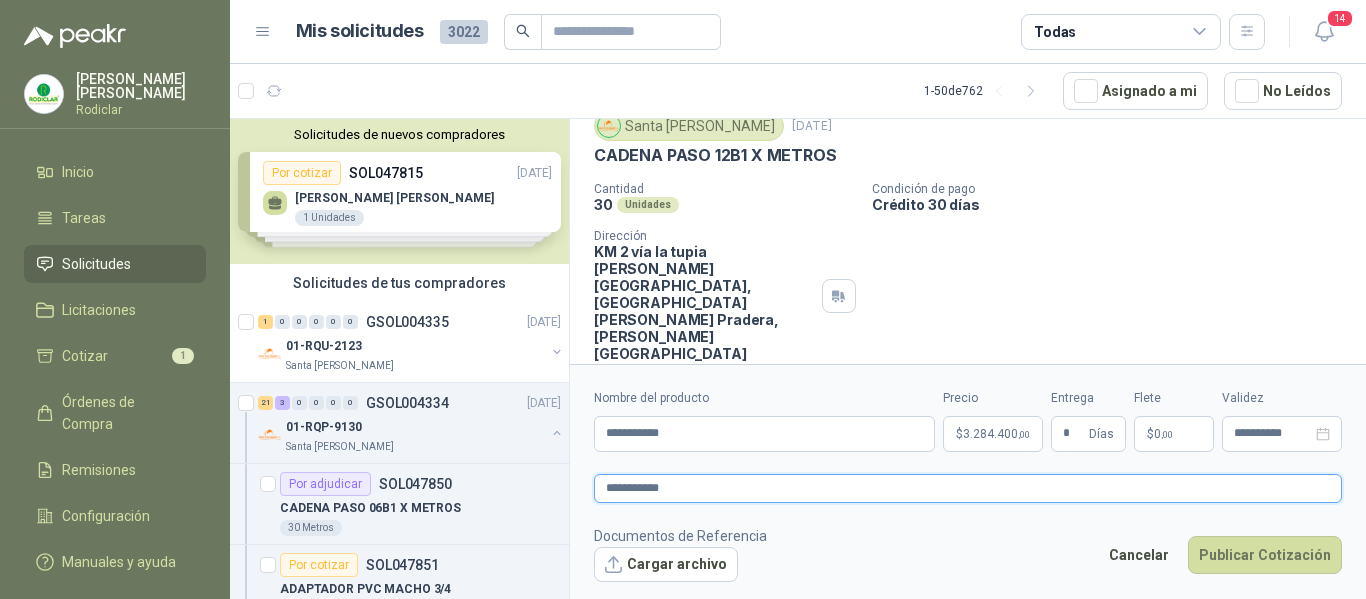 type 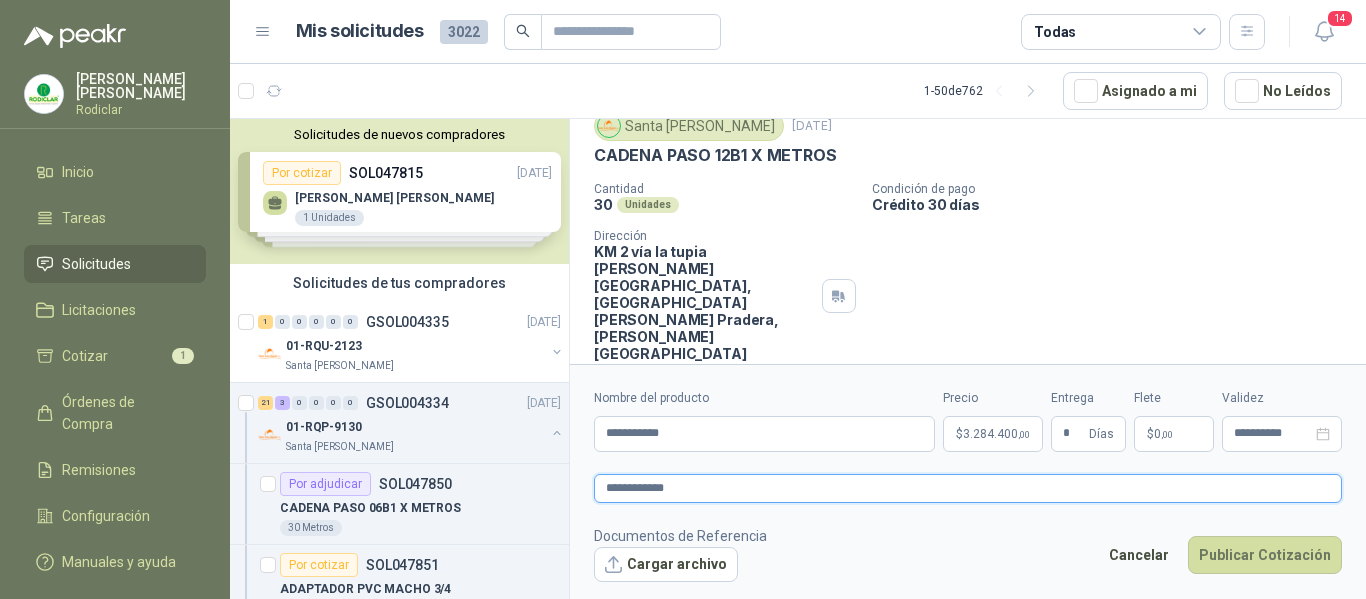 type 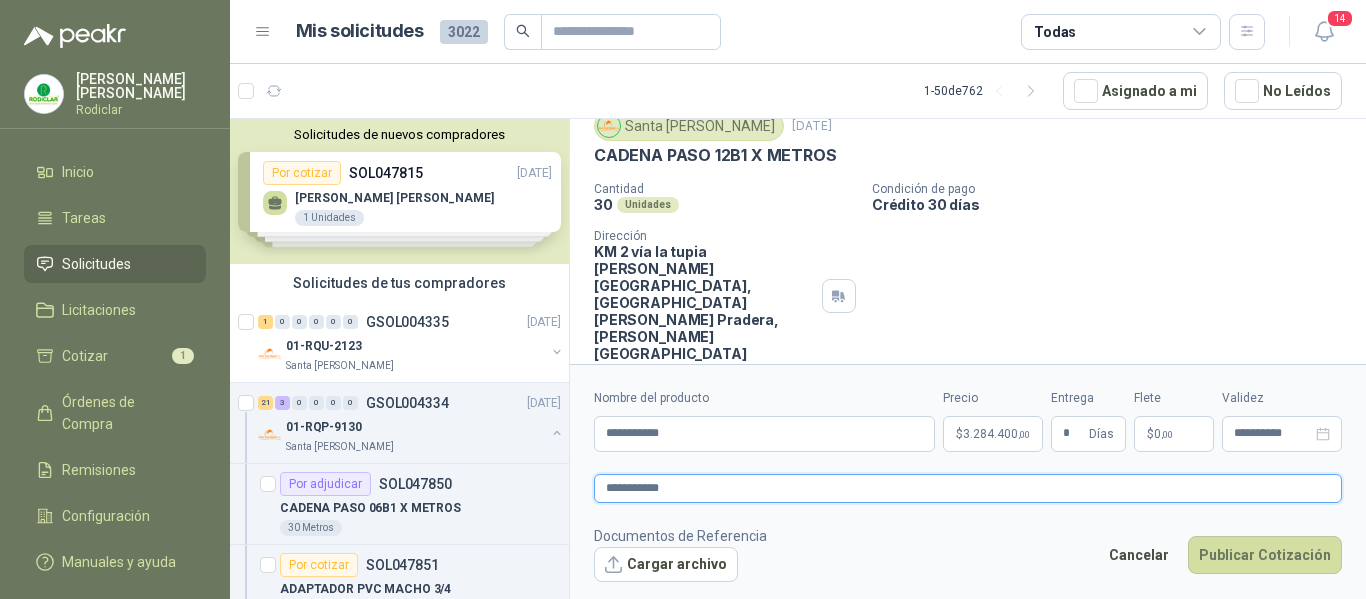 type 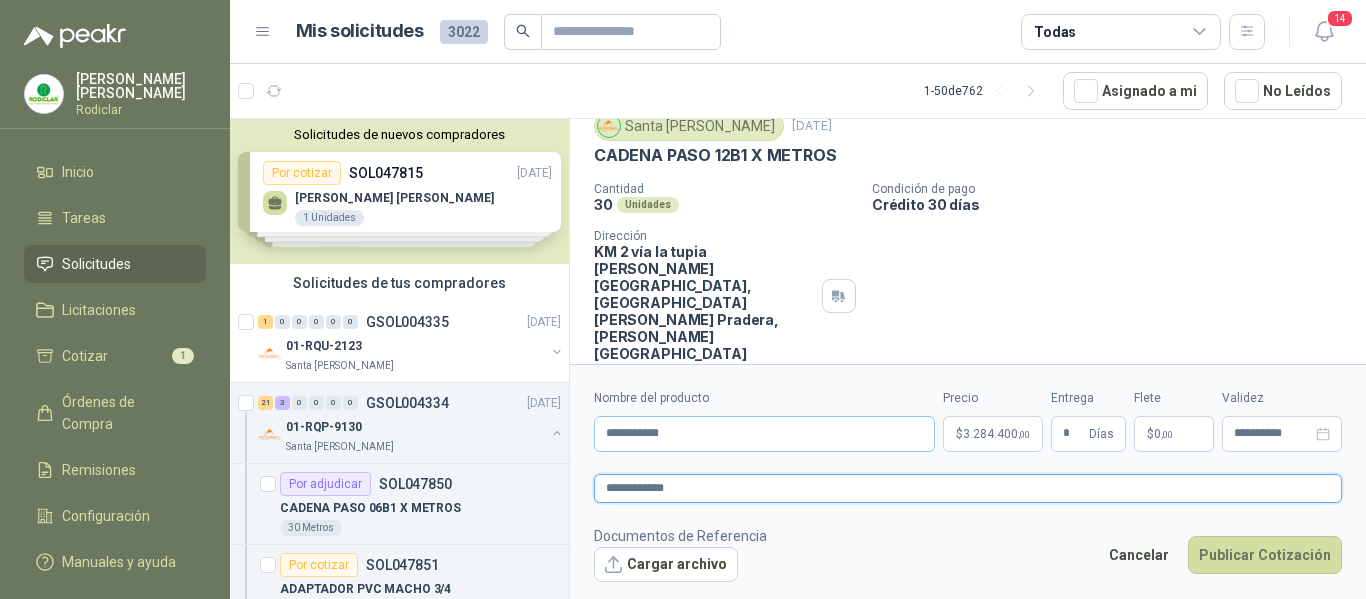 type on "**********" 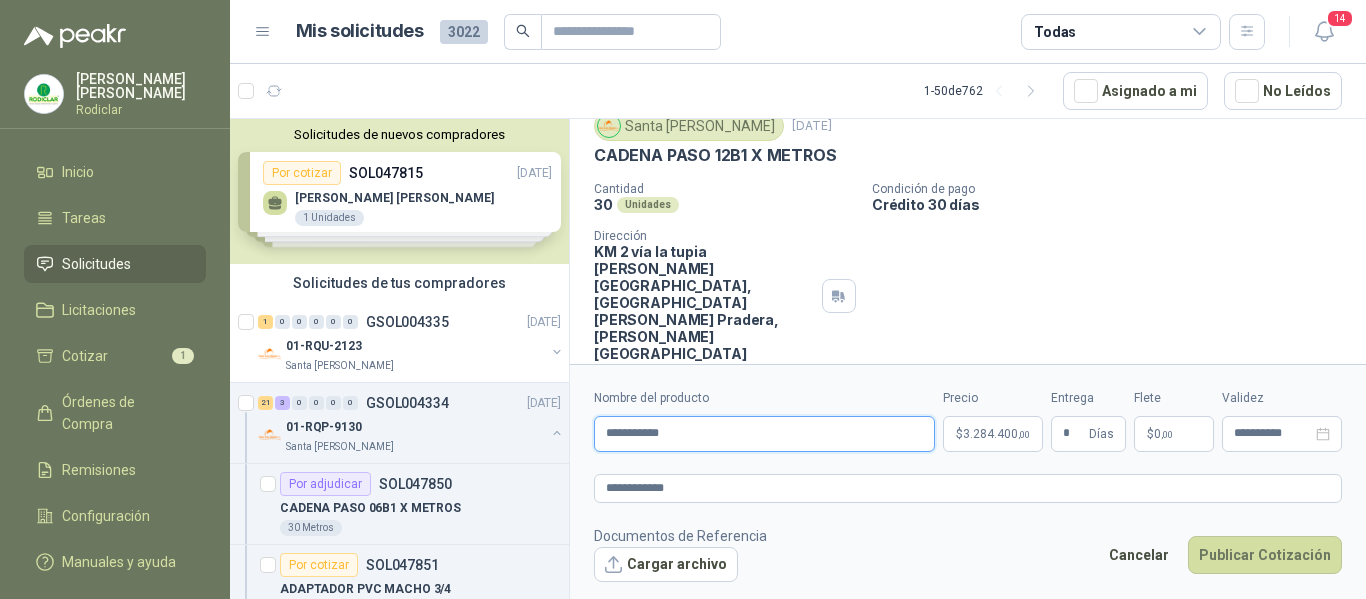 click on "**********" at bounding box center [764, 434] 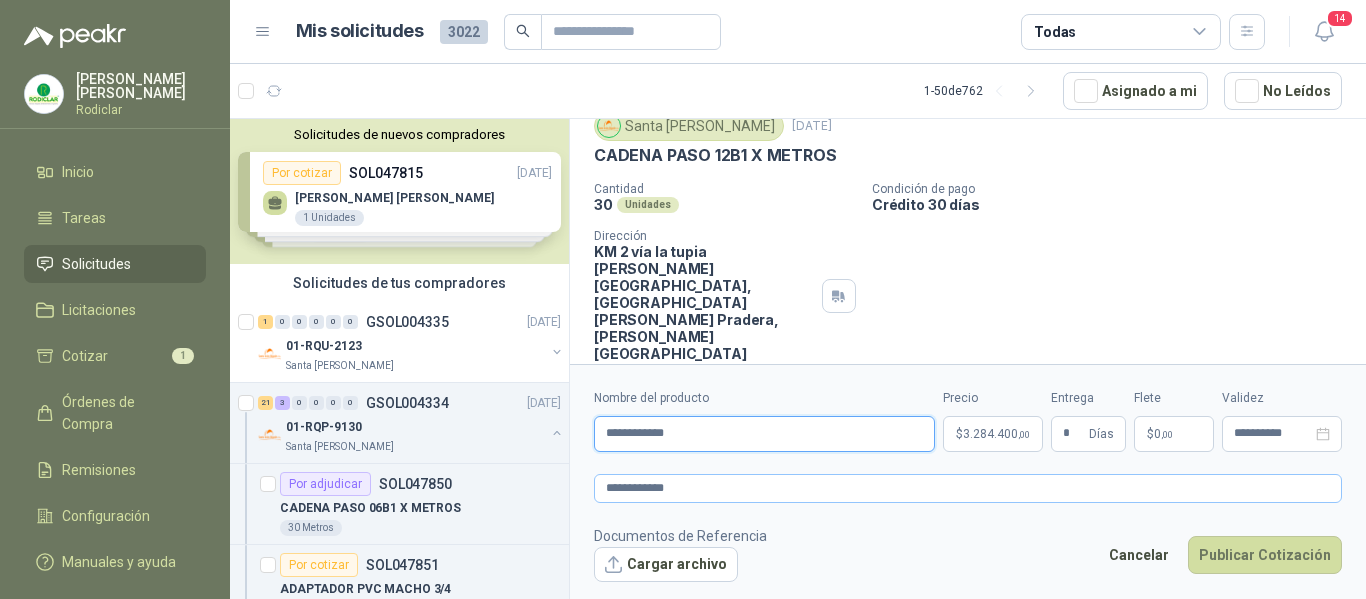 type on "**********" 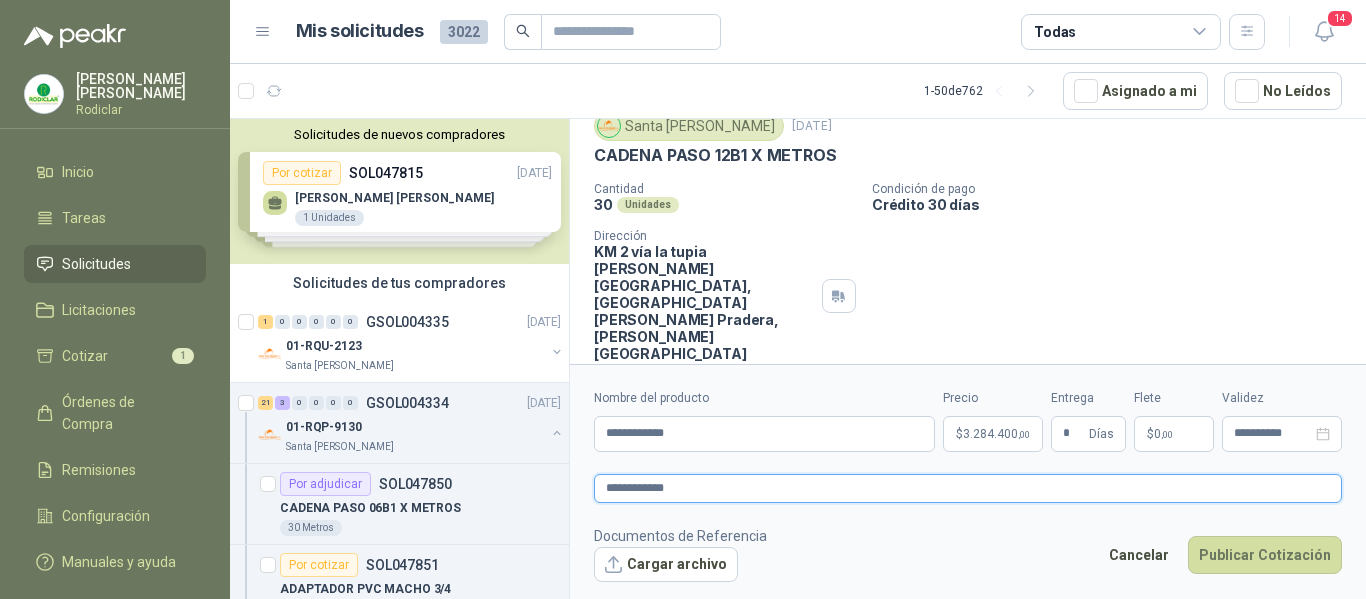 click on "**********" at bounding box center [968, 488] 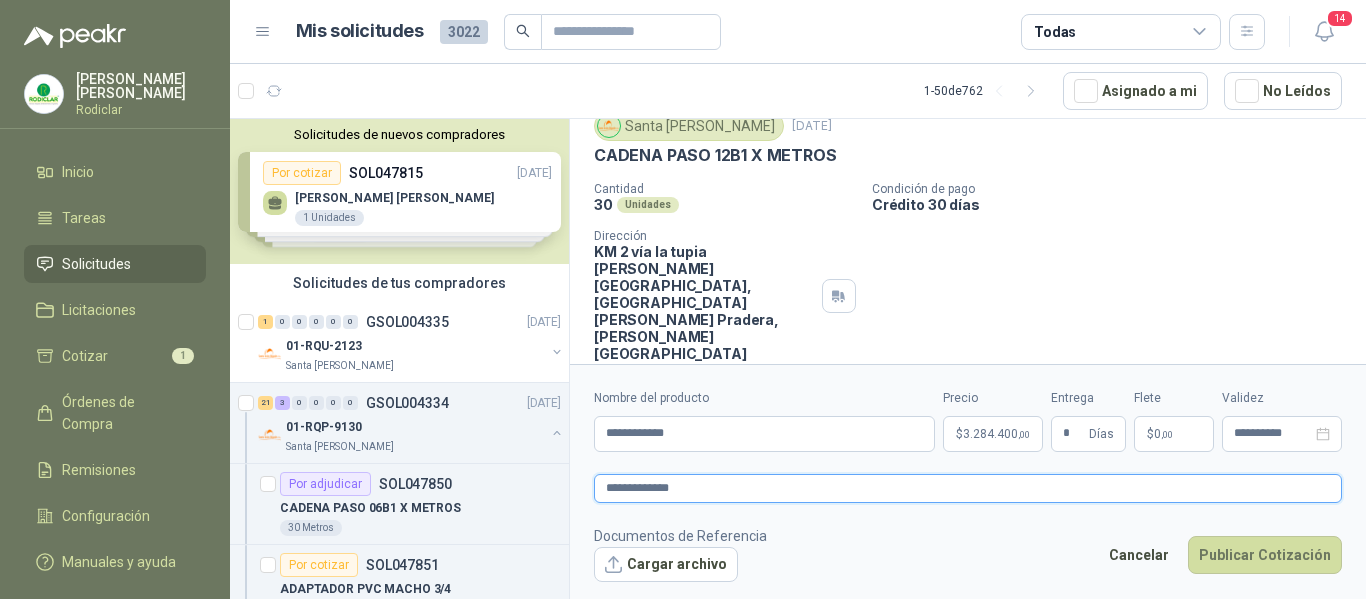 type 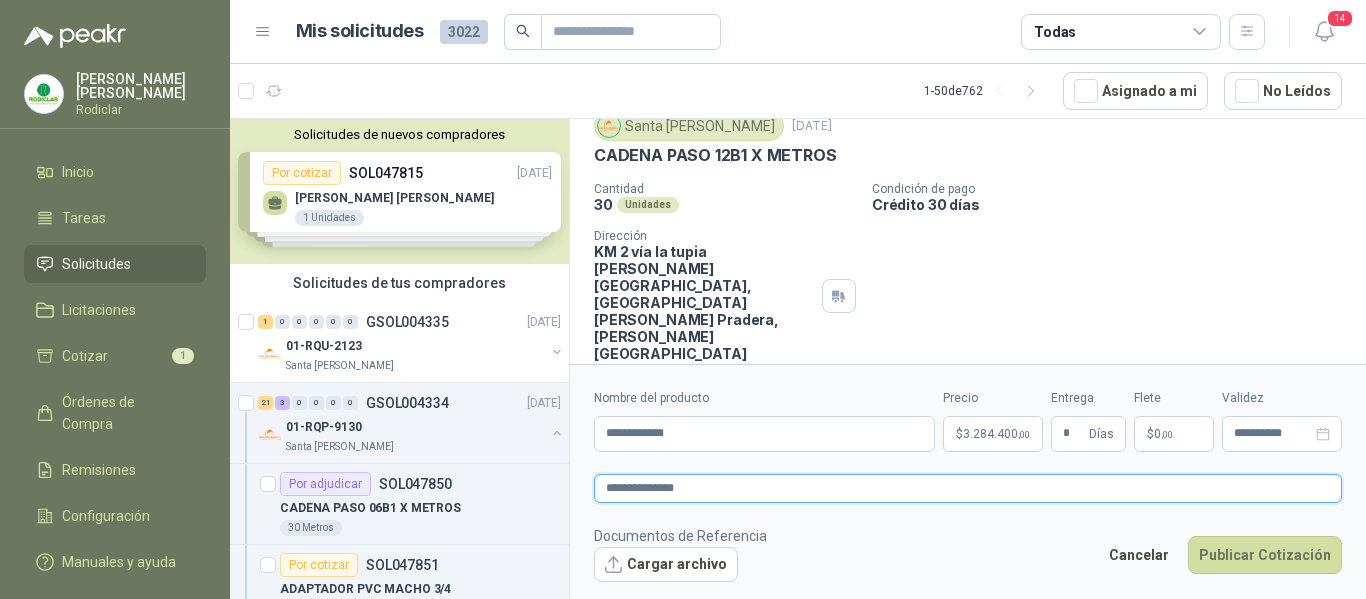 type 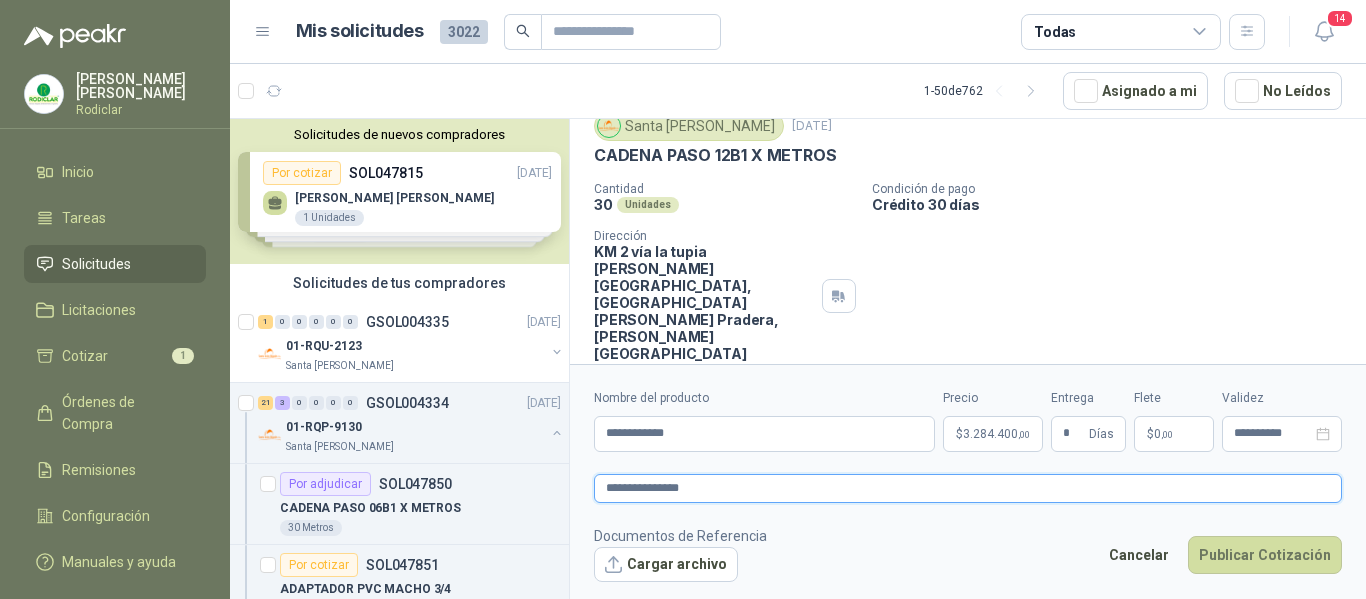 type 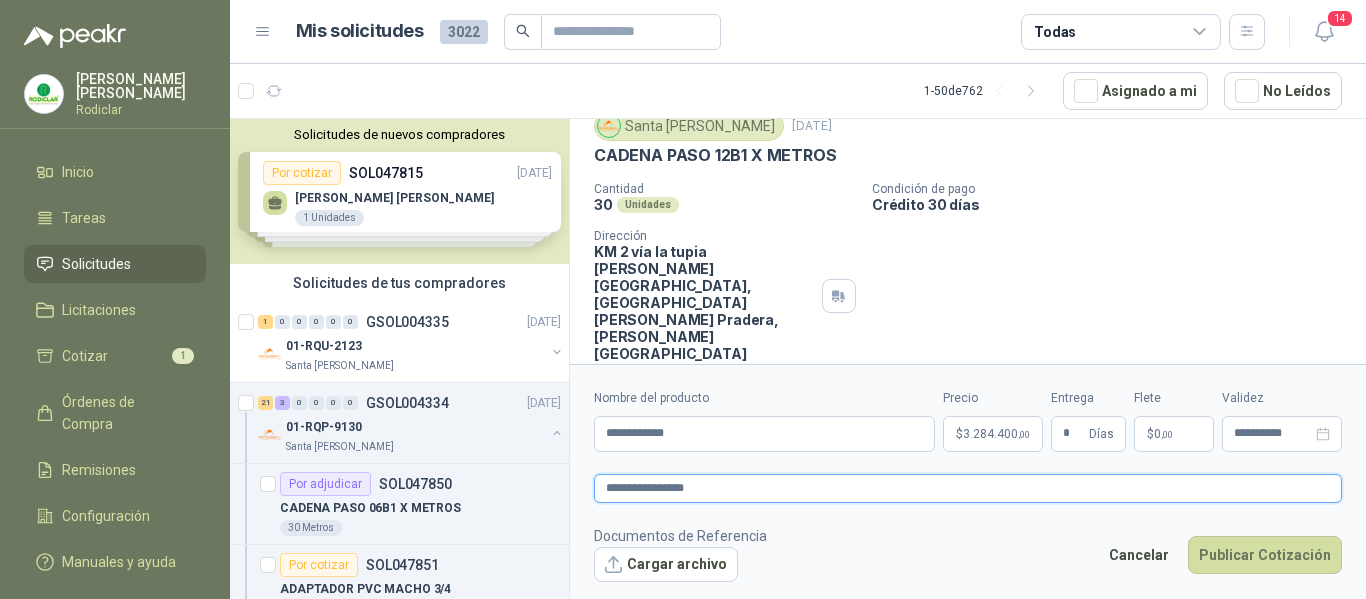 type 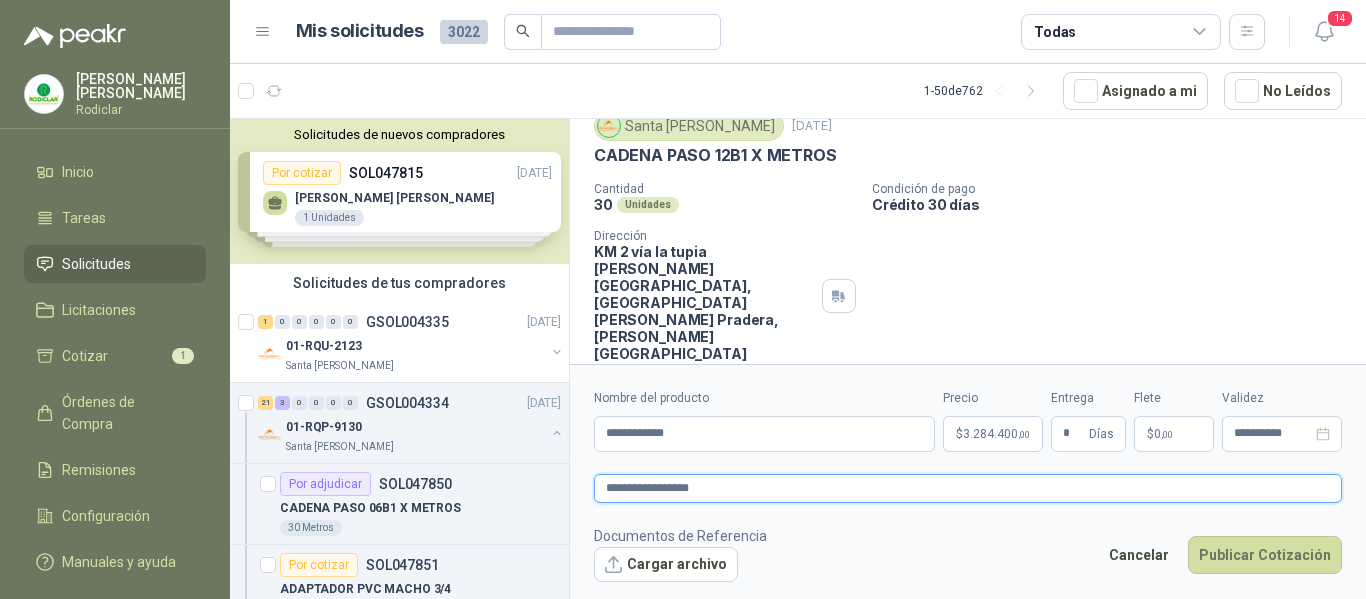 type 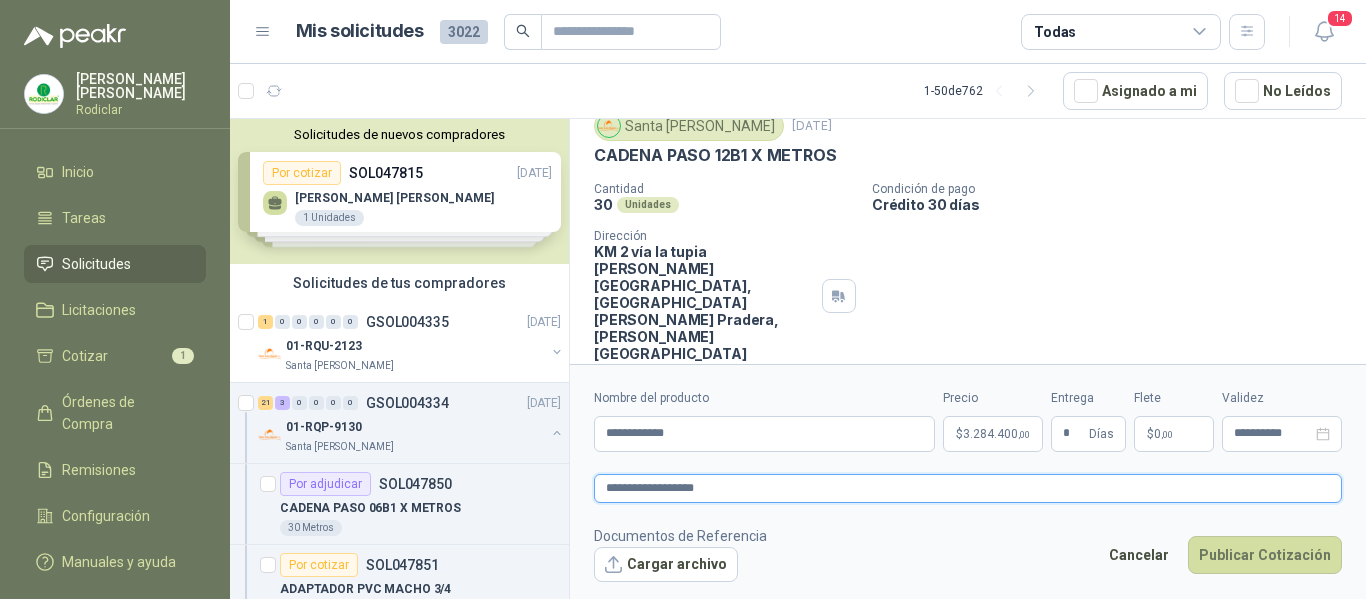 type 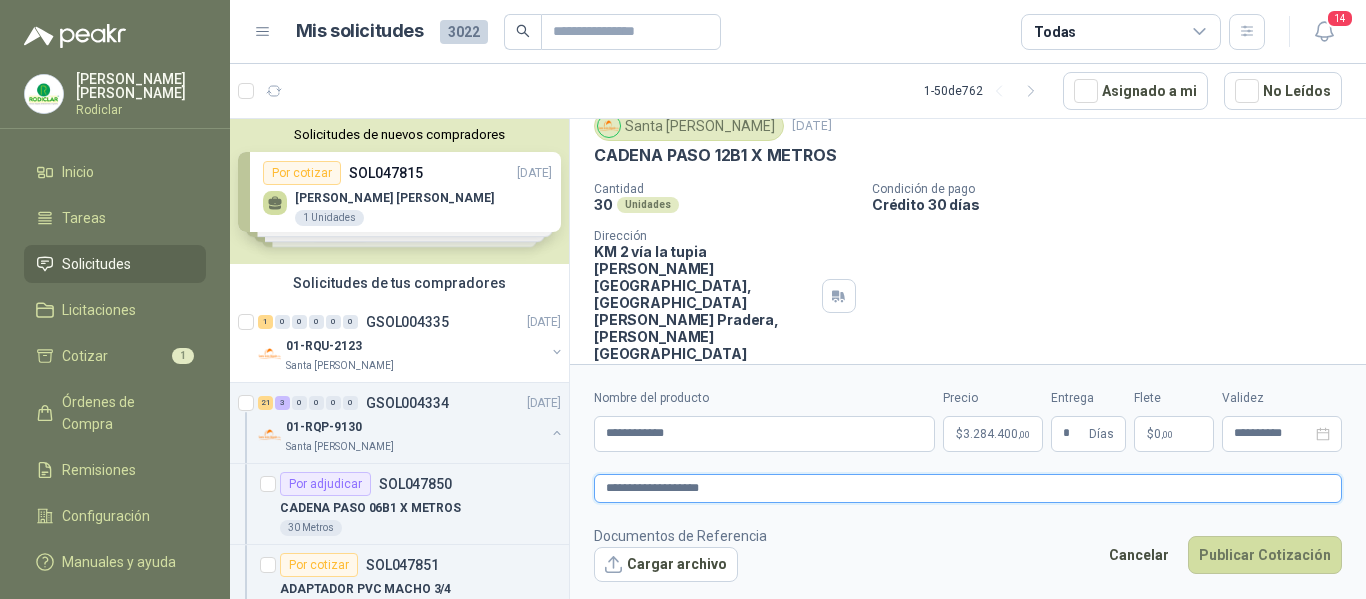 type 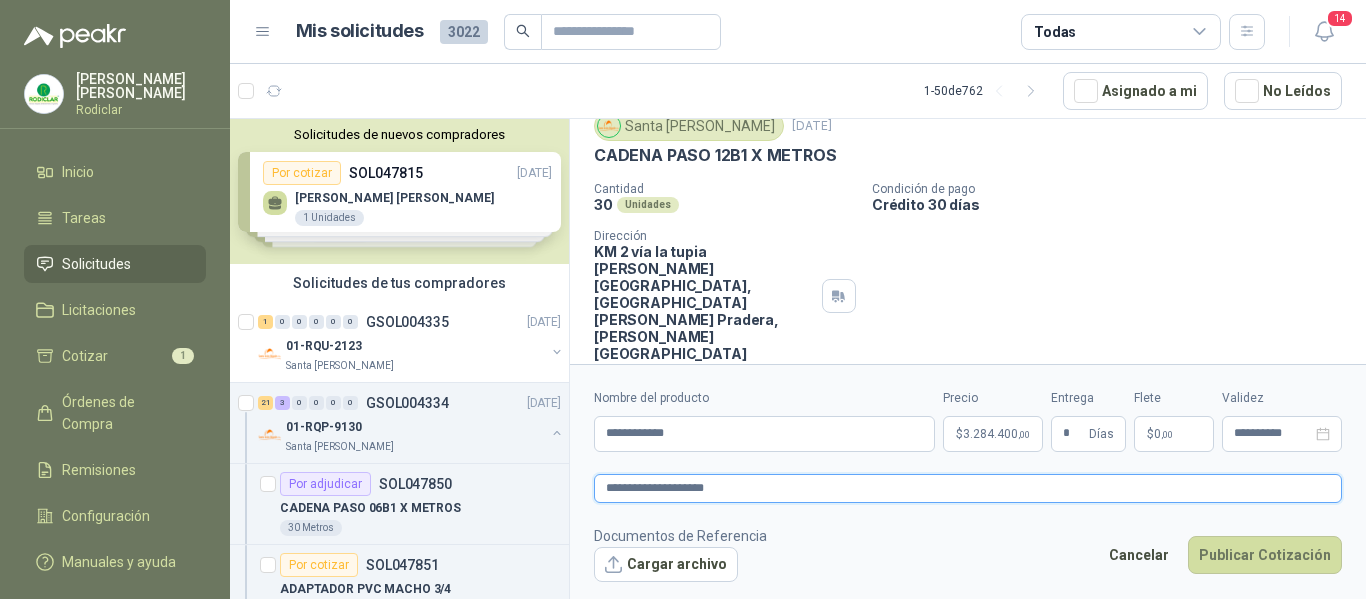 type 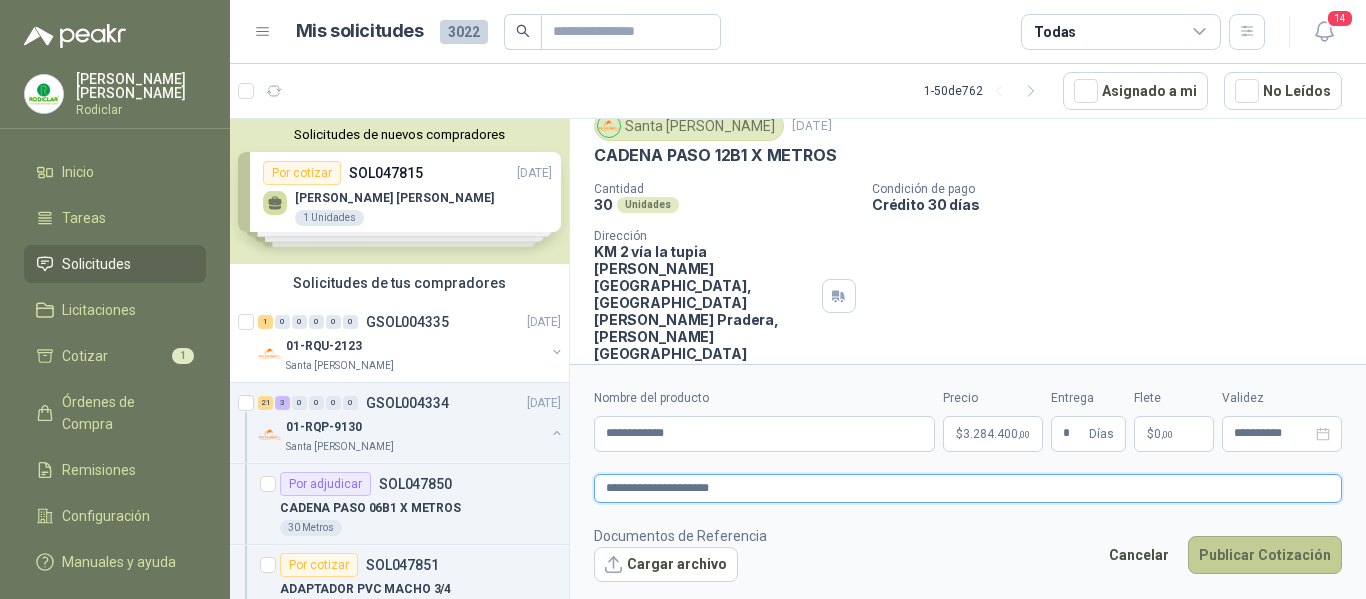 type on "**********" 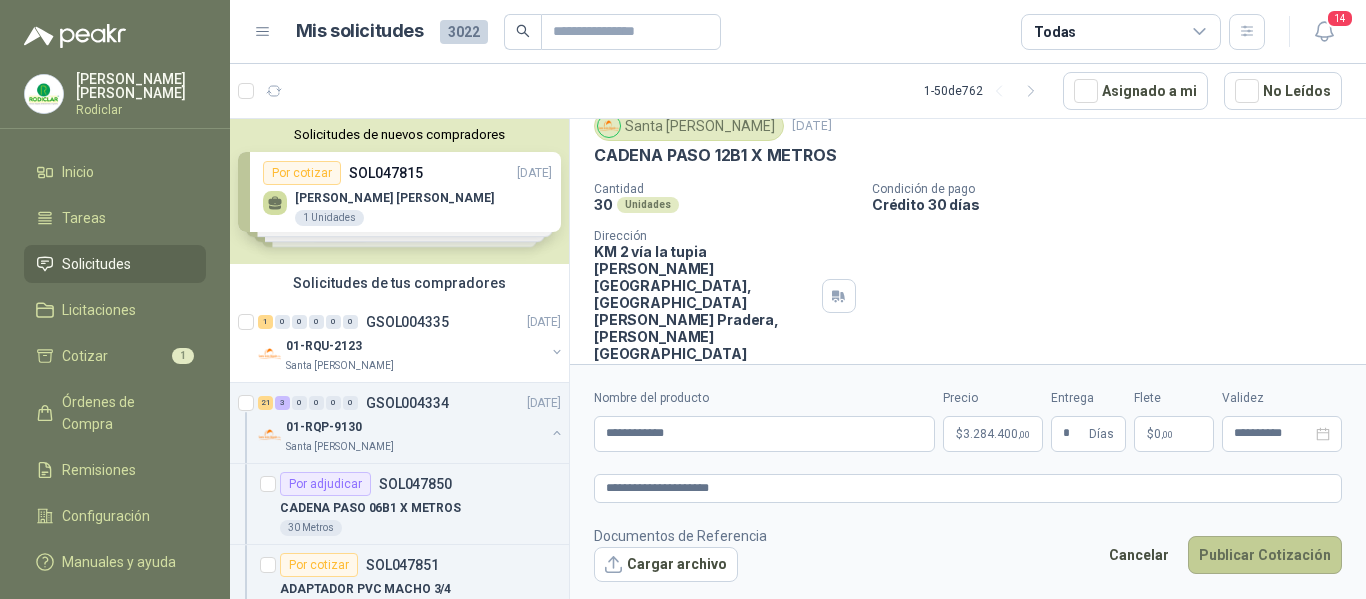 click on "Publicar Cotización" at bounding box center [1265, 555] 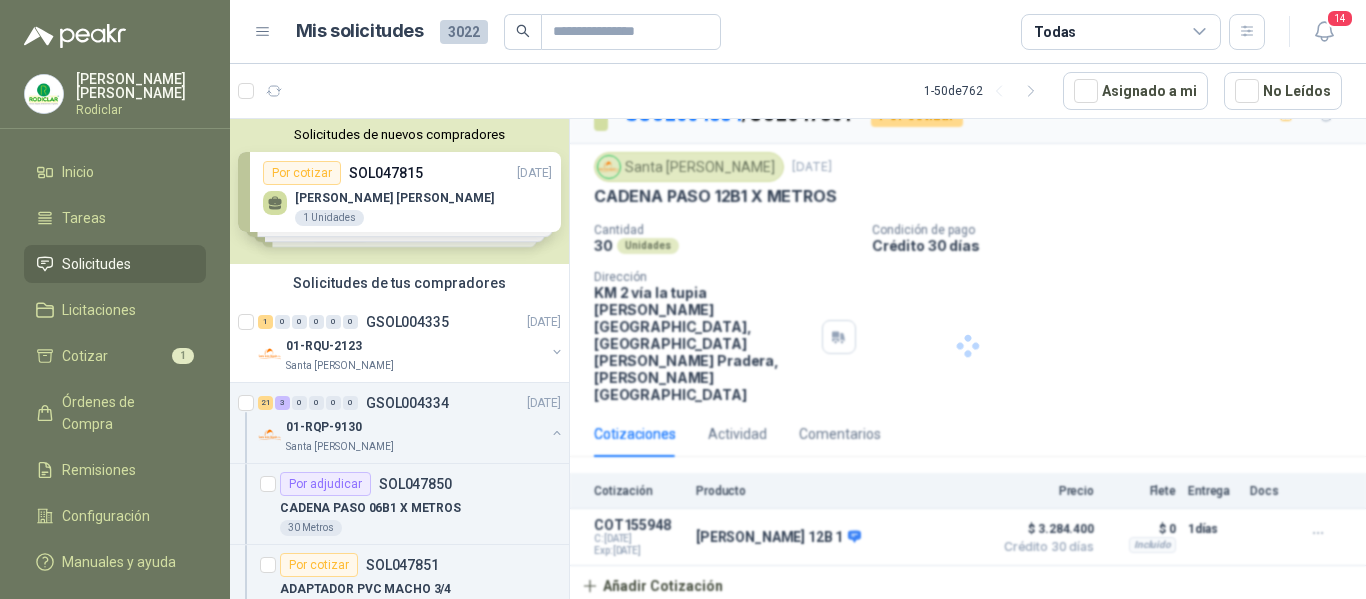 scroll, scrollTop: 0, scrollLeft: 0, axis: both 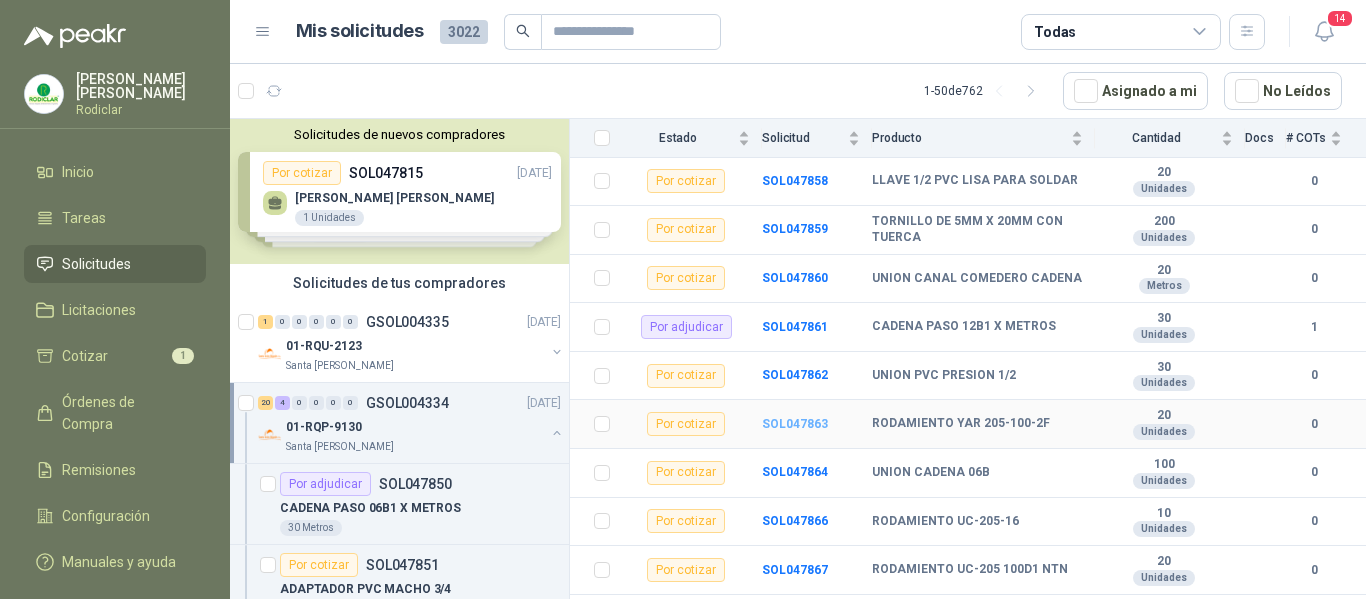 click on "SOL047863" at bounding box center (795, 424) 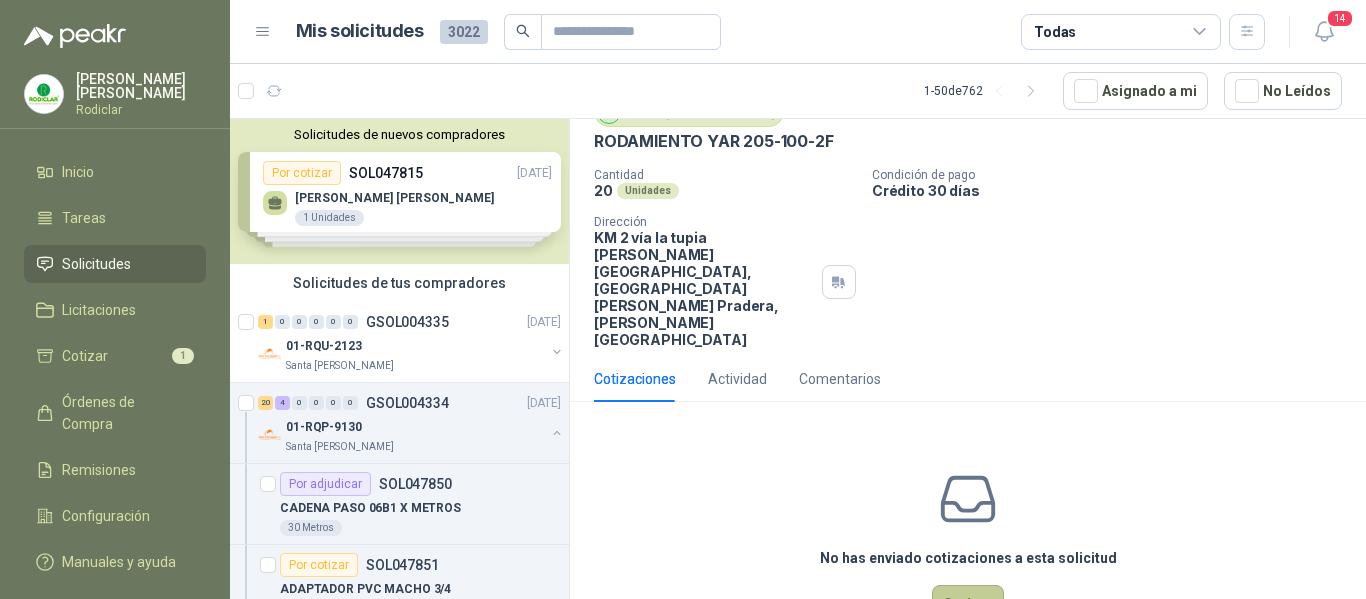 click on "Cotizar" at bounding box center (968, 604) 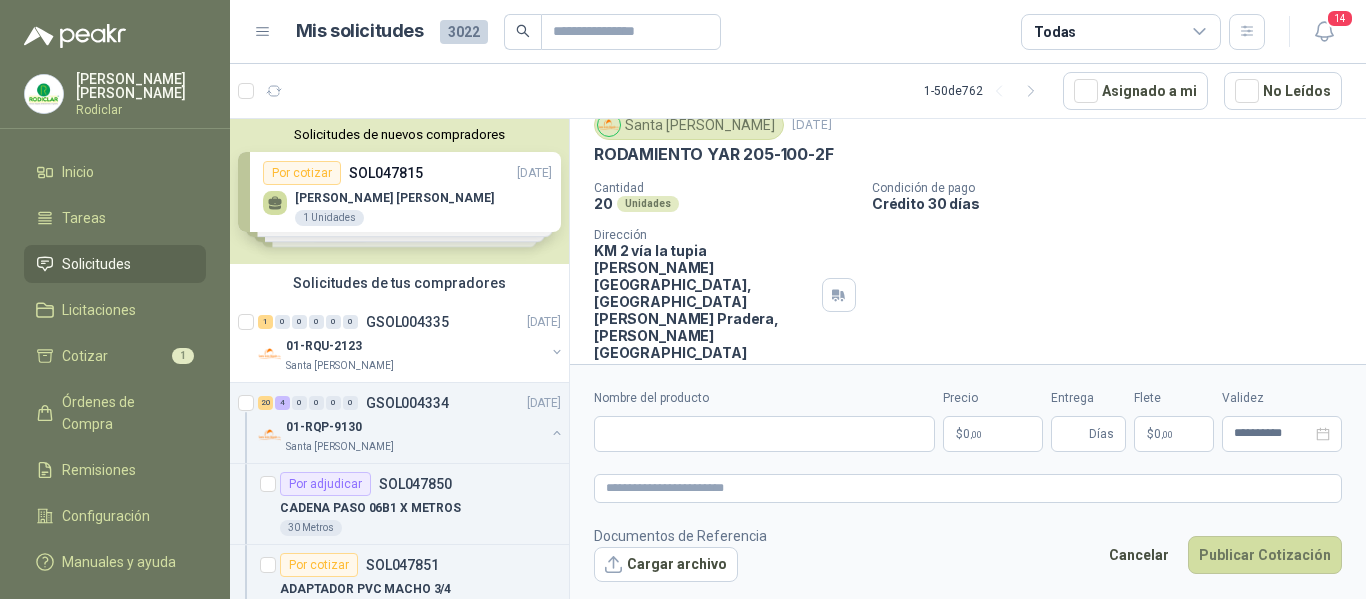 scroll, scrollTop: 73, scrollLeft: 0, axis: vertical 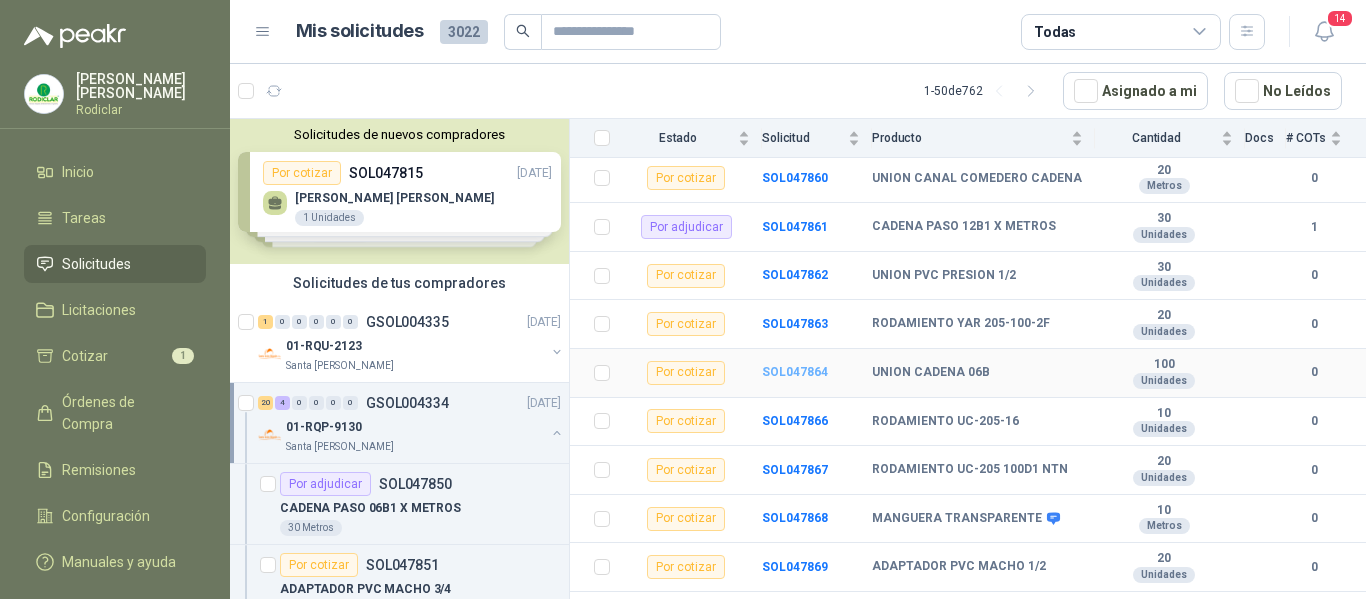 click on "SOL047864" at bounding box center (795, 372) 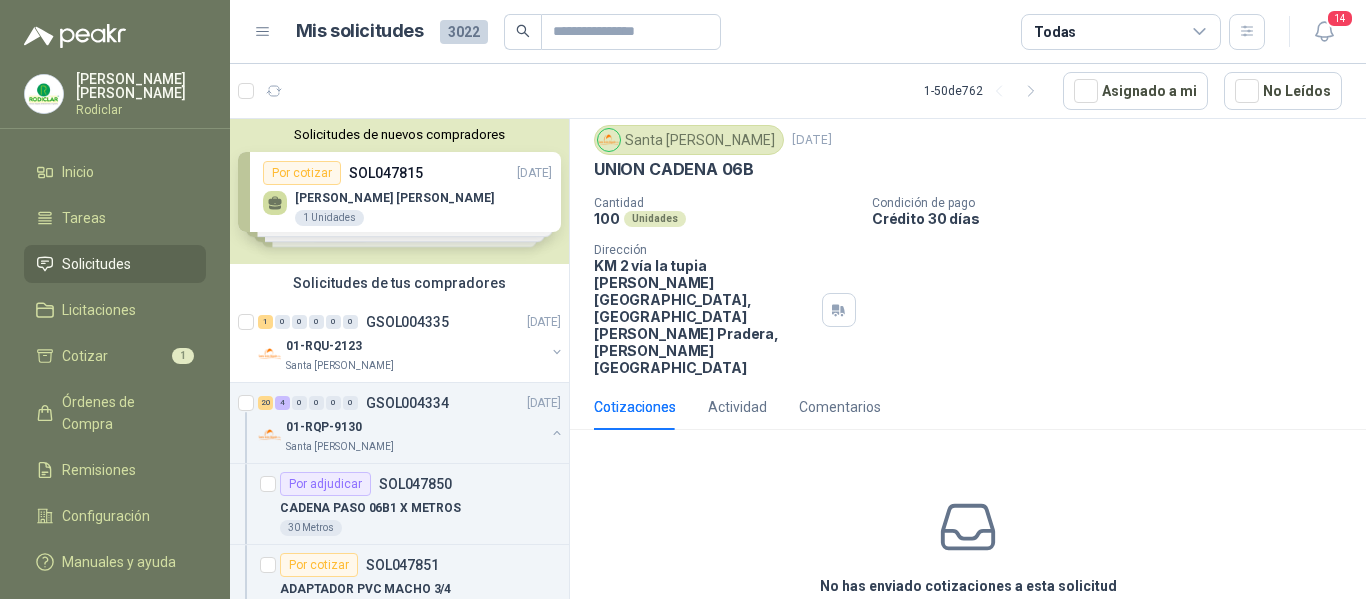 scroll, scrollTop: 87, scrollLeft: 0, axis: vertical 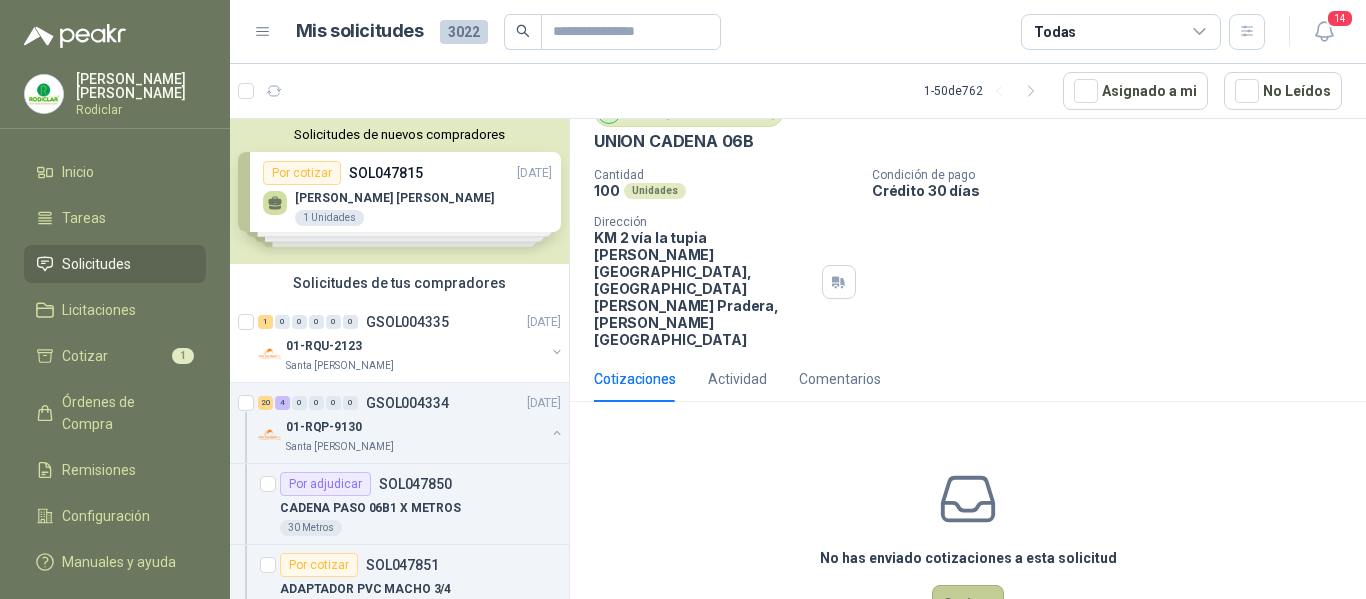 click on "Cotizar" at bounding box center (968, 604) 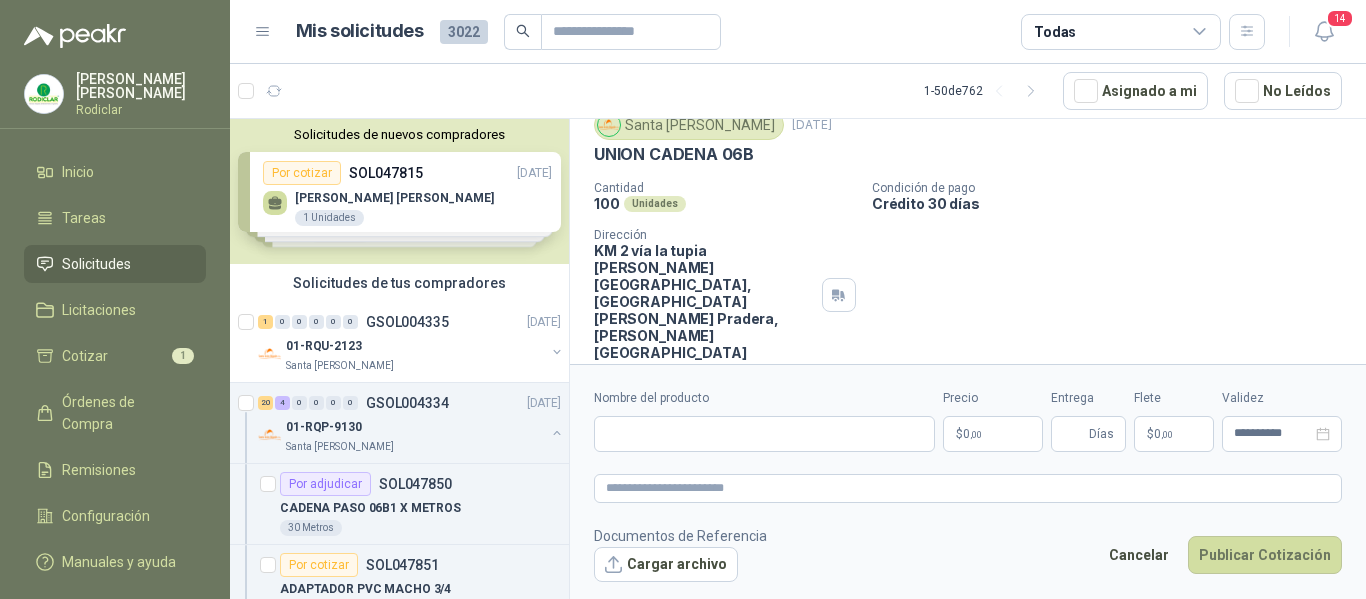 type 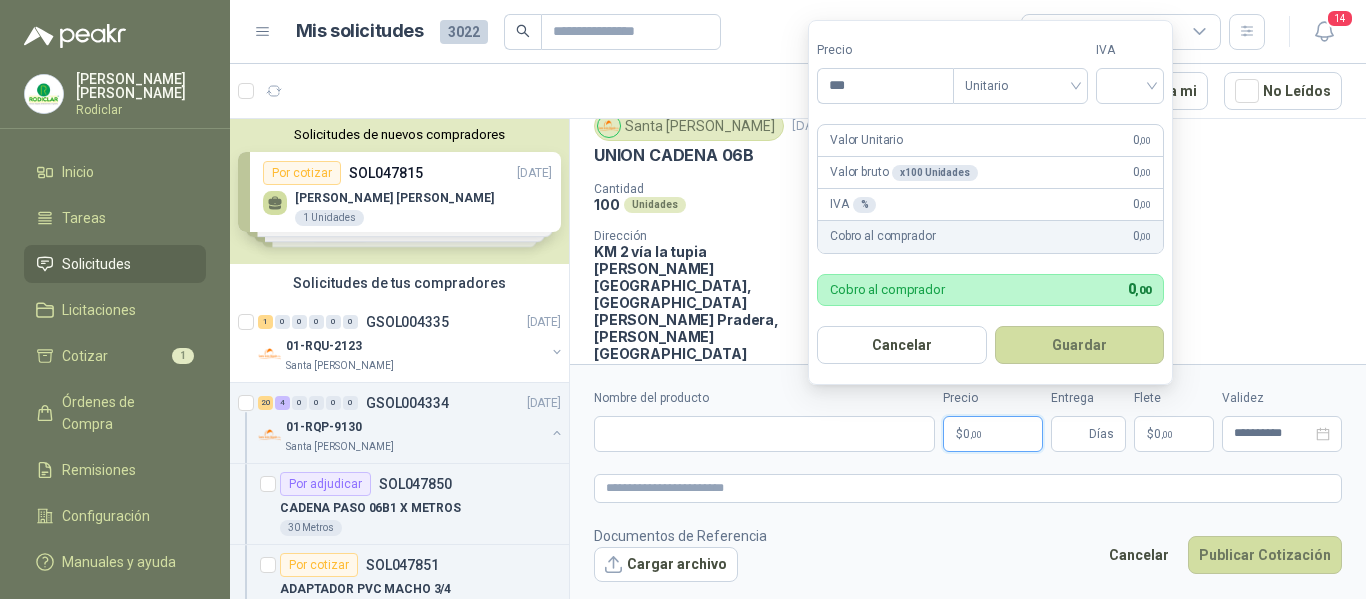 click on ",00" at bounding box center [976, 434] 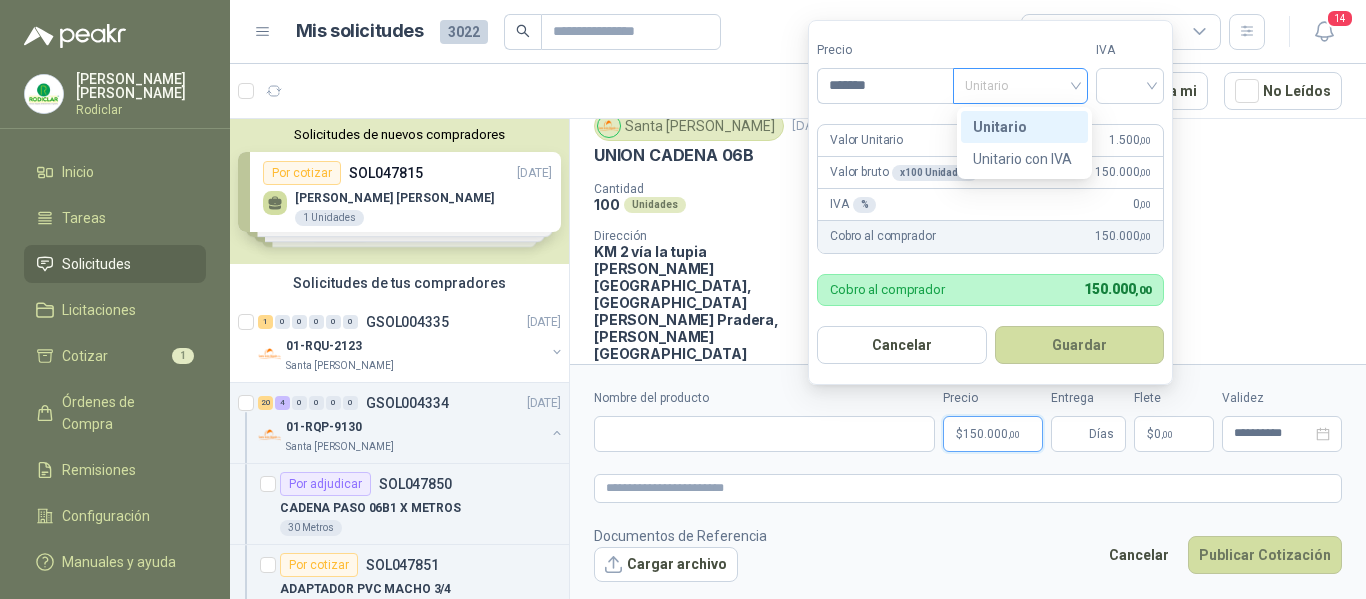 click on "Unitario" at bounding box center [1020, 86] 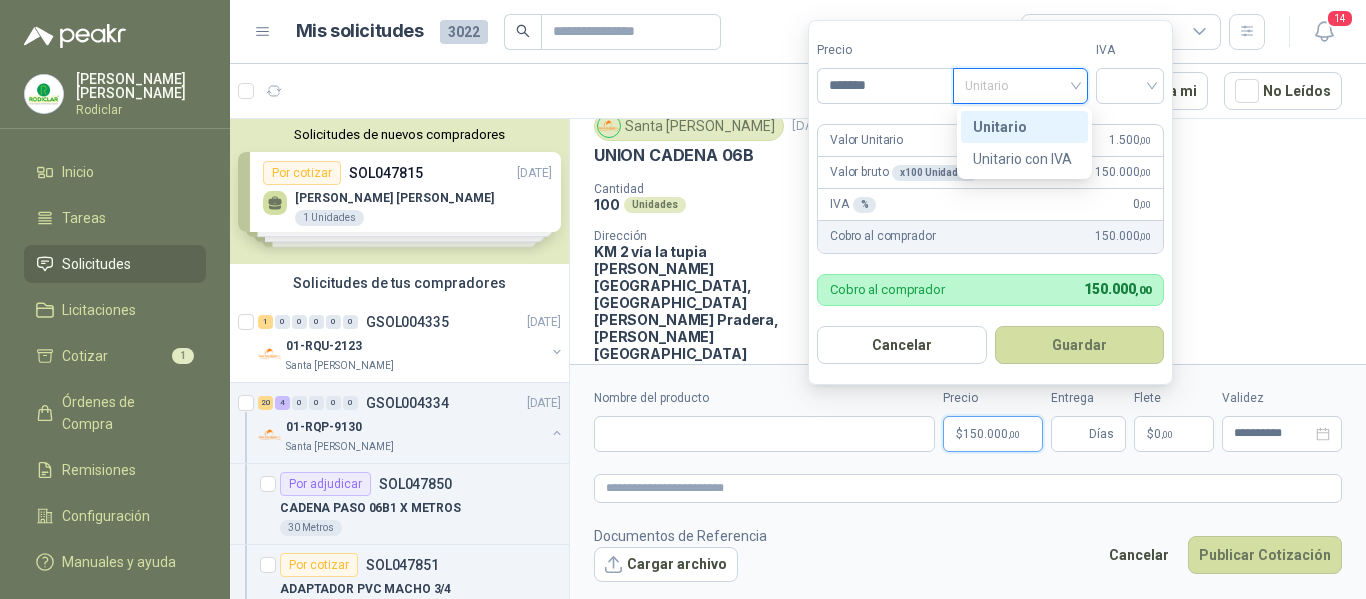 click on "Unitario" at bounding box center (1024, 127) 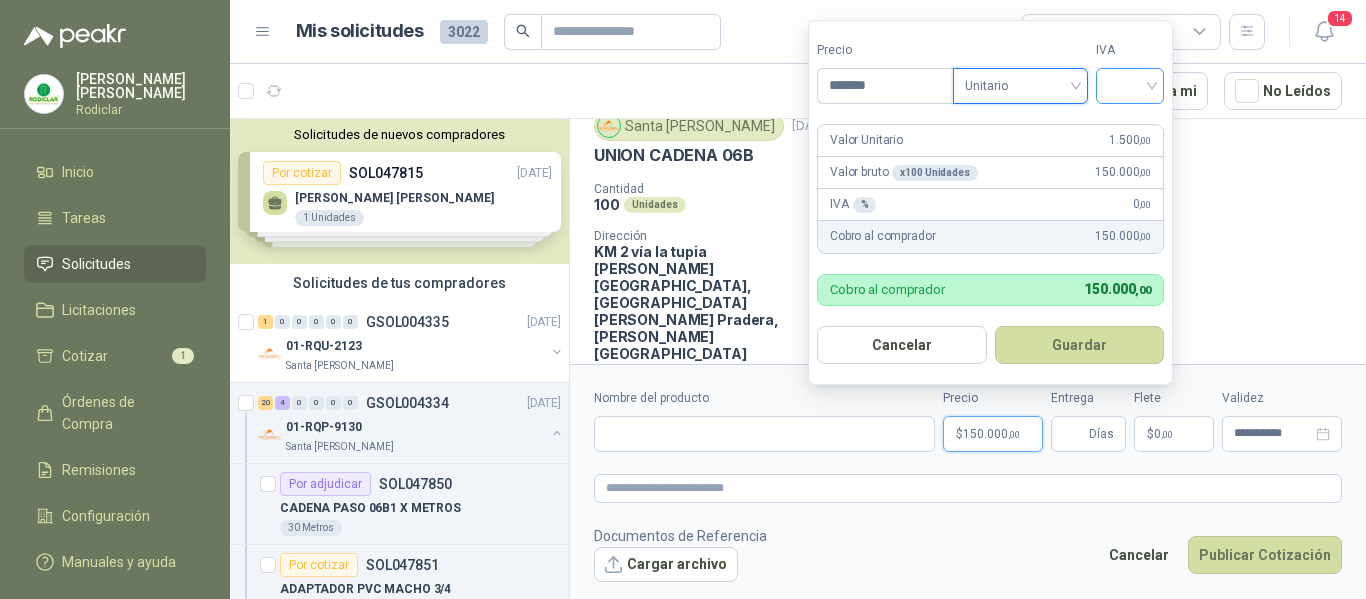 click at bounding box center [1130, 84] 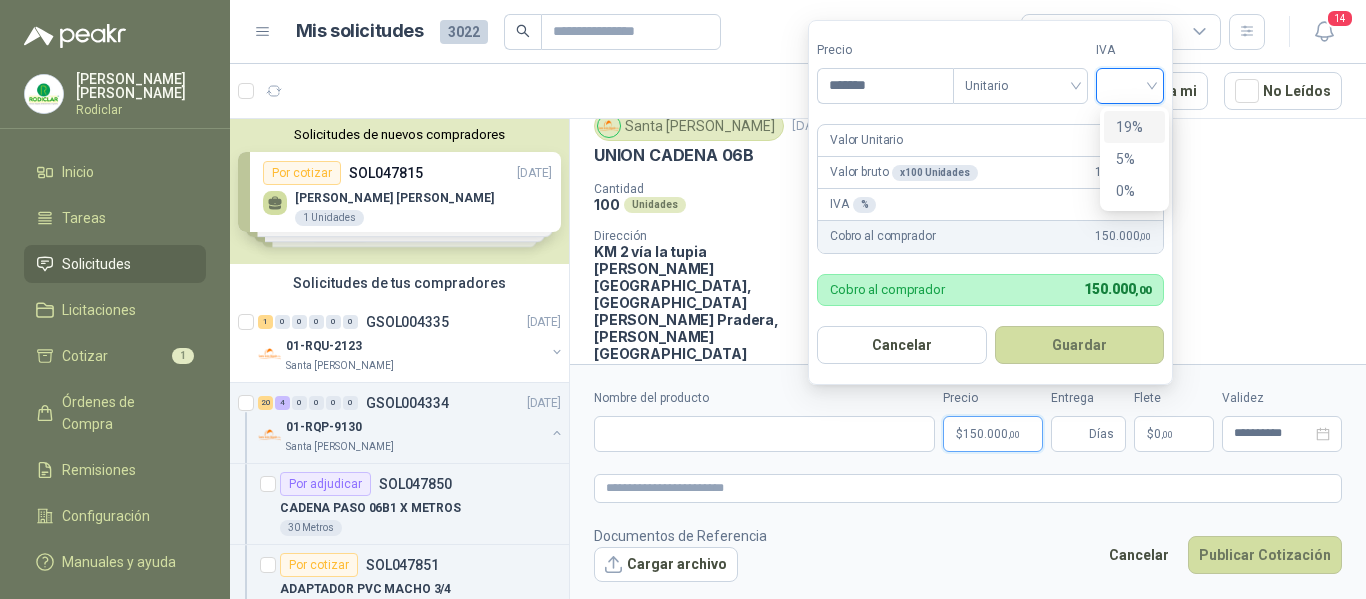 click on "19%" at bounding box center [1134, 127] 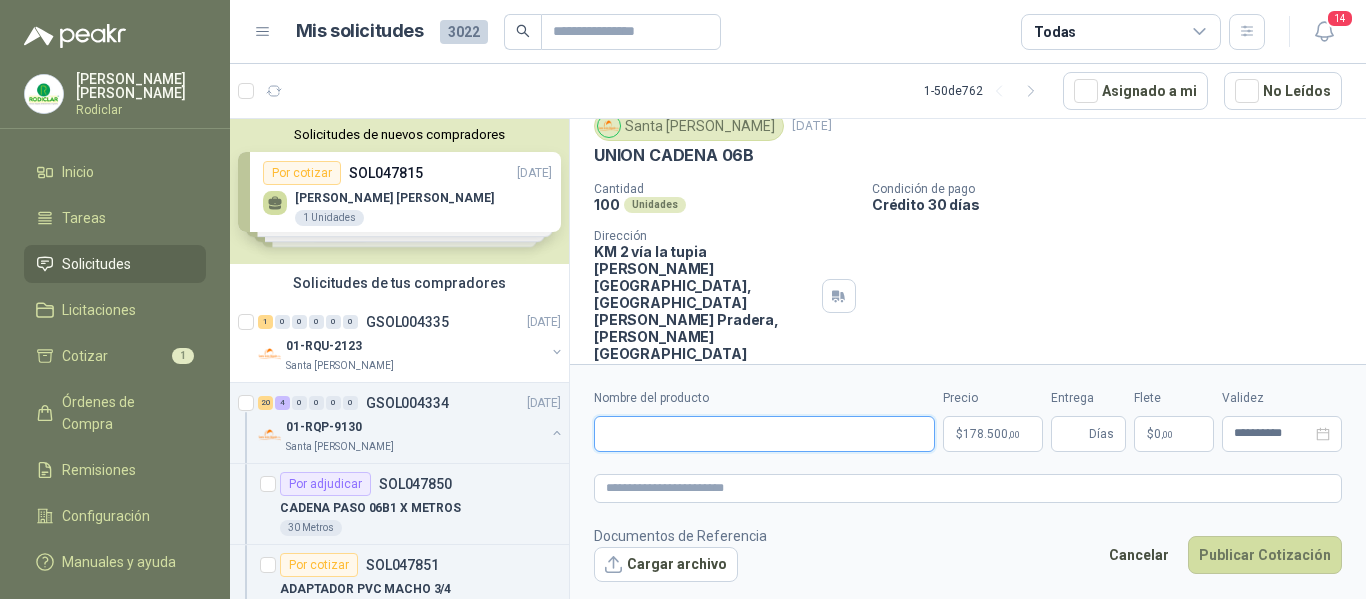 click on "Nombre del producto" at bounding box center [764, 434] 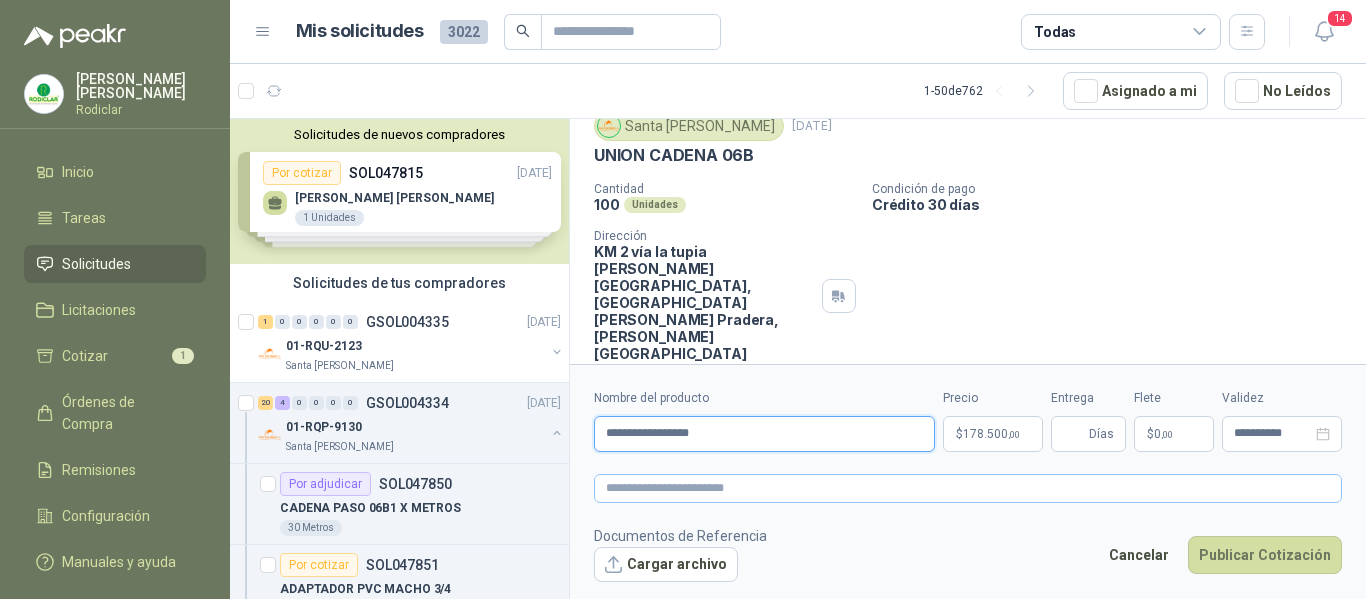 type on "**********" 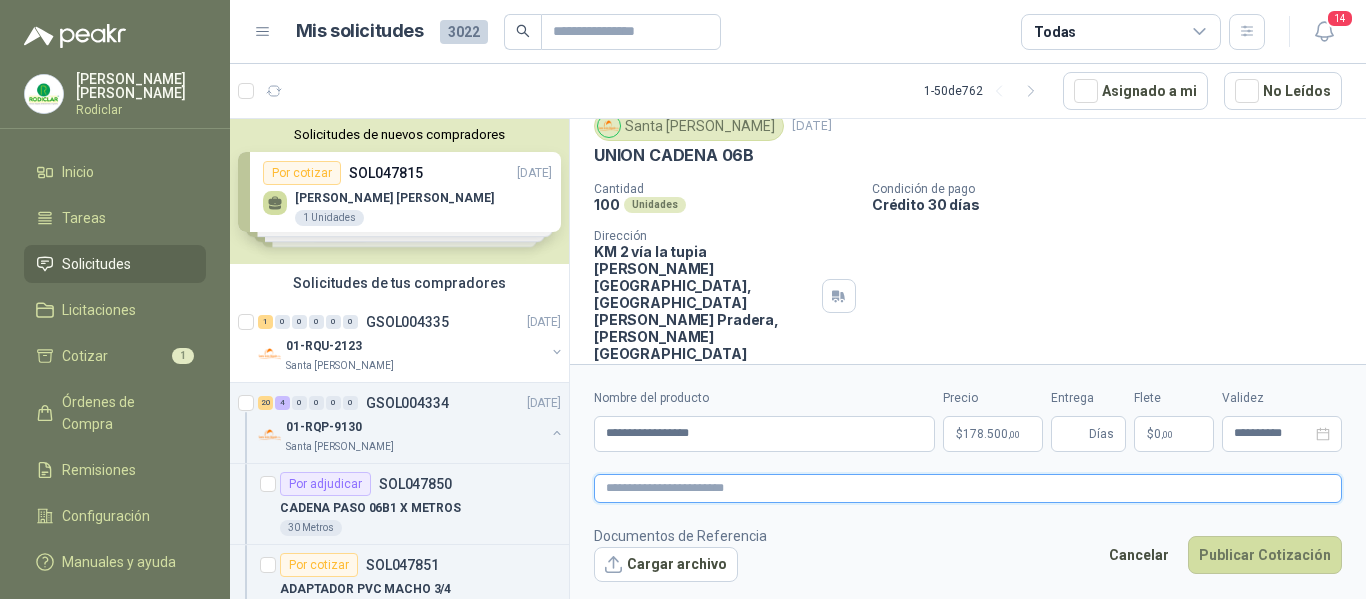 click at bounding box center [968, 488] 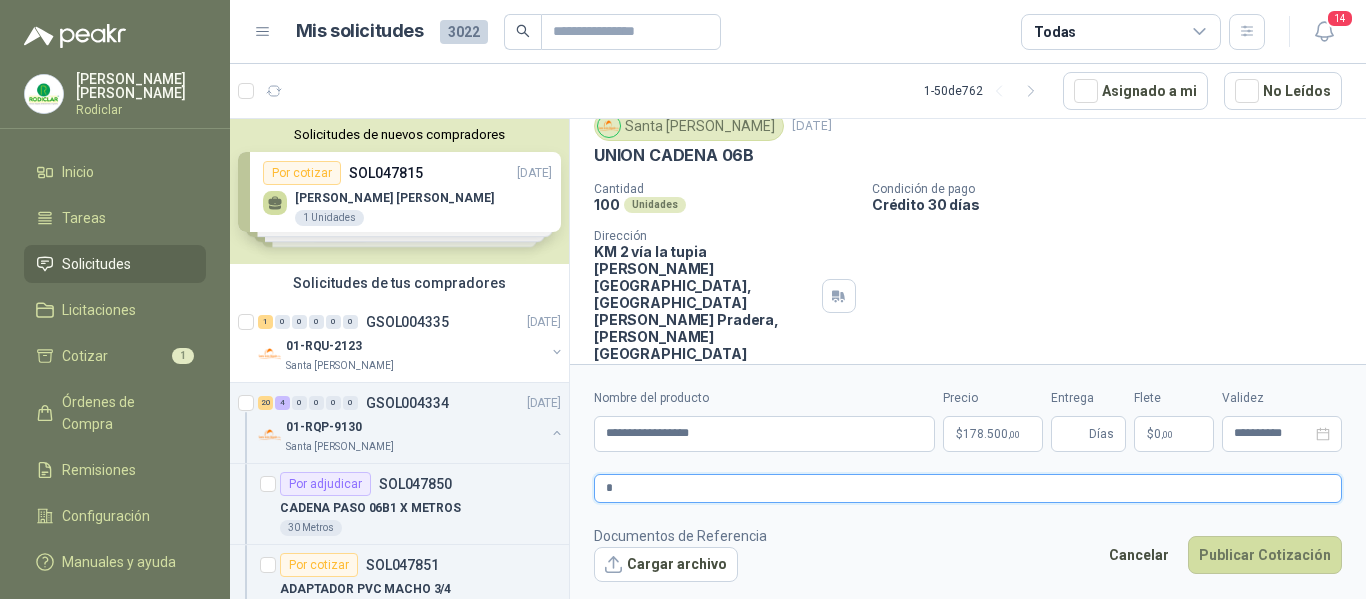 type 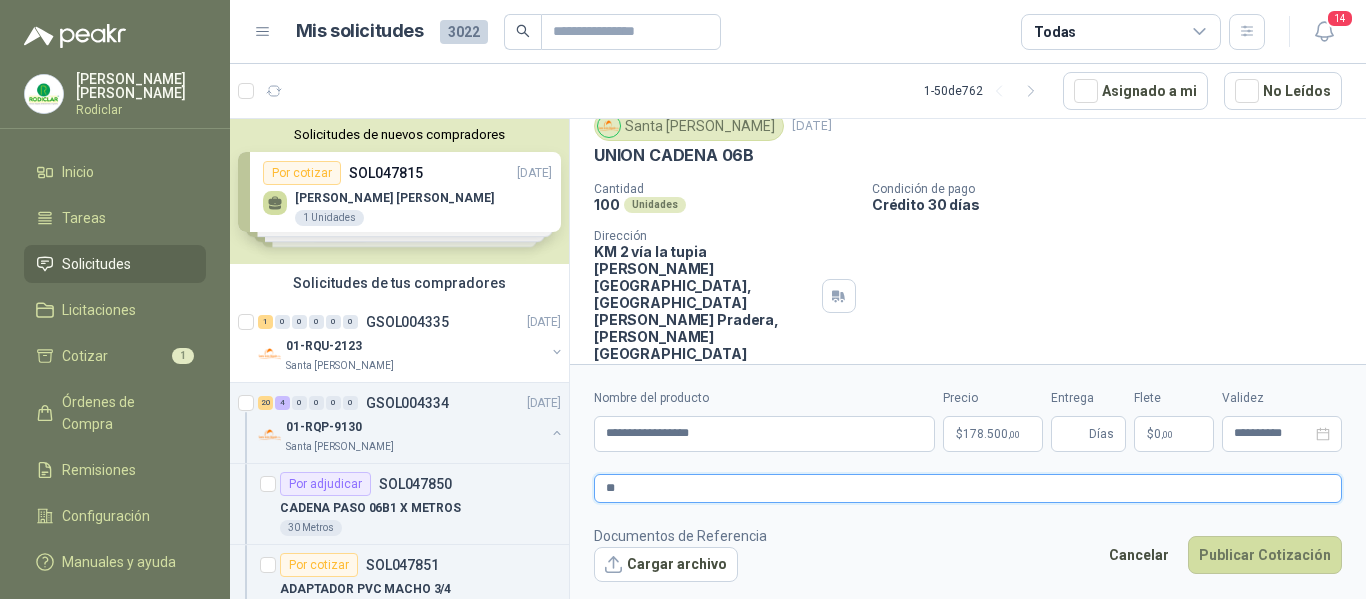 type 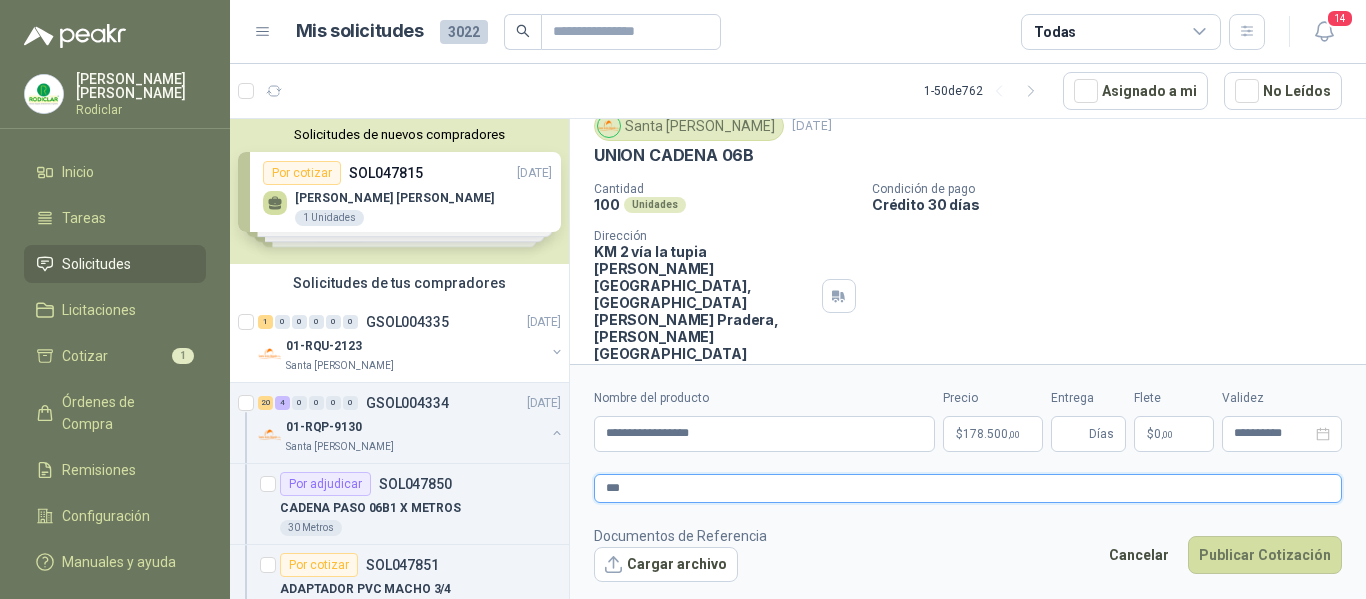 type 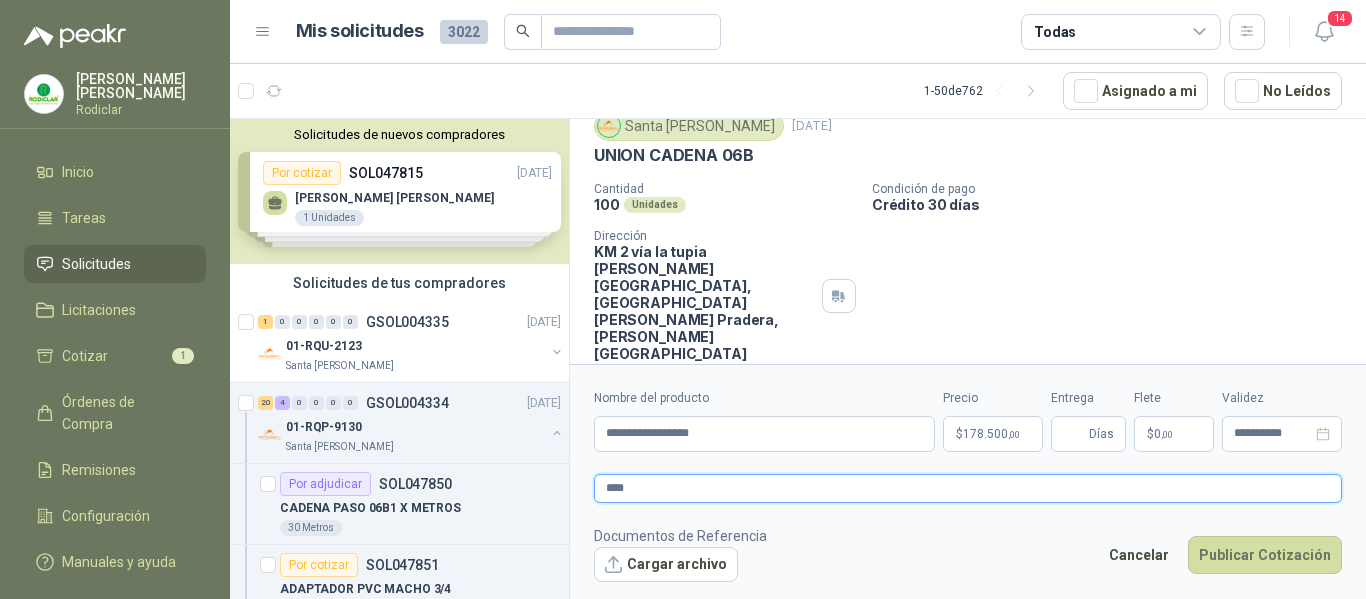 type 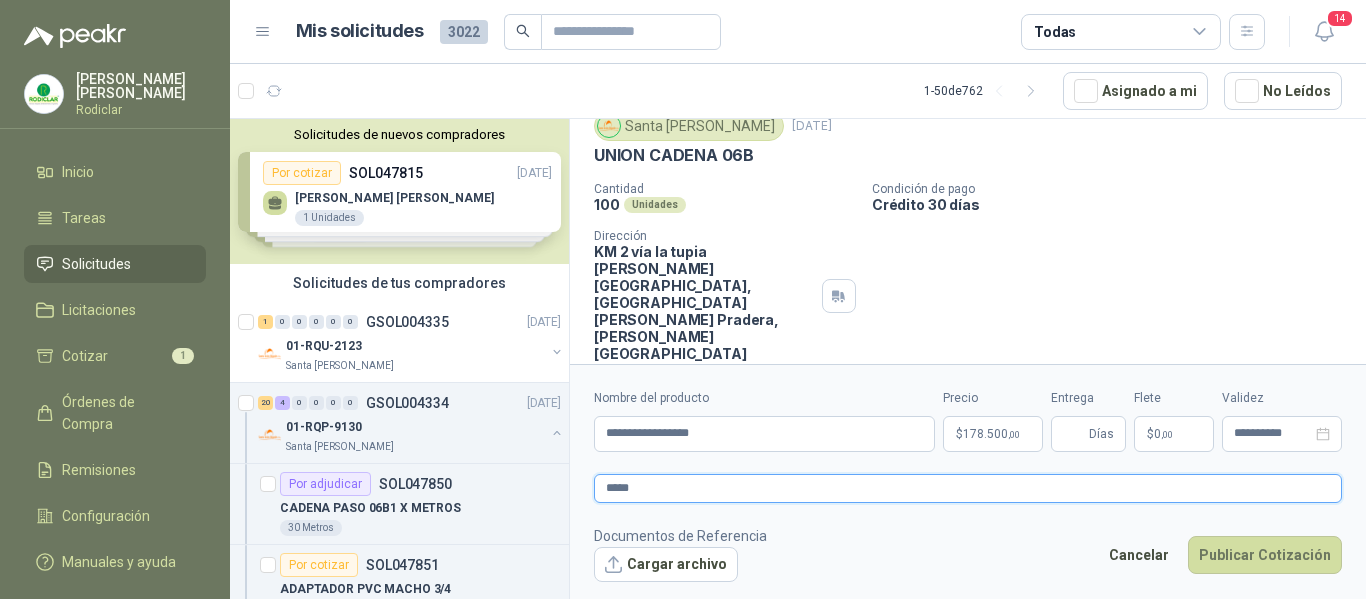 type 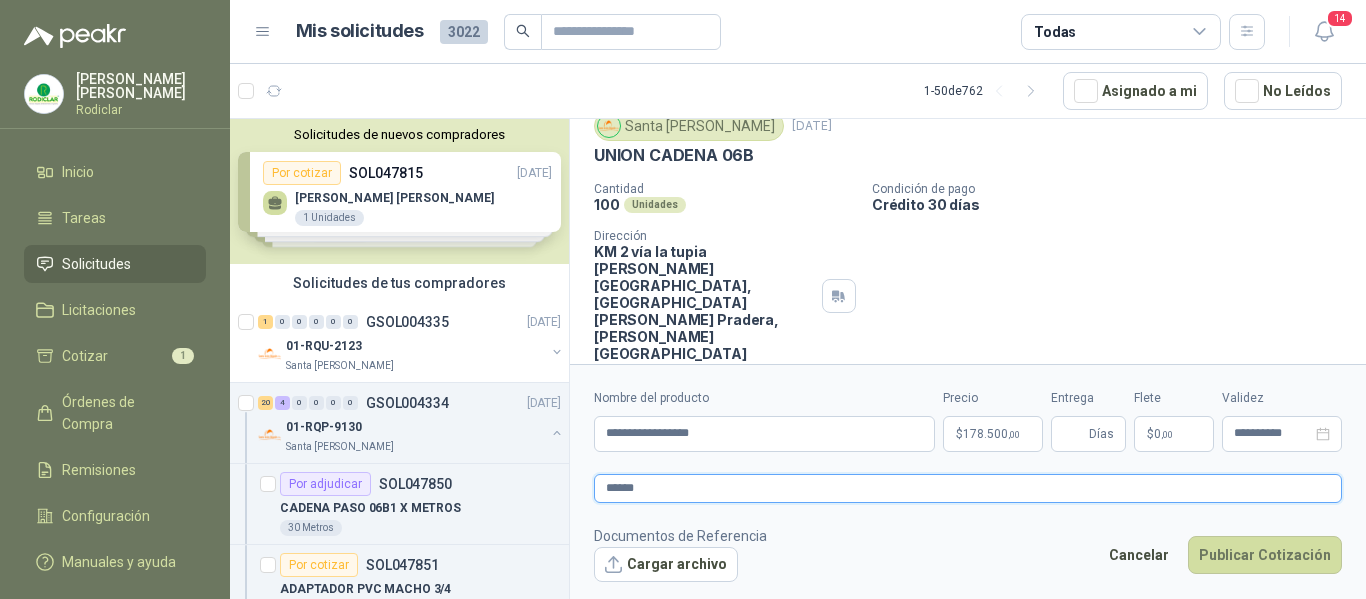 type 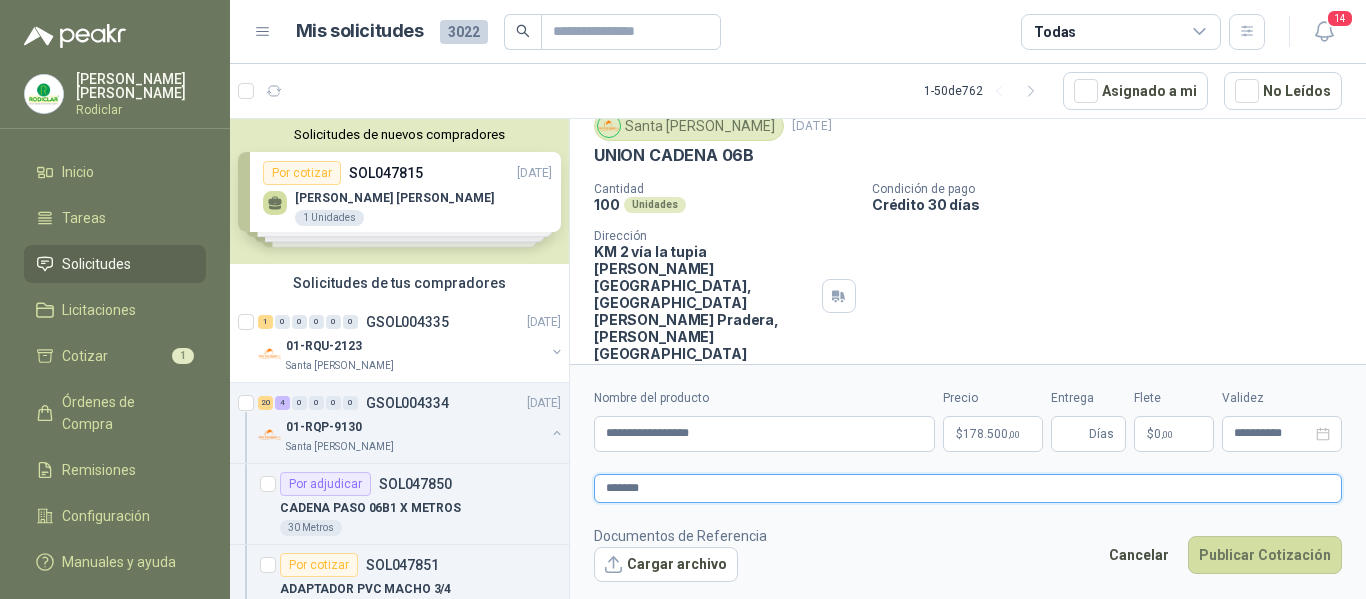 type 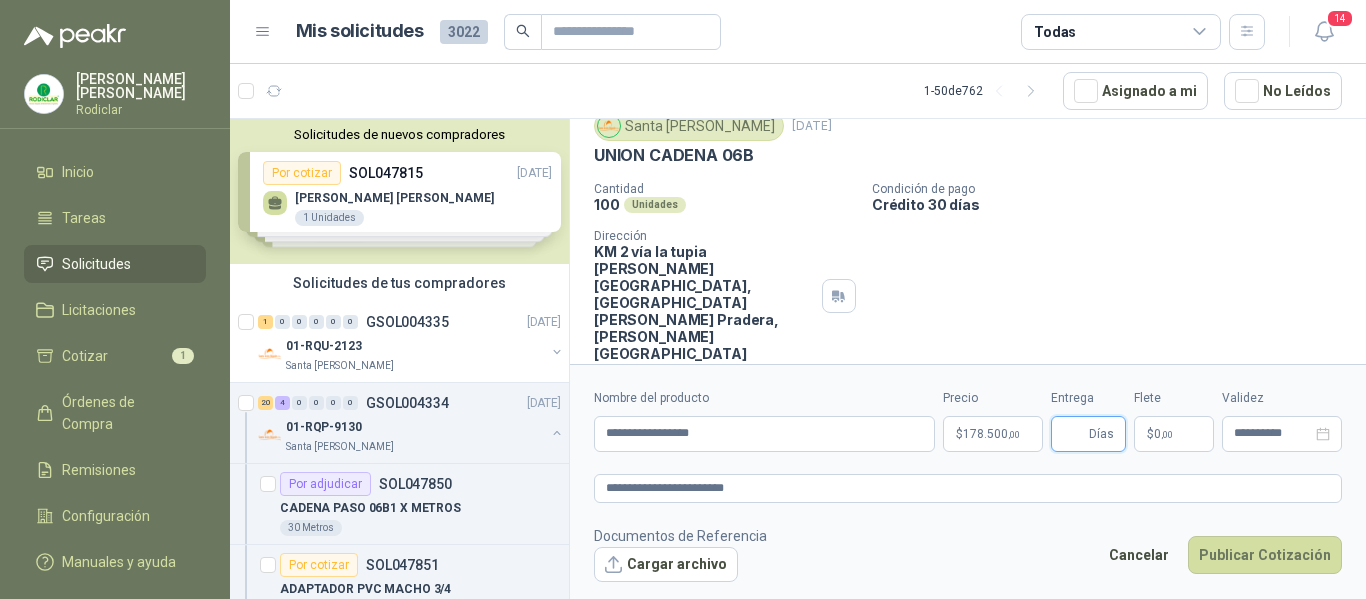 click on "Entrega" at bounding box center [1074, 434] 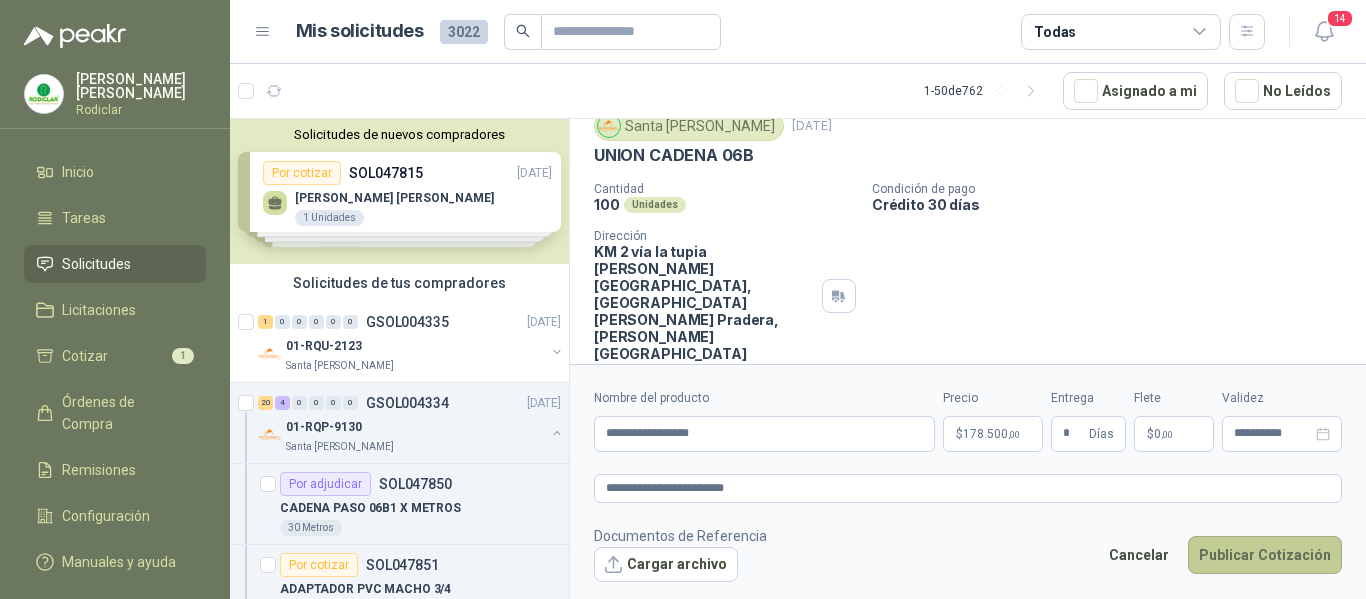 click on "Publicar Cotización" at bounding box center (1265, 555) 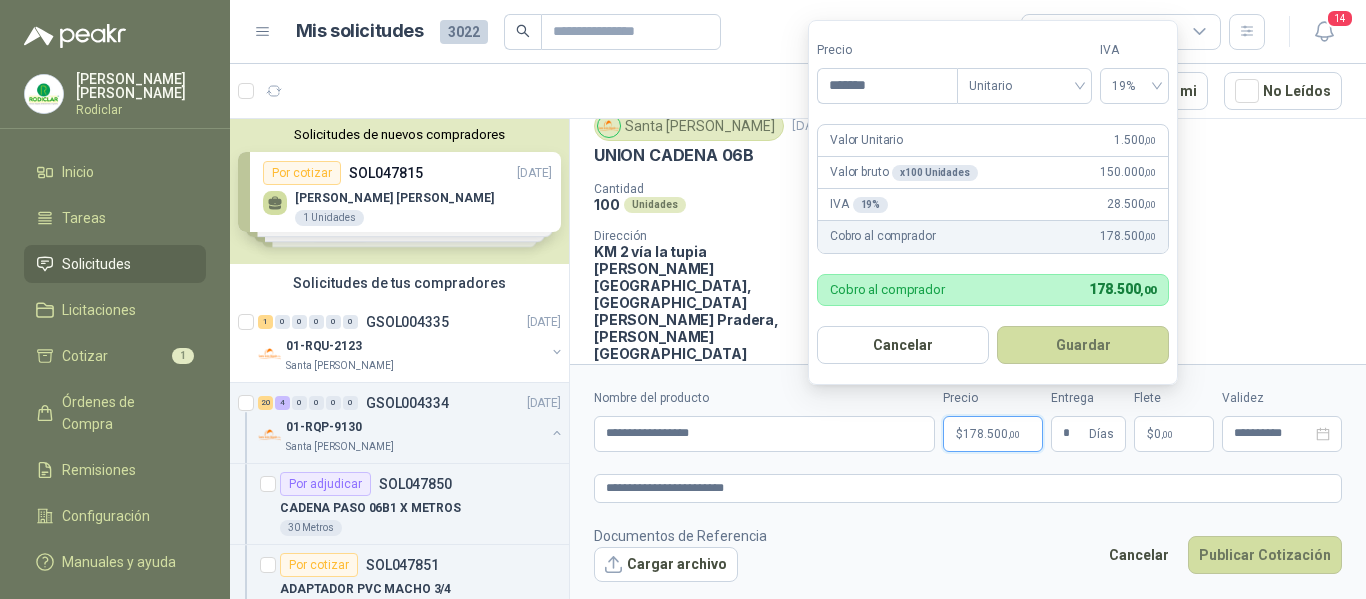 click on "178.500 ,00" at bounding box center (991, 434) 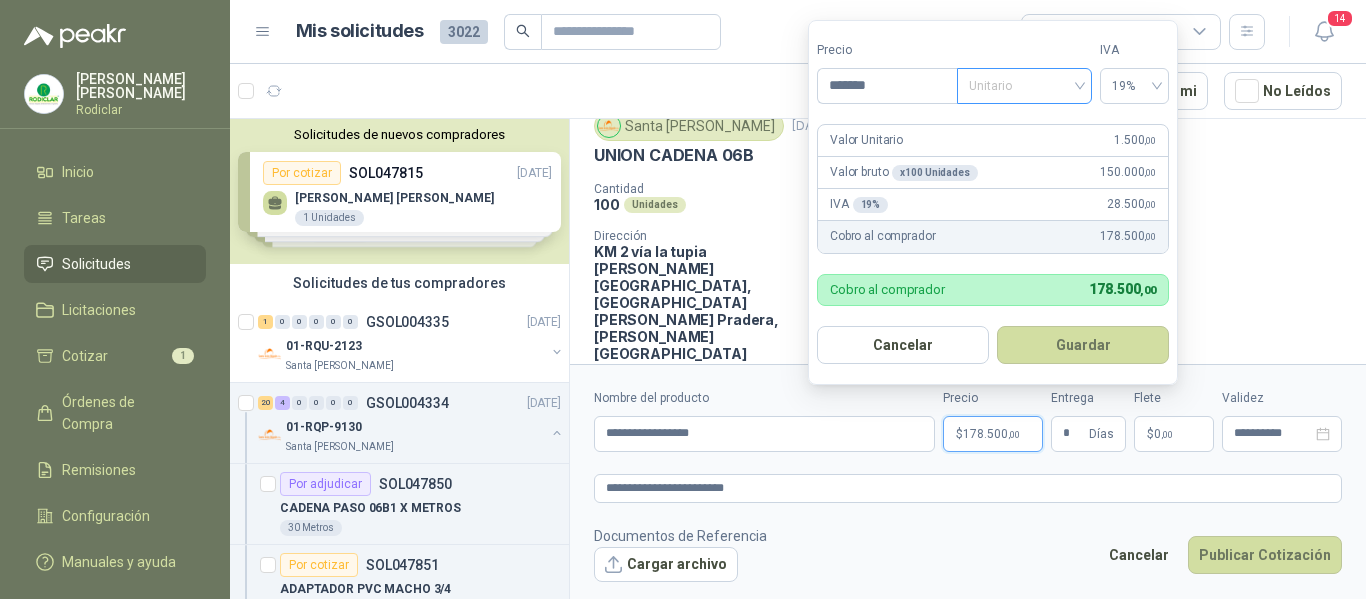 click on "Unitario" at bounding box center (1024, 86) 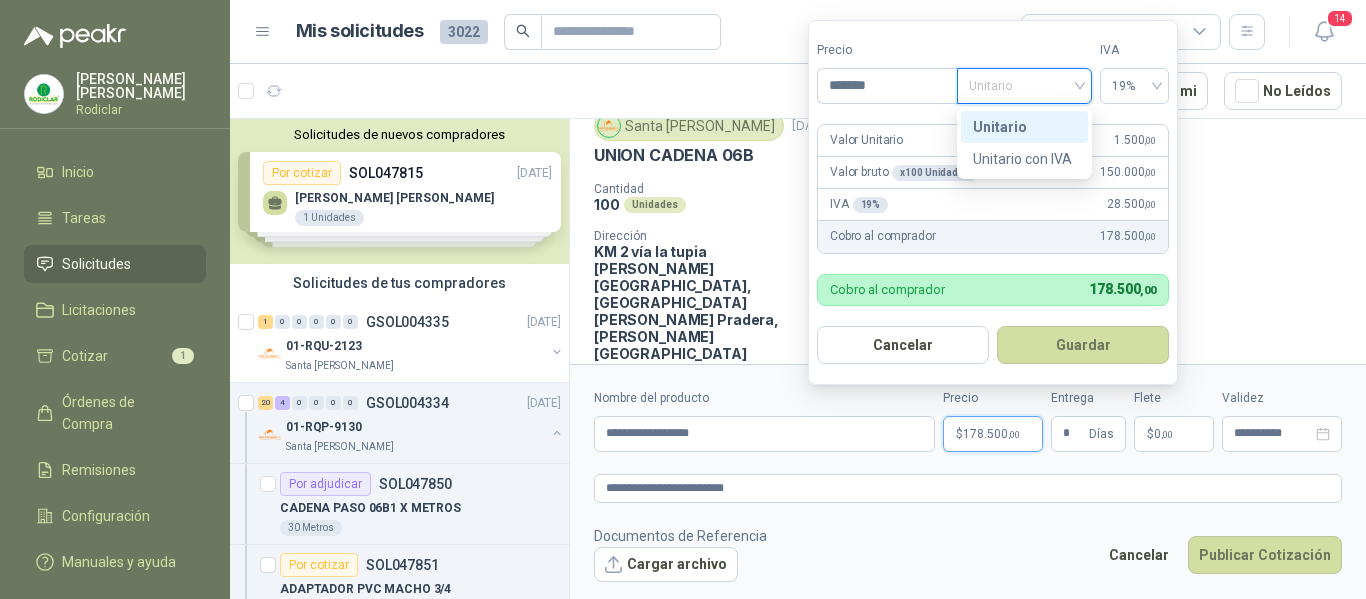 click on "Unitario" at bounding box center (1024, 127) 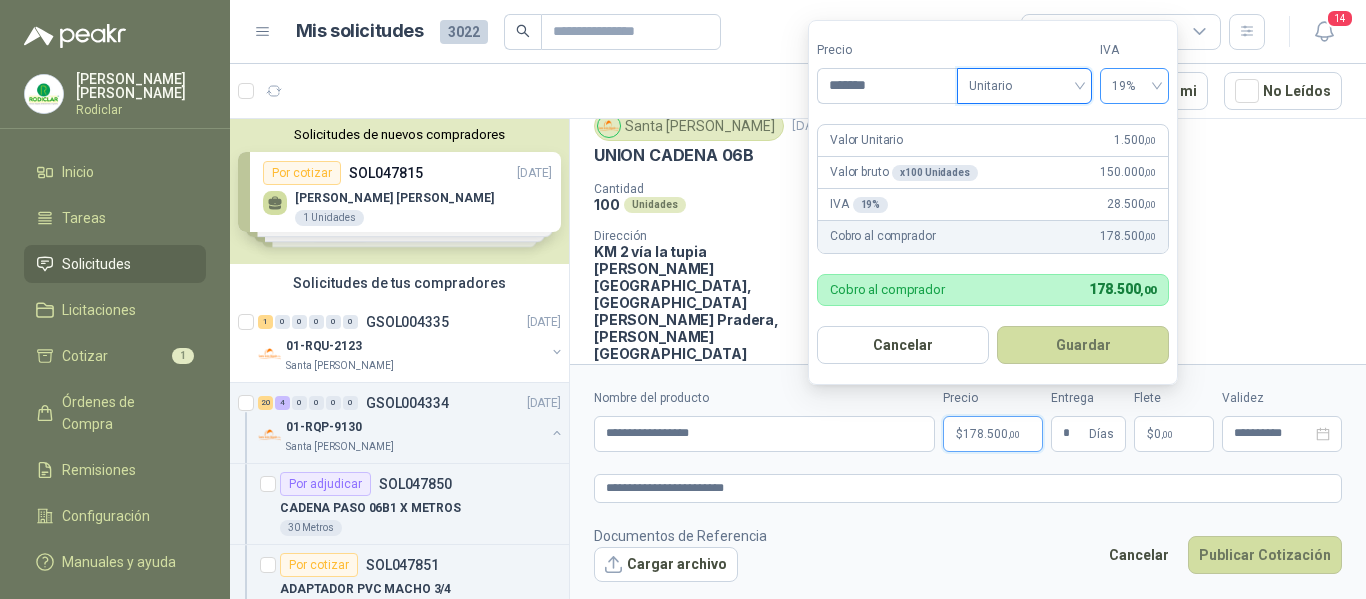 click on "19%" at bounding box center (1134, 86) 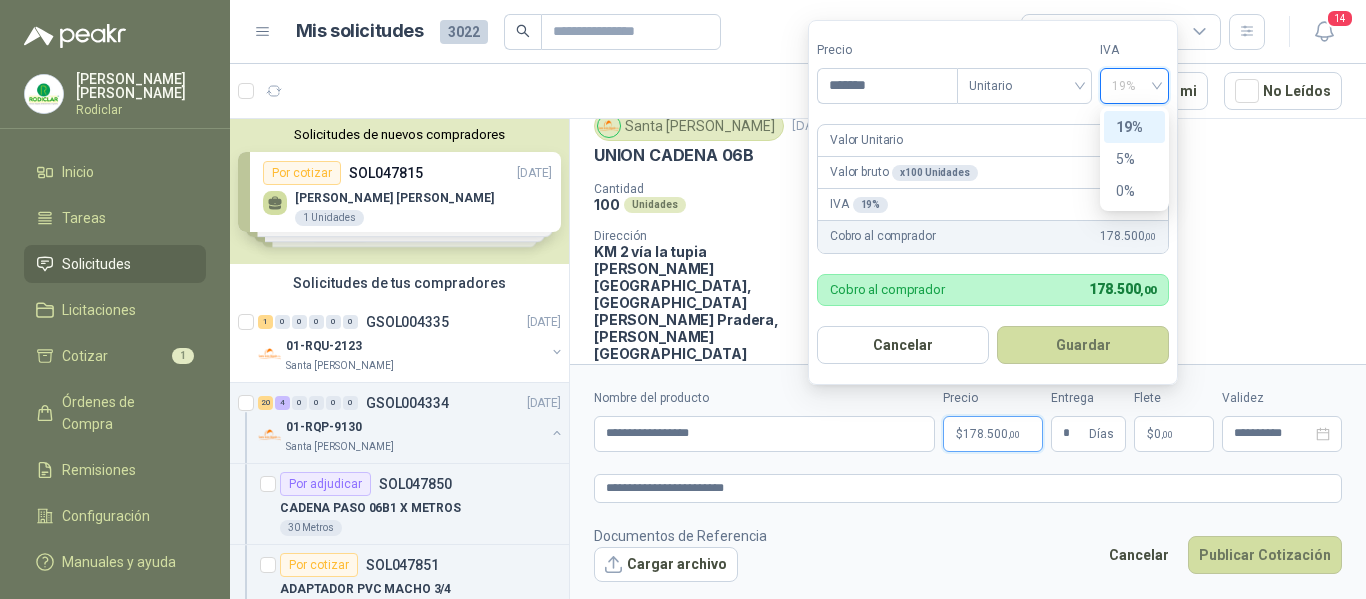 click on "19%" at bounding box center (1134, 127) 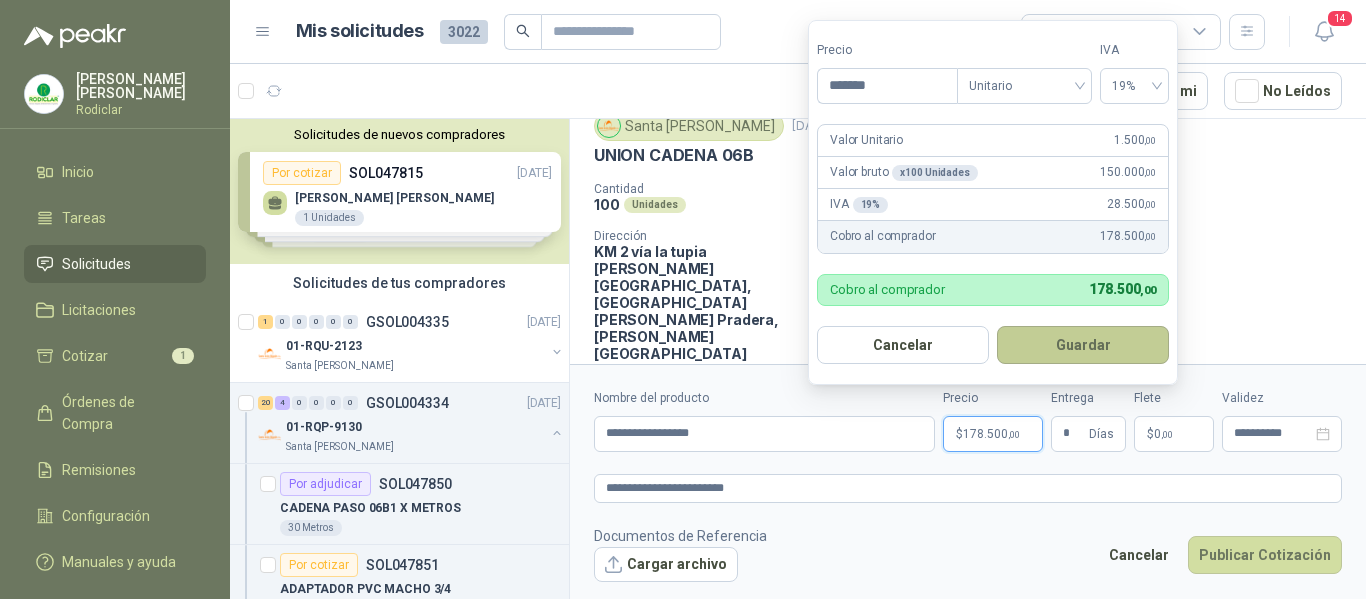 click on "Guardar" at bounding box center (1083, 345) 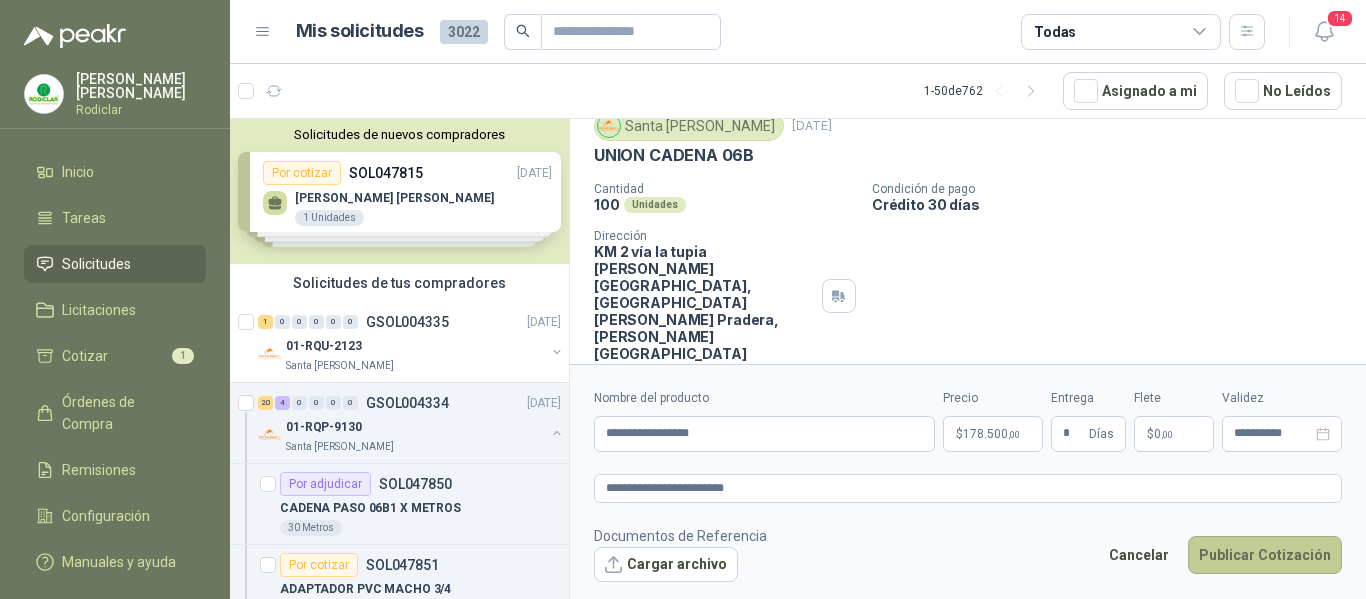 click on "Publicar Cotización" at bounding box center [1265, 555] 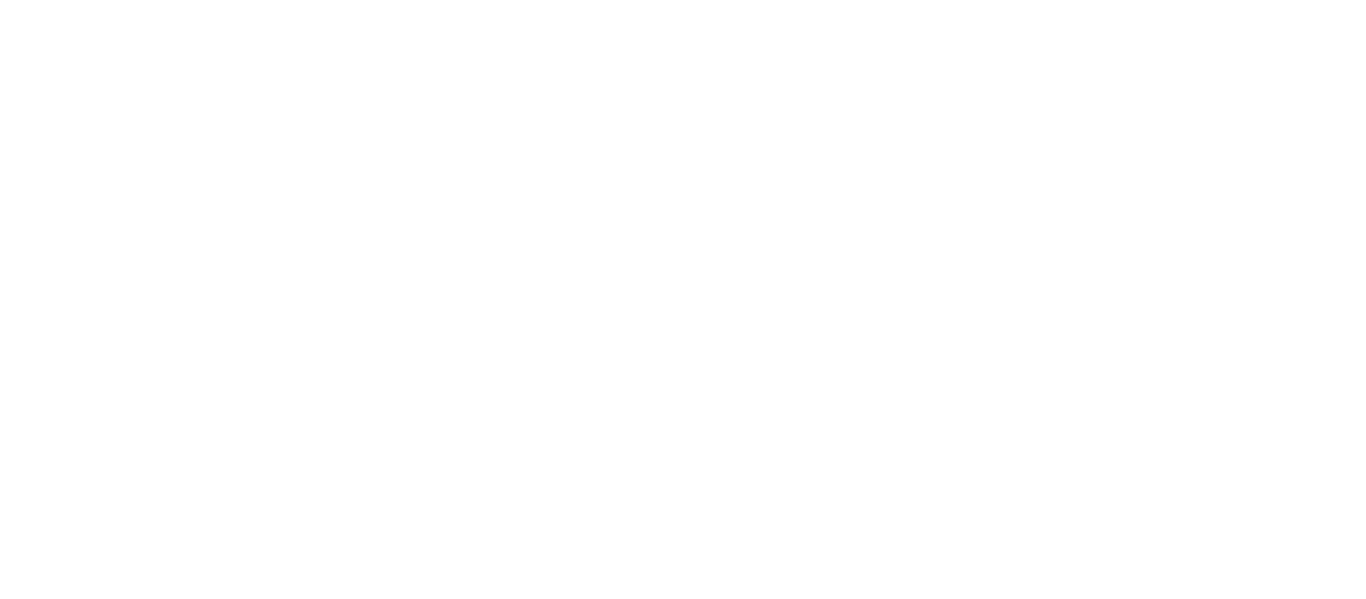 scroll, scrollTop: 0, scrollLeft: 0, axis: both 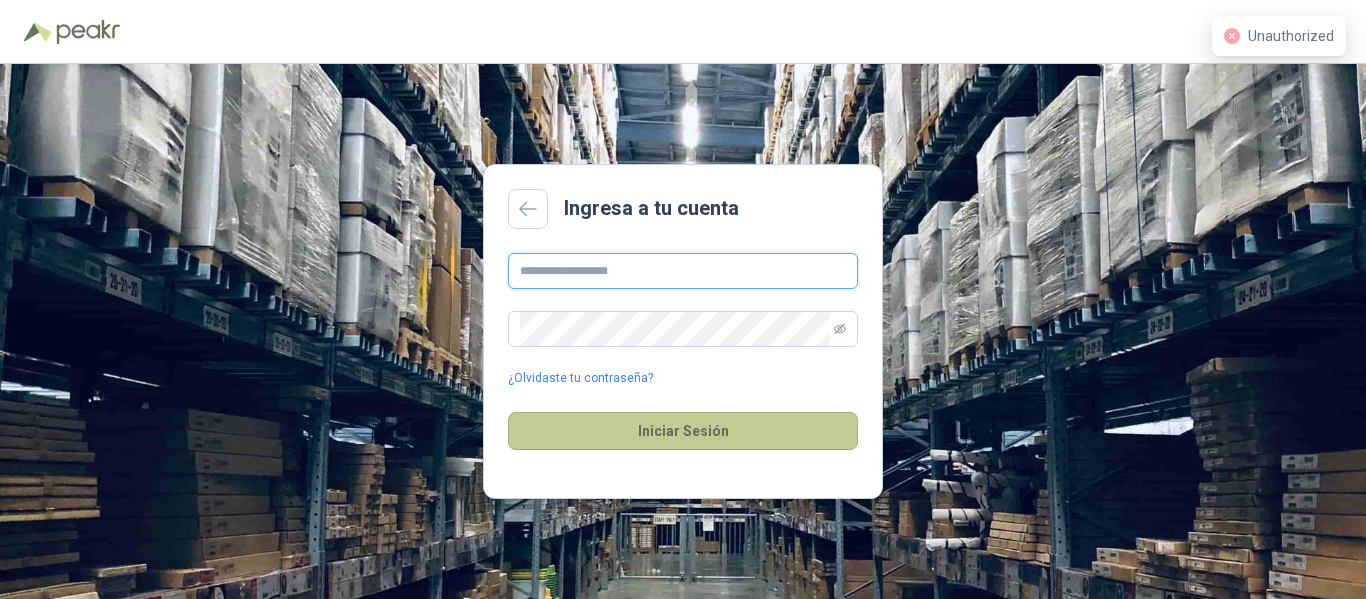 type on "**********" 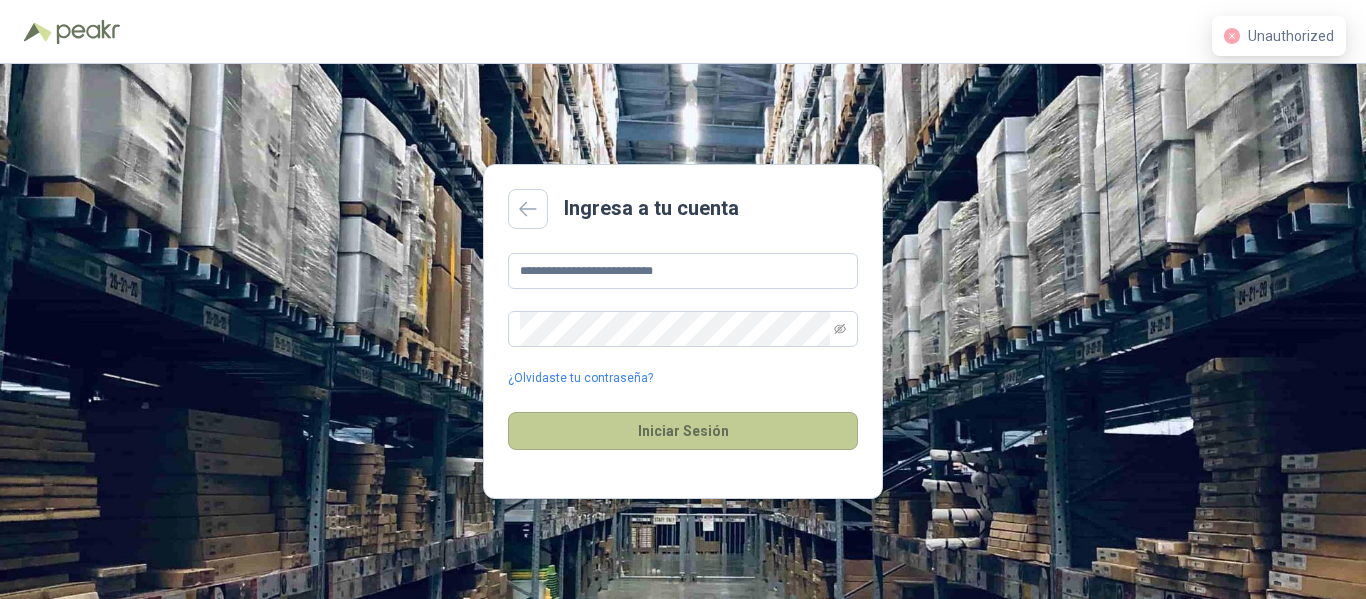 click on "Iniciar Sesión" at bounding box center (683, 431) 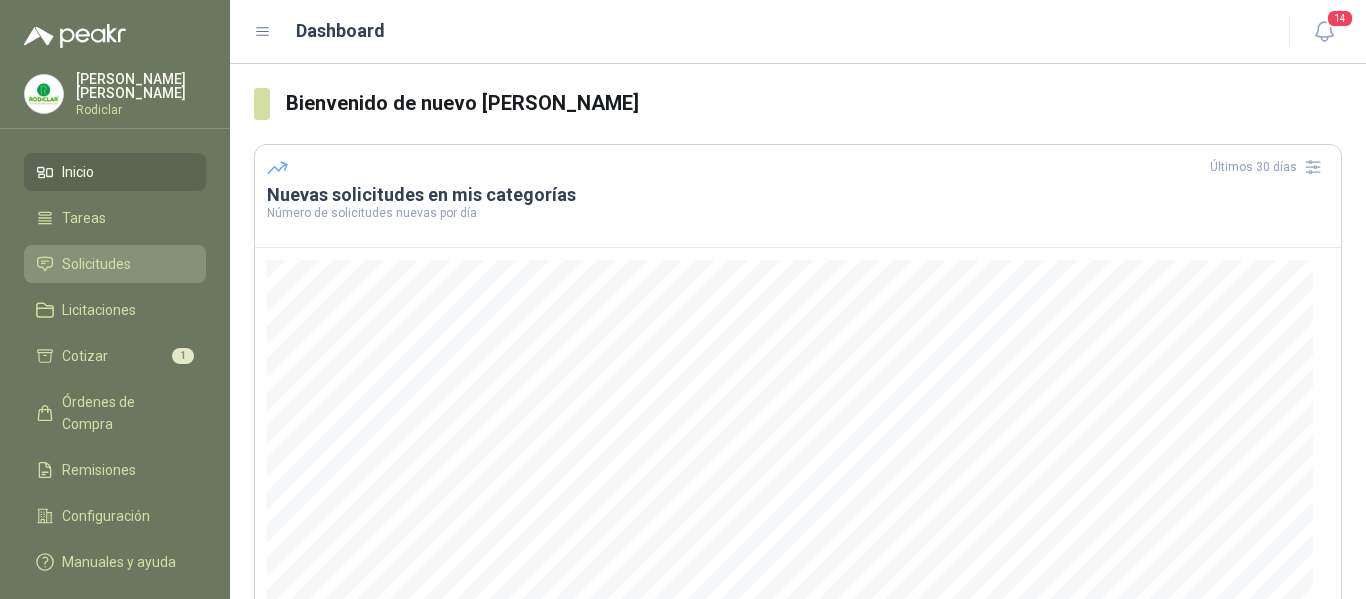 click on "Solicitudes" at bounding box center [115, 264] 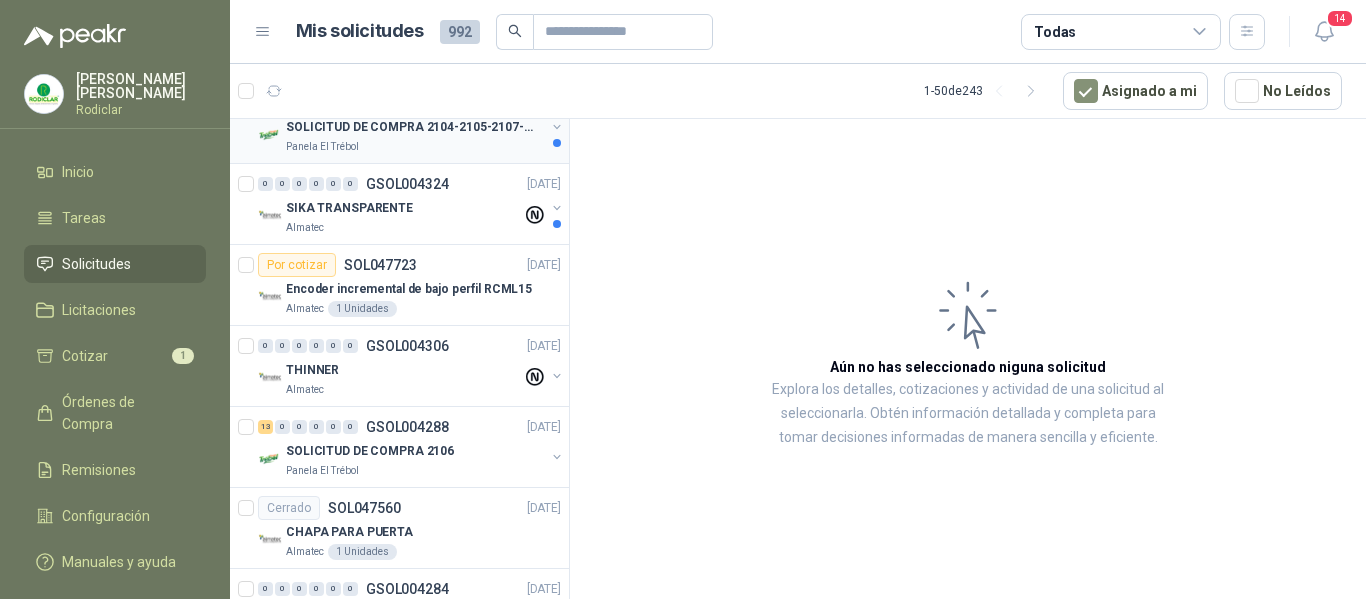 scroll, scrollTop: 400, scrollLeft: 0, axis: vertical 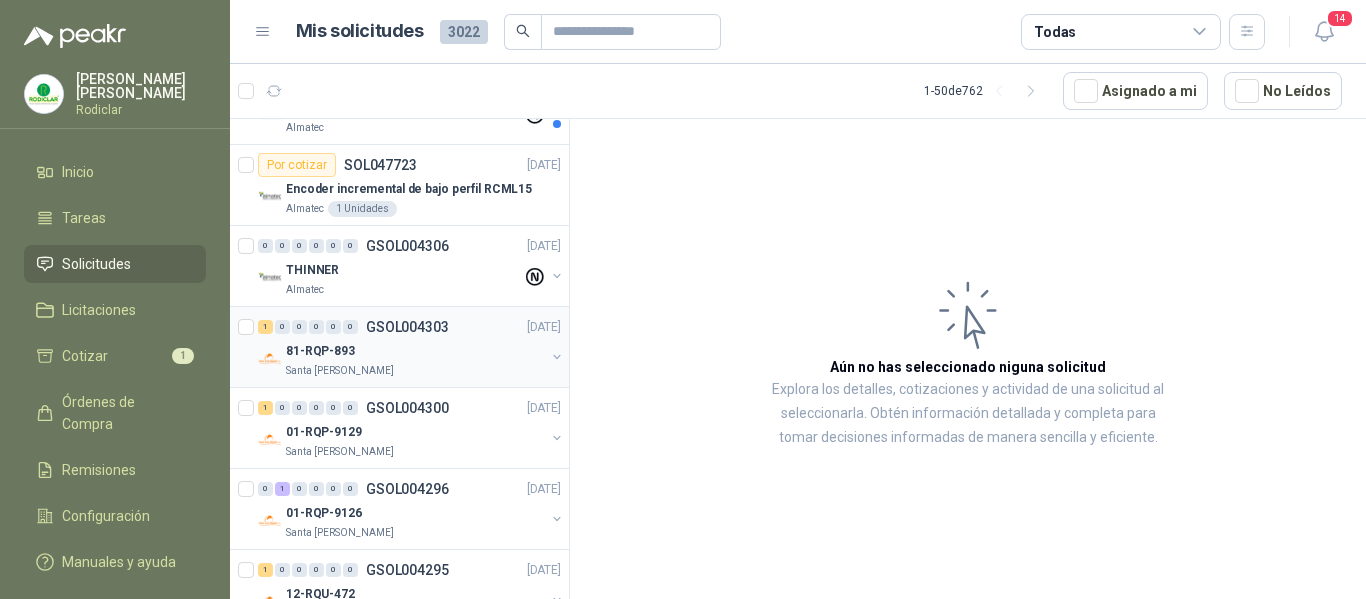 click on "81-RQP-893" at bounding box center (415, 351) 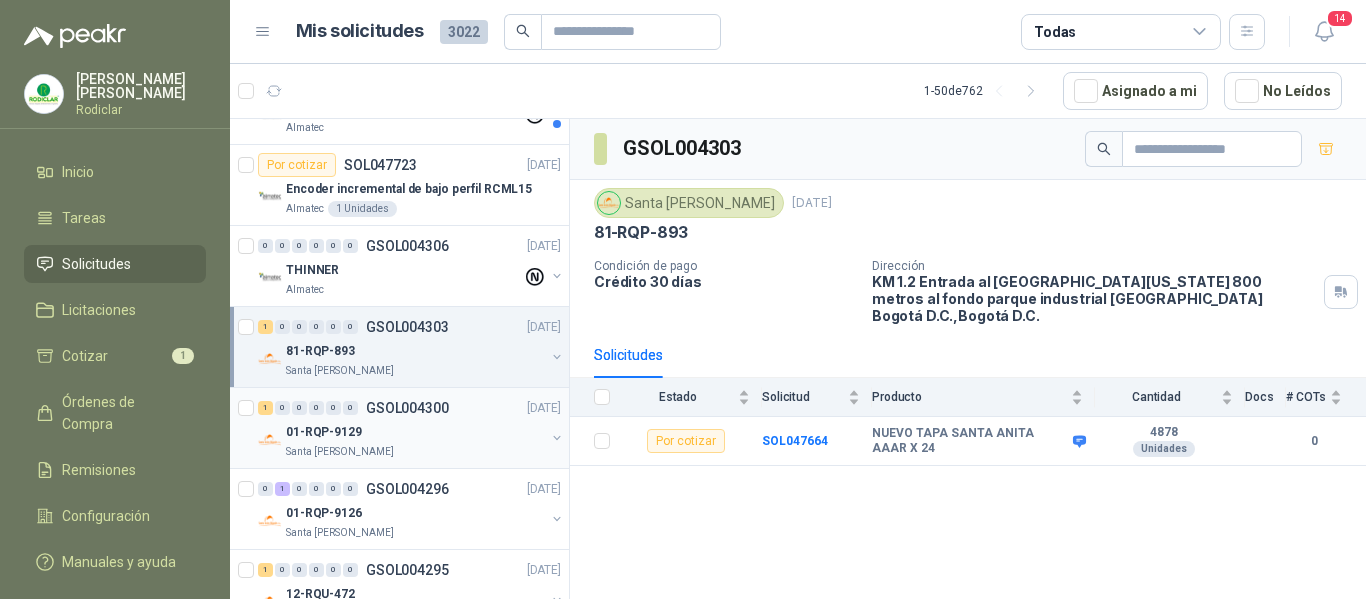click on "01-RQP-9129" at bounding box center (415, 432) 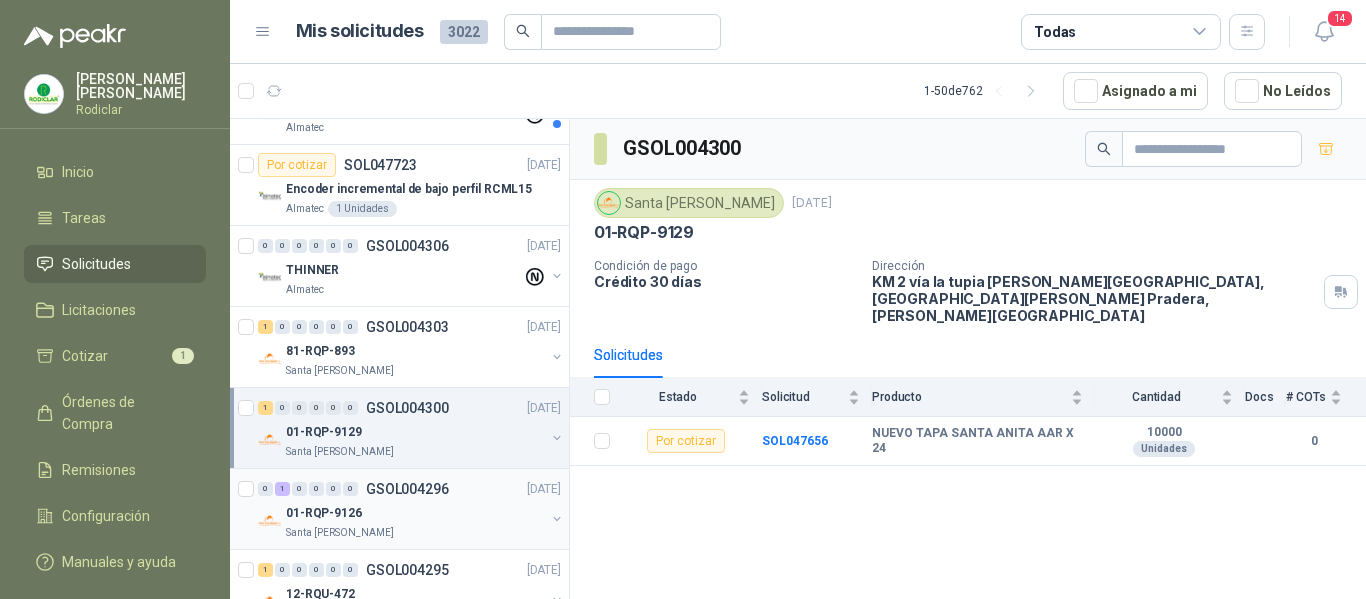 click on "01-RQP-9126" at bounding box center (415, 513) 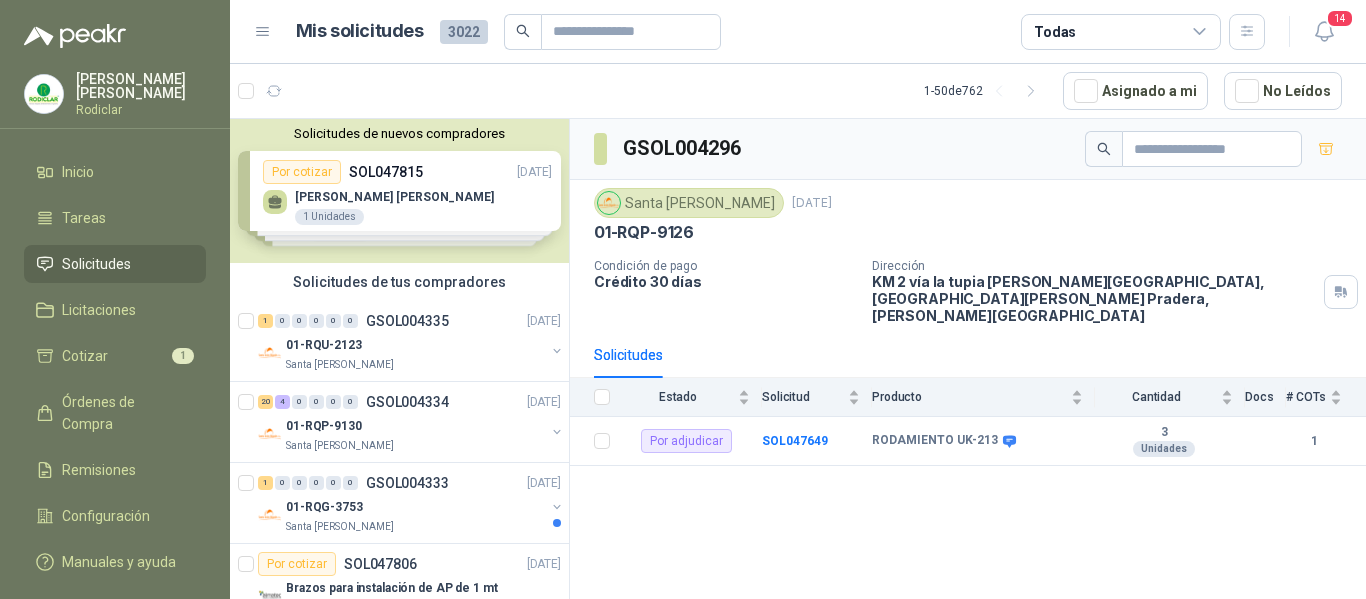 scroll, scrollTop: 0, scrollLeft: 0, axis: both 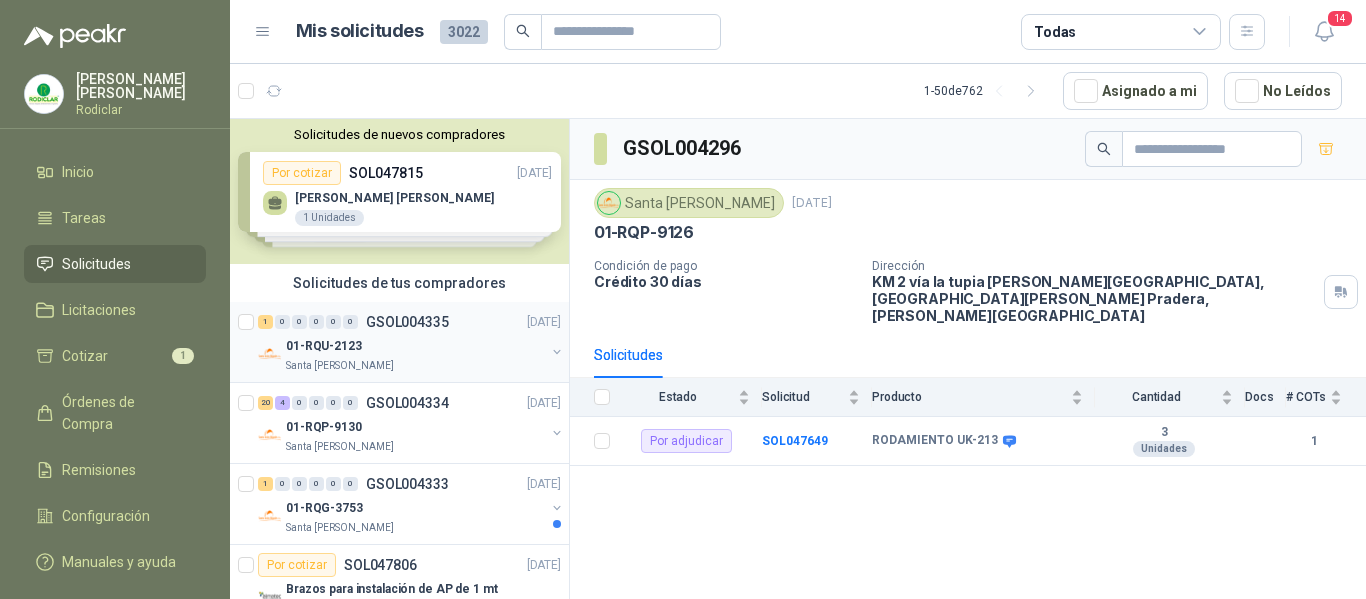 click on "Santa [PERSON_NAME]" at bounding box center (415, 366) 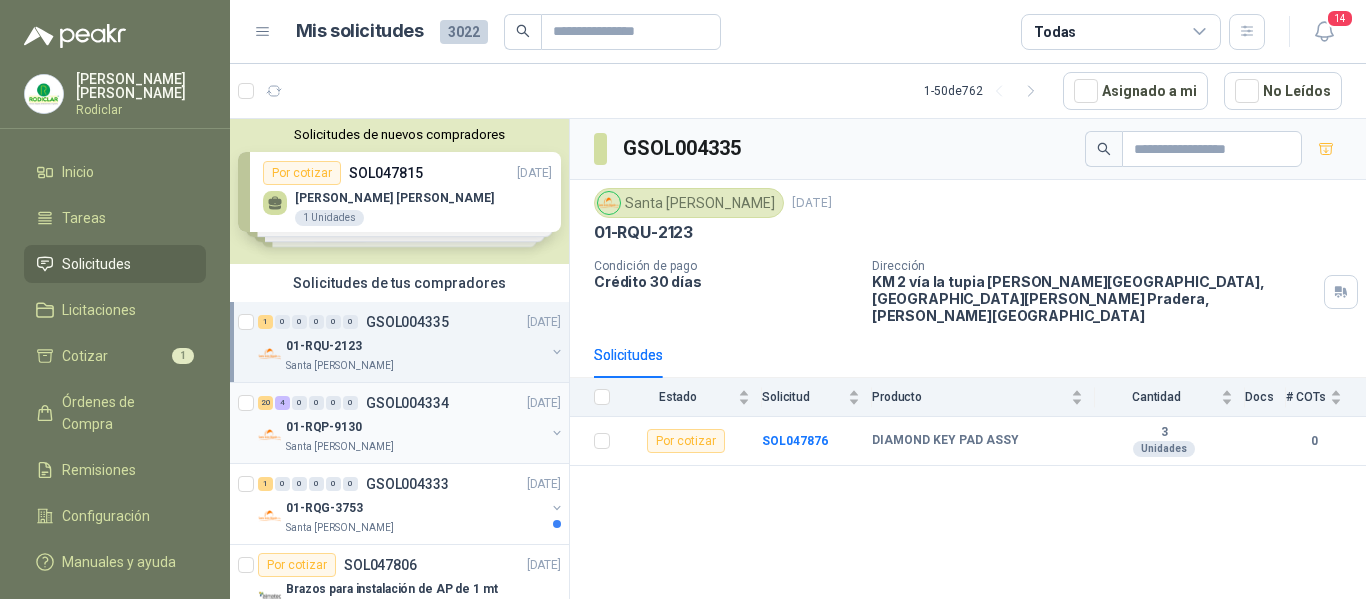 click on "01-RQP-9130" at bounding box center (415, 427) 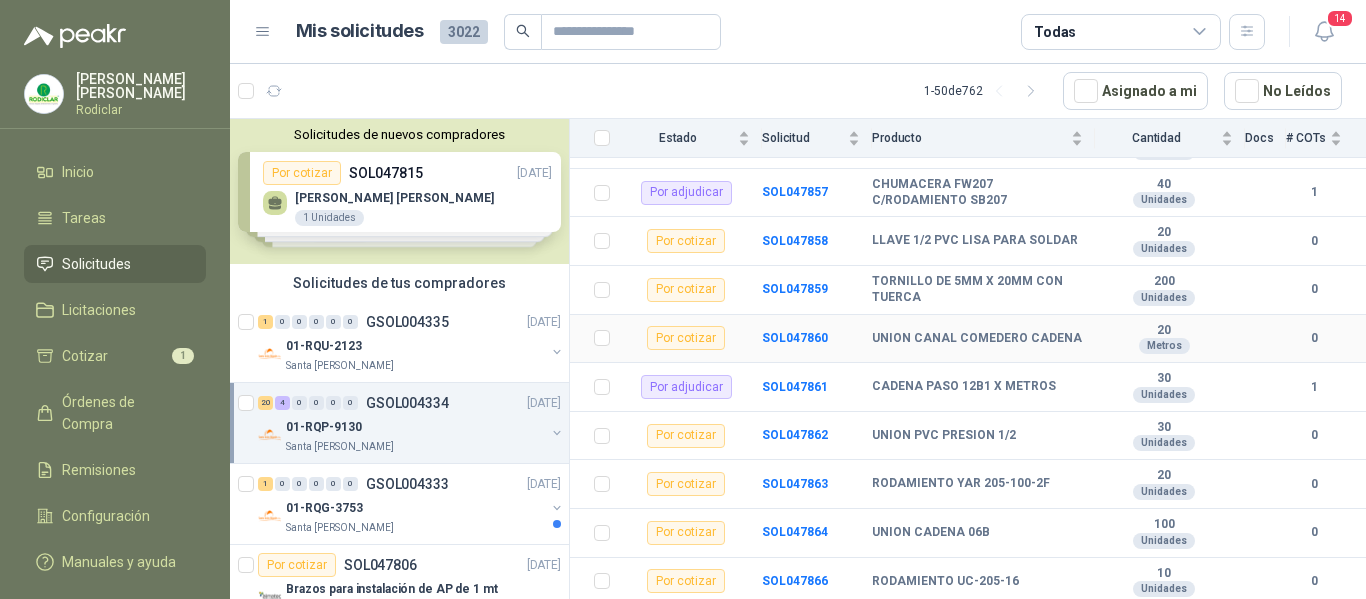 scroll, scrollTop: 600, scrollLeft: 0, axis: vertical 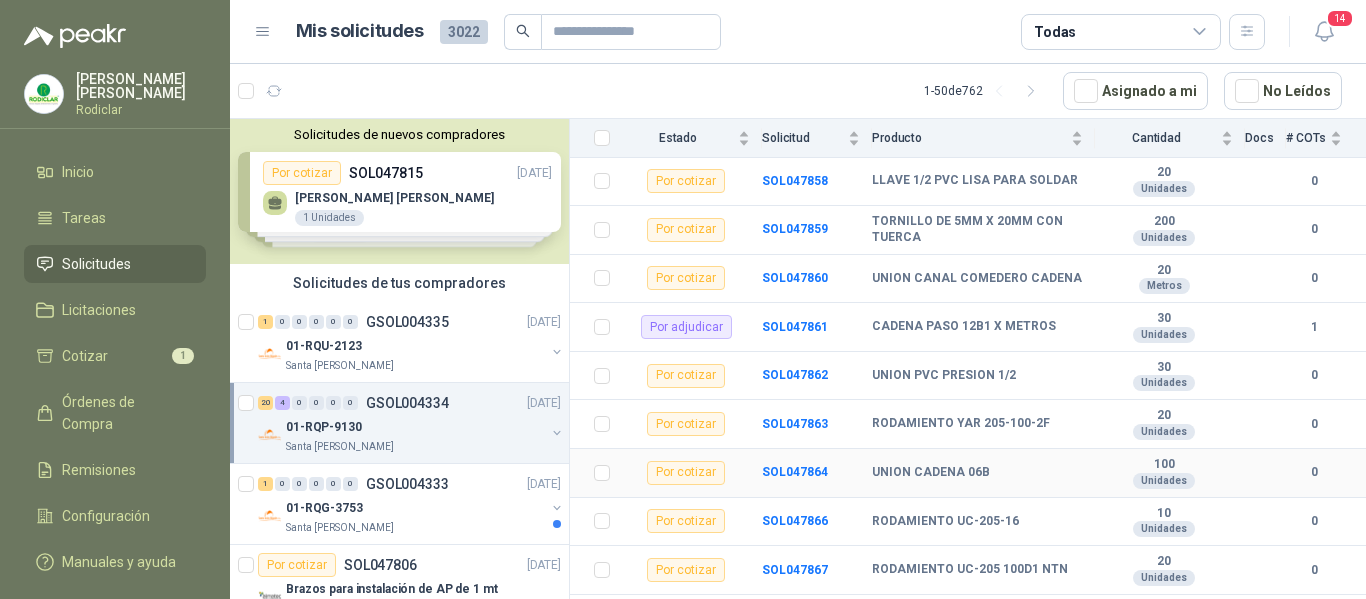 click on "SOL047864" at bounding box center (817, 473) 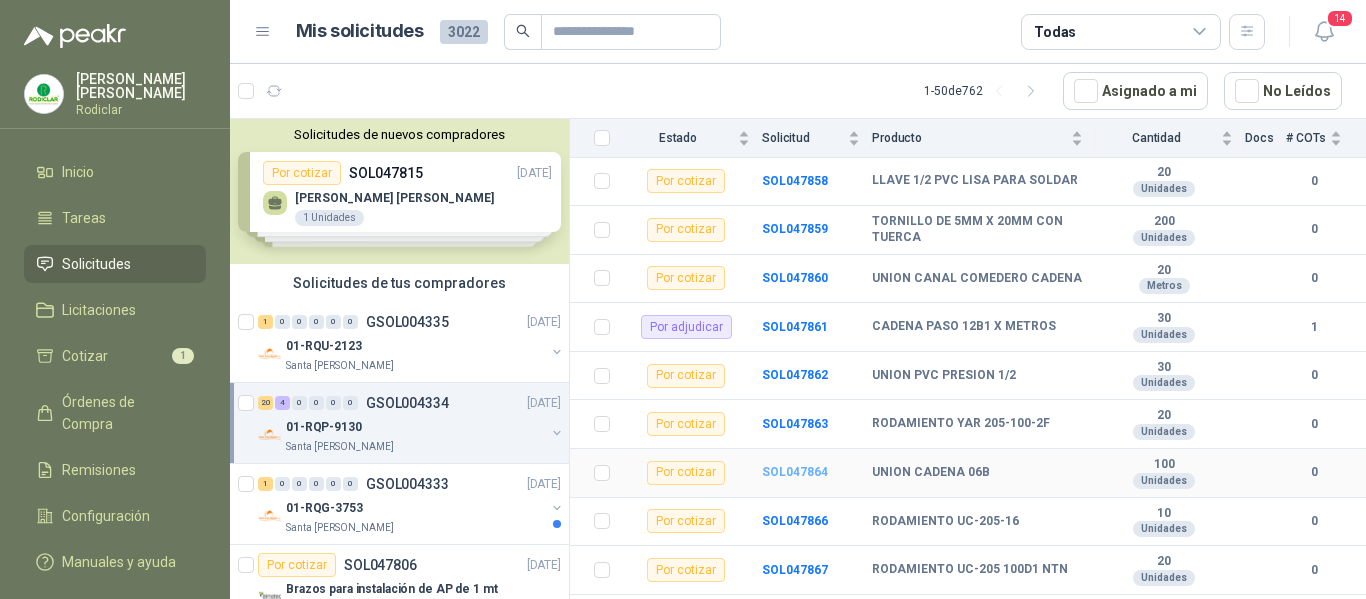 click on "SOL047864" at bounding box center [795, 472] 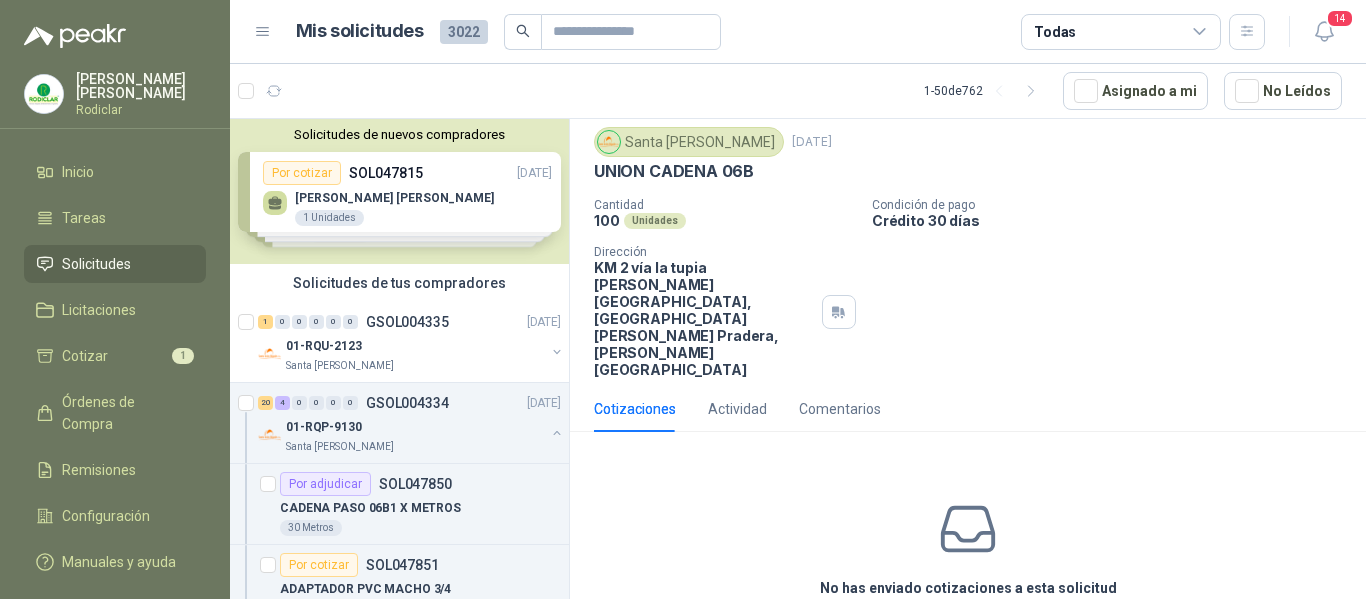 scroll, scrollTop: 87, scrollLeft: 0, axis: vertical 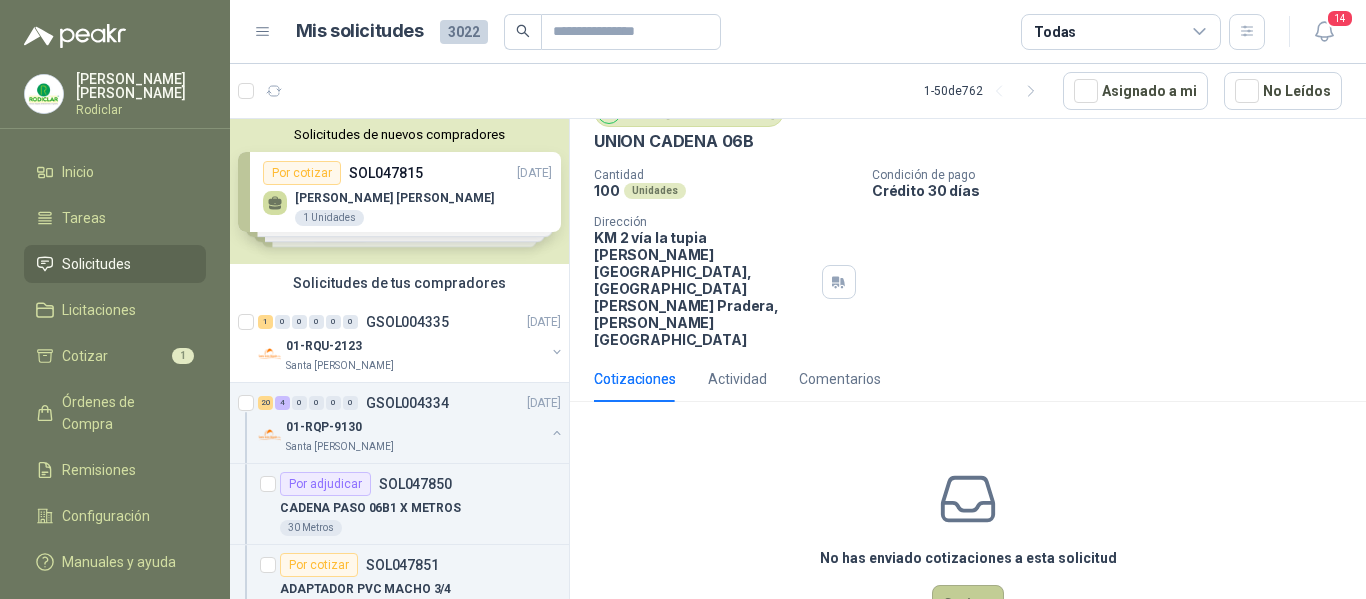 click on "Cotizar" at bounding box center (968, 604) 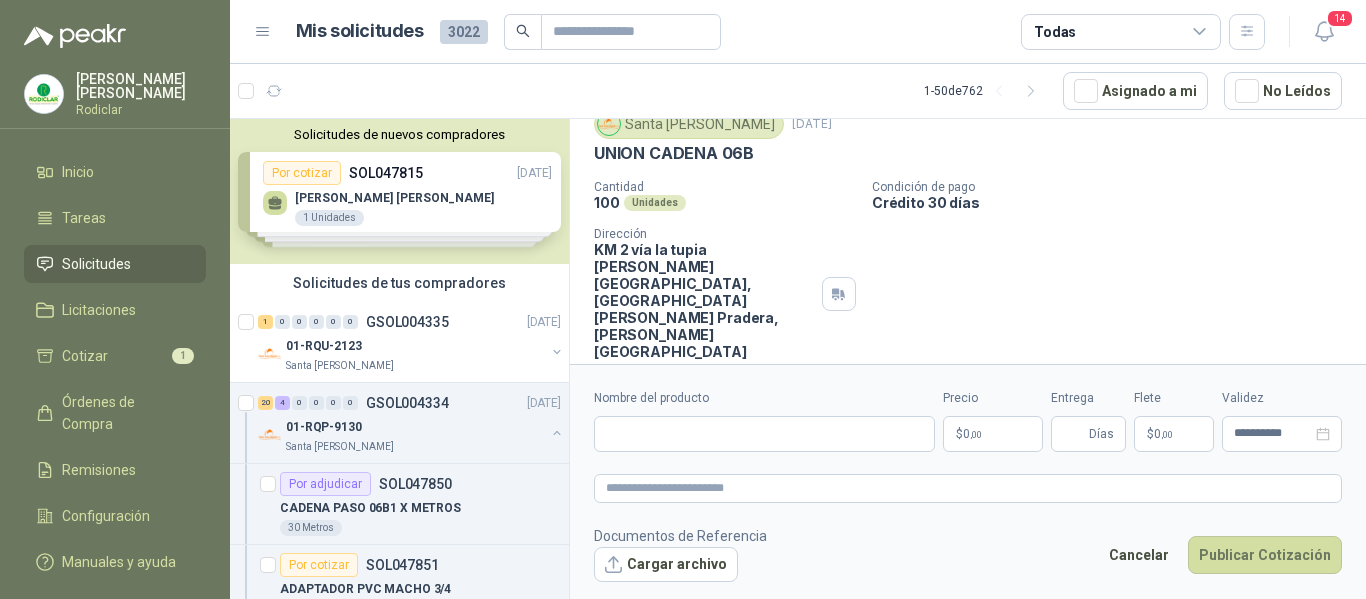 type 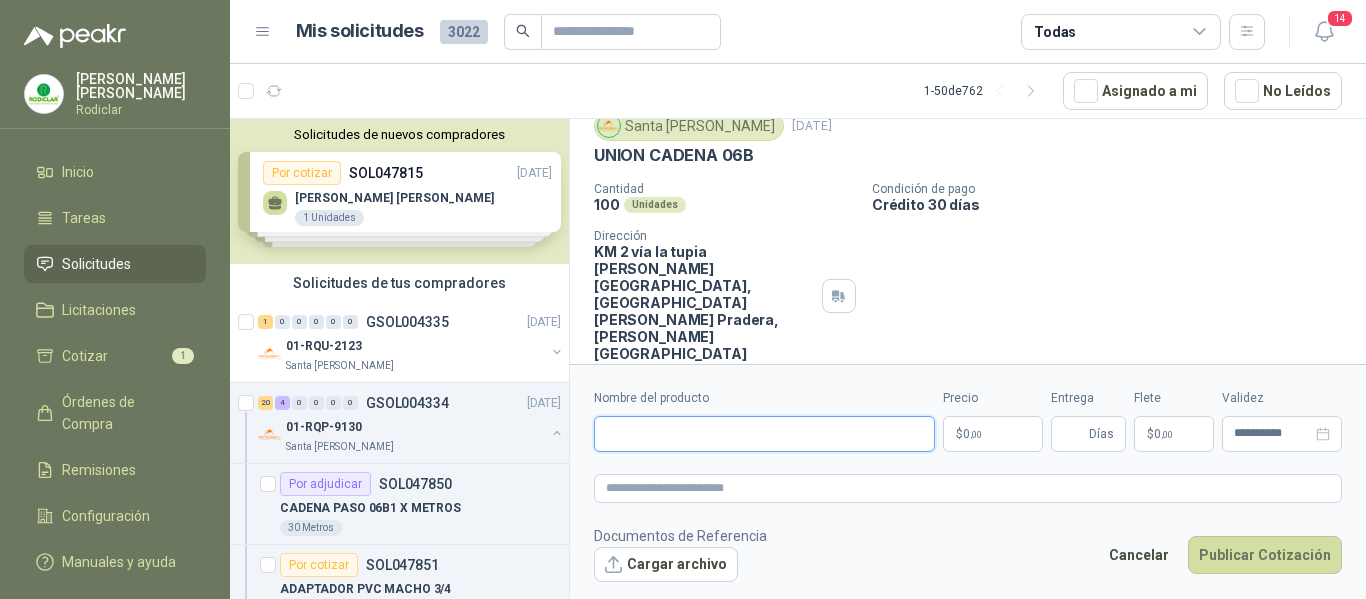 click on "Nombre del producto" at bounding box center [764, 434] 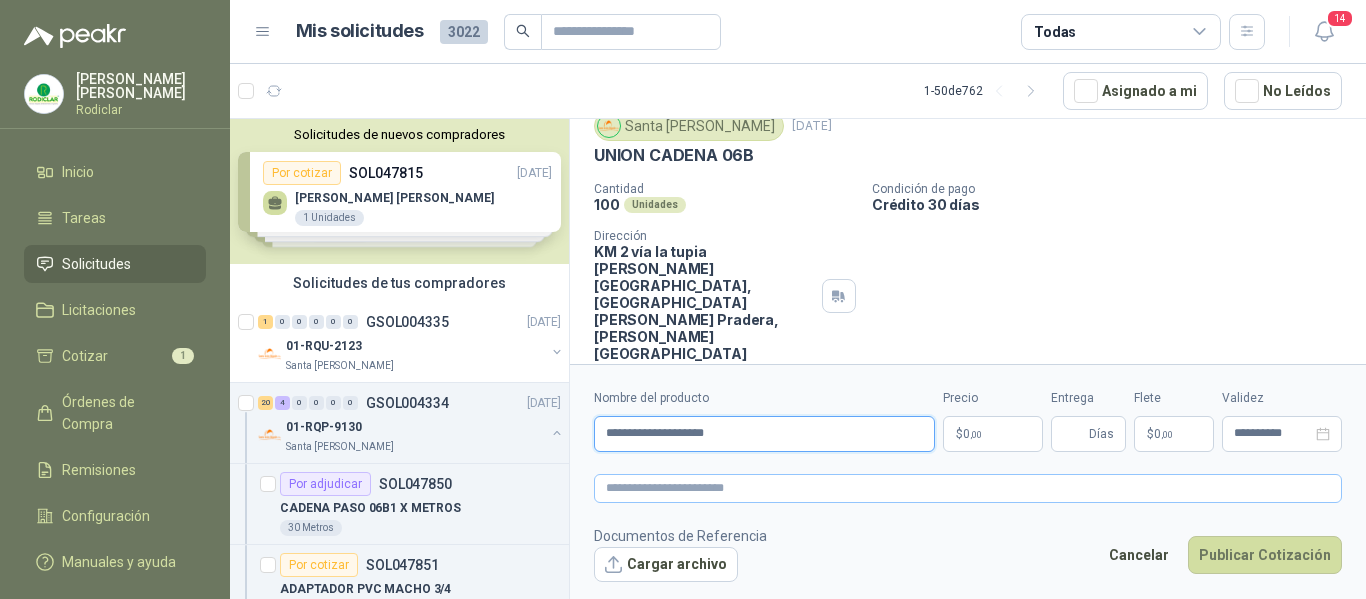 type on "**********" 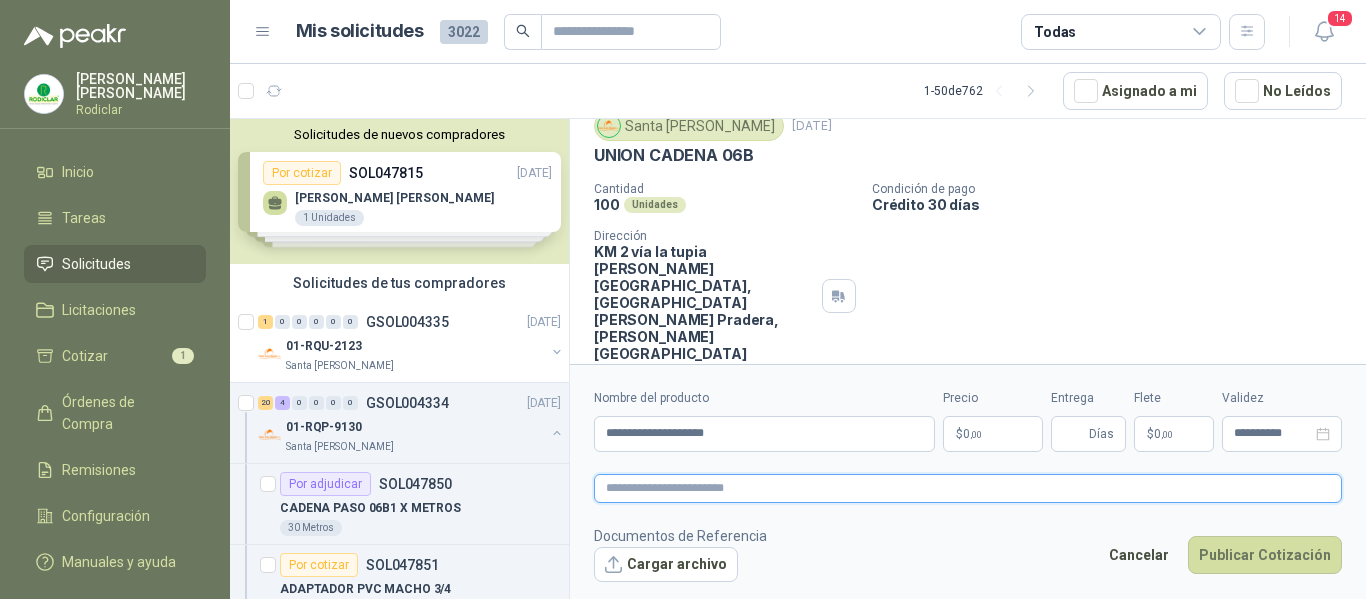 click at bounding box center [968, 488] 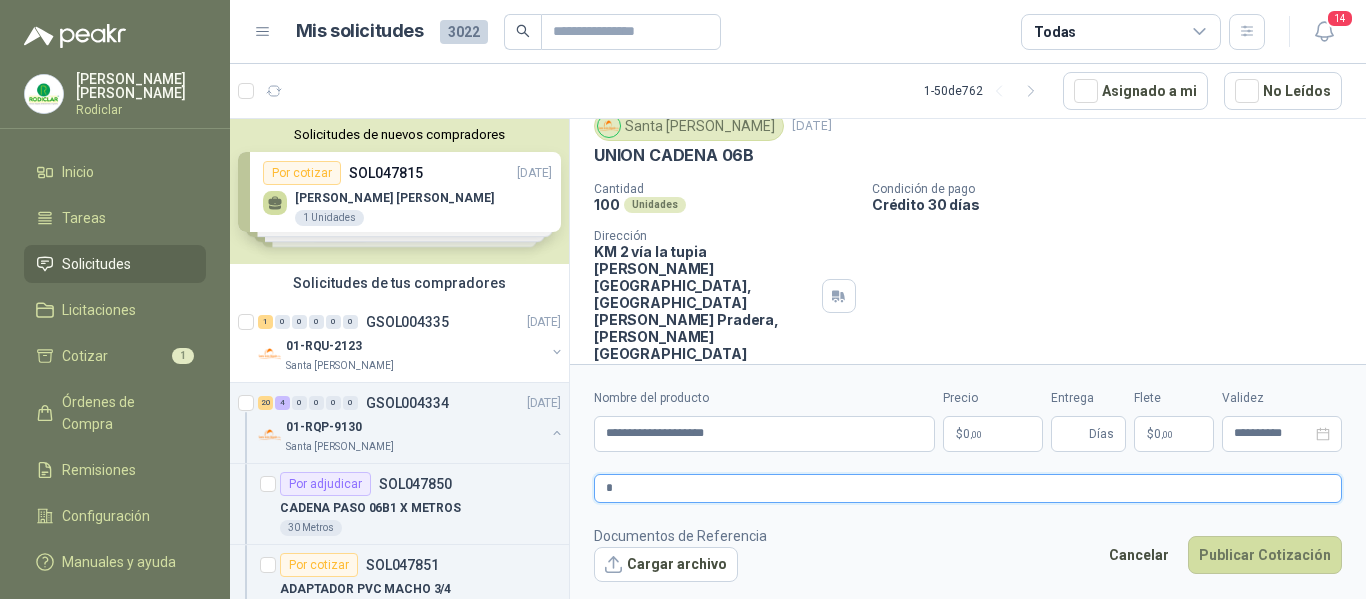 type 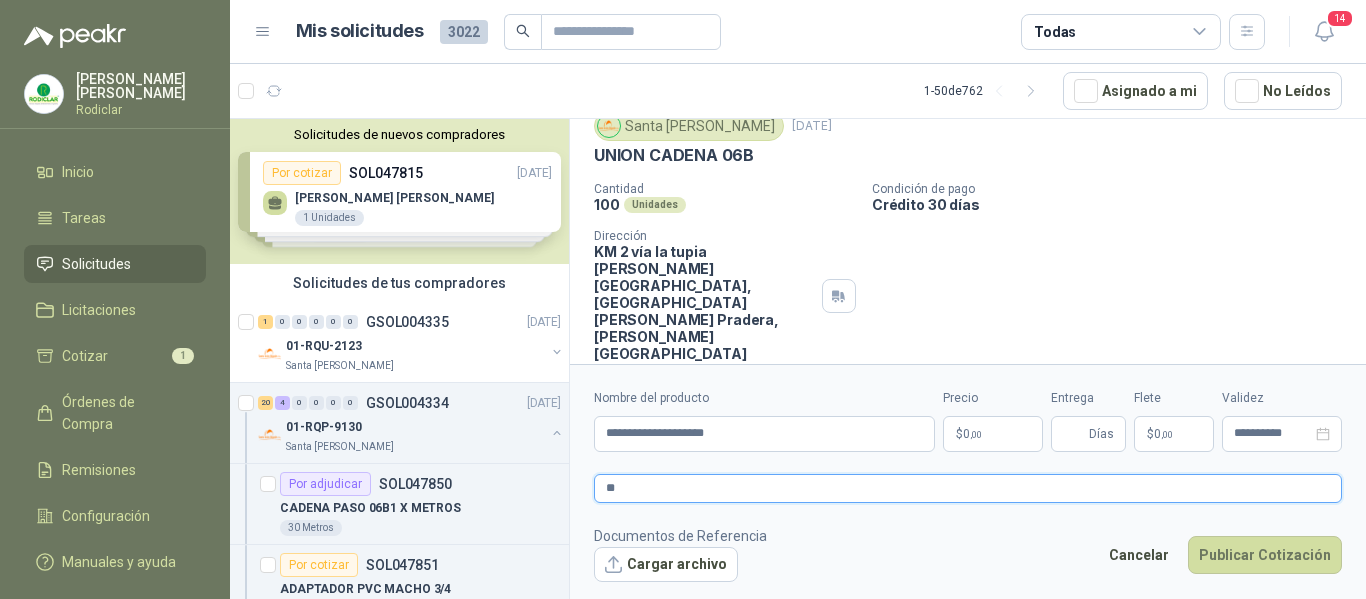 type 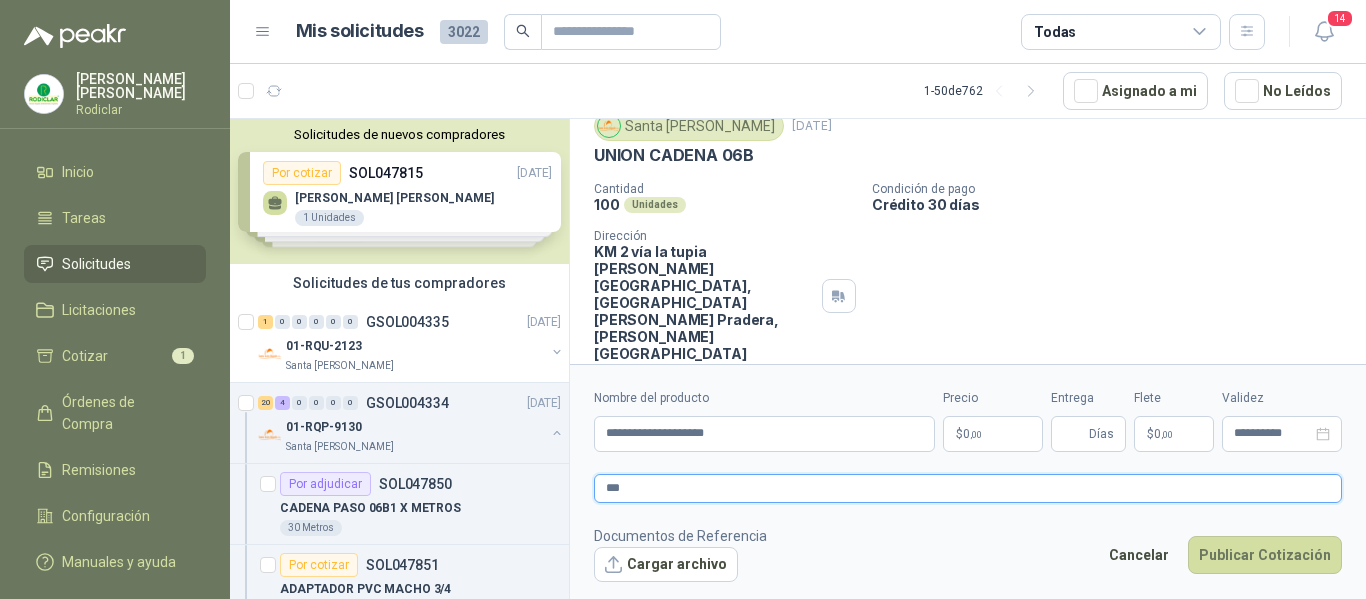 type 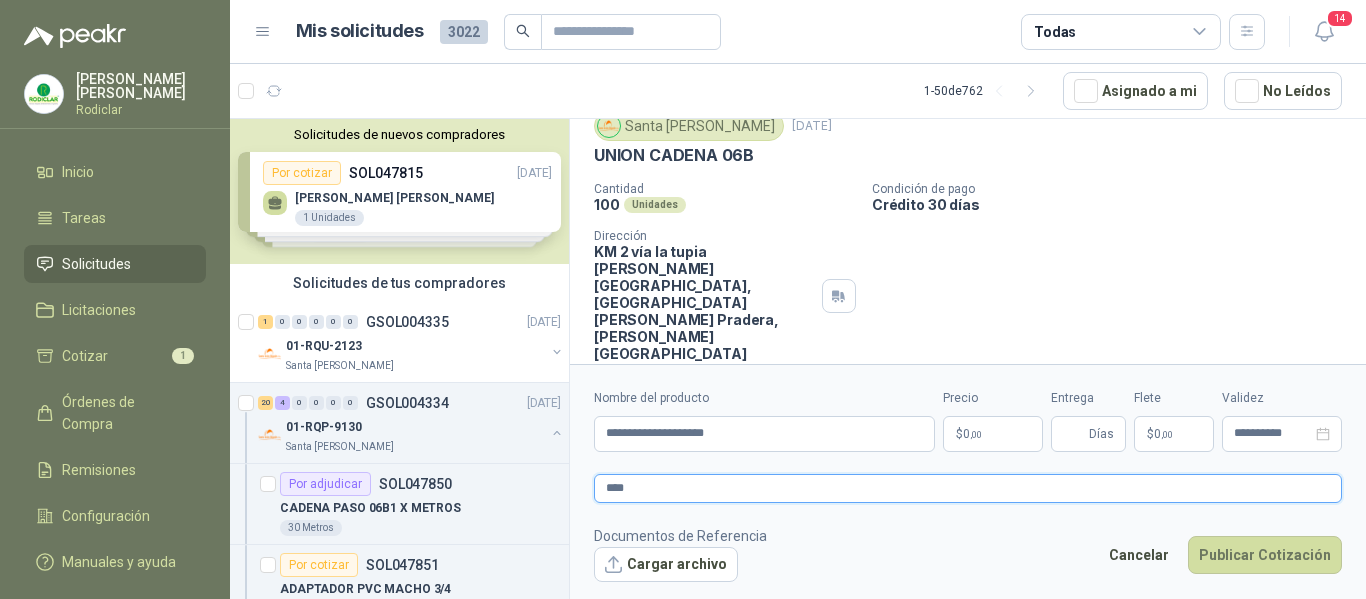 type 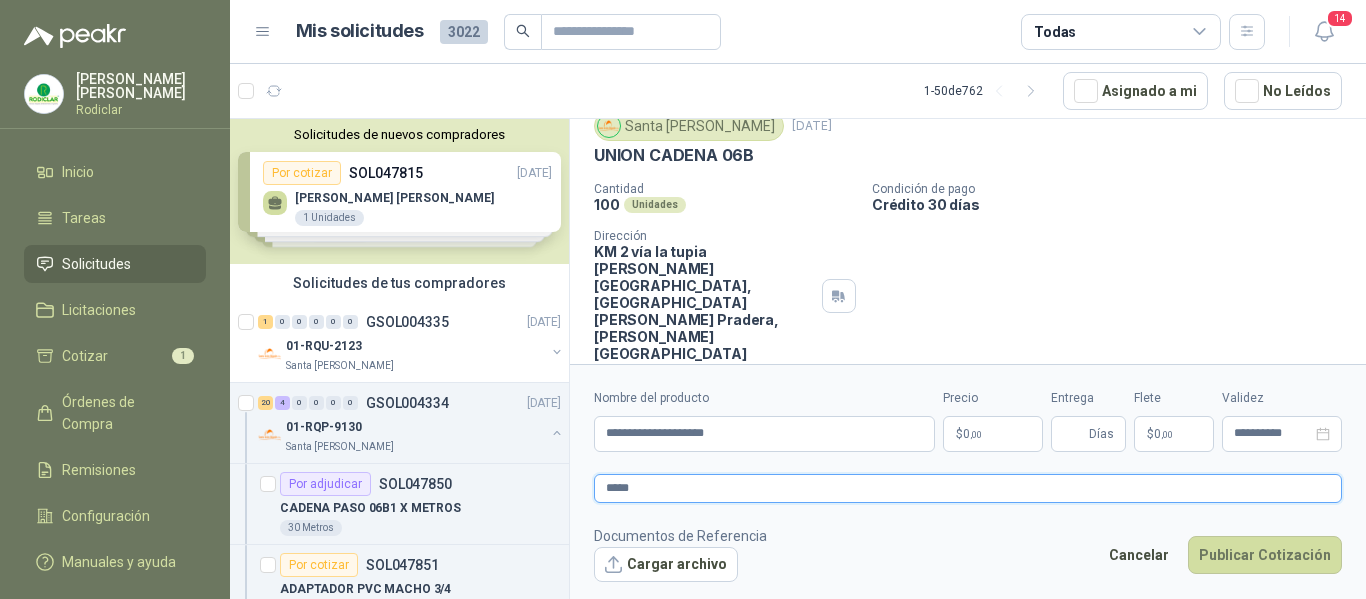type 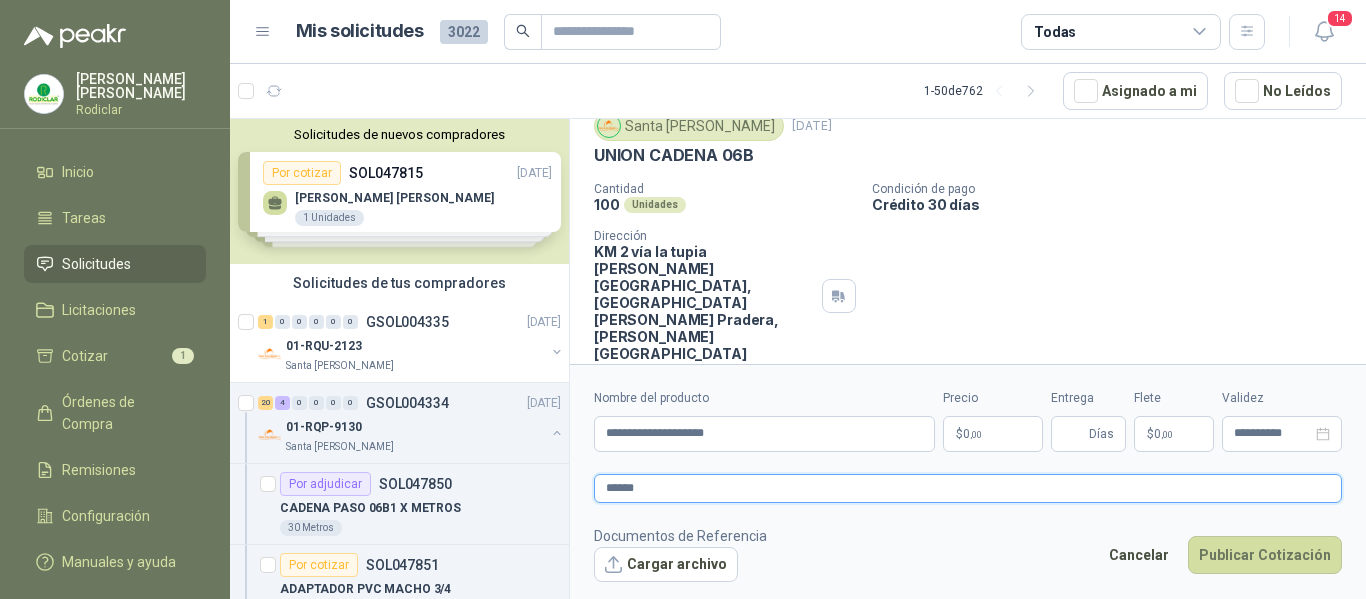 type 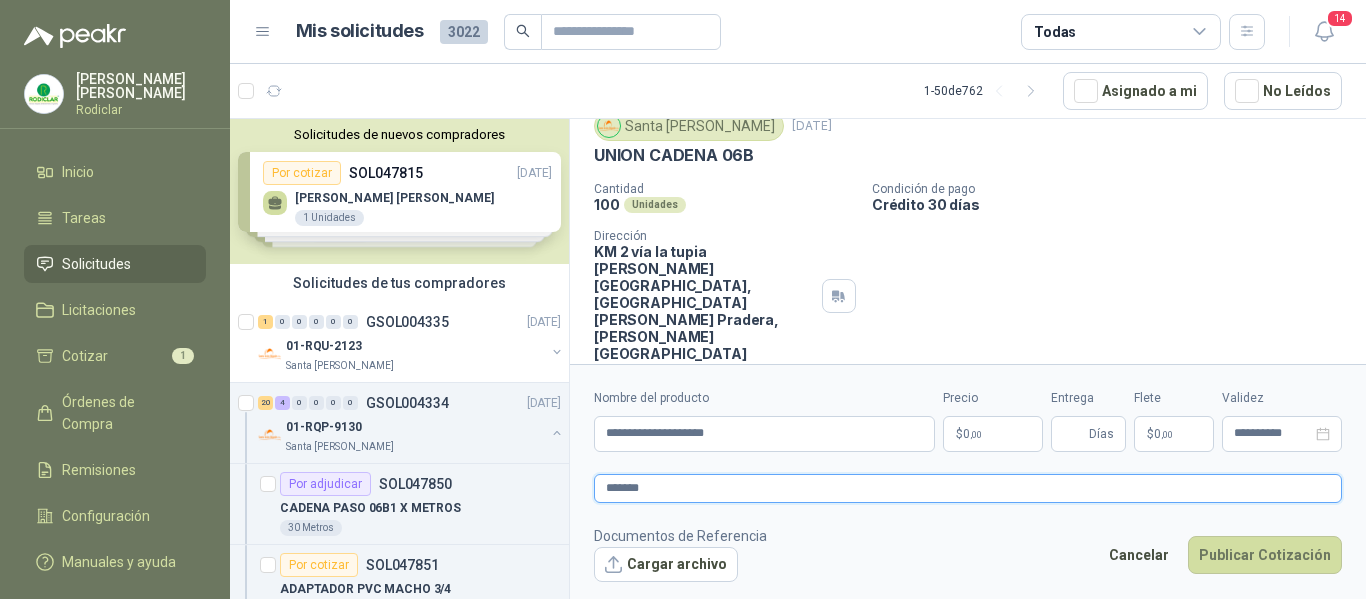type 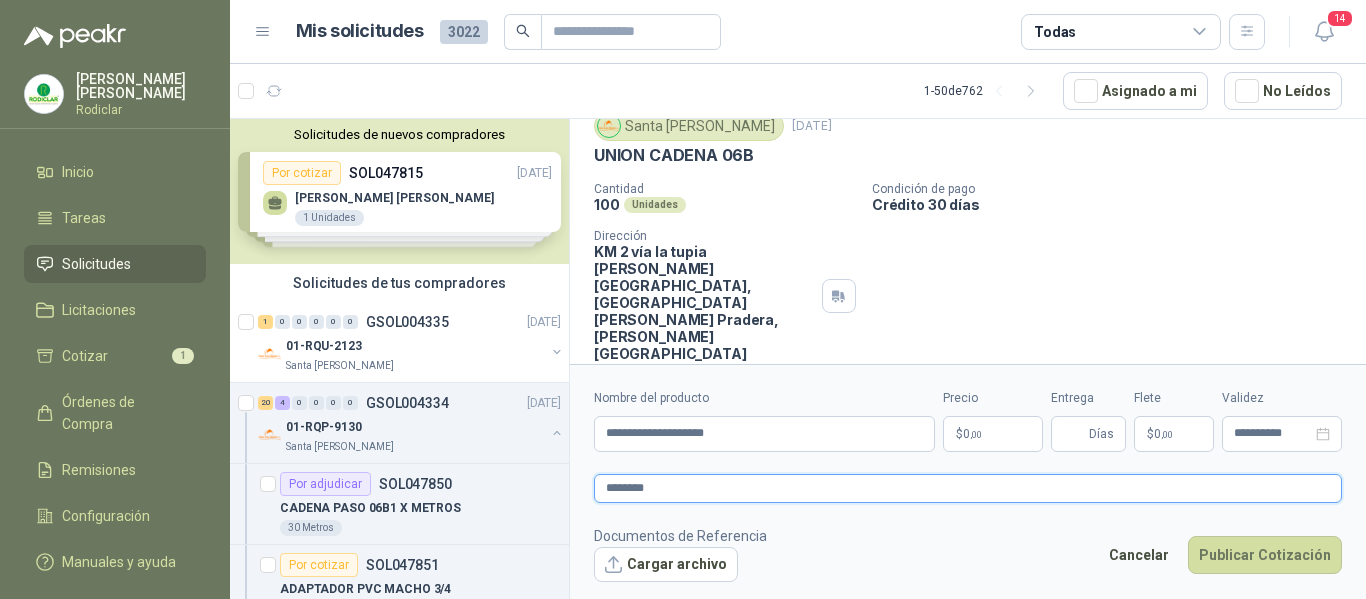 type 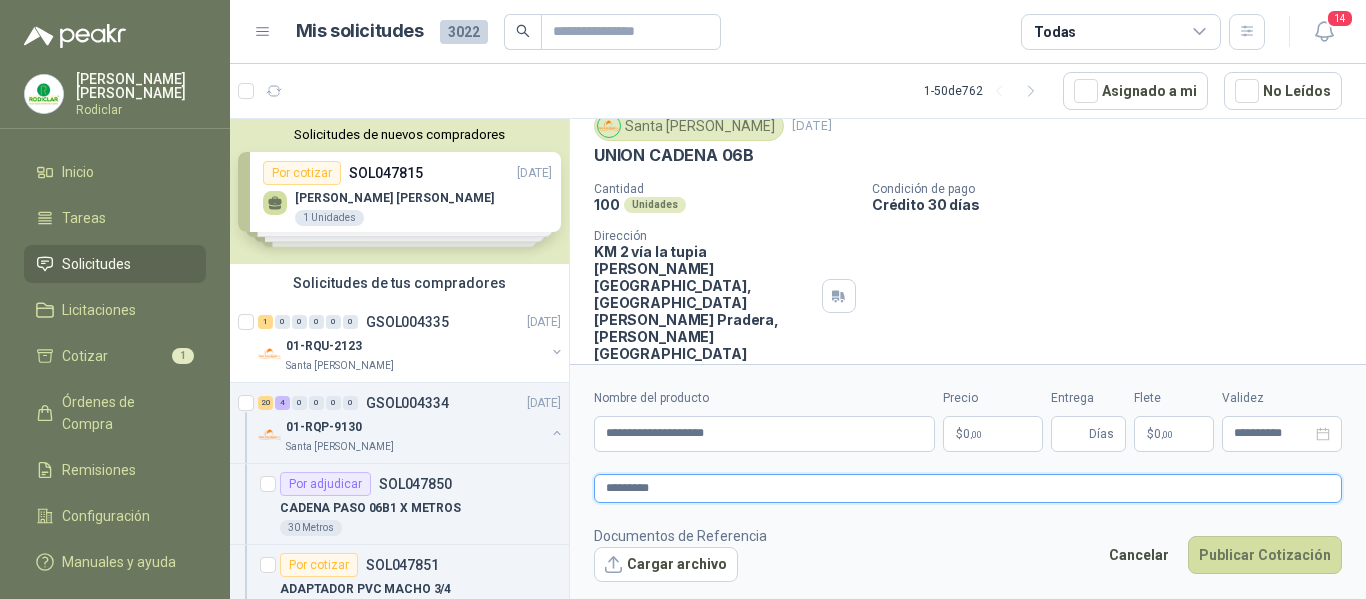 type 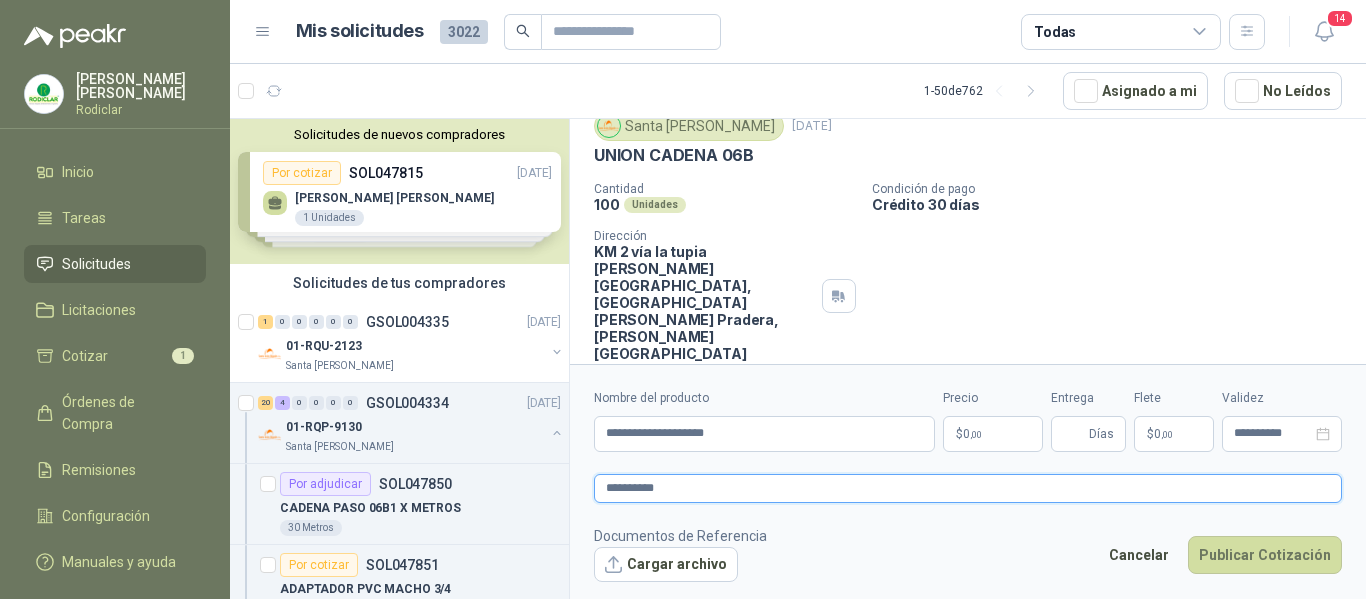 type 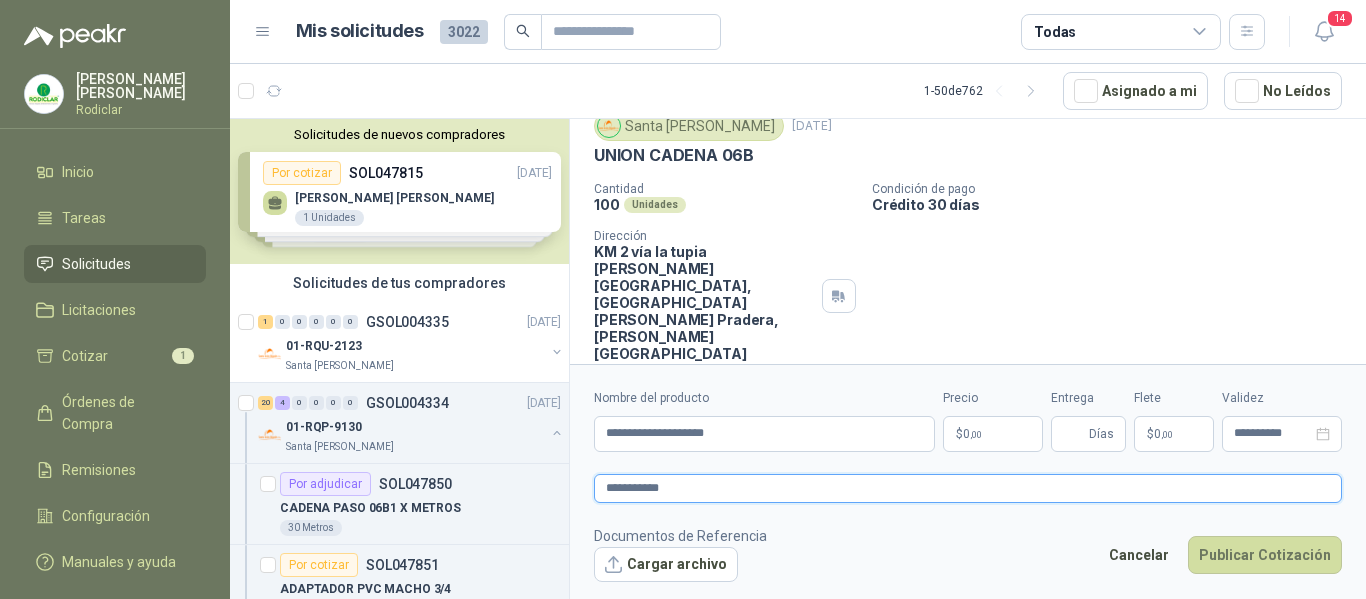 type 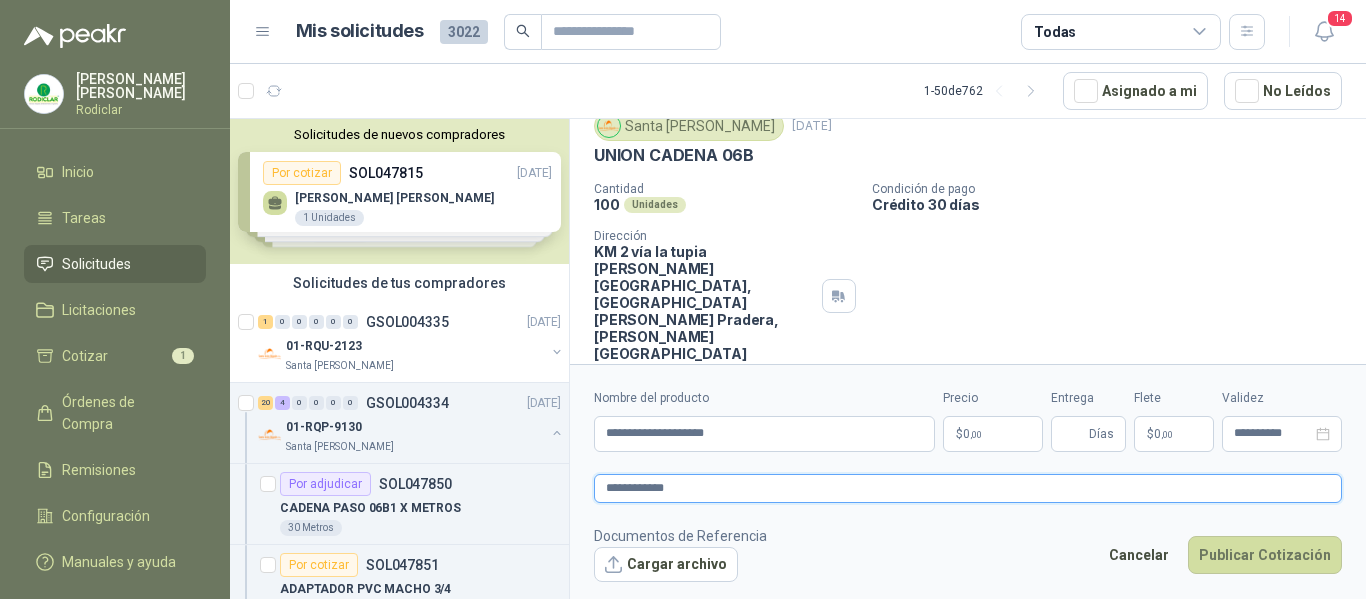 type 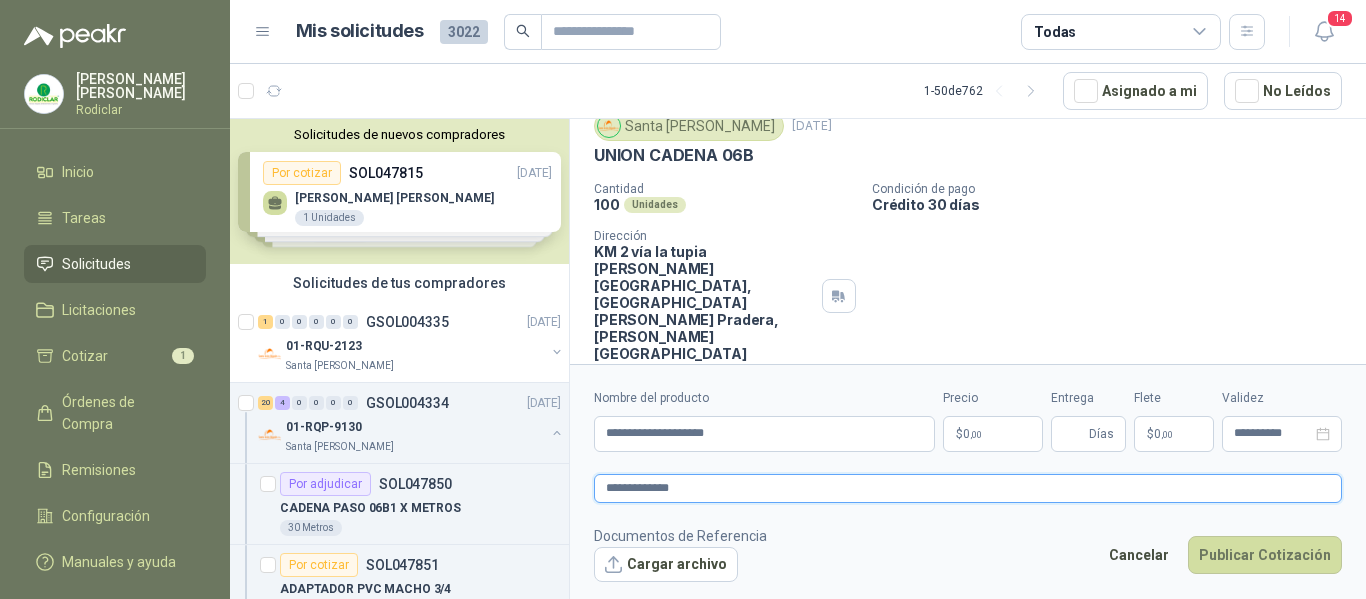 type 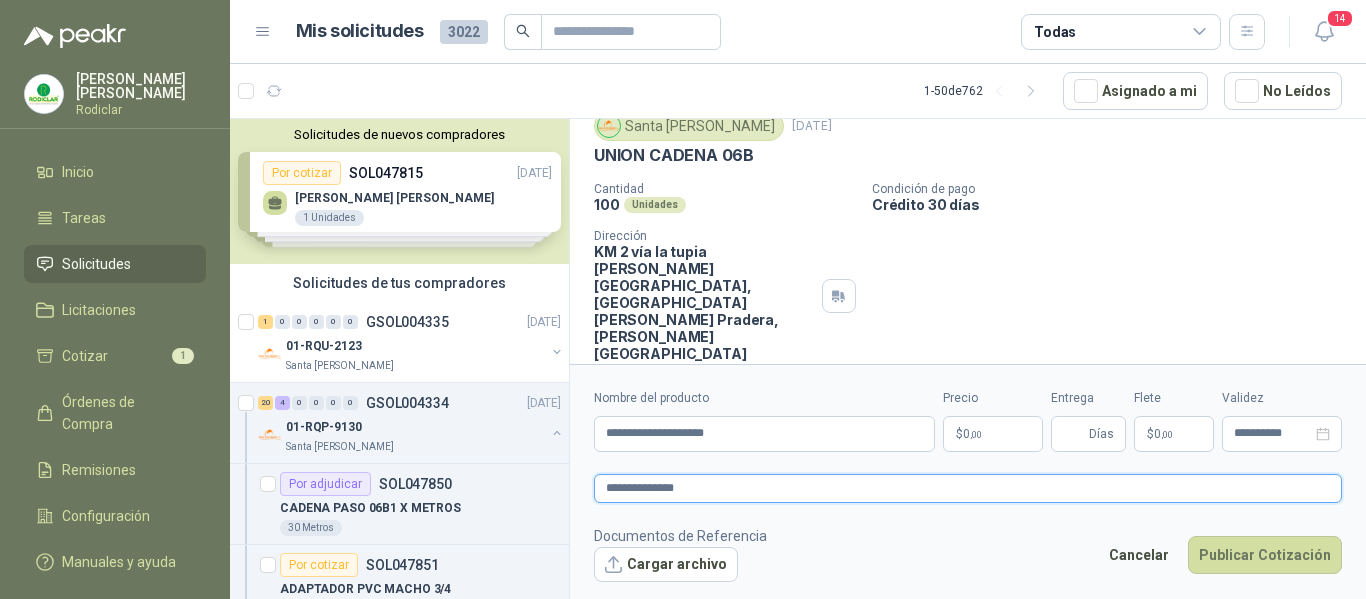 type 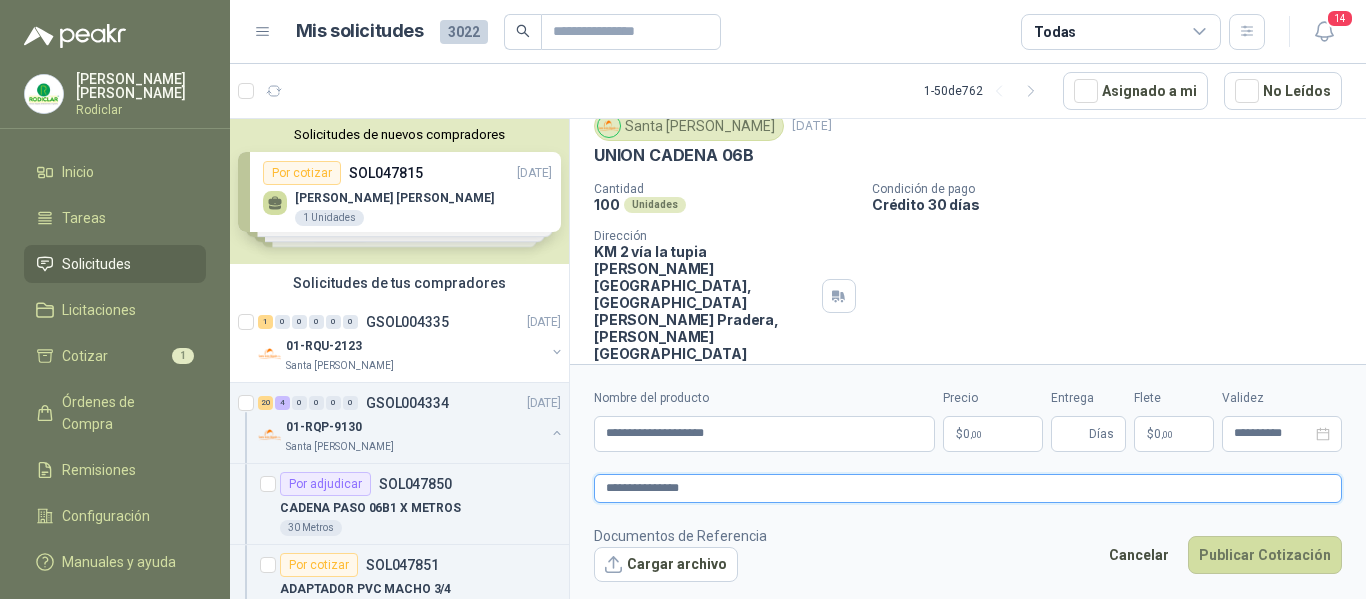 type 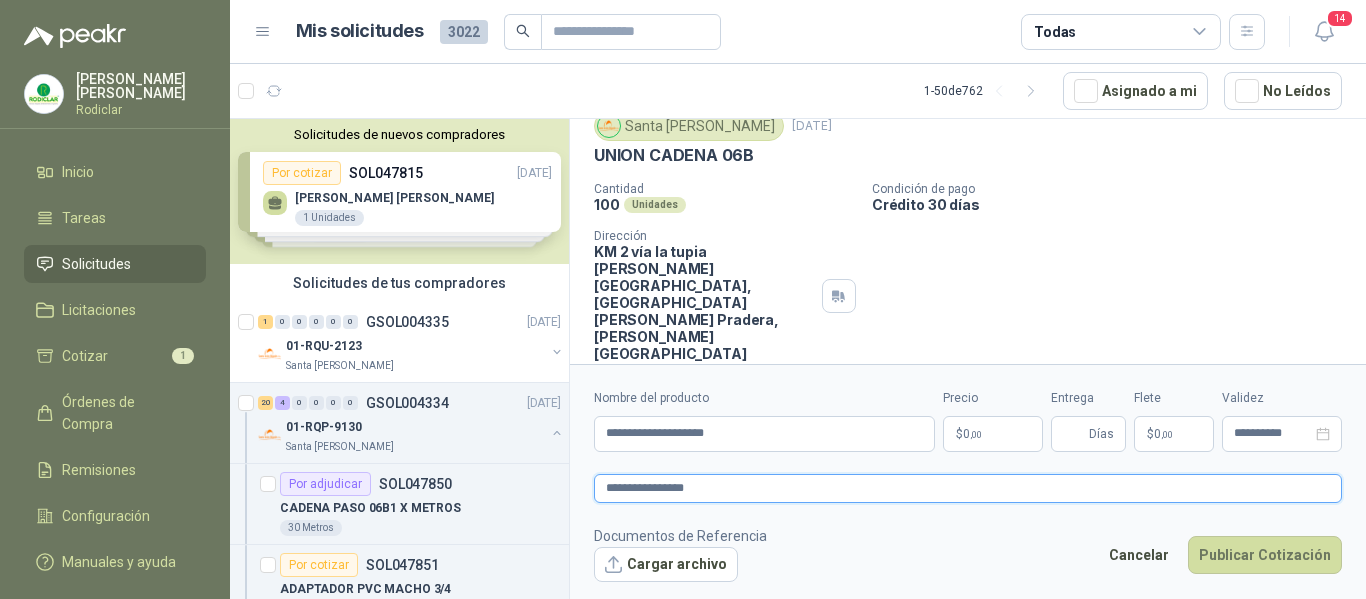 type 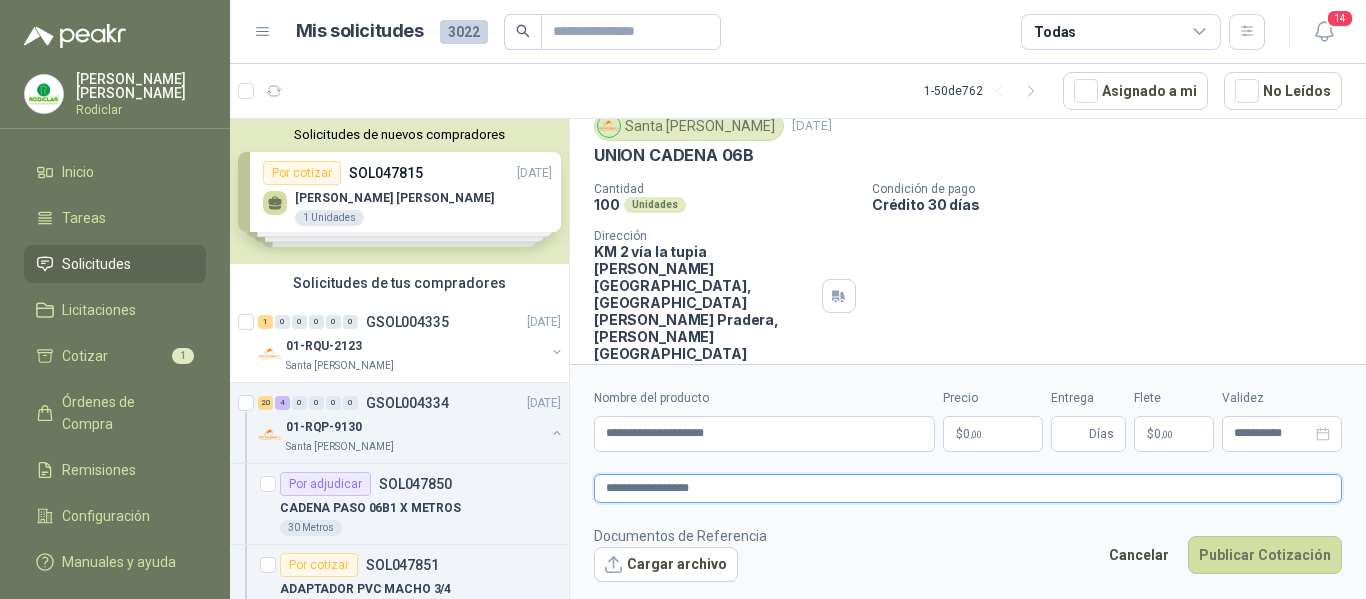 type 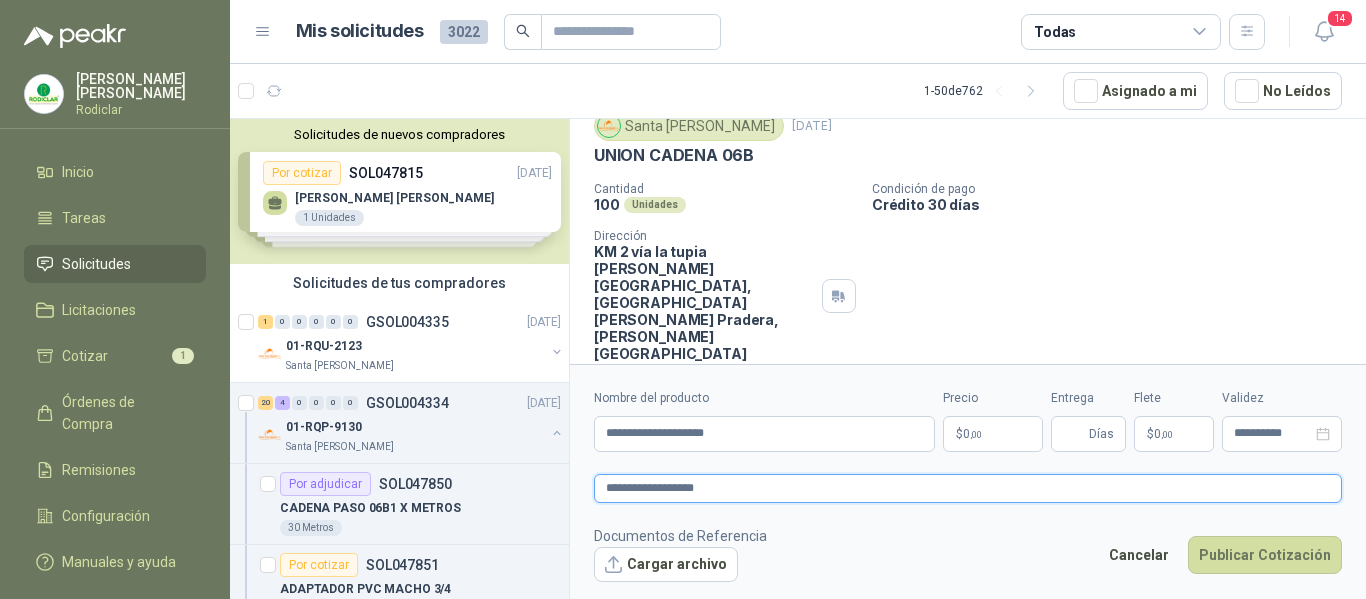 type 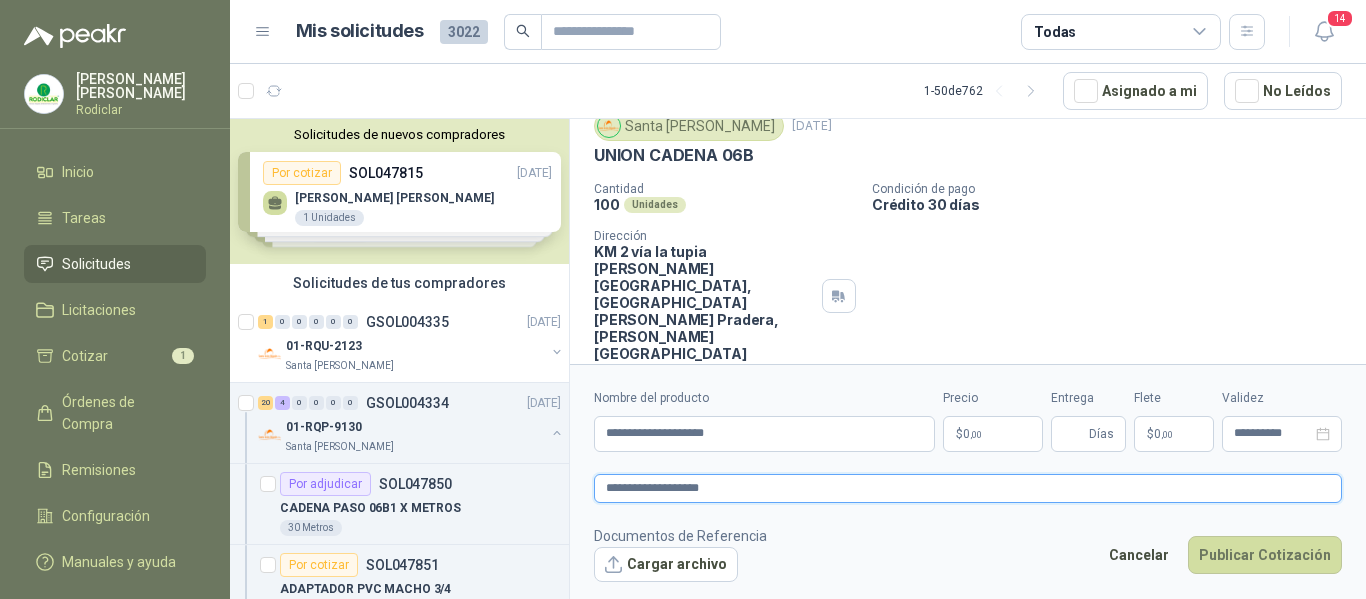 type 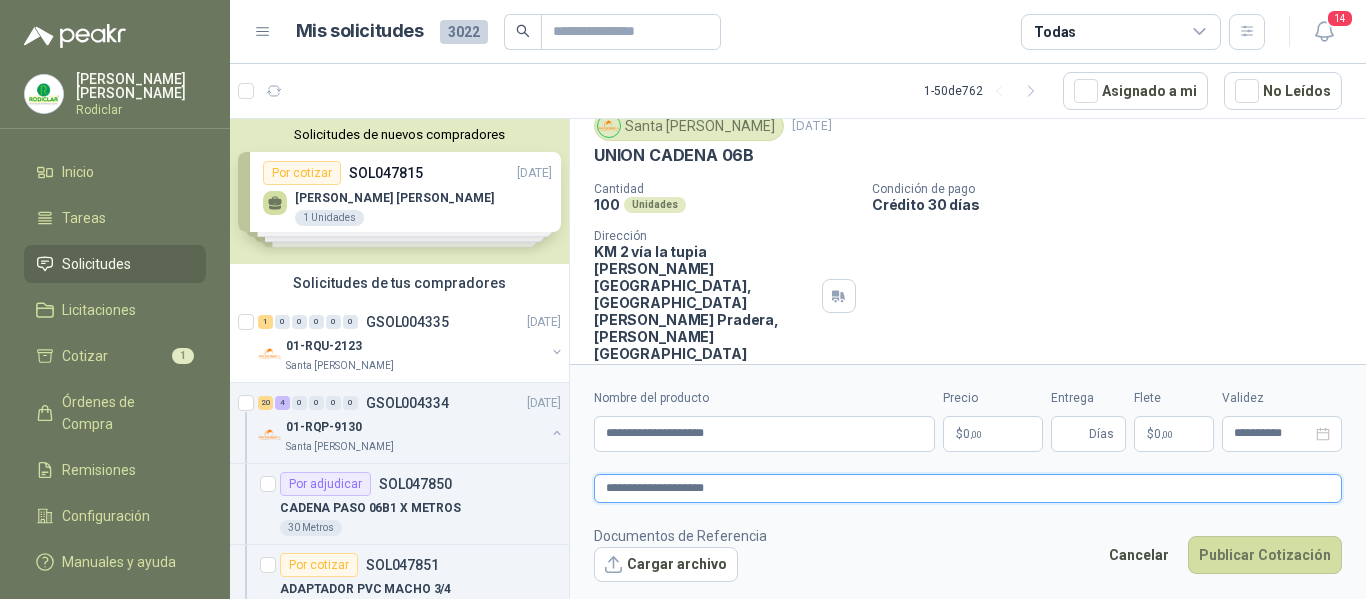 type 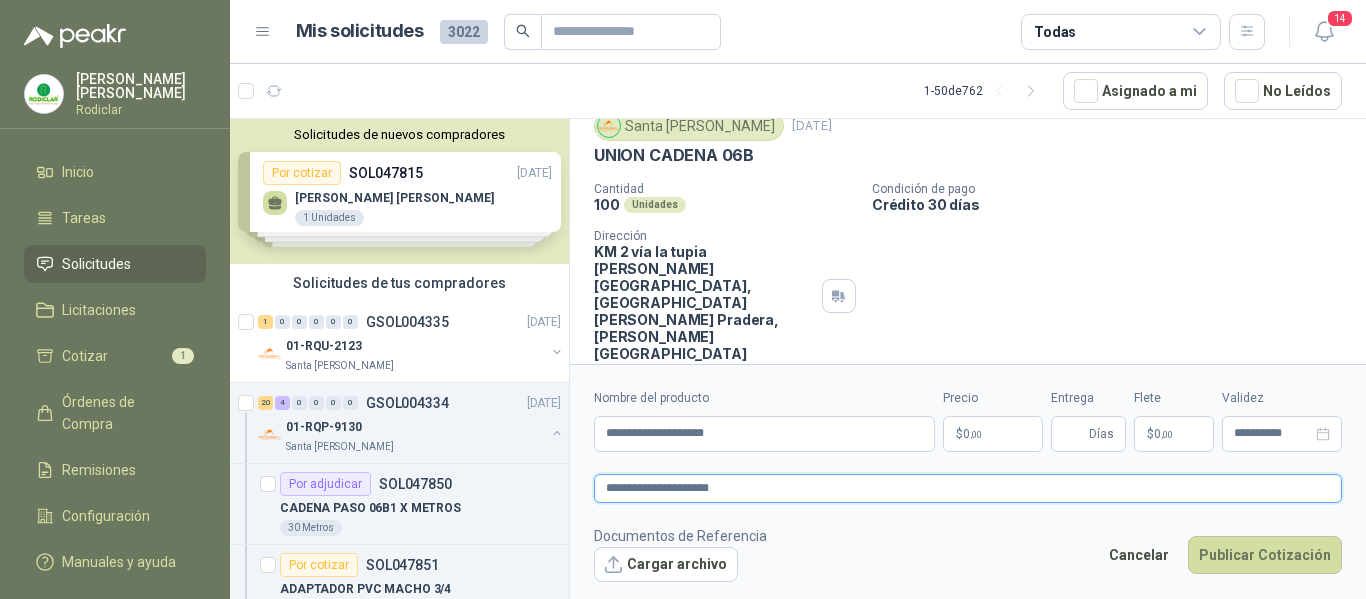 type 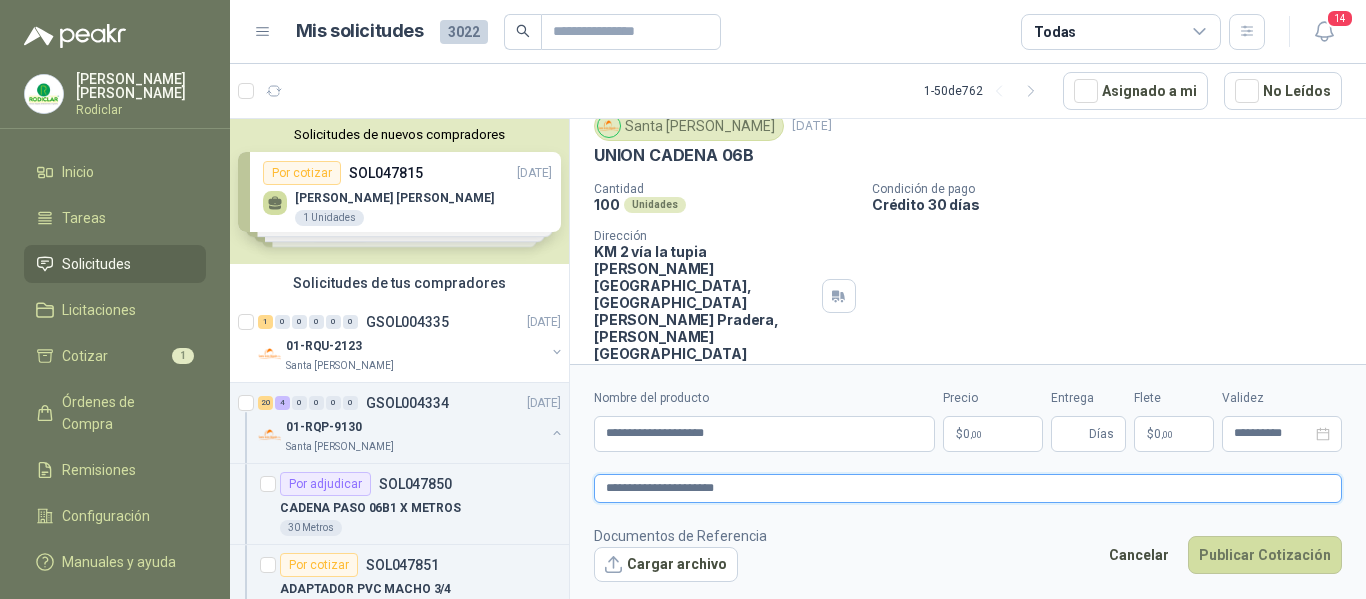 type 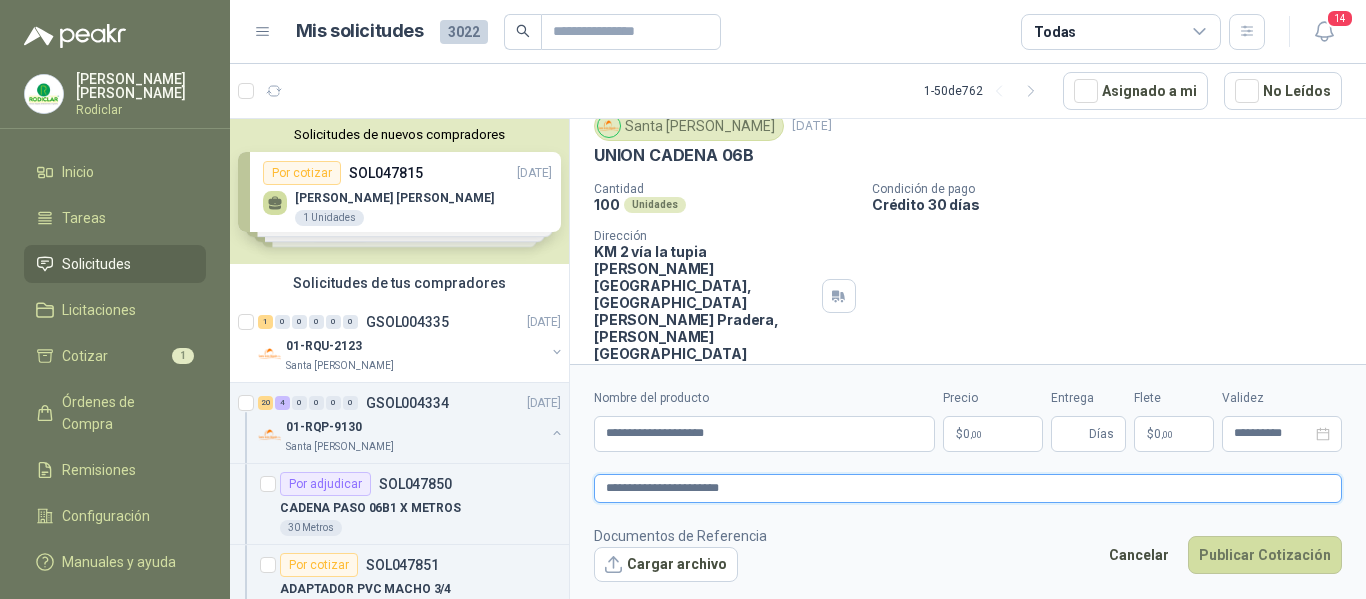 type 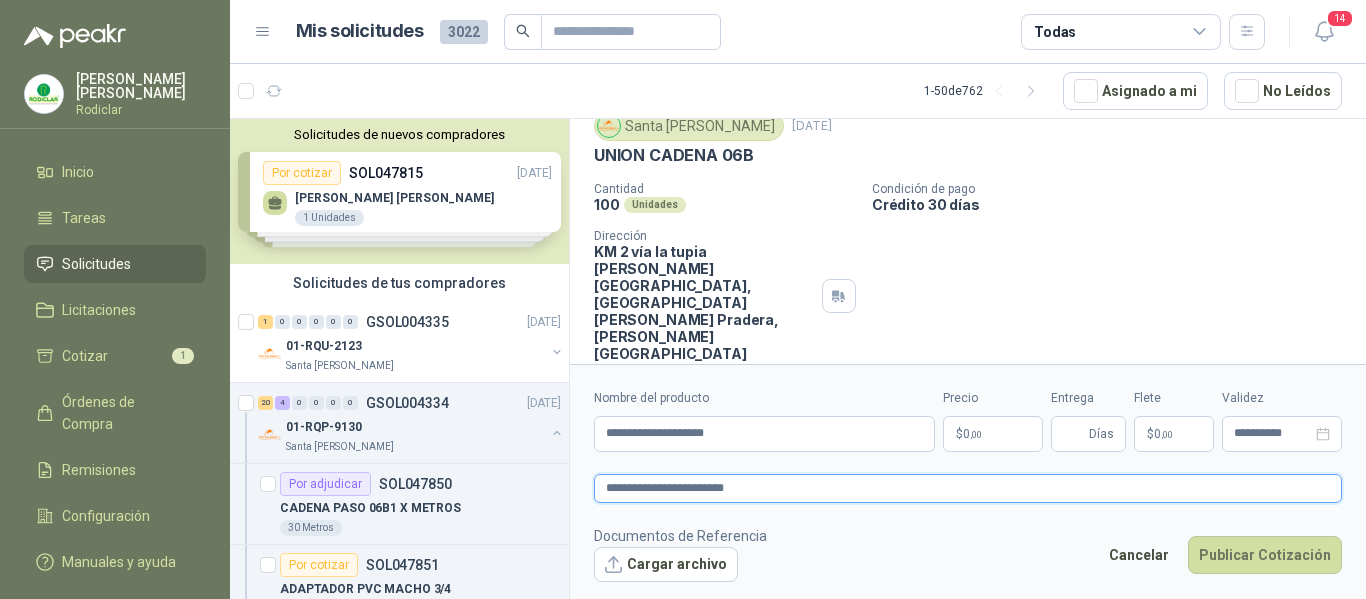 type 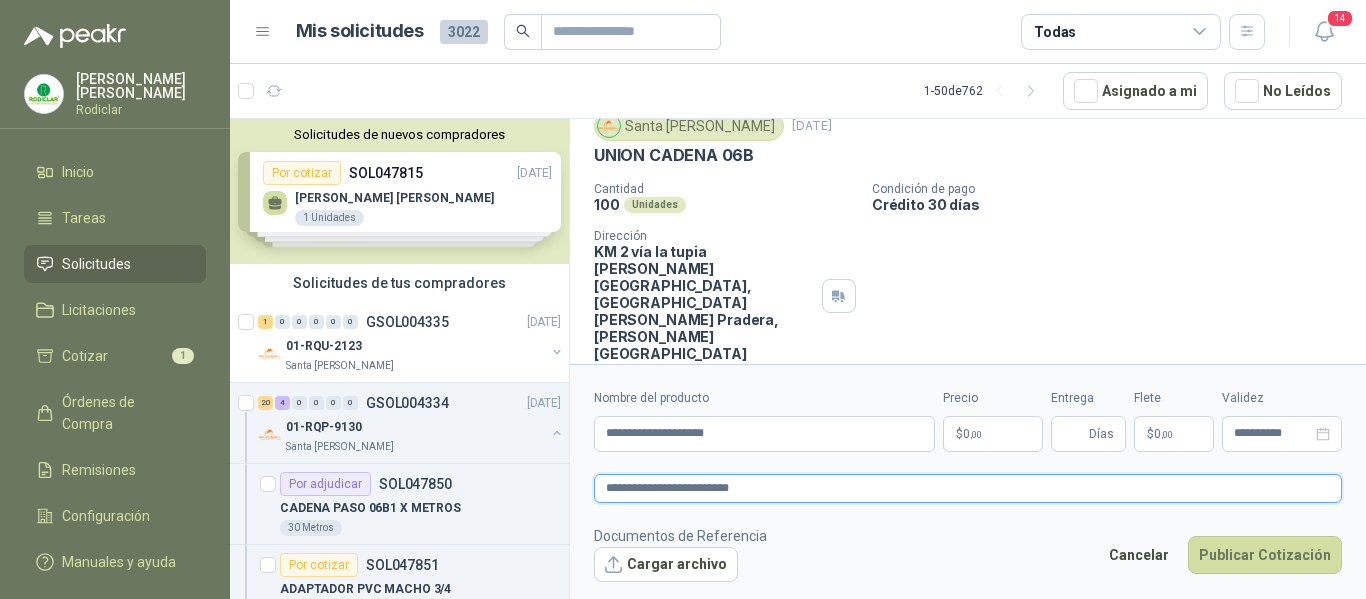 type 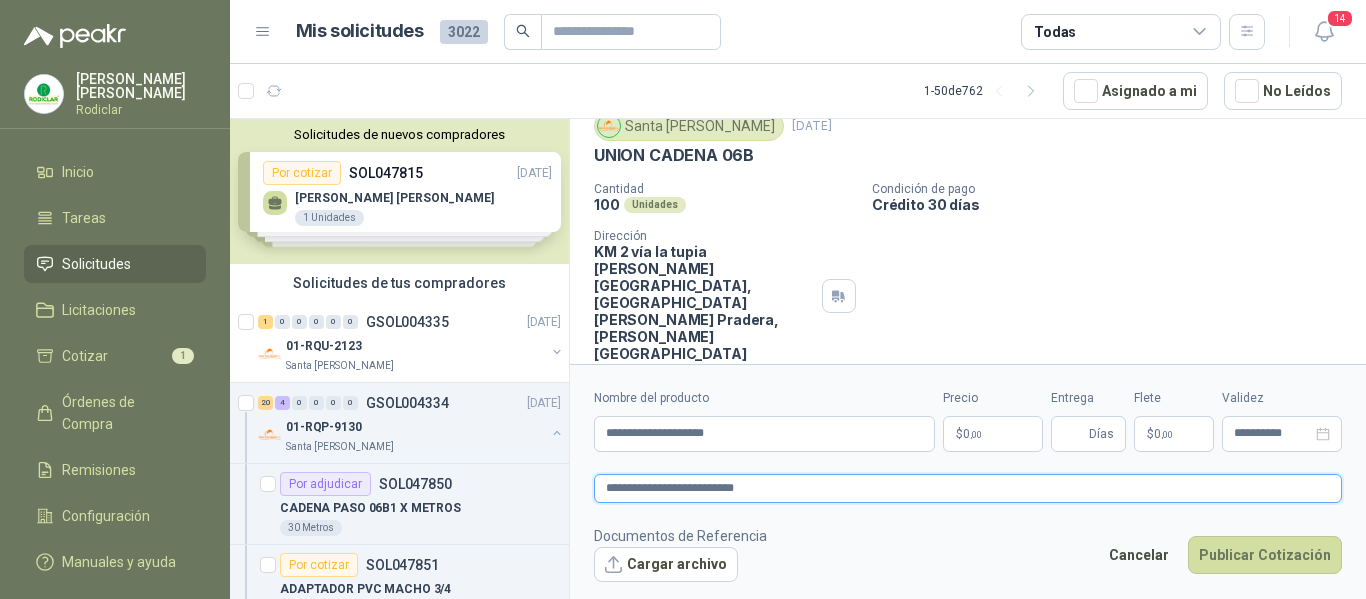 type 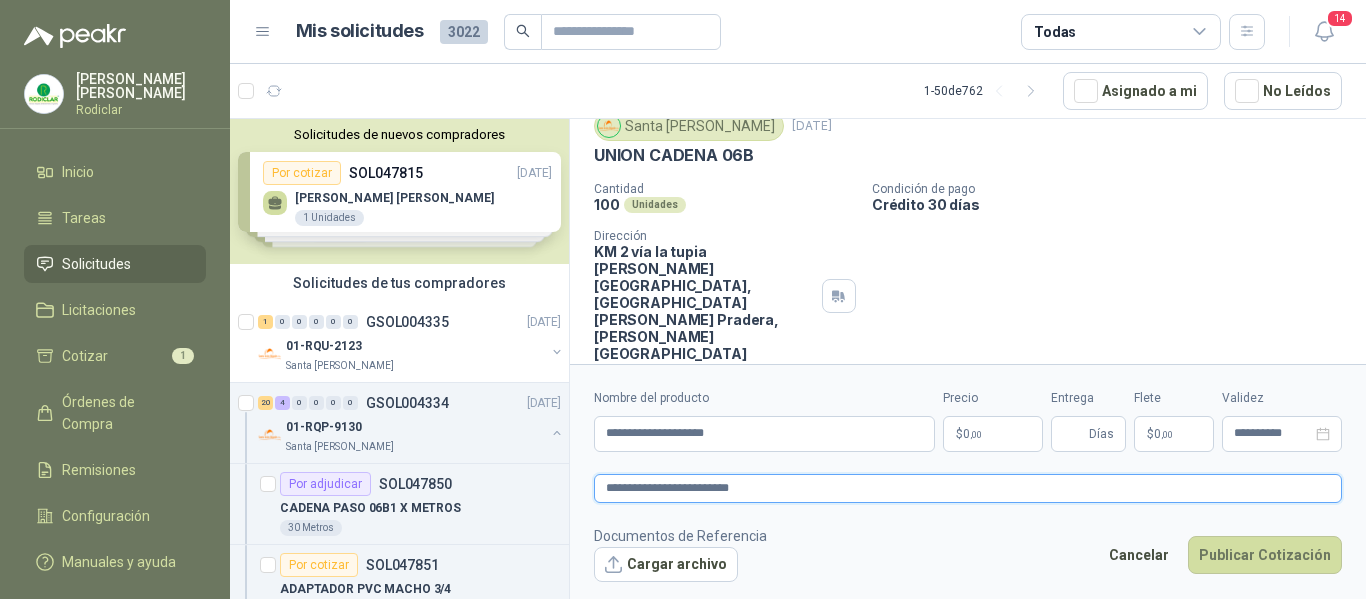 type 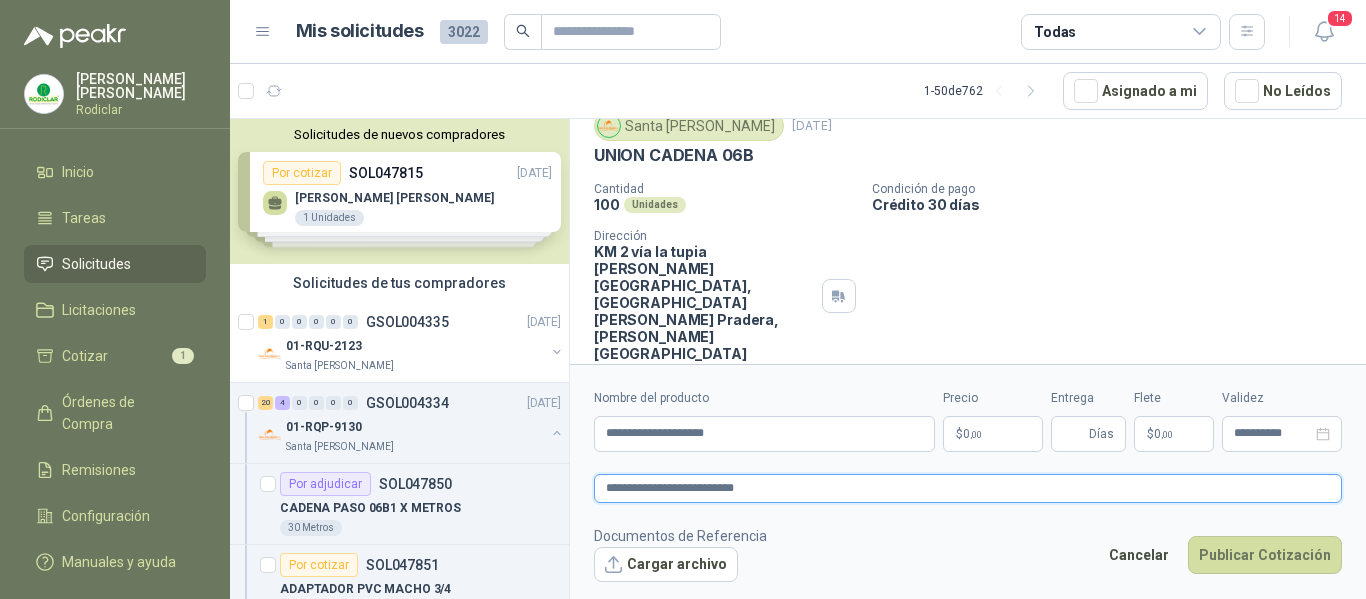 type 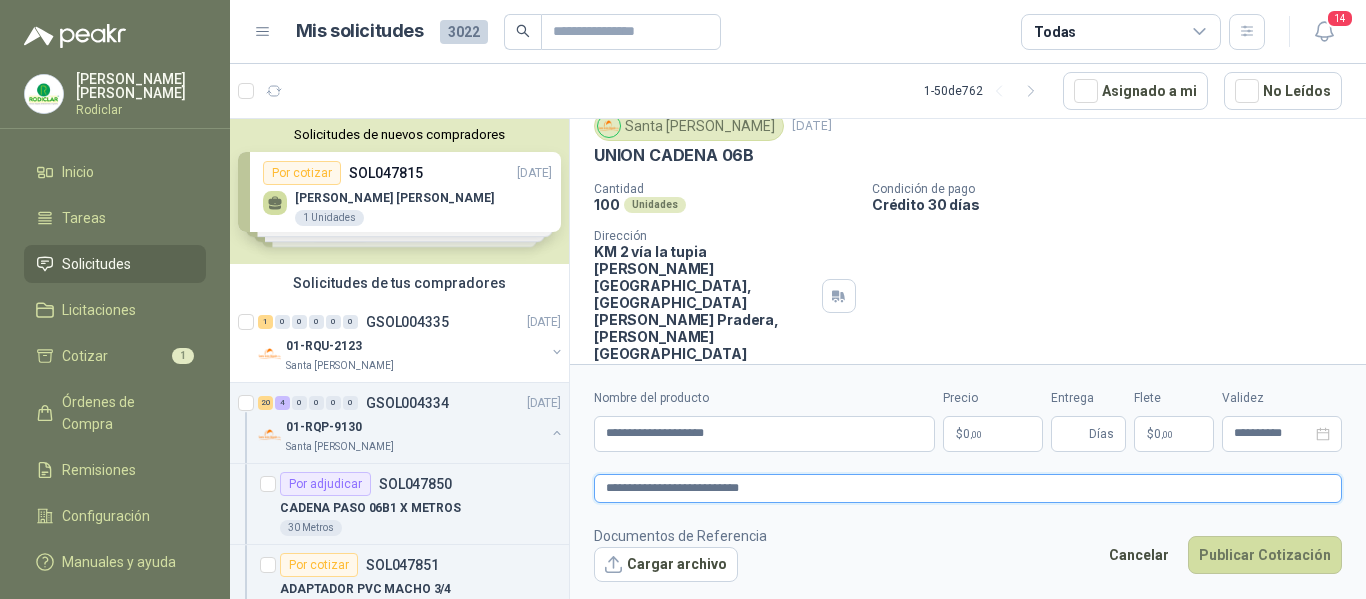 type 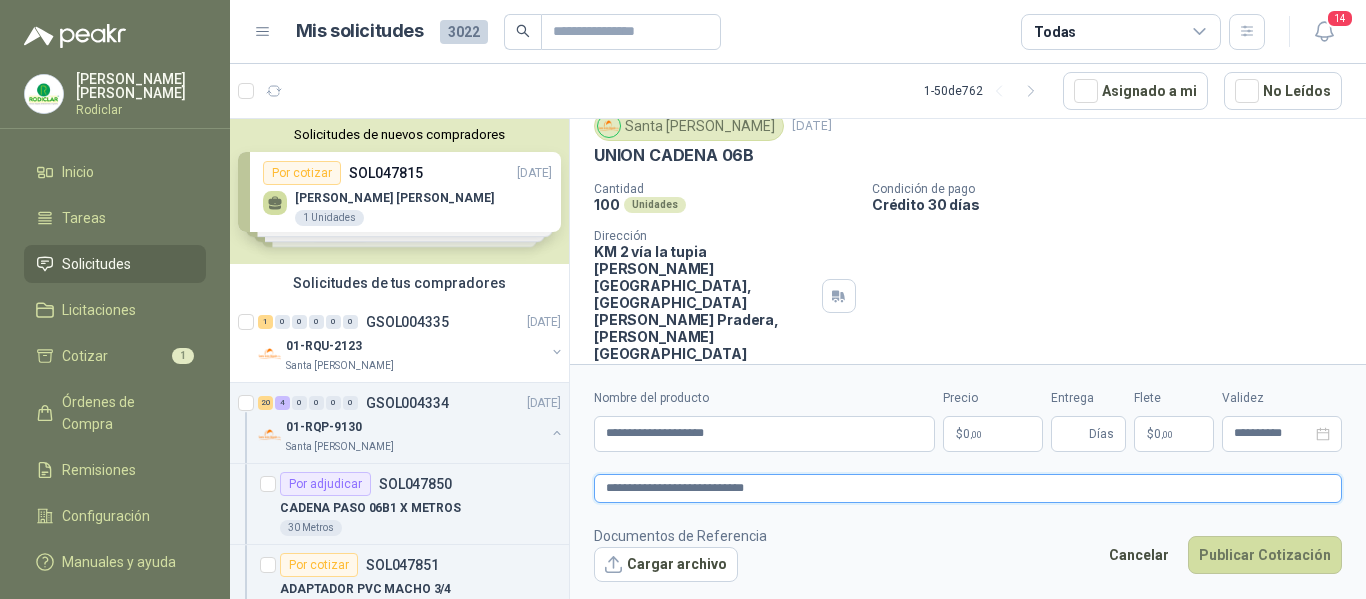 type on "**********" 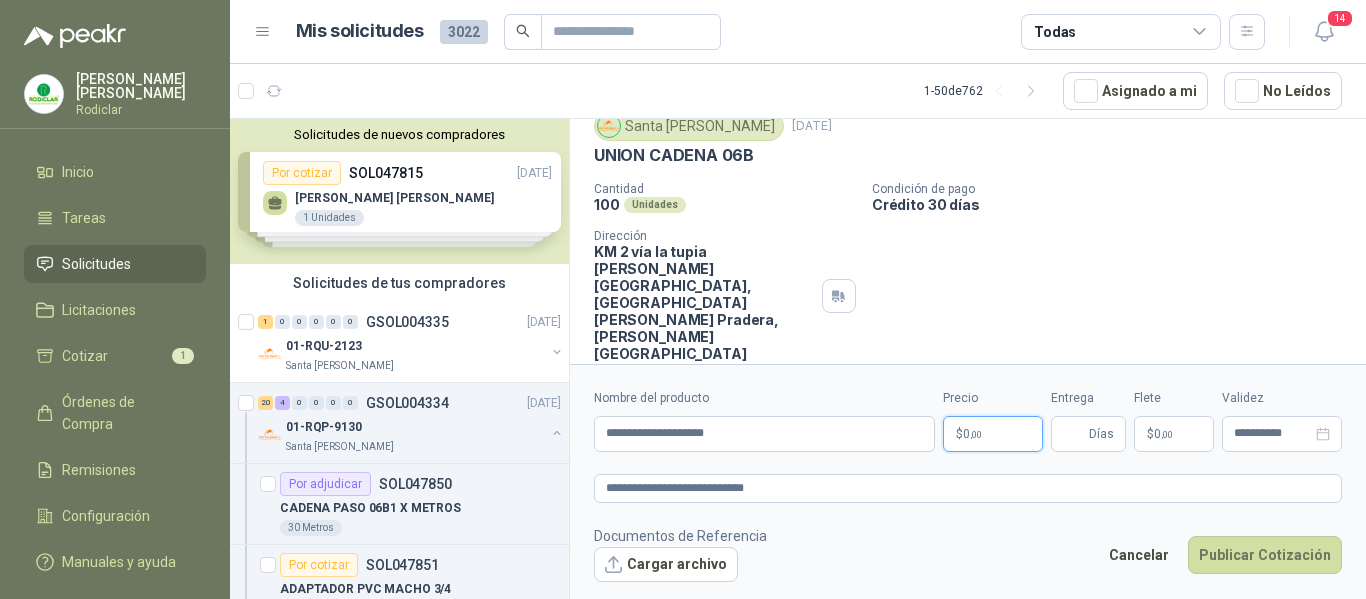 click on "$  0 ,00" at bounding box center [993, 434] 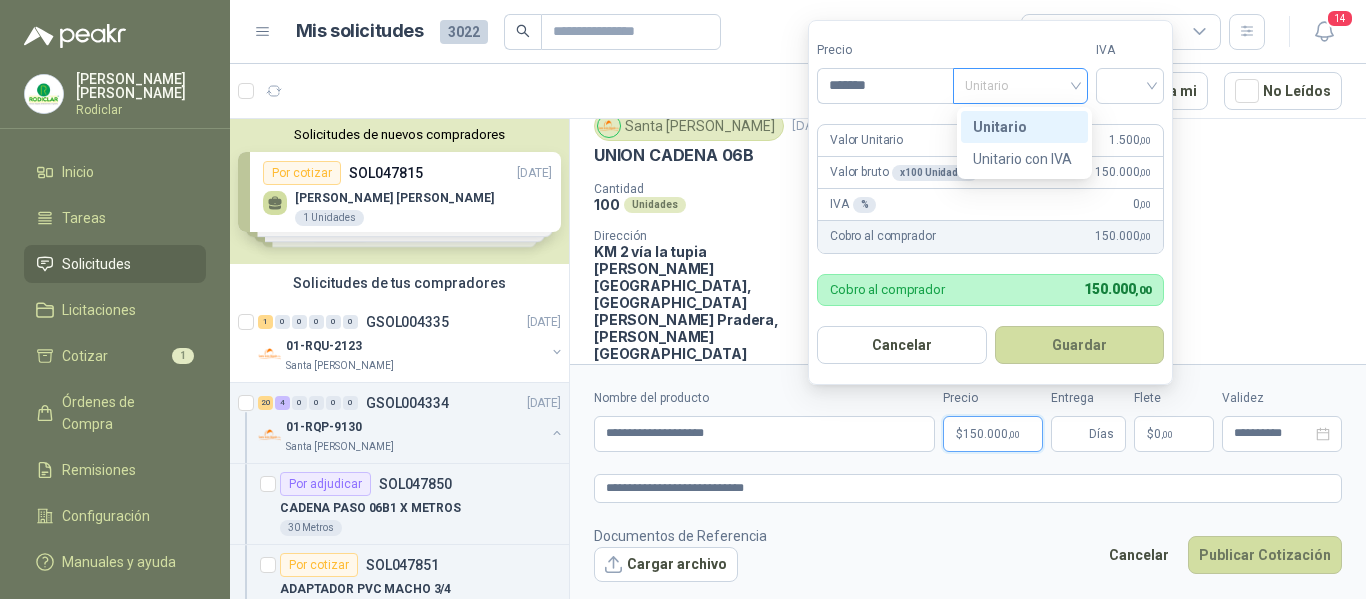 click on "Unitario" at bounding box center [1020, 86] 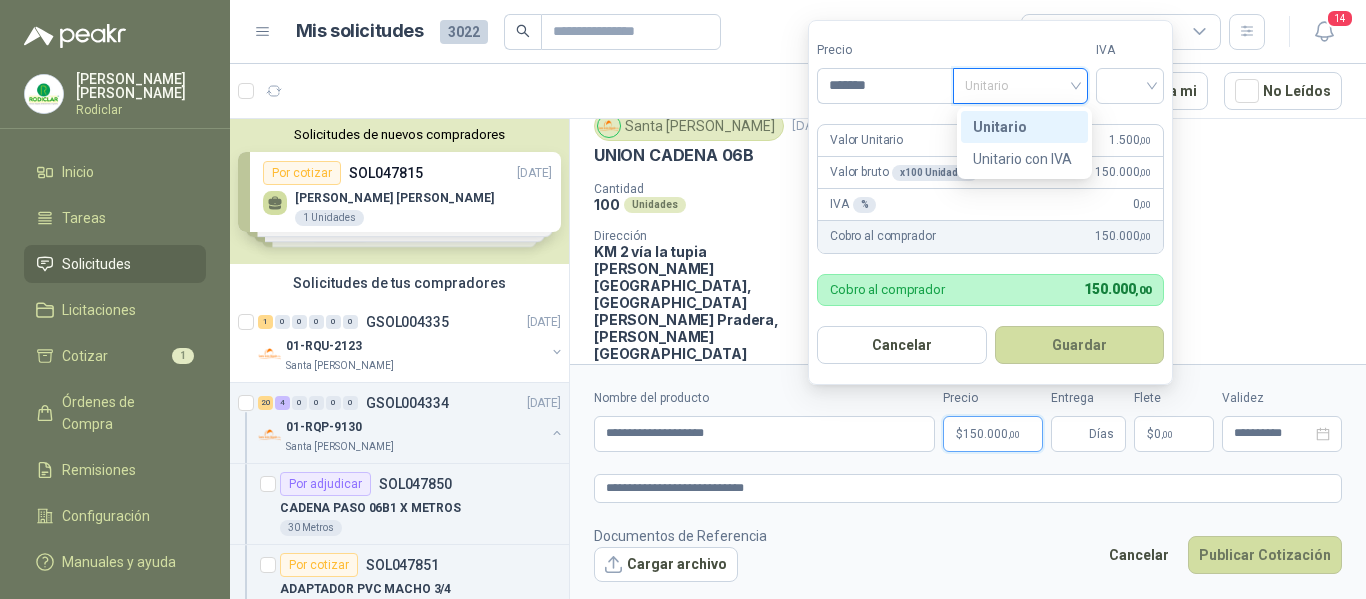 drag, startPoint x: 1034, startPoint y: 125, endPoint x: 1134, endPoint y: 105, distance: 101.98039 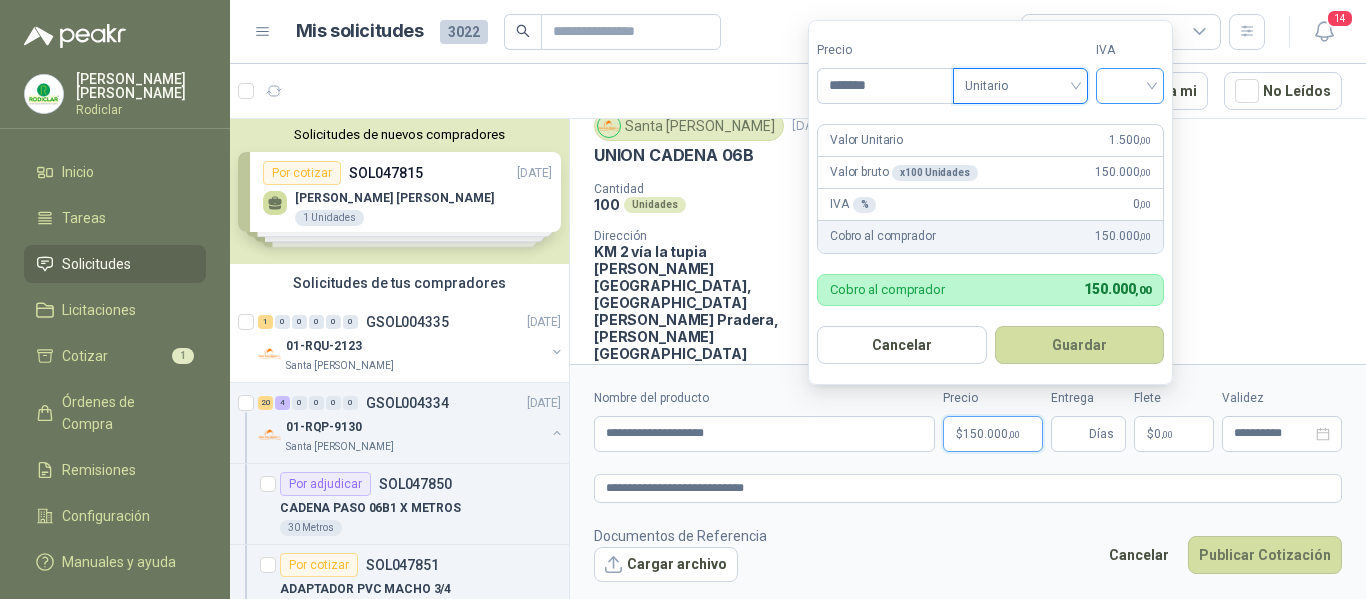 click at bounding box center [1130, 84] 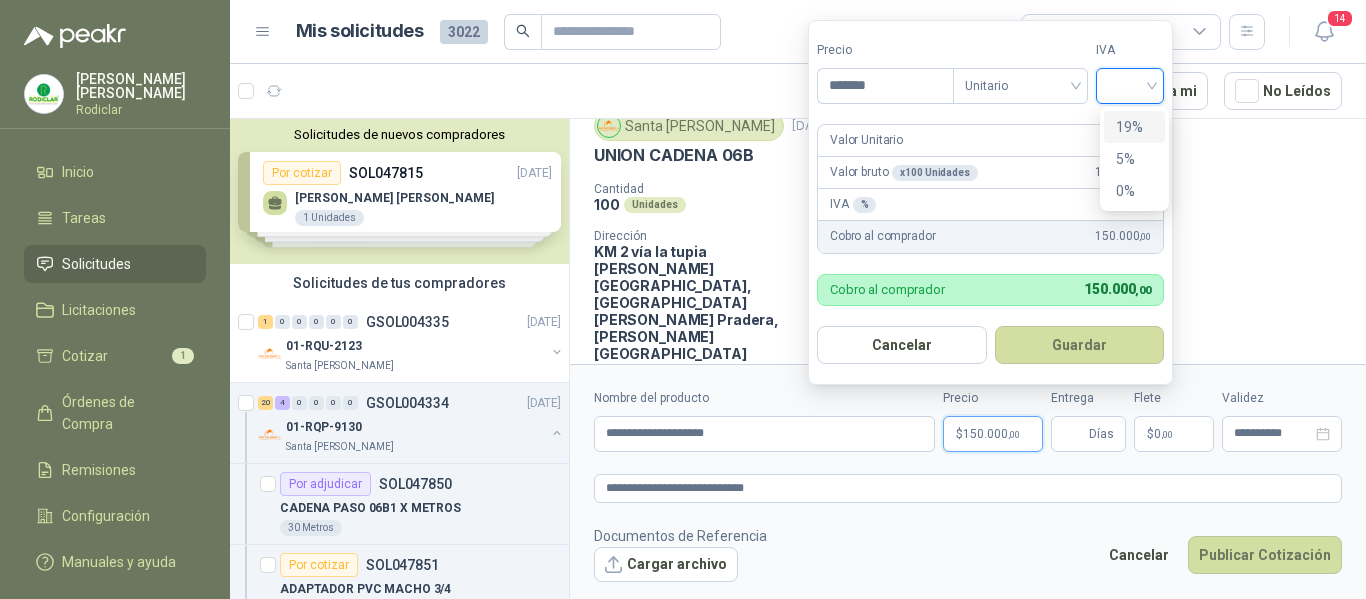 drag, startPoint x: 1136, startPoint y: 125, endPoint x: 1128, endPoint y: 153, distance: 29.12044 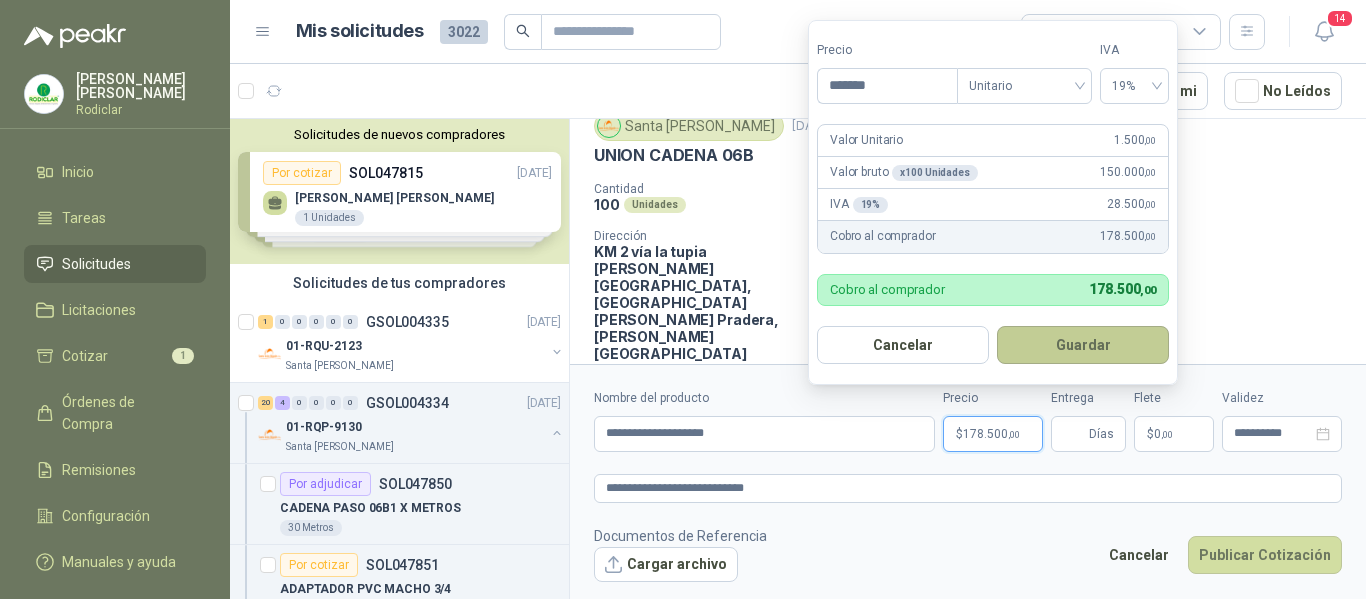 click on "Guardar" at bounding box center (1083, 345) 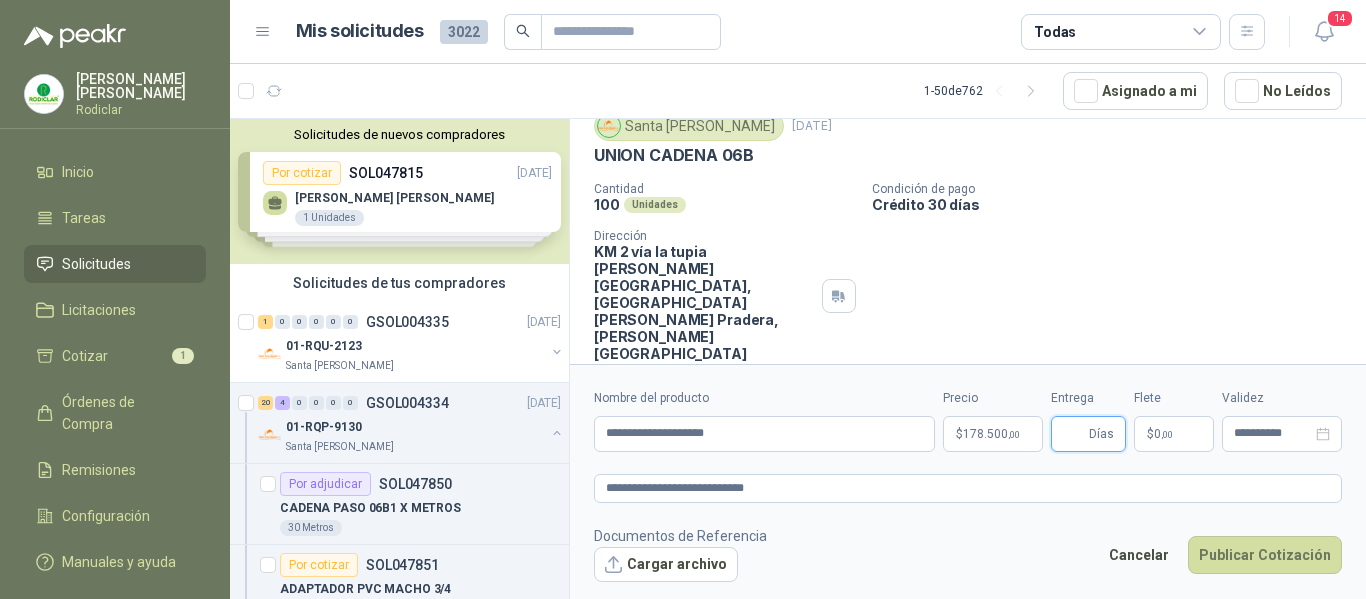 click on "Entrega" at bounding box center (1074, 434) 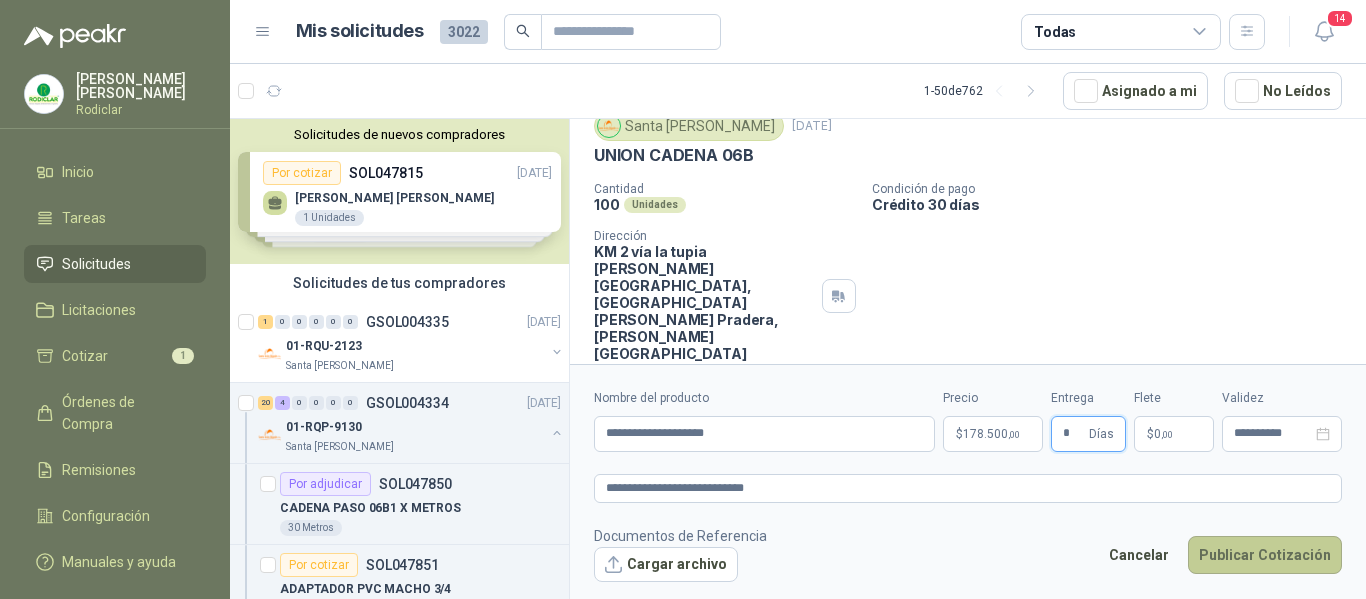 type on "*" 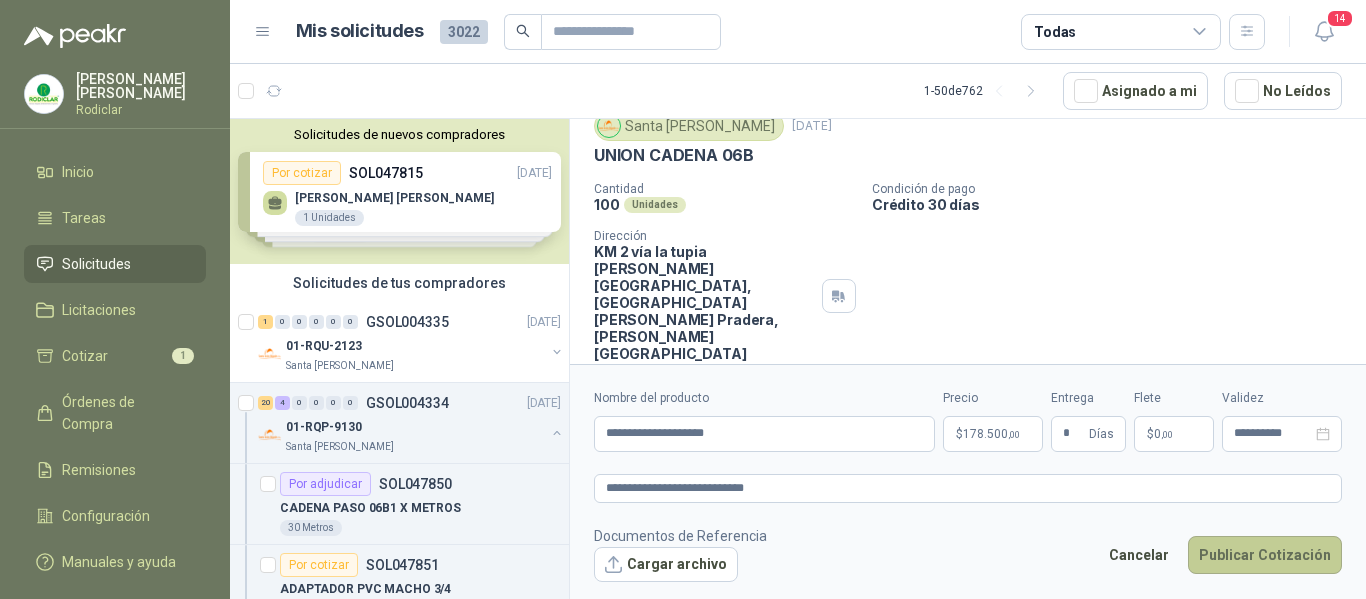 click on "Publicar Cotización" at bounding box center (1265, 555) 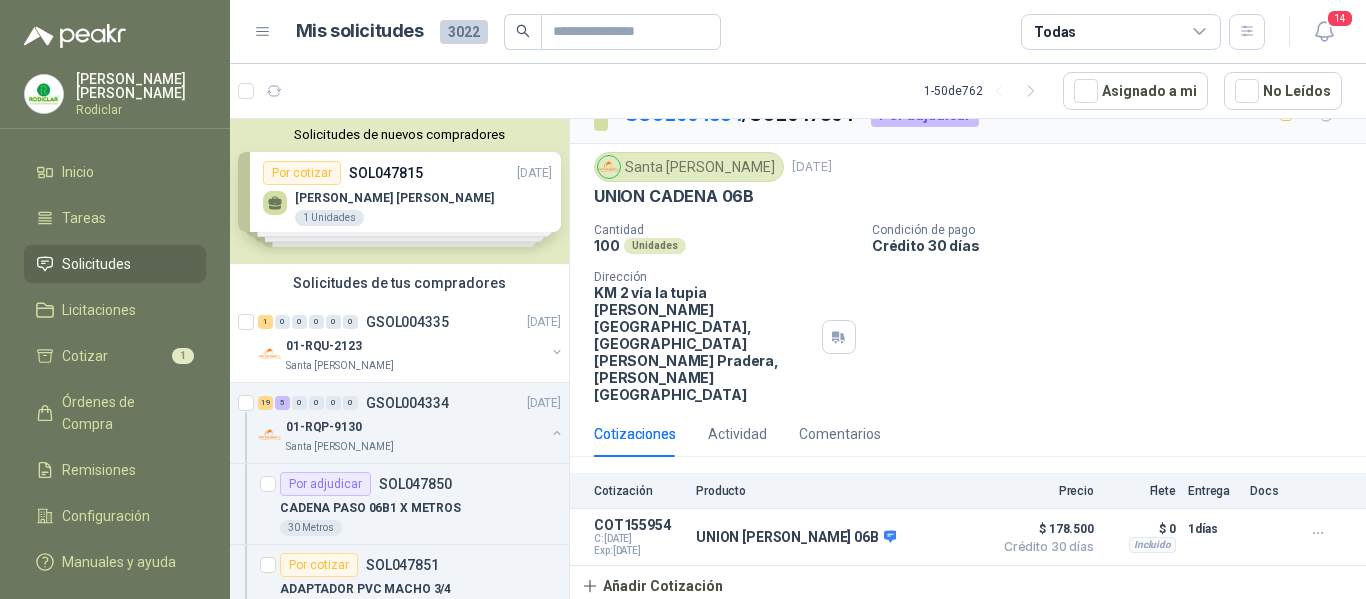 scroll, scrollTop: 0, scrollLeft: 0, axis: both 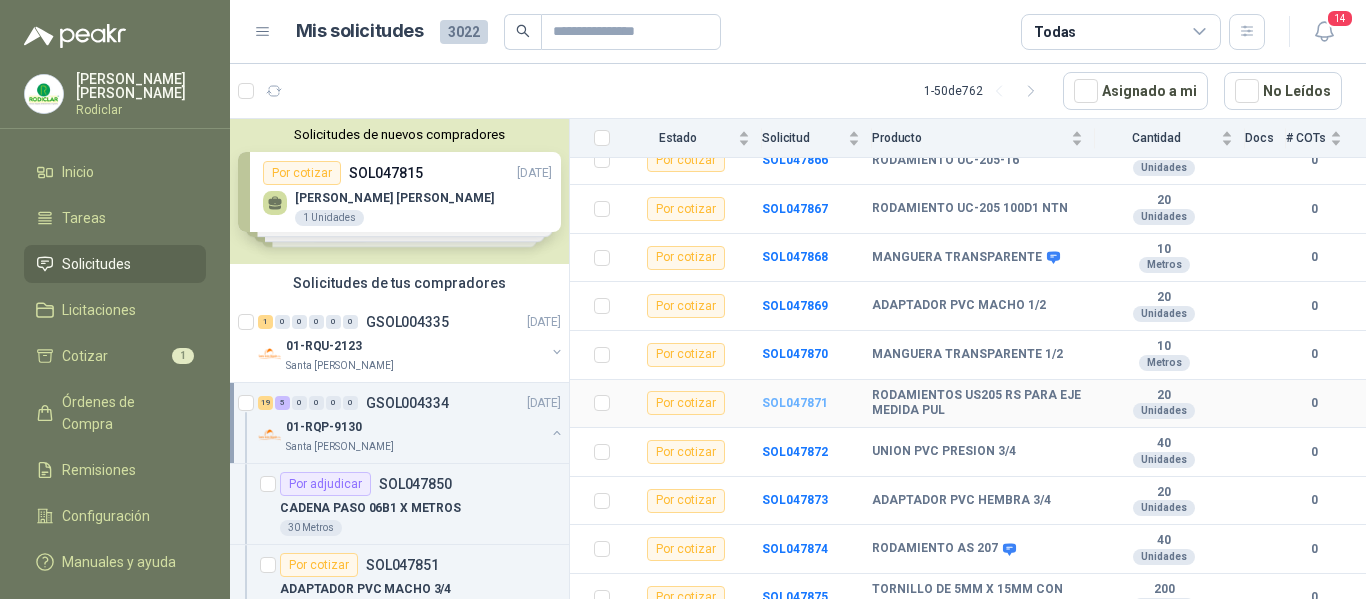 click on "SOL047871" at bounding box center [795, 403] 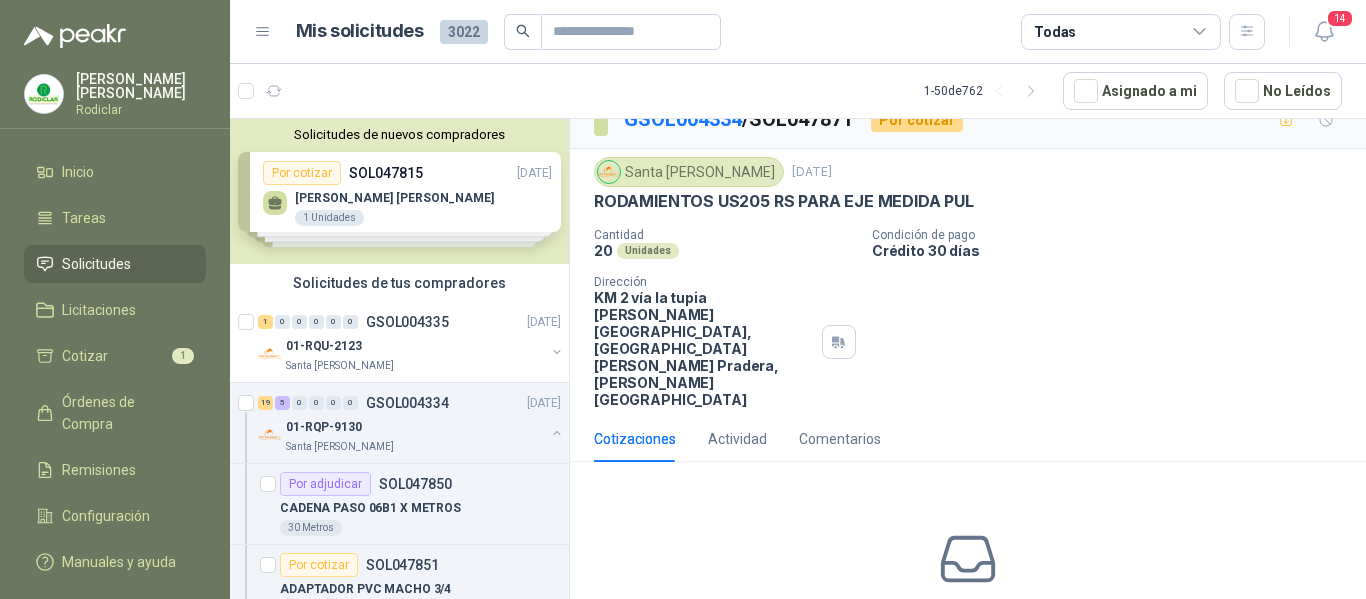 scroll, scrollTop: 0, scrollLeft: 0, axis: both 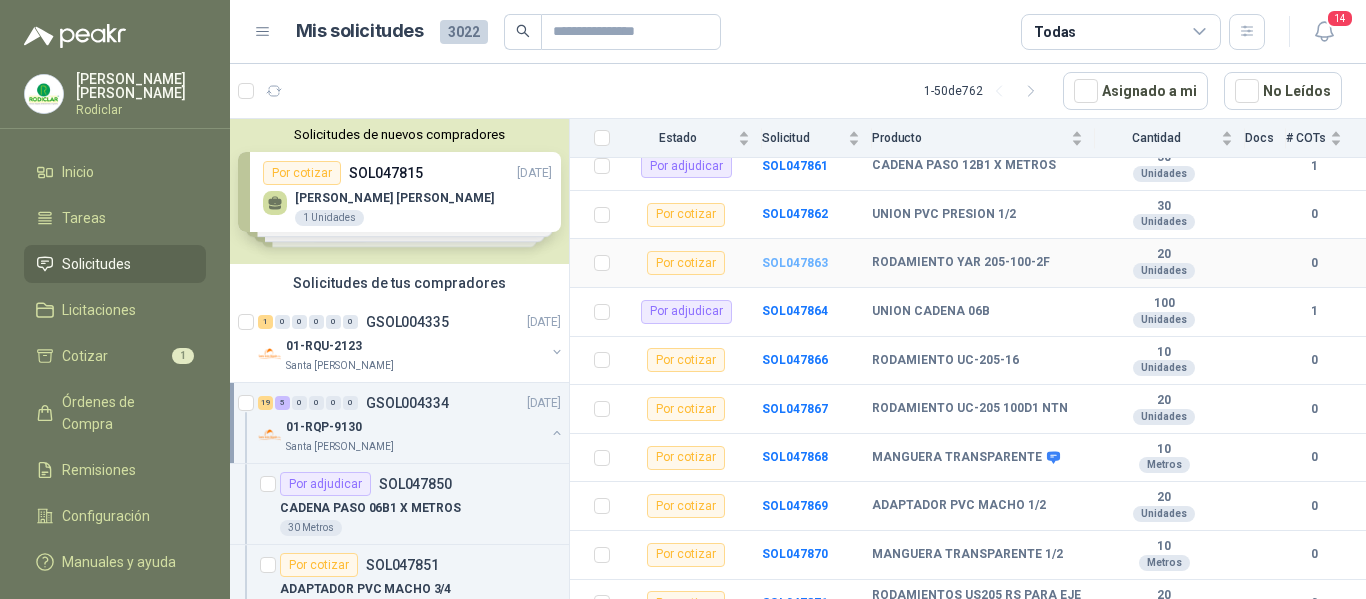 click on "SOL047863" at bounding box center (795, 263) 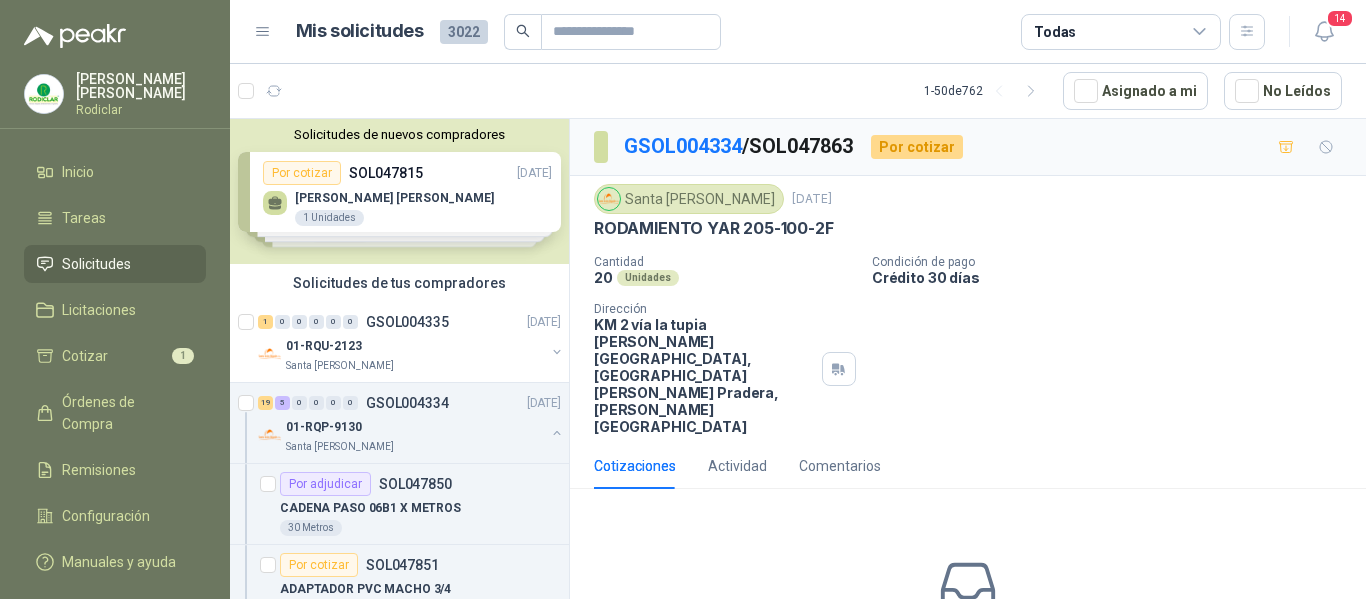 scroll, scrollTop: 87, scrollLeft: 0, axis: vertical 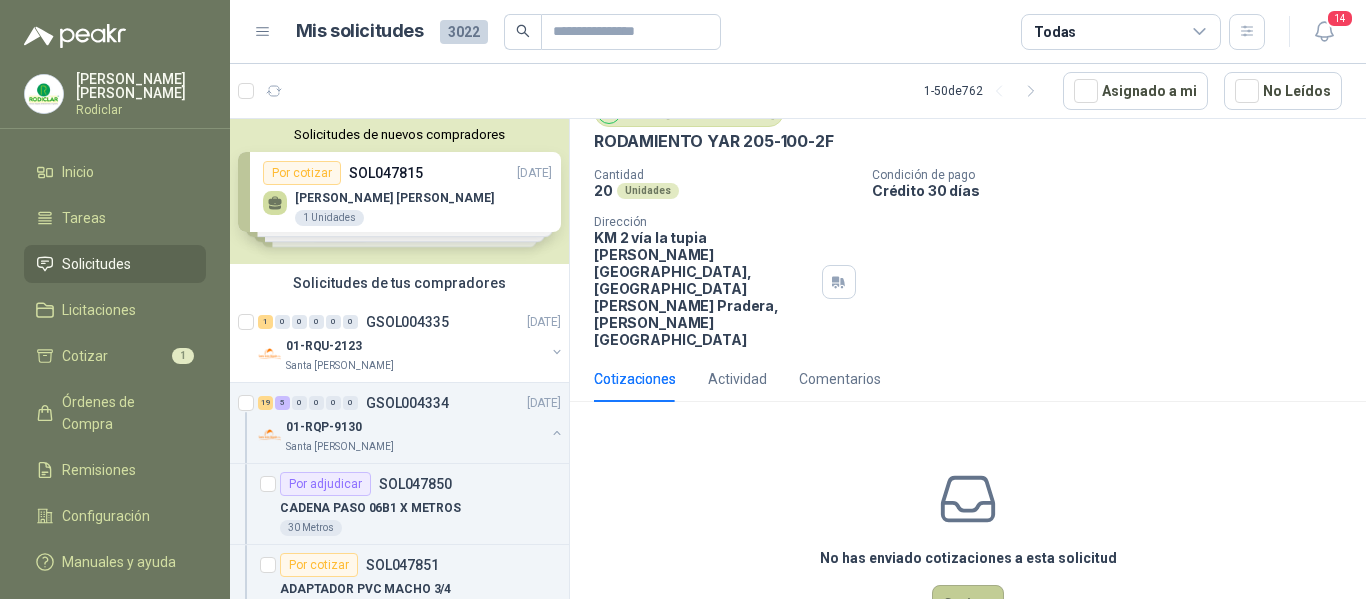click on "Cotizar" at bounding box center (968, 604) 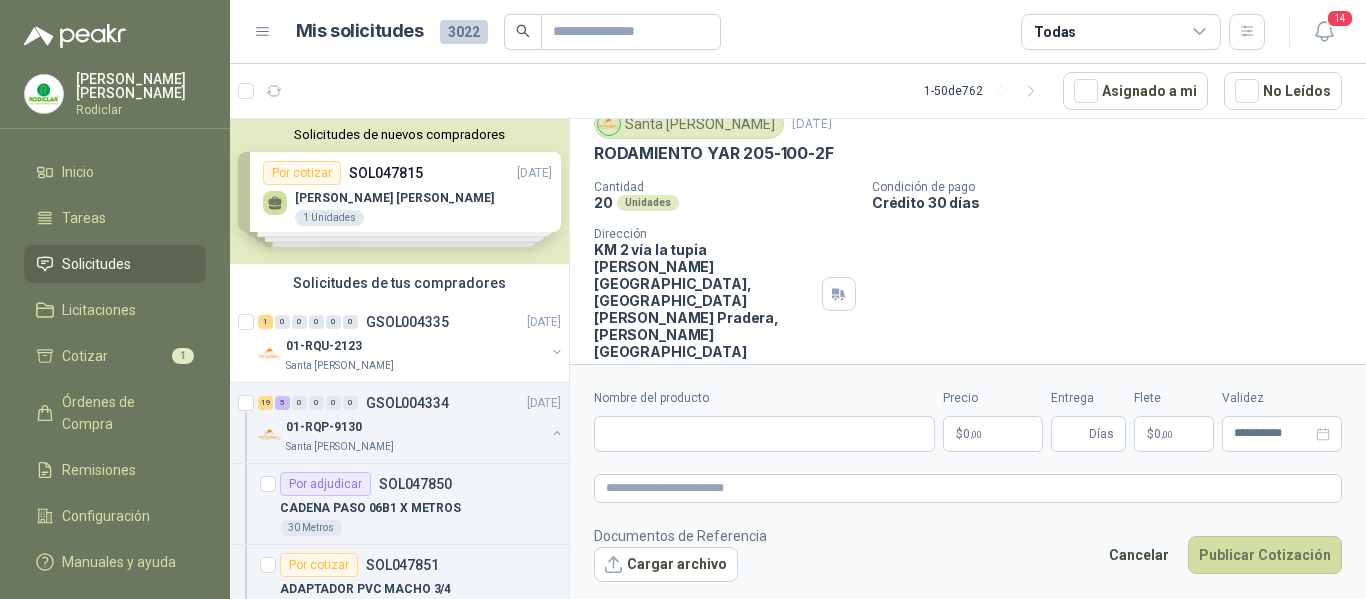type 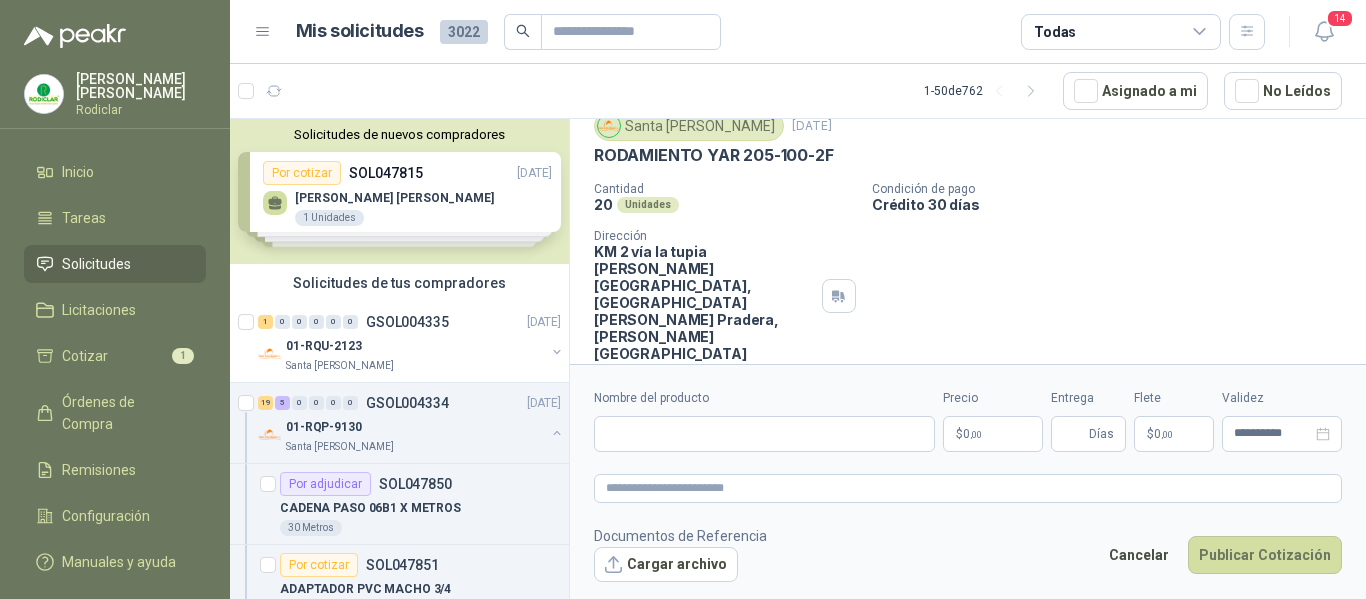 scroll, scrollTop: 73, scrollLeft: 0, axis: vertical 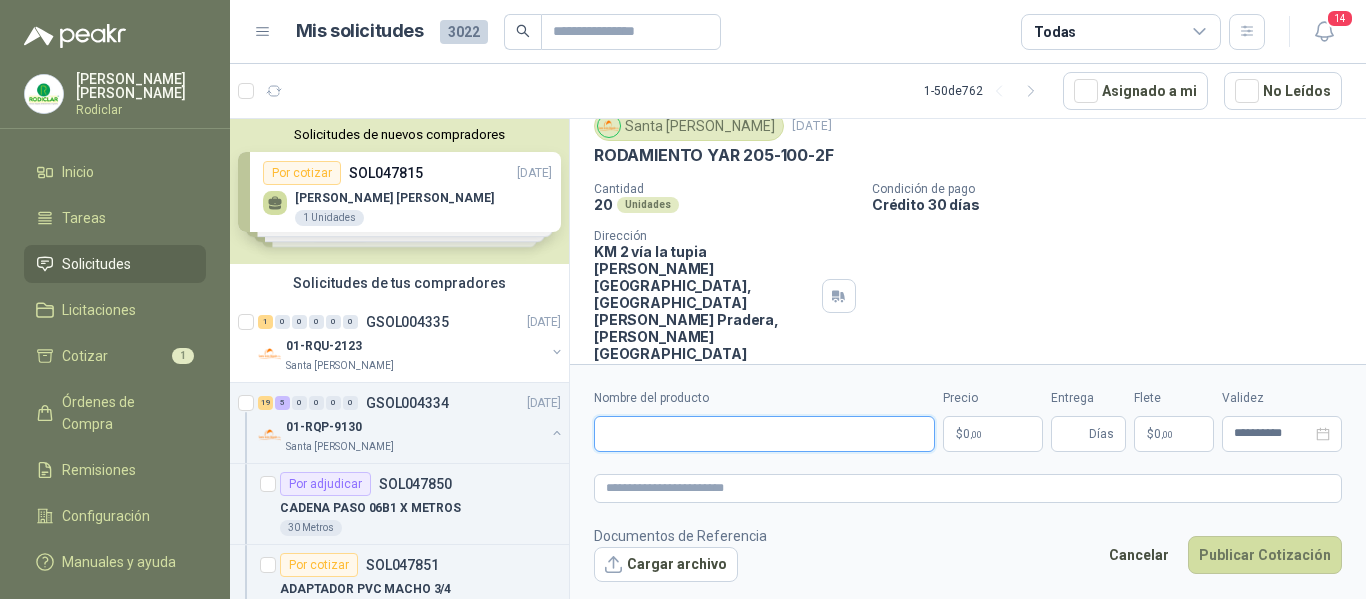 click on "Nombre del producto" at bounding box center [764, 434] 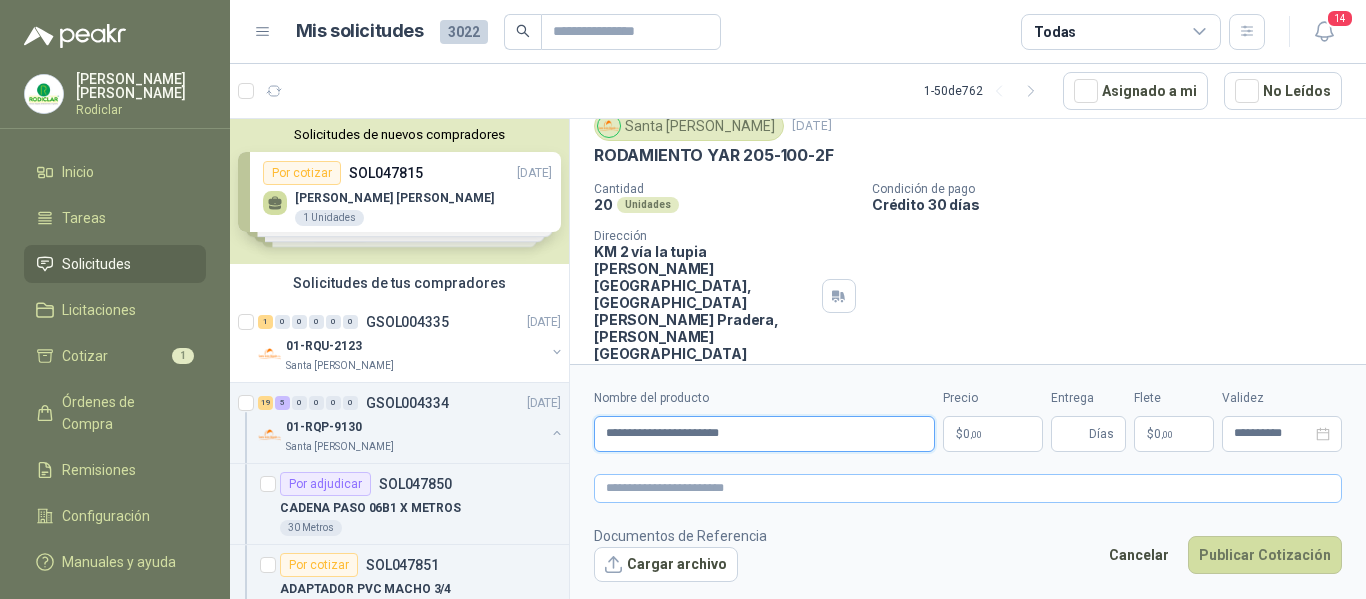 type on "**********" 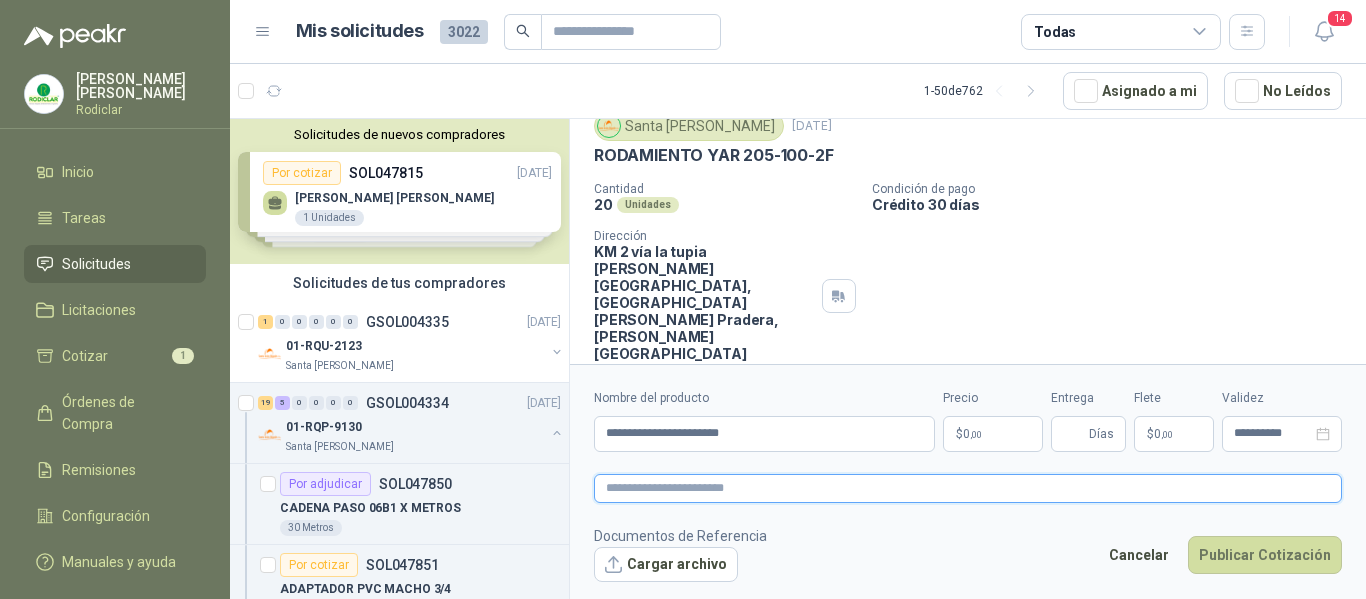click at bounding box center (968, 488) 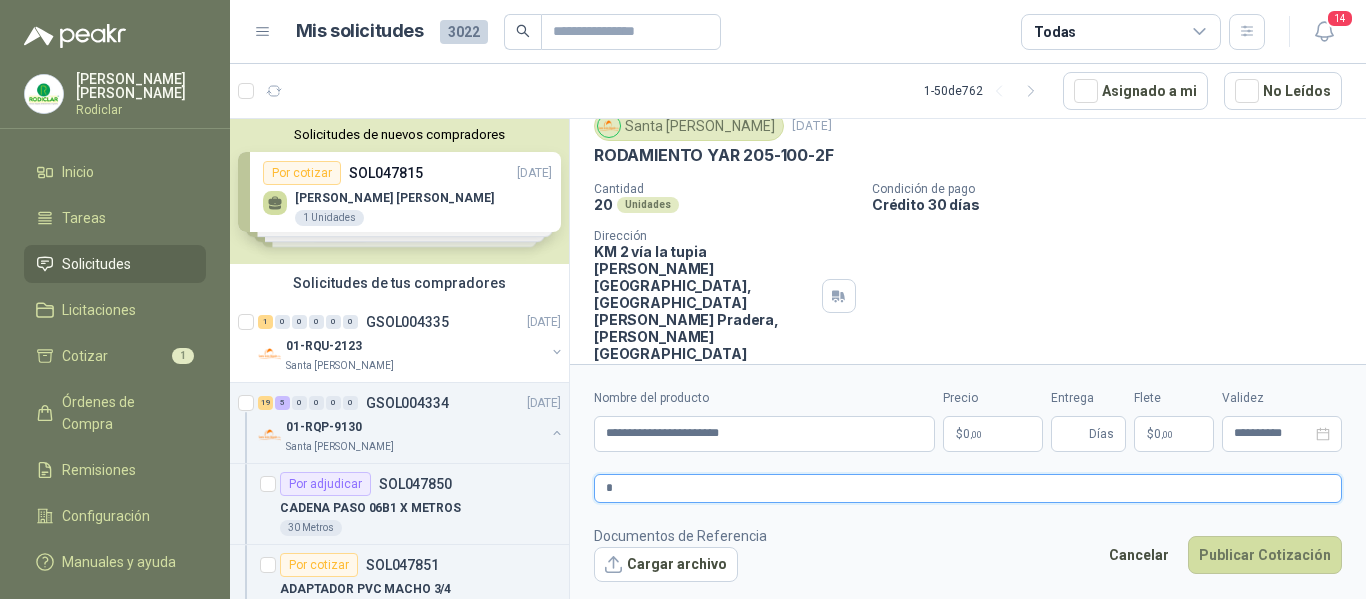 type 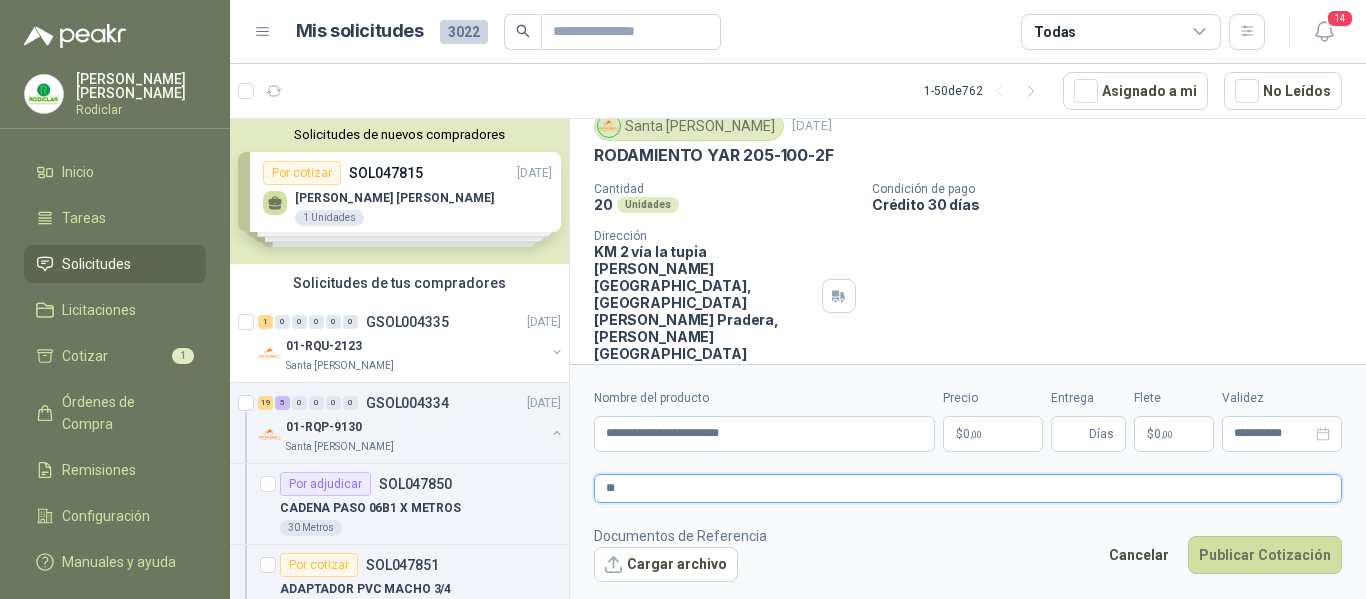 type 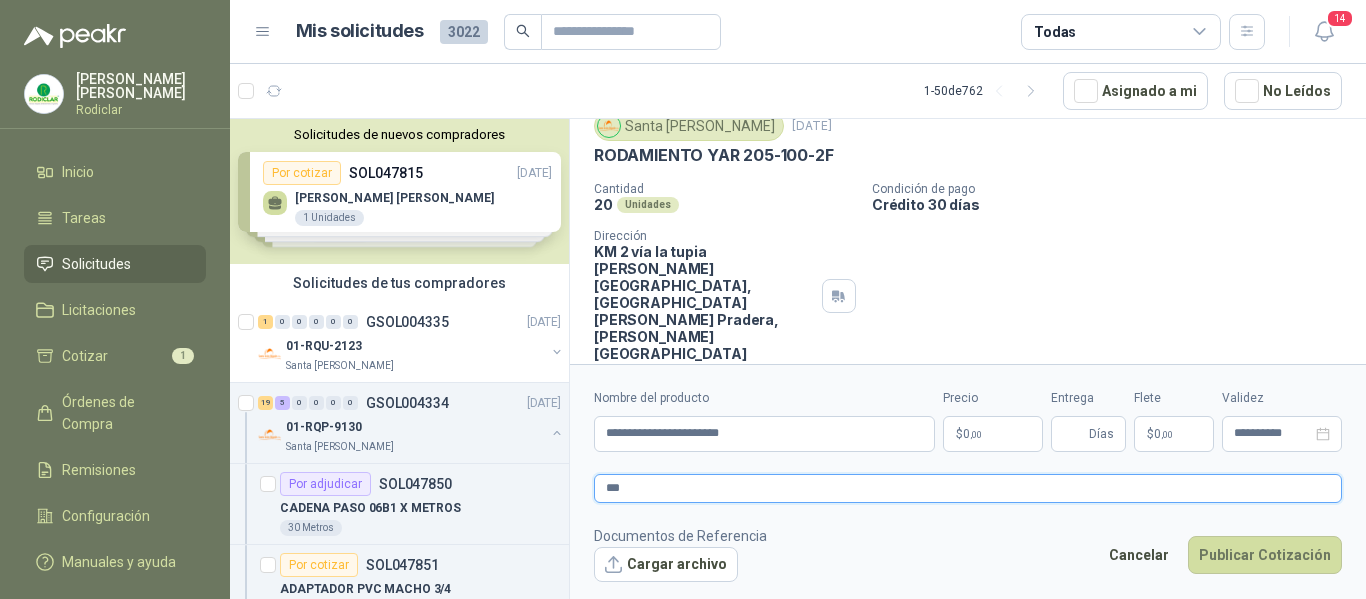 type 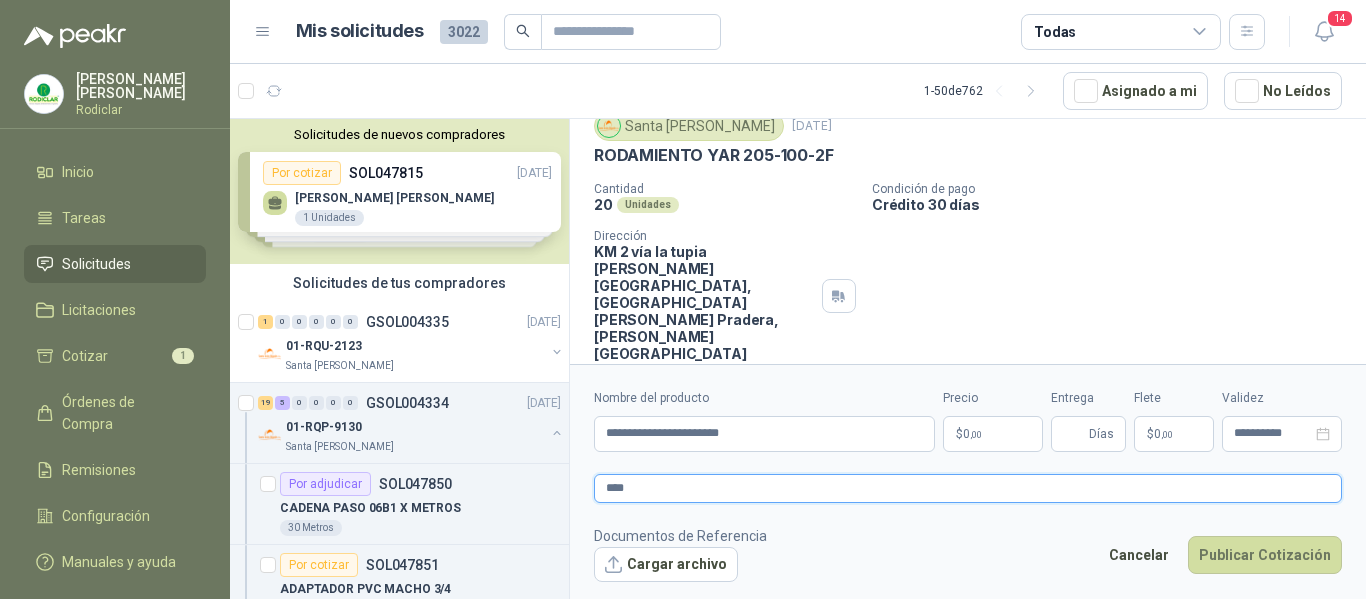 type 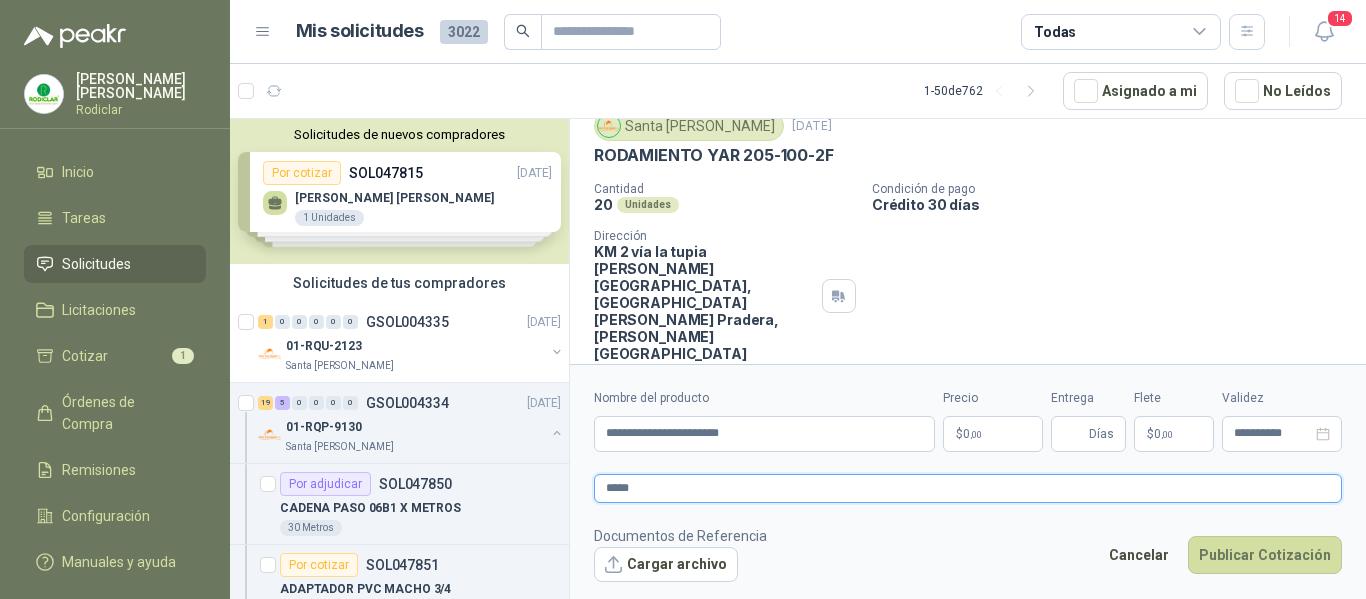 type 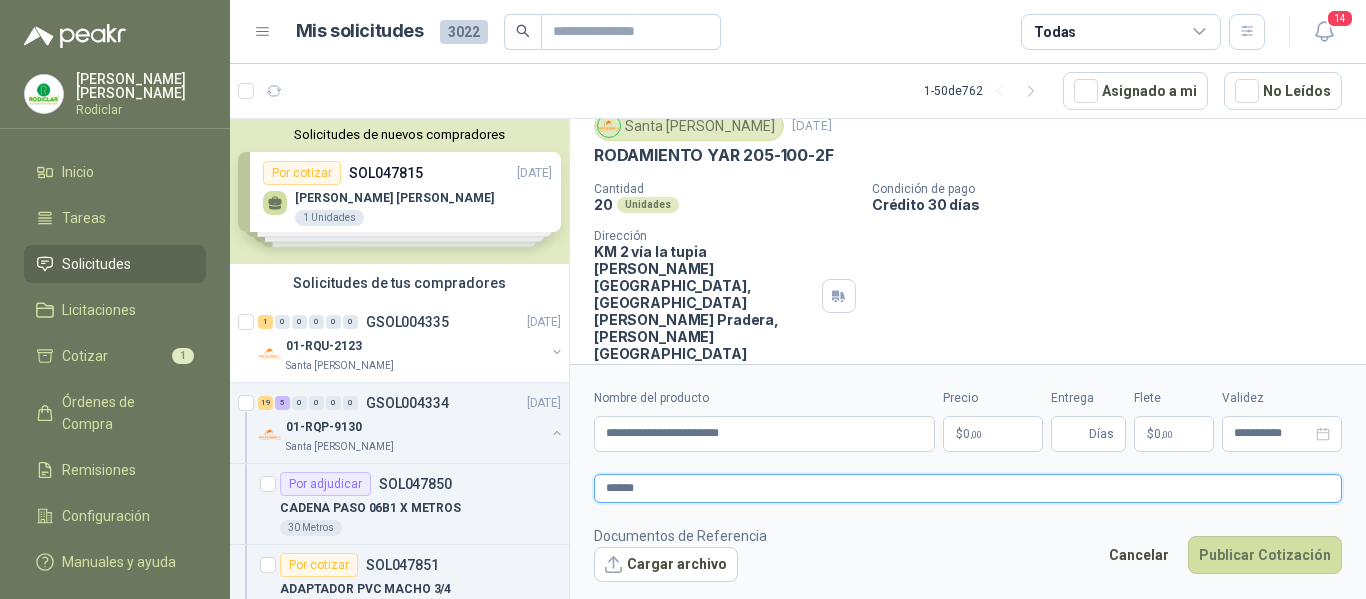 type 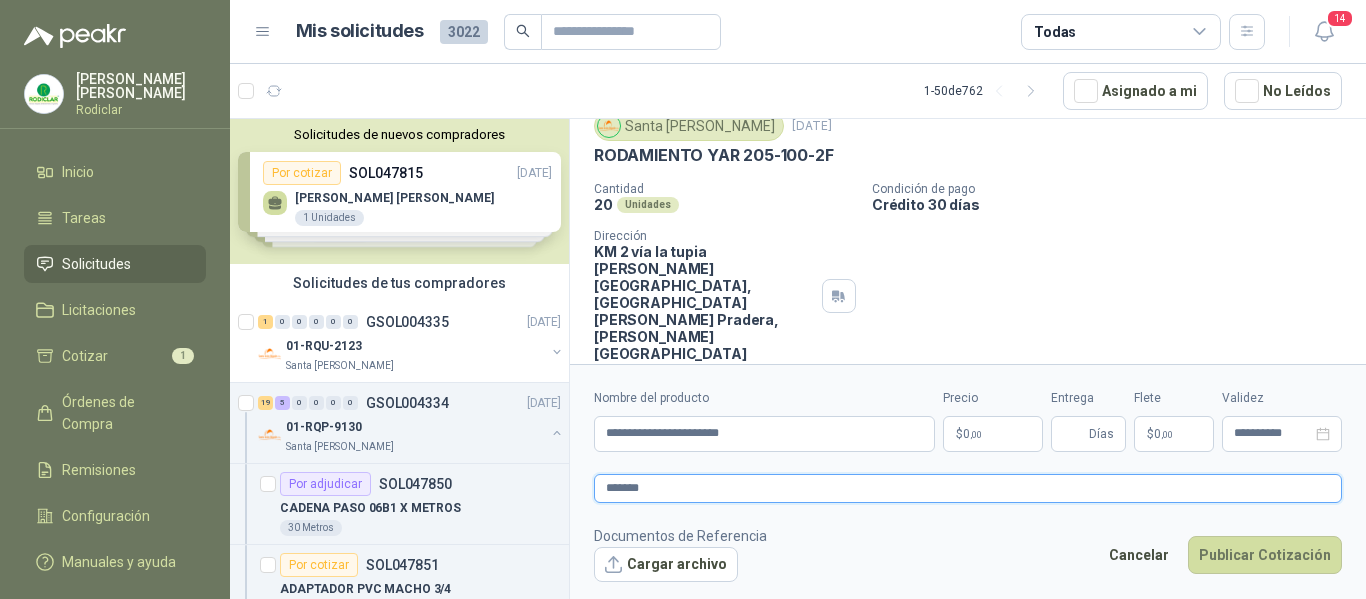 type 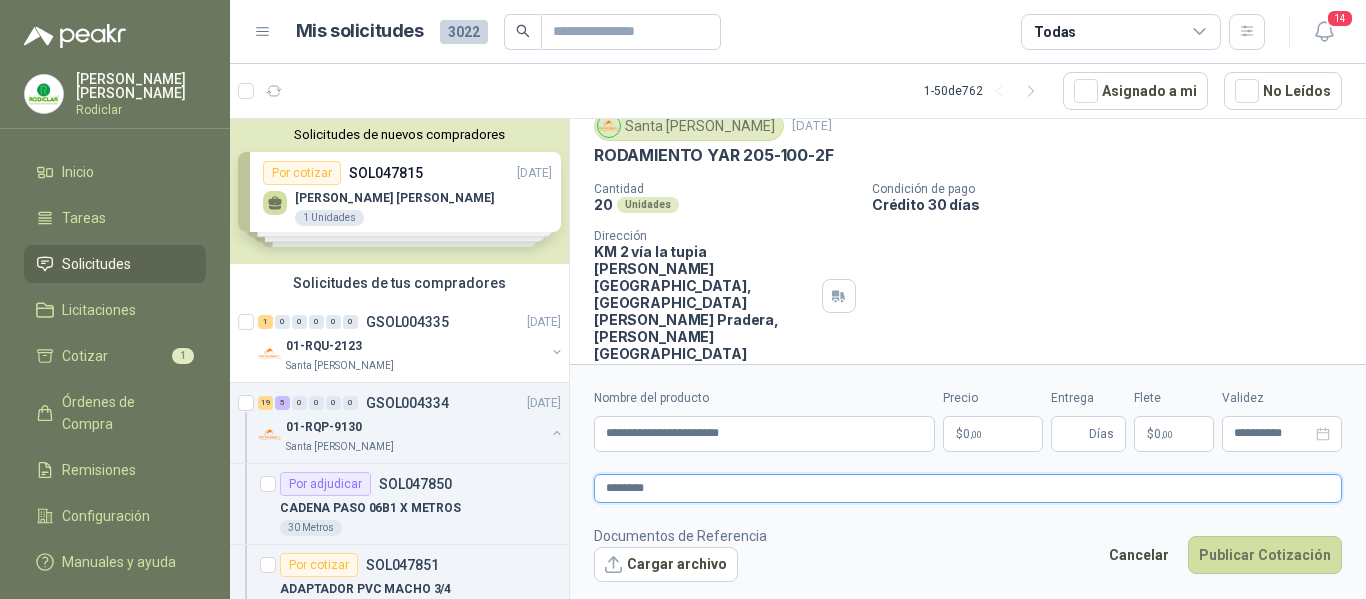 type 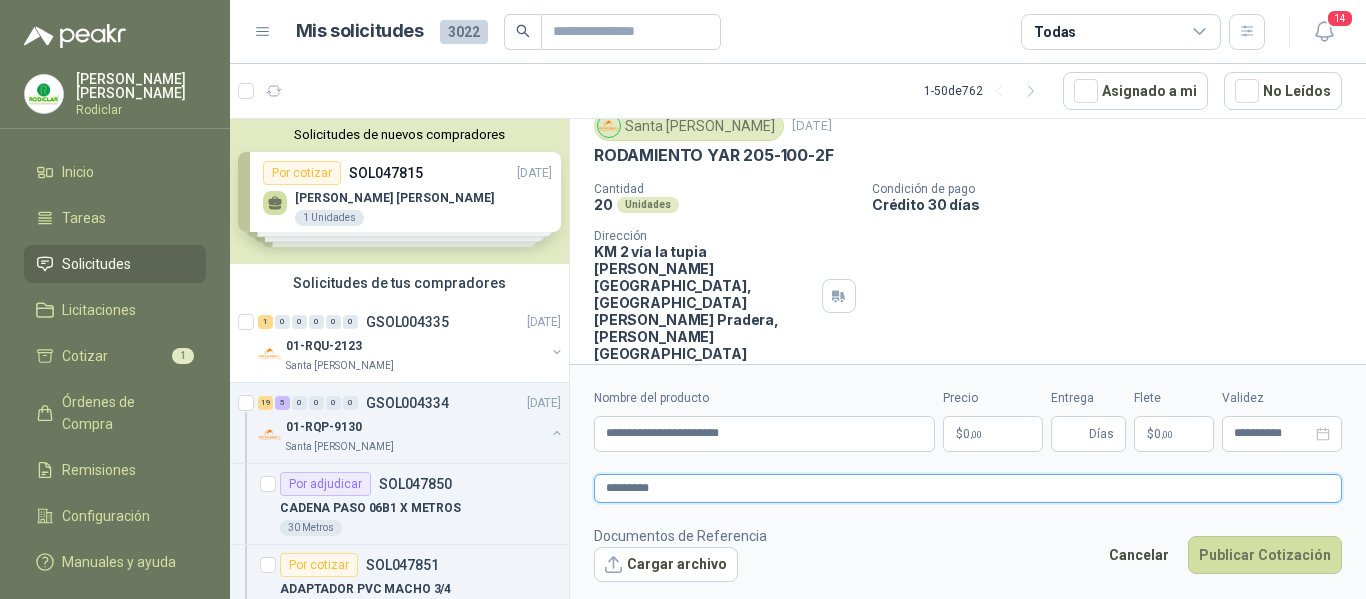 type 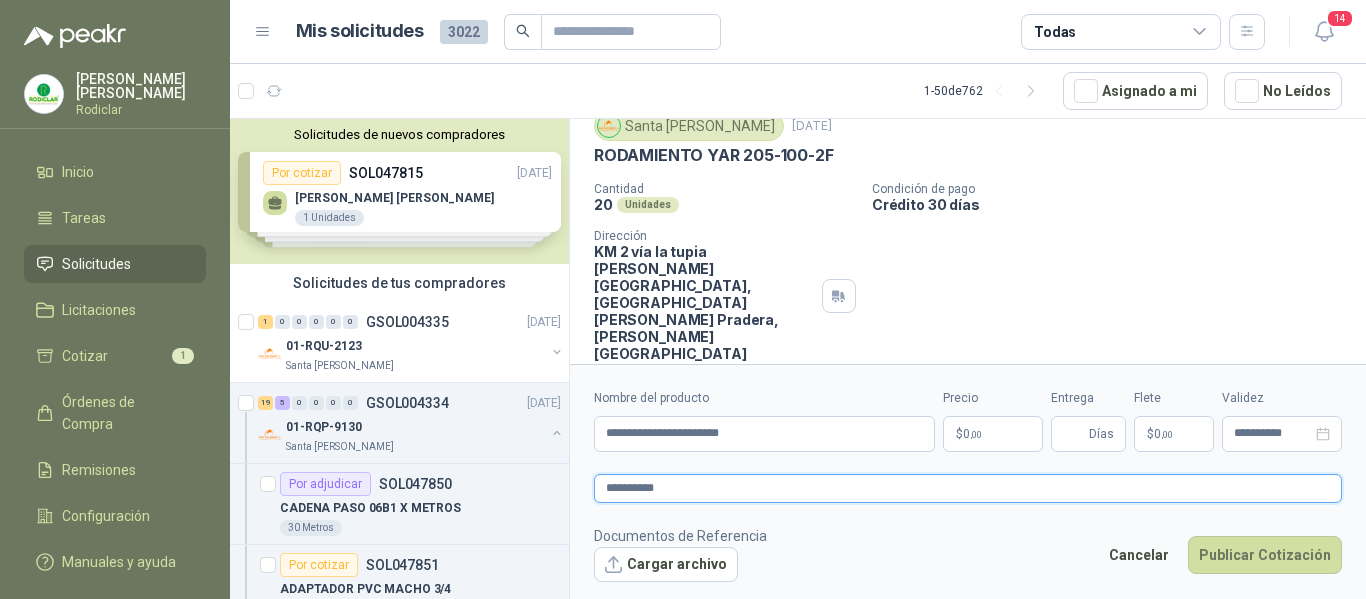 type 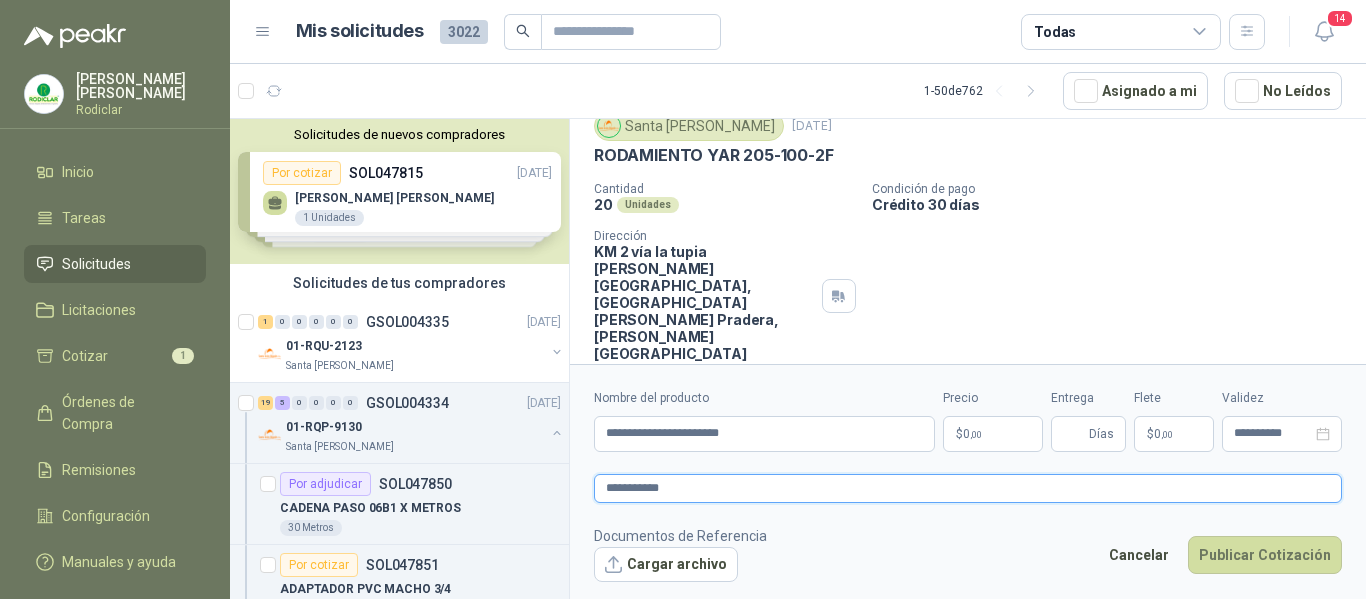 type 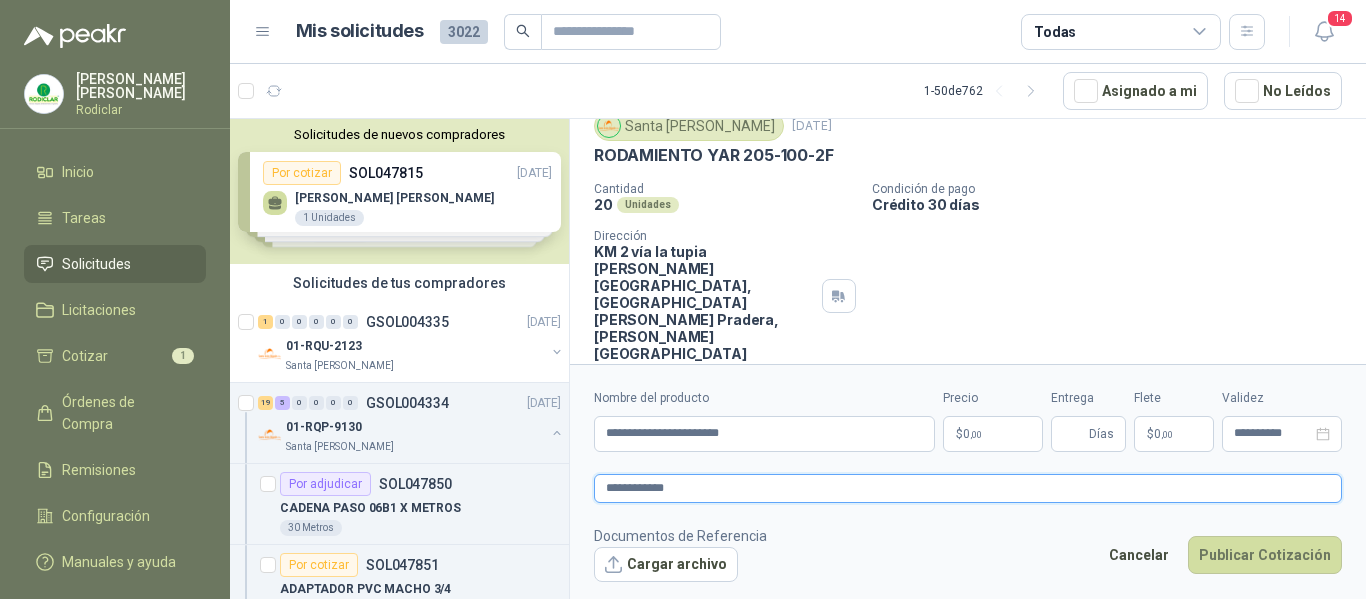 type 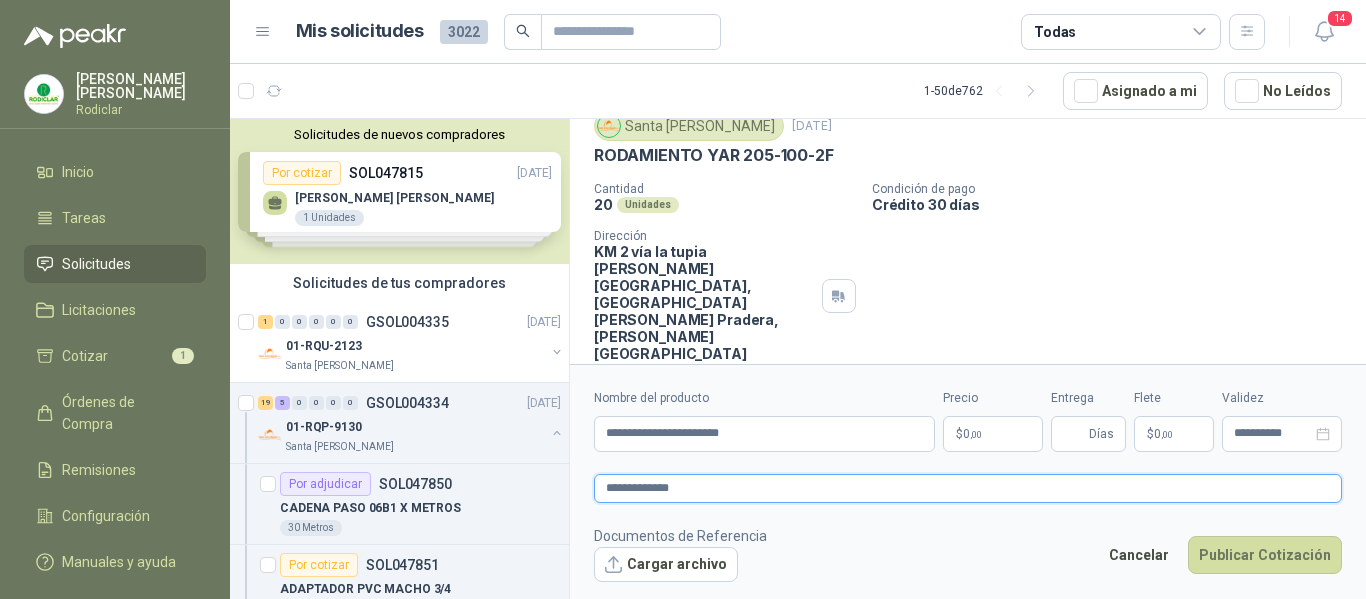 type 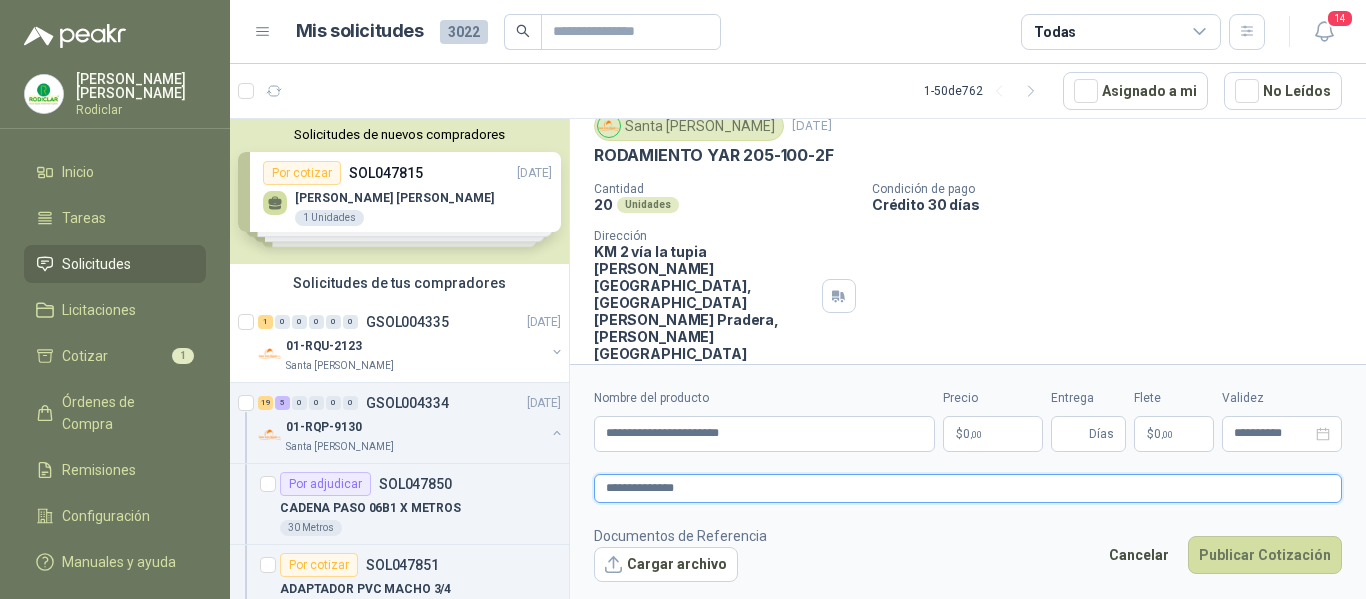 type 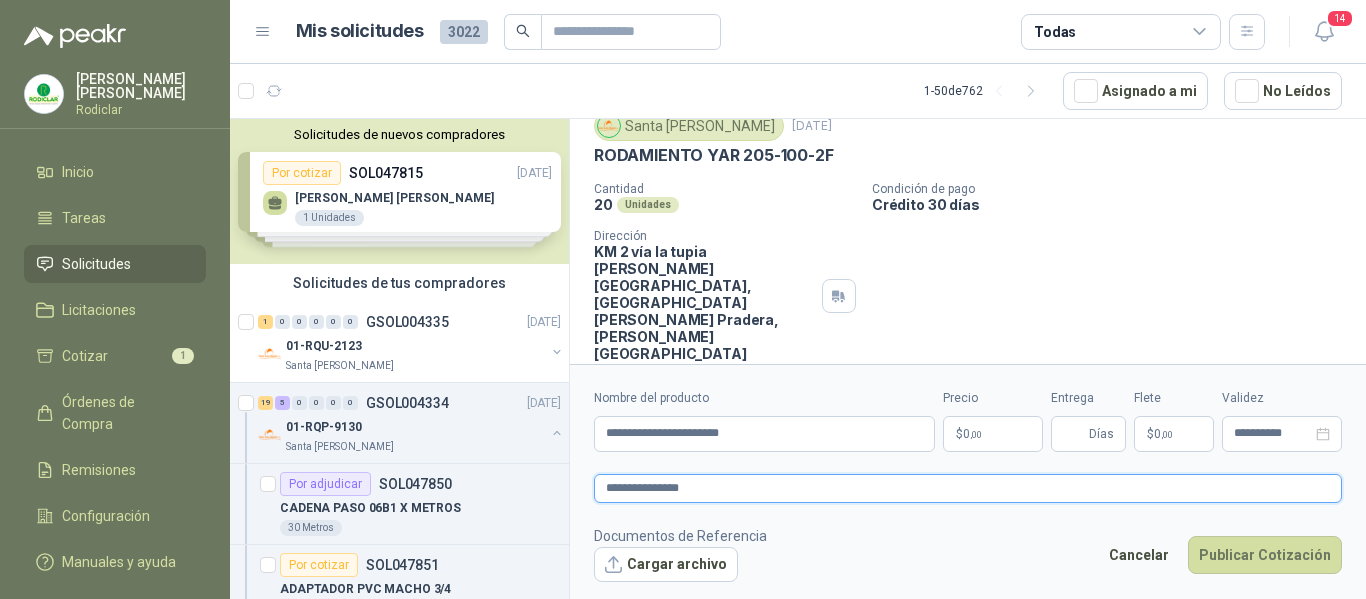 type 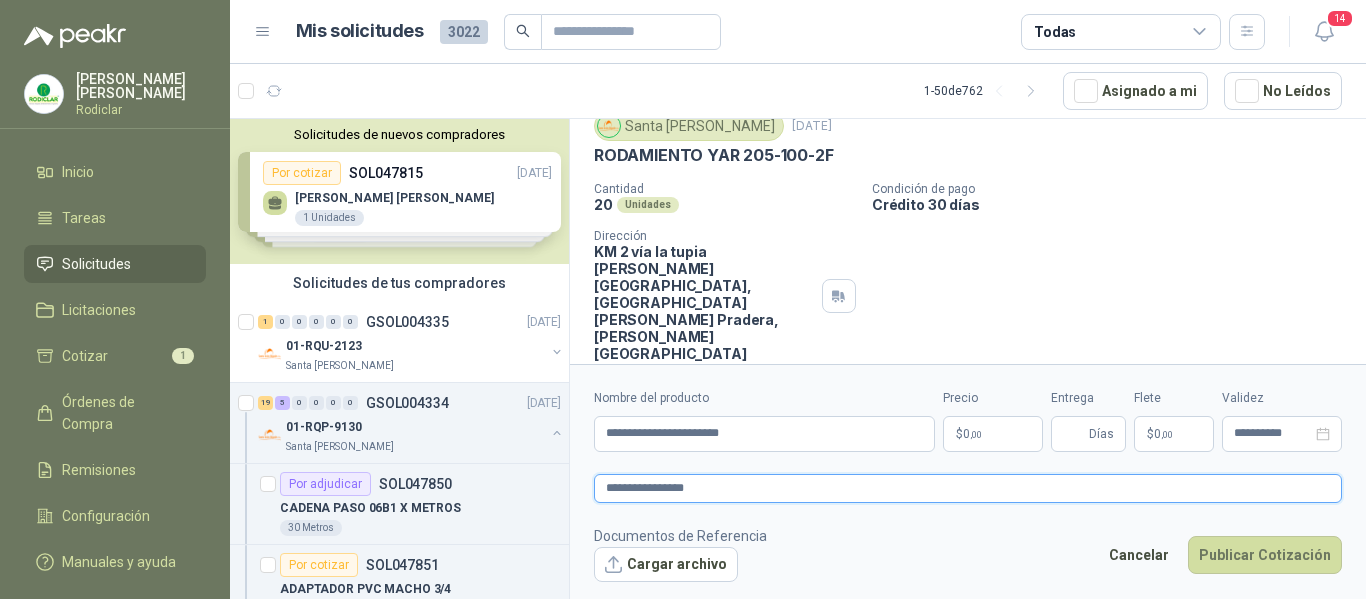type 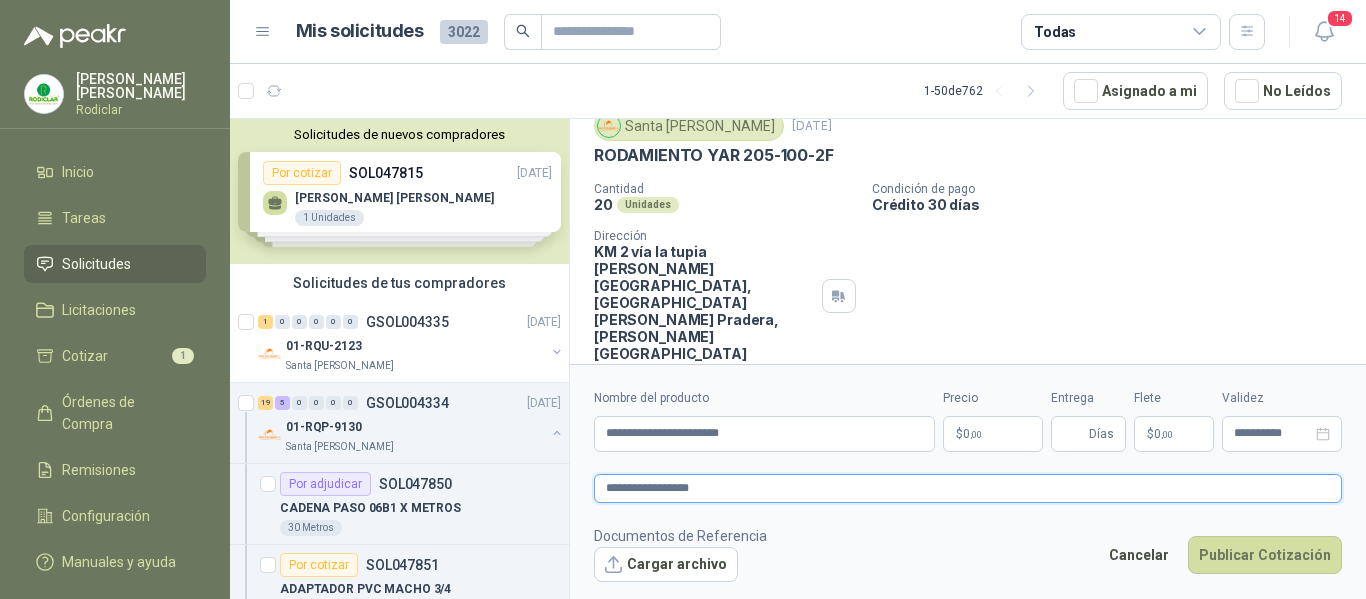 type 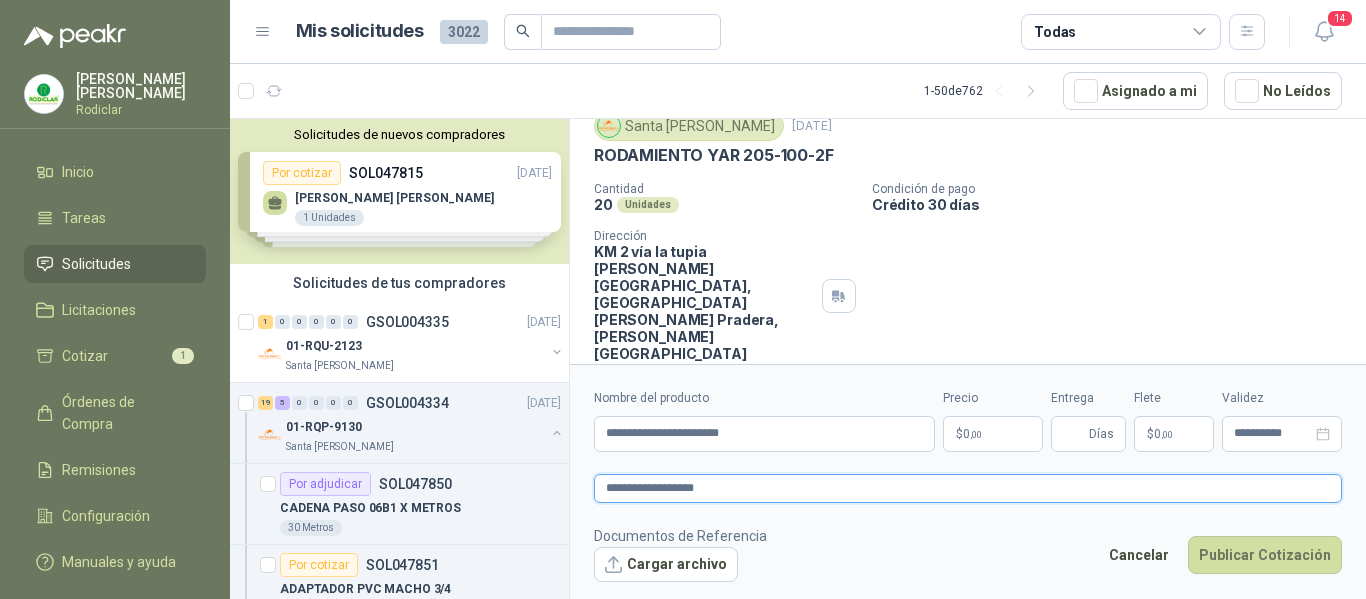 type 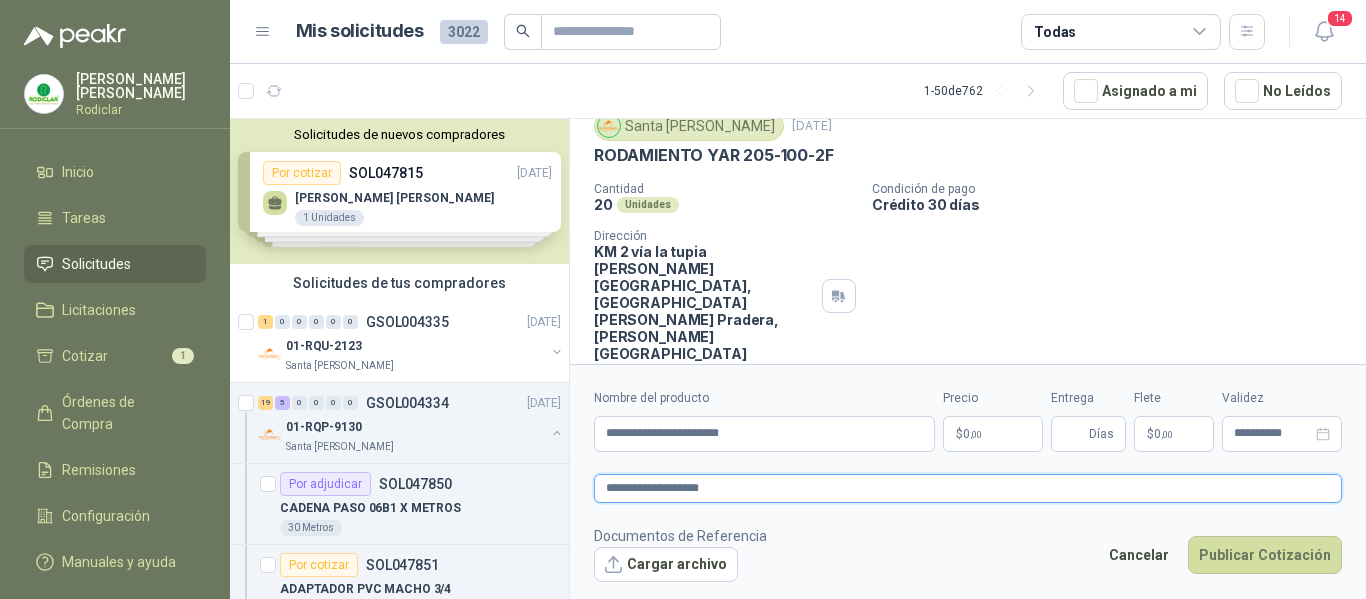 type 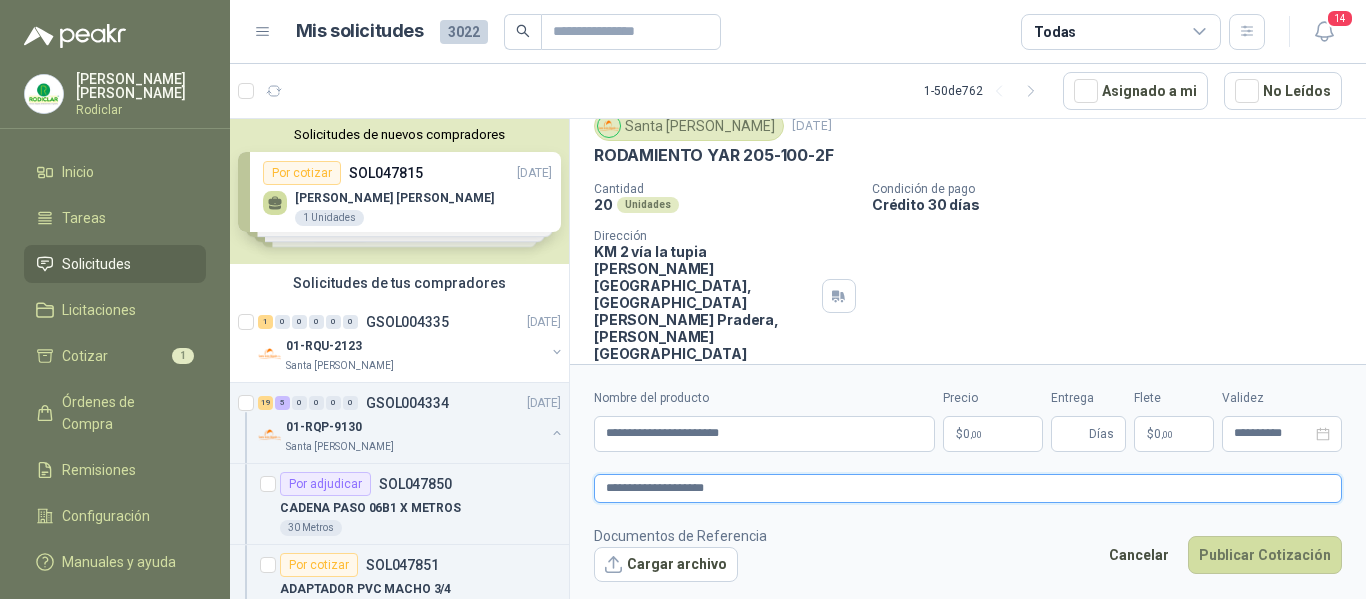 type 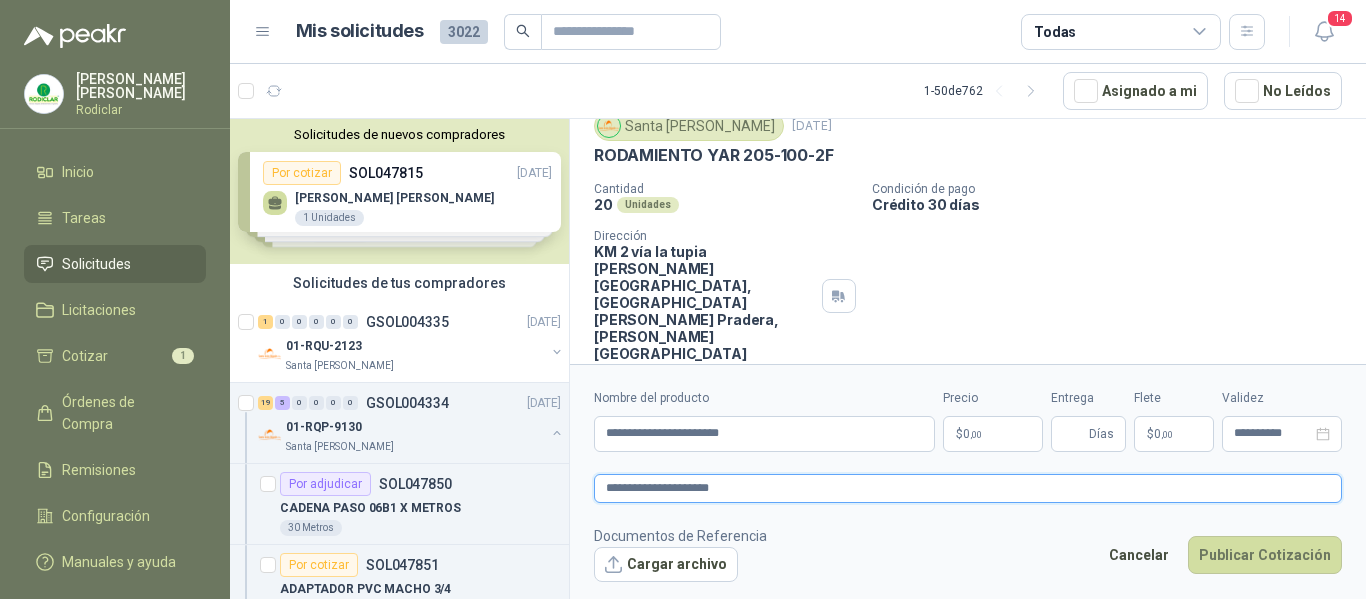 type 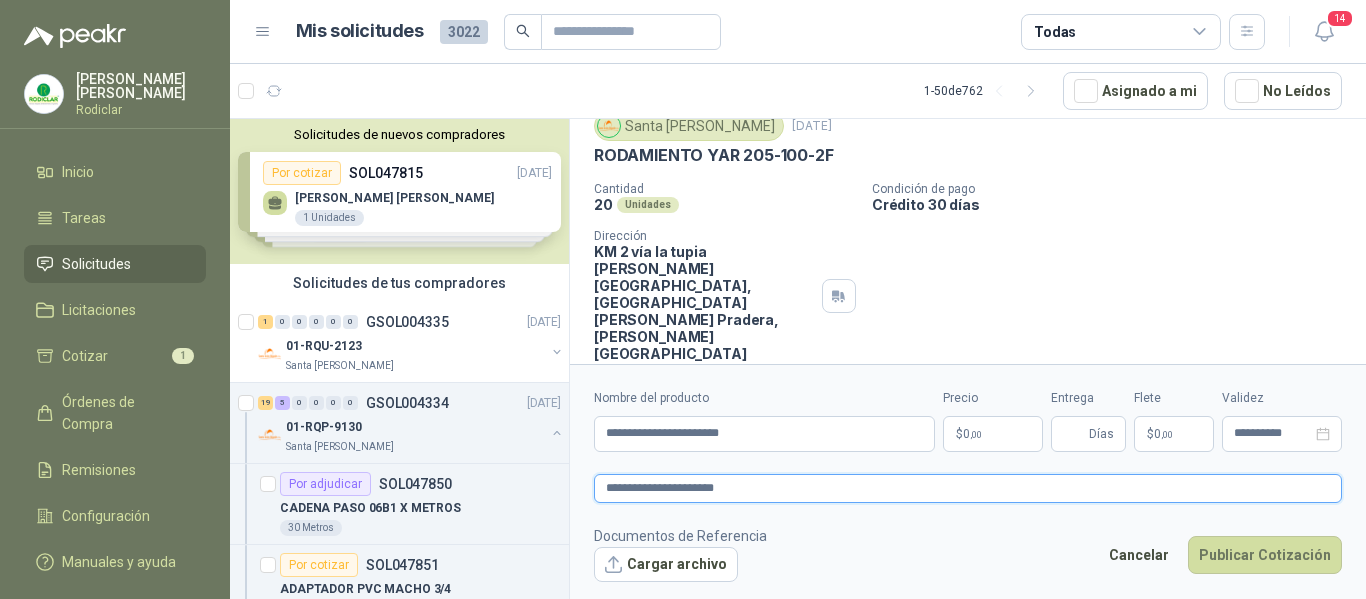 type 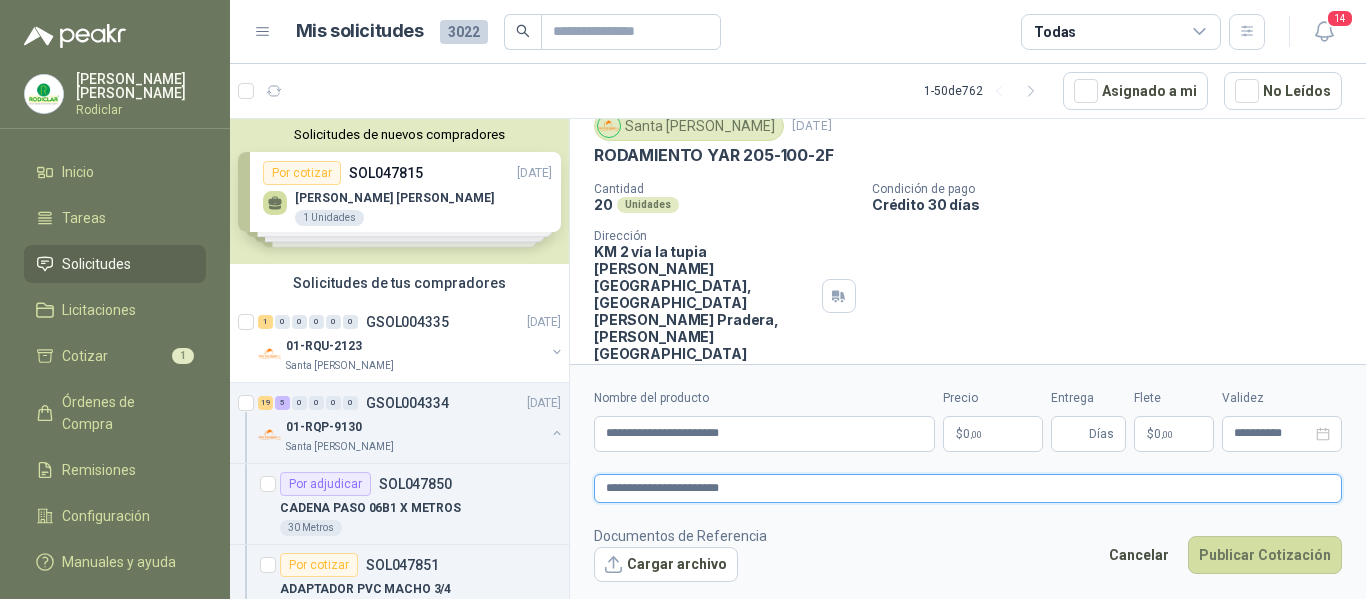 type 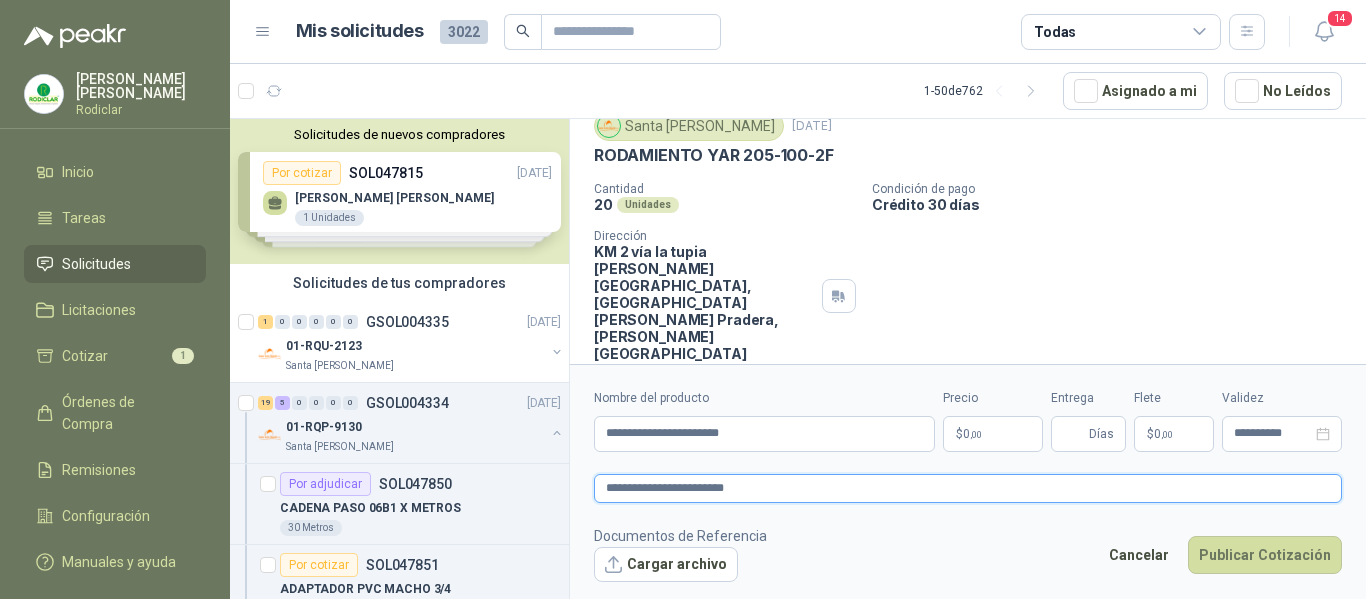 type 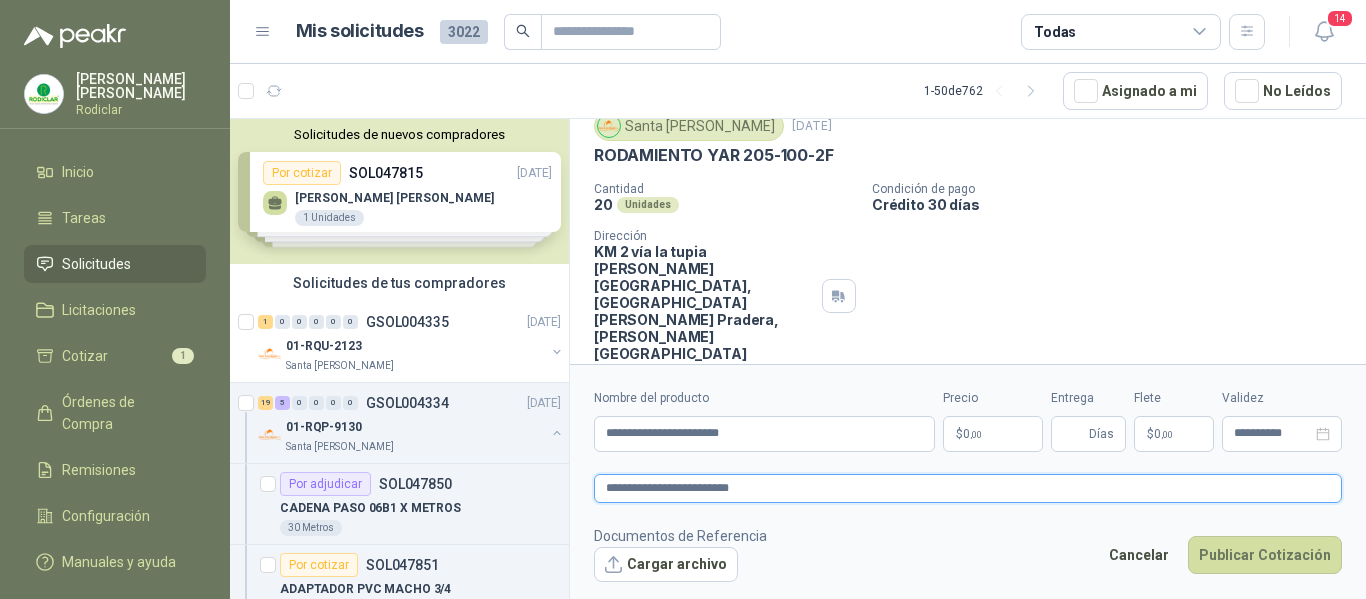 type 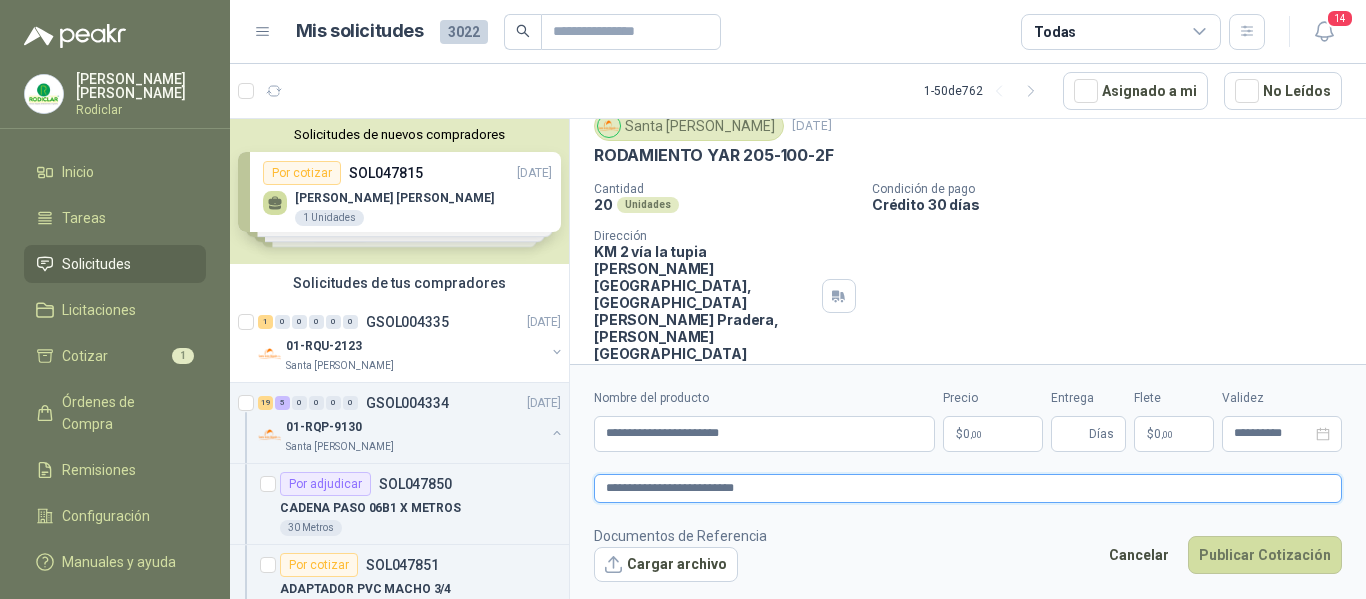 type 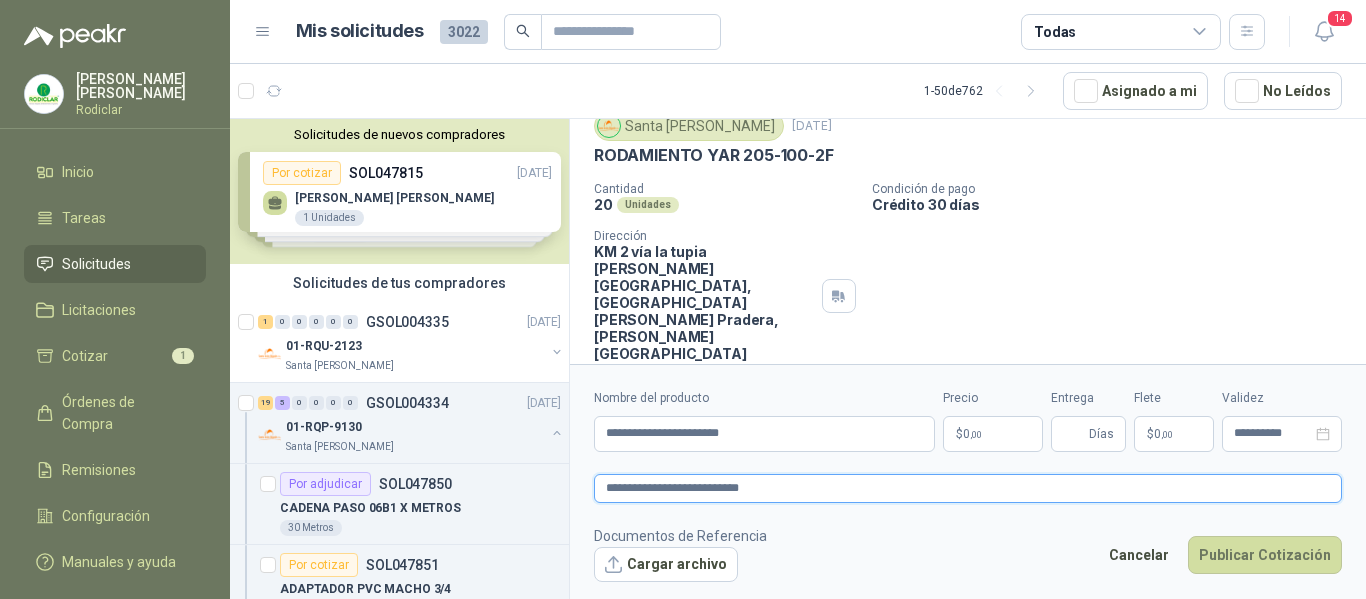 type on "**********" 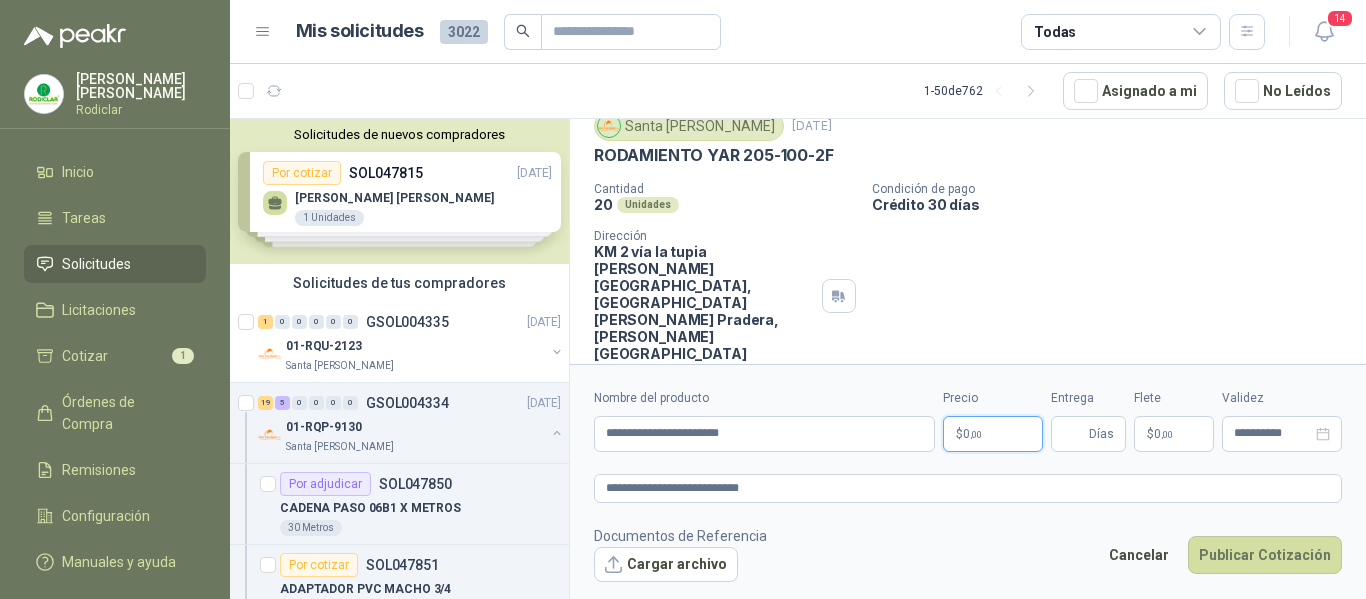 click on "$  0 ,00" at bounding box center [993, 434] 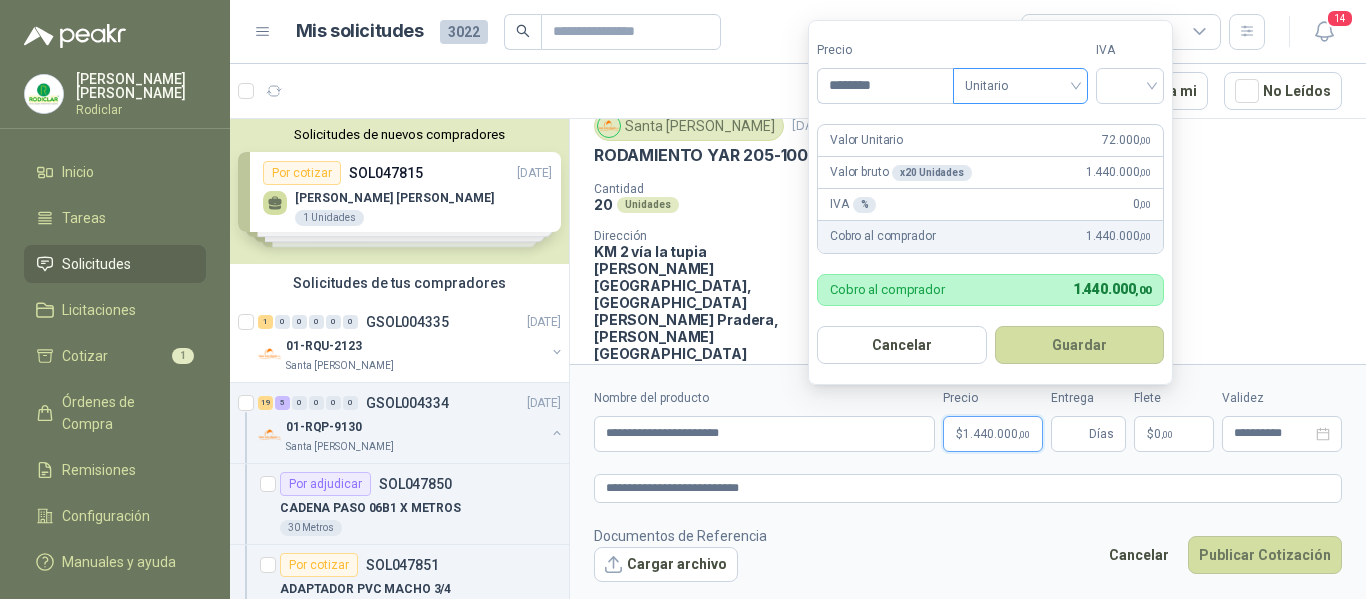 click on "Unitario" at bounding box center (1020, 86) 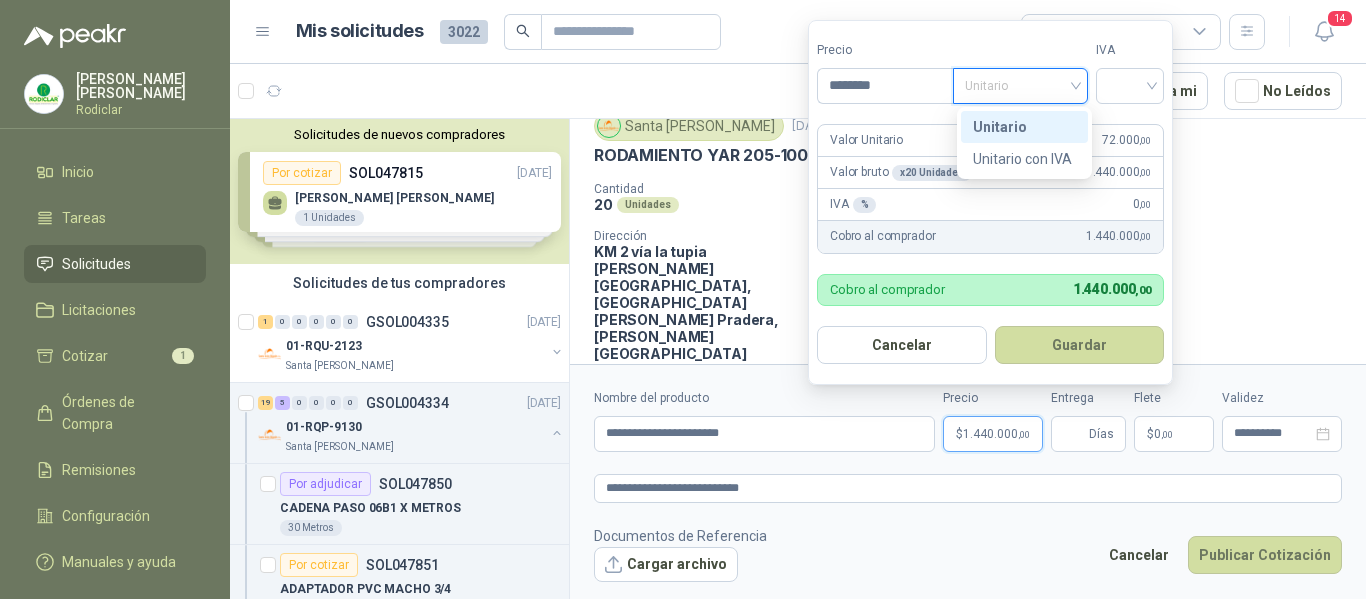 click on "Unitario" at bounding box center (1024, 127) 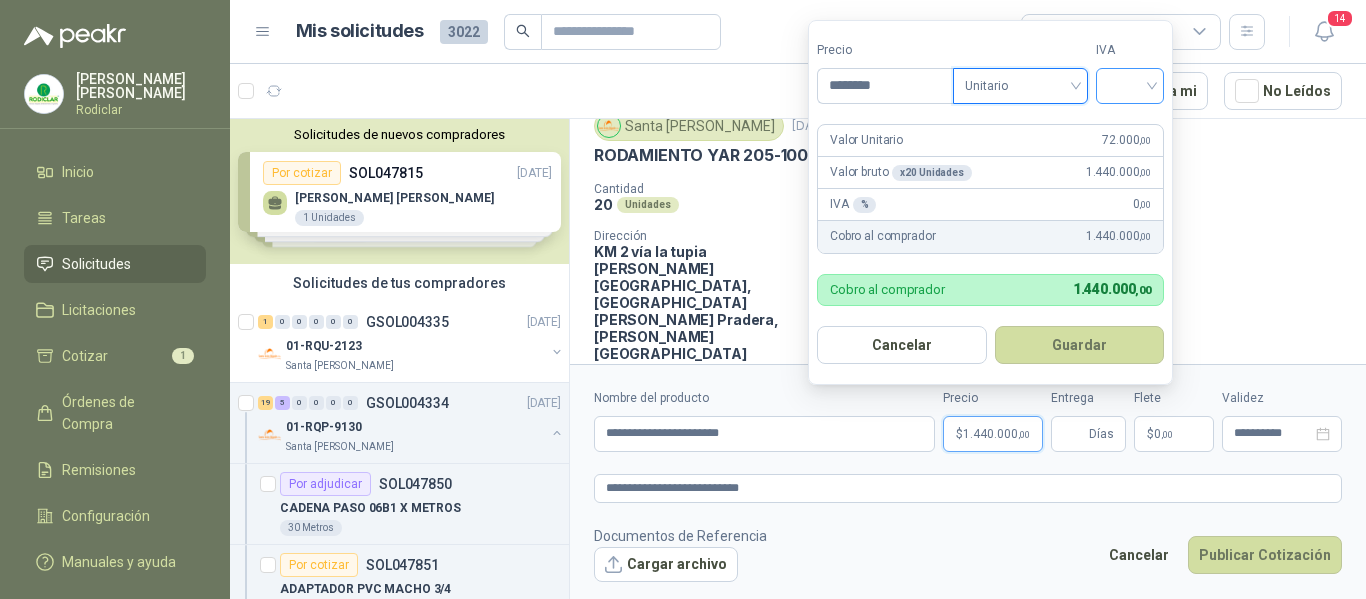 click at bounding box center (1130, 84) 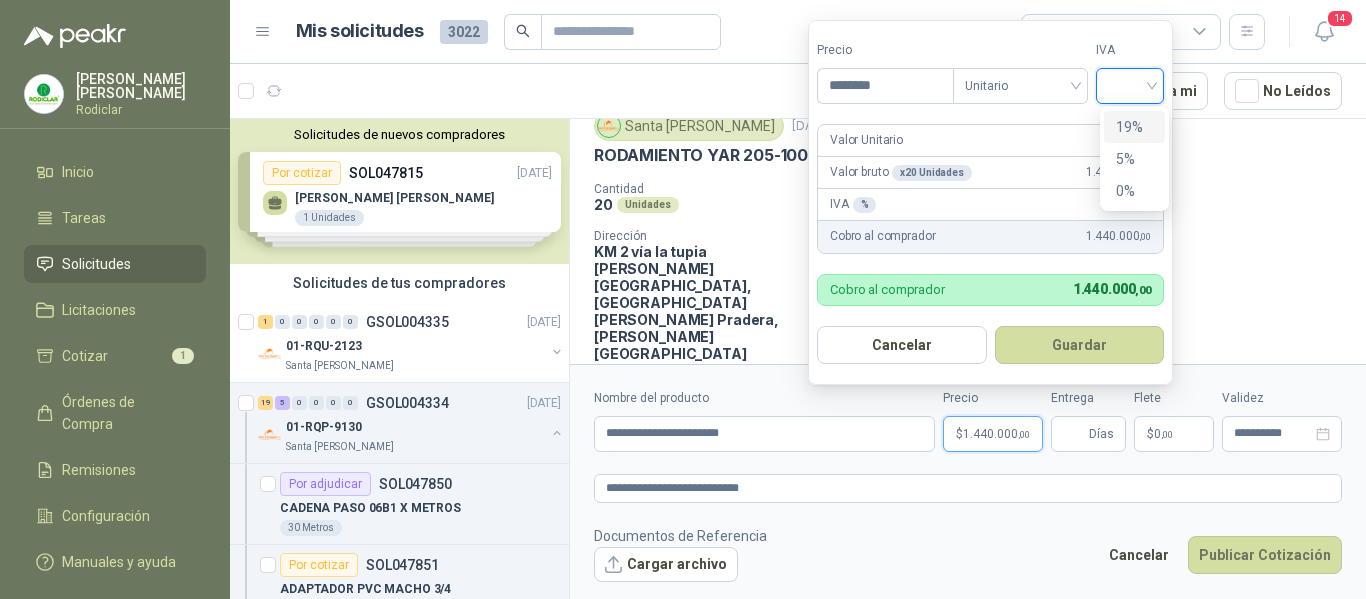 click on "19%" at bounding box center (1134, 127) 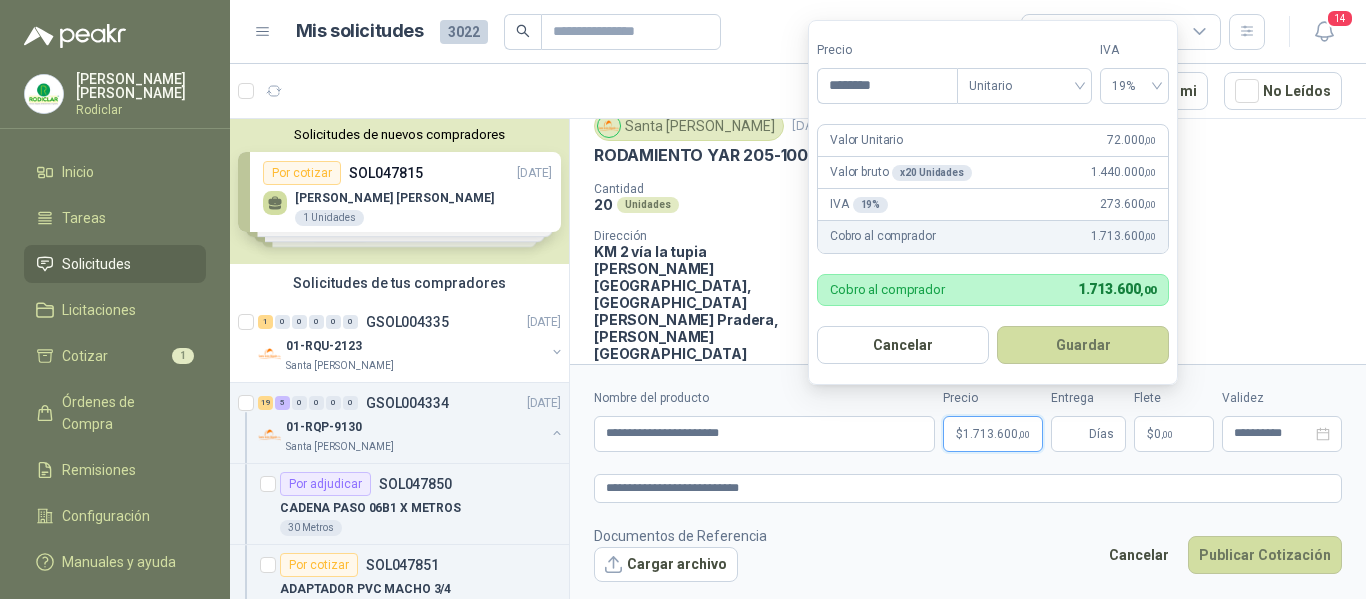 click on "Guardar" at bounding box center (1083, 345) 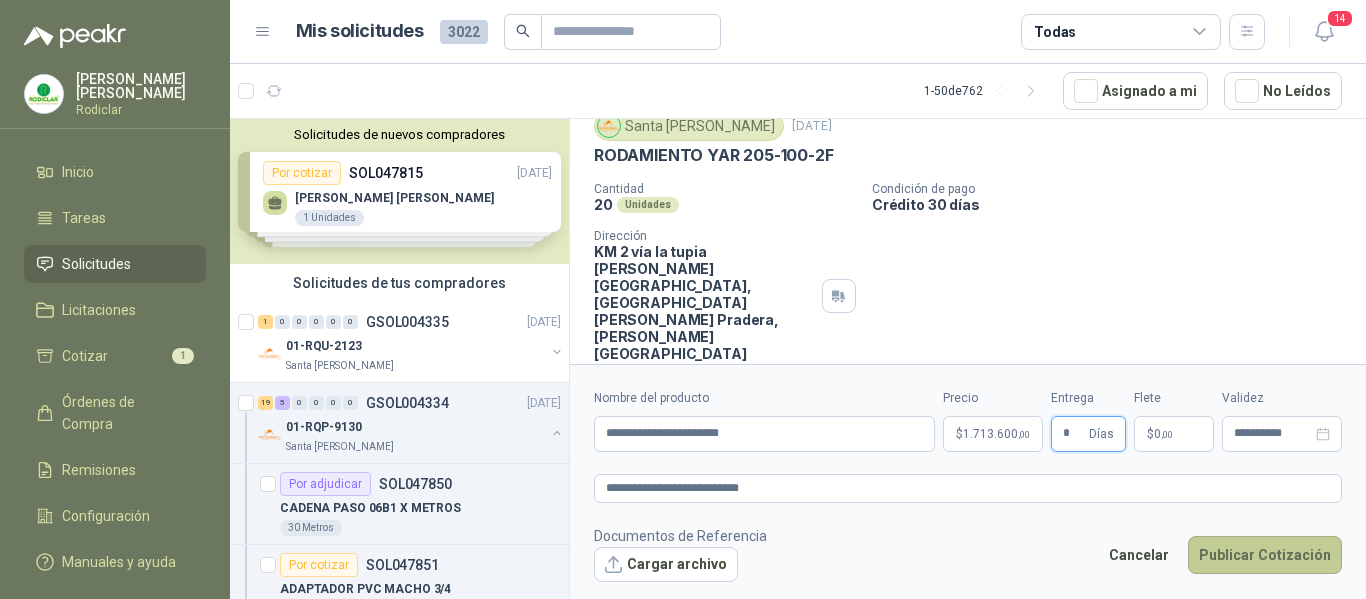 type on "*" 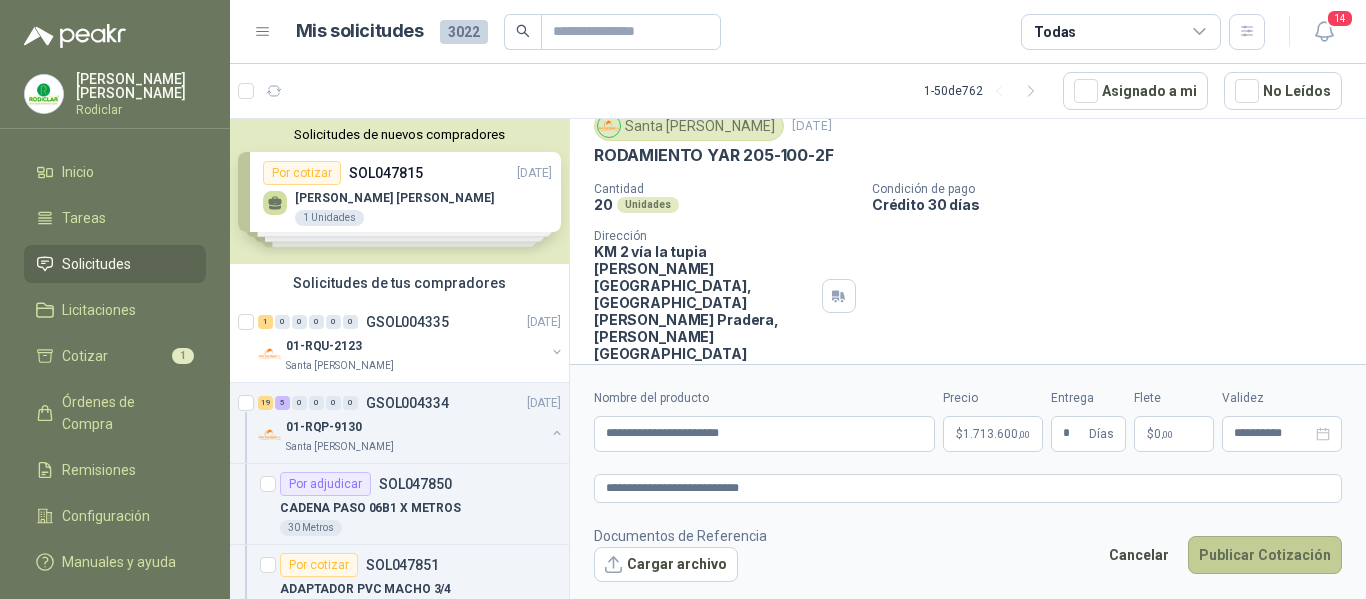 click on "Publicar Cotización" at bounding box center [1265, 555] 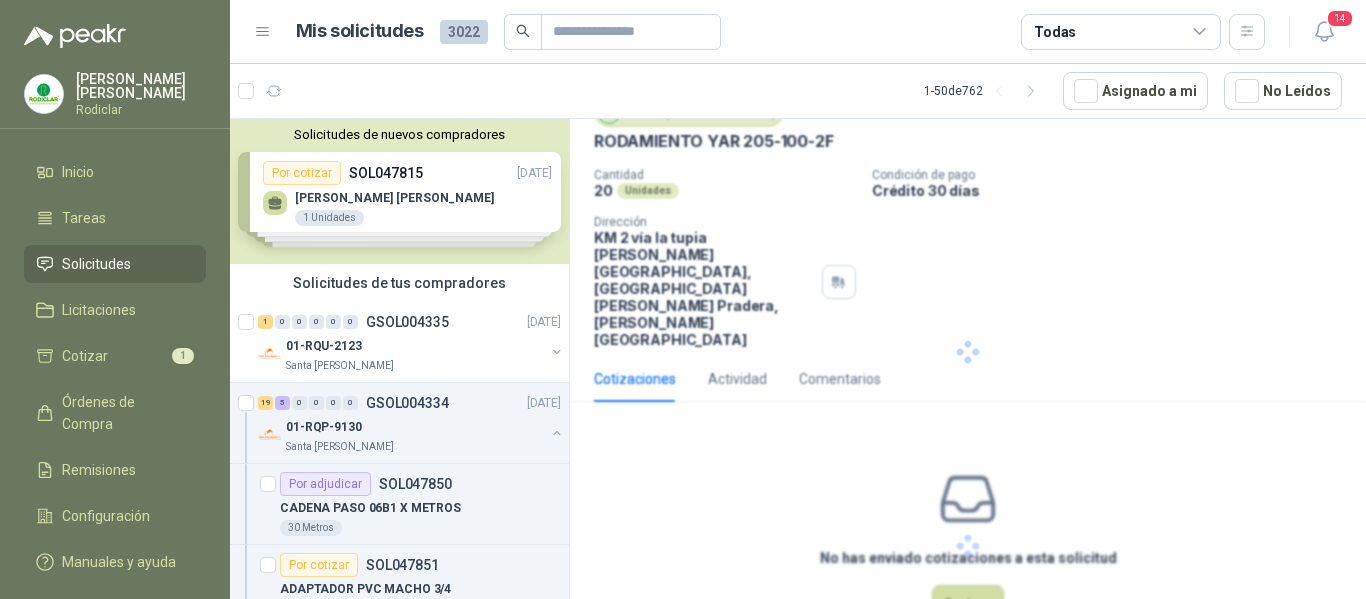 scroll, scrollTop: 0, scrollLeft: 0, axis: both 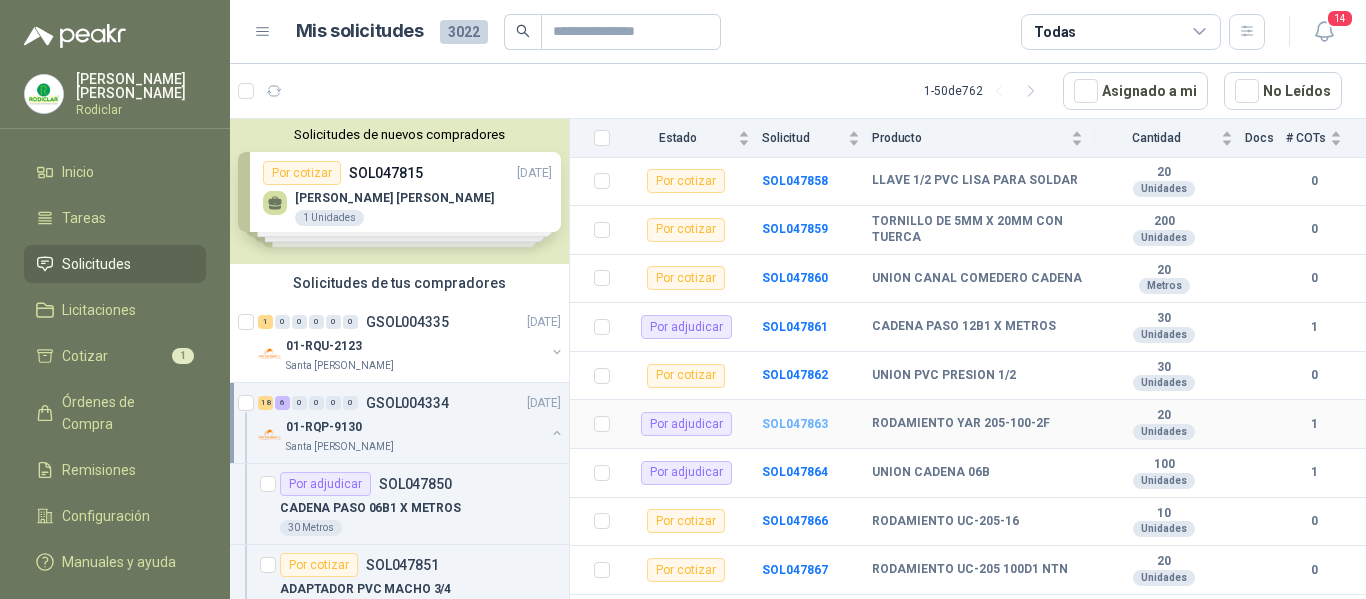 click on "SOL047863" at bounding box center (795, 424) 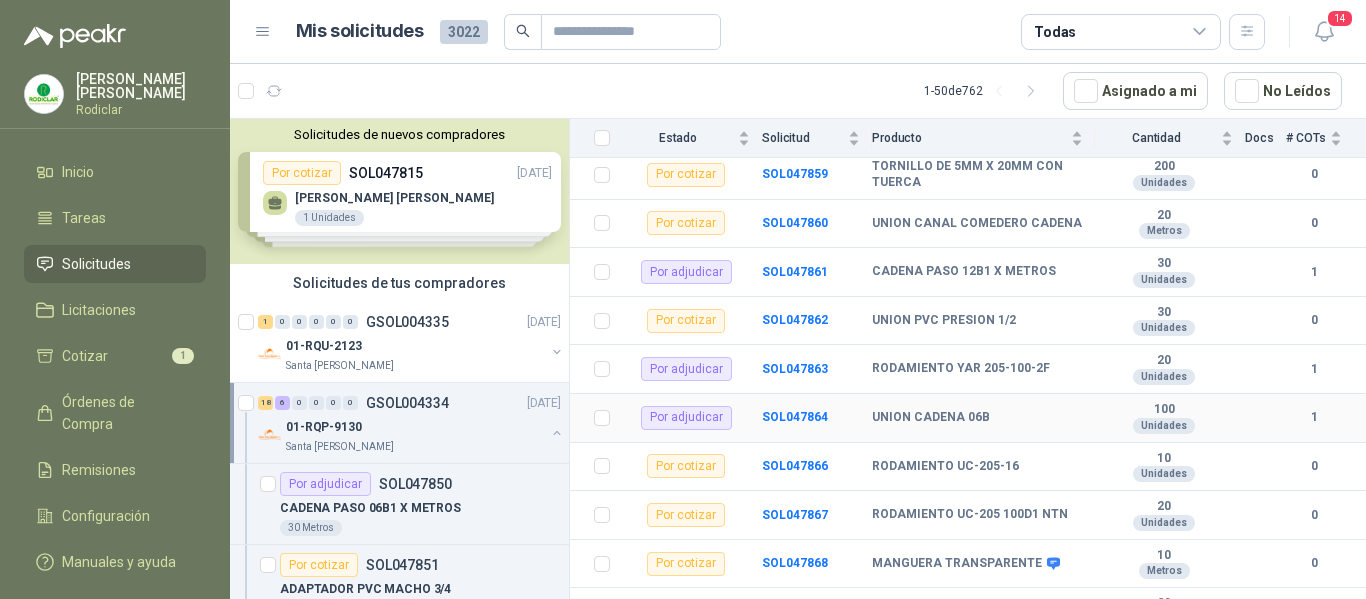 scroll, scrollTop: 700, scrollLeft: 0, axis: vertical 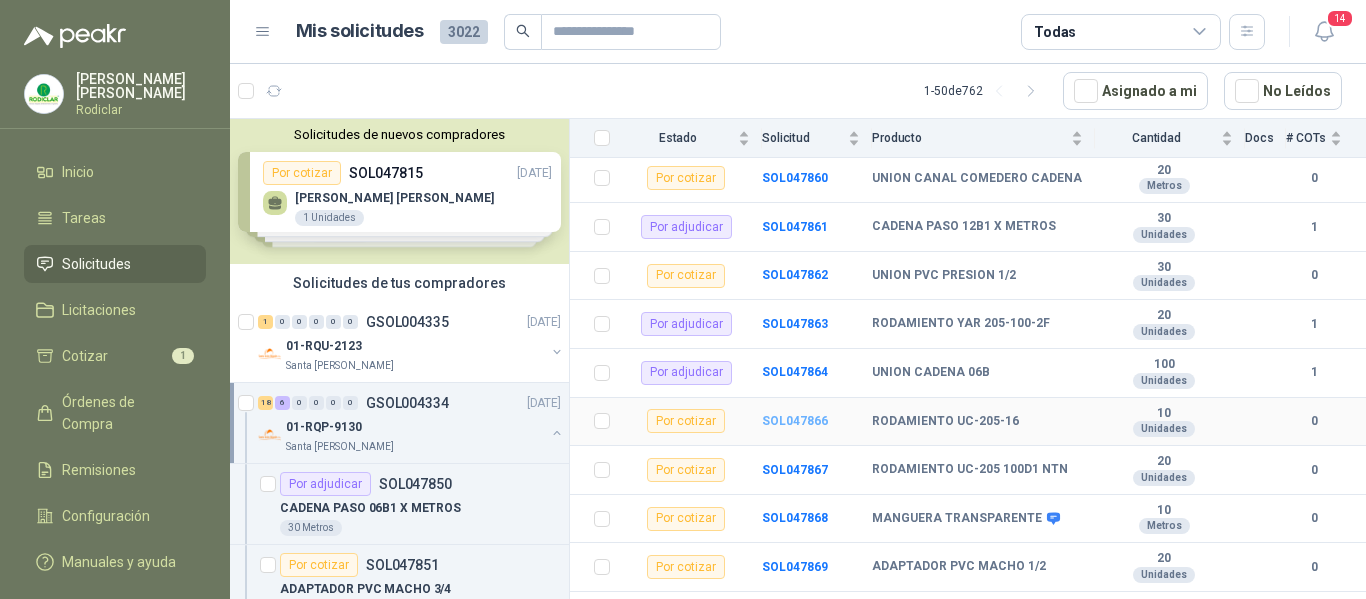 click on "SOL047866" at bounding box center [795, 421] 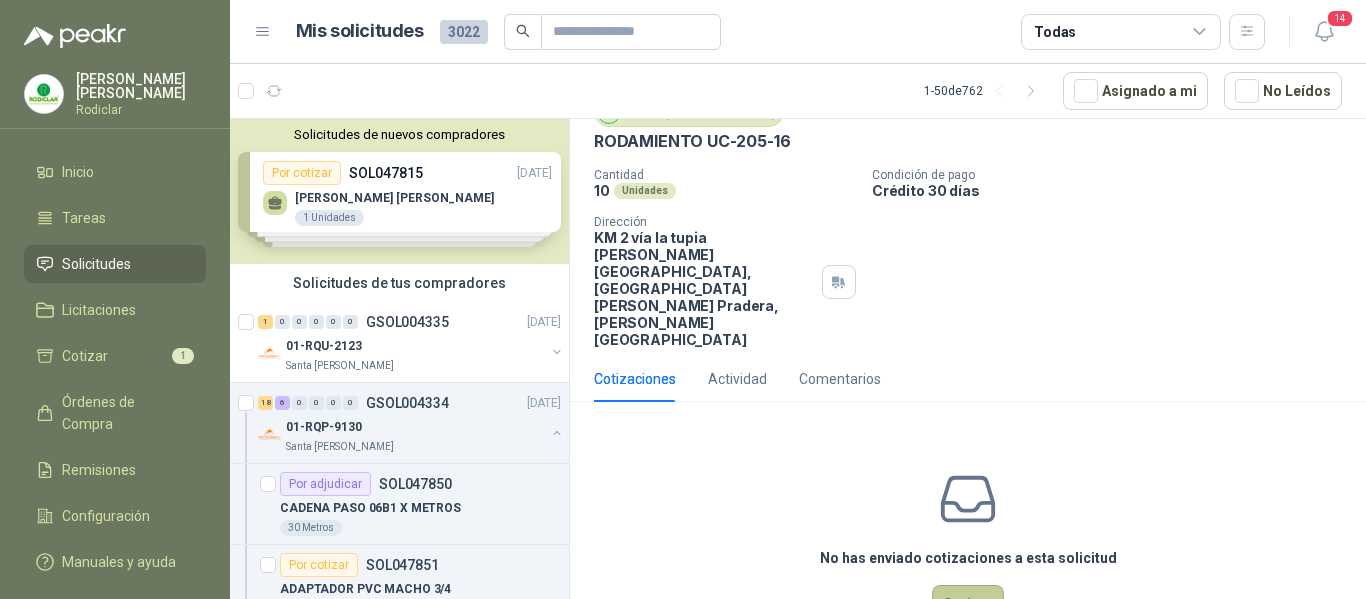 click on "Cotizar" at bounding box center [968, 604] 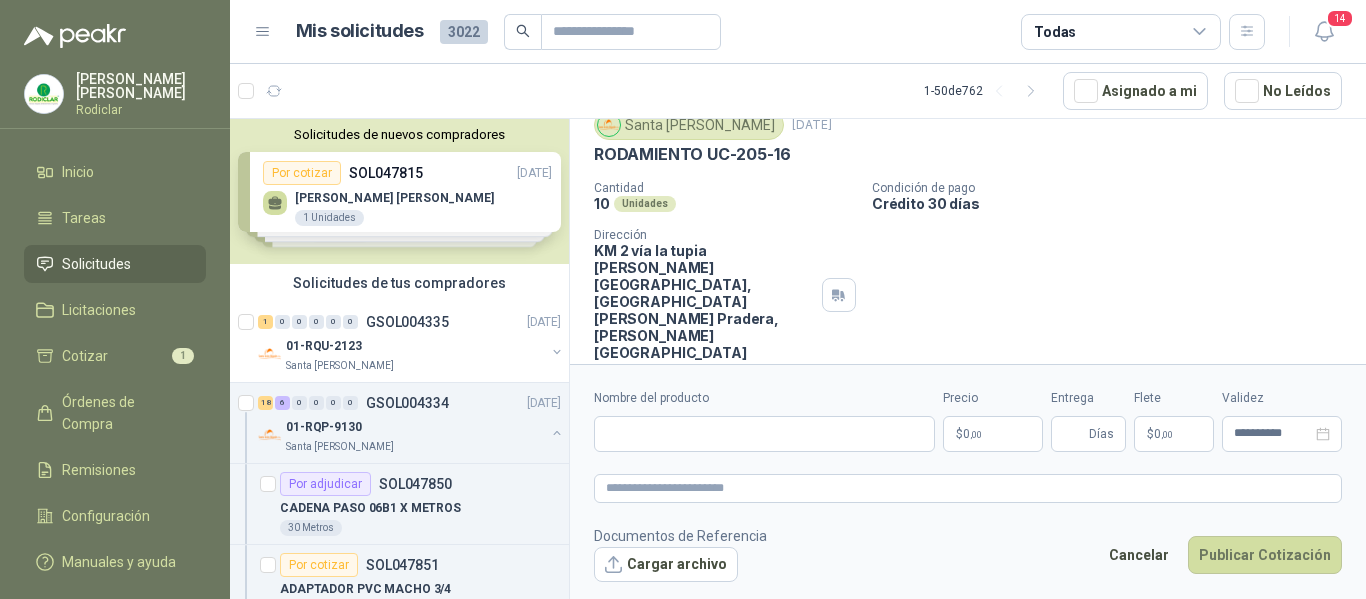 type 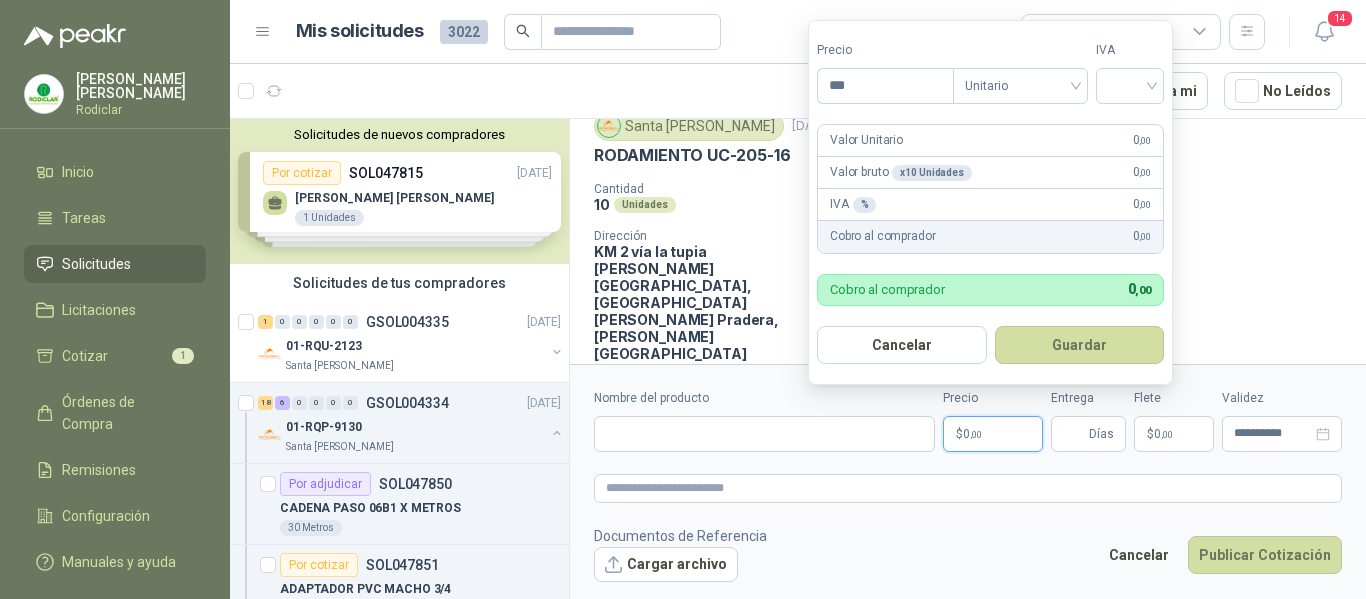 click on ",00" at bounding box center (976, 434) 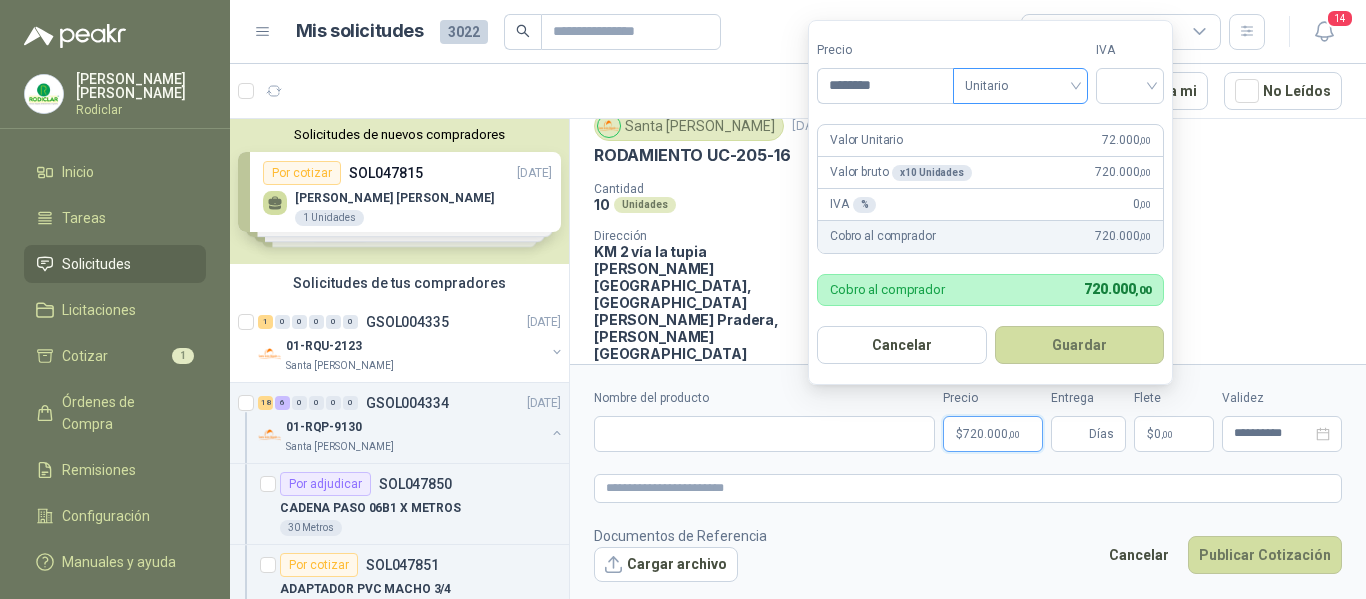 click on "Unitario" at bounding box center (1020, 86) 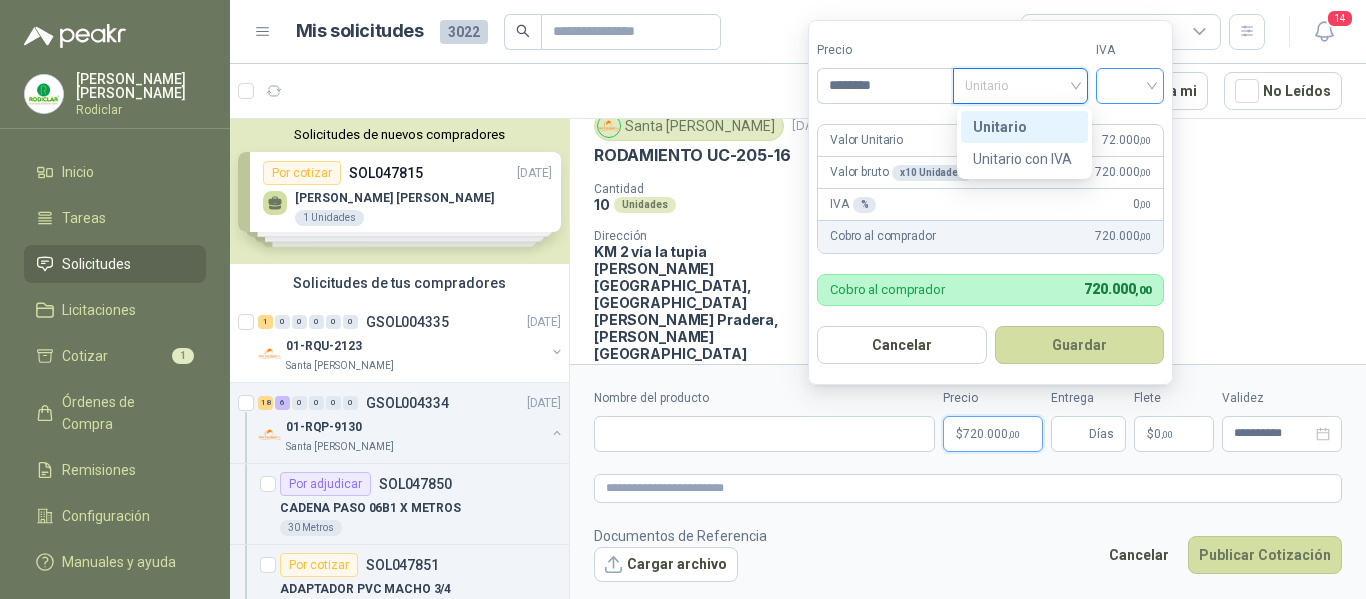 drag, startPoint x: 1015, startPoint y: 130, endPoint x: 1108, endPoint y: 93, distance: 100.08996 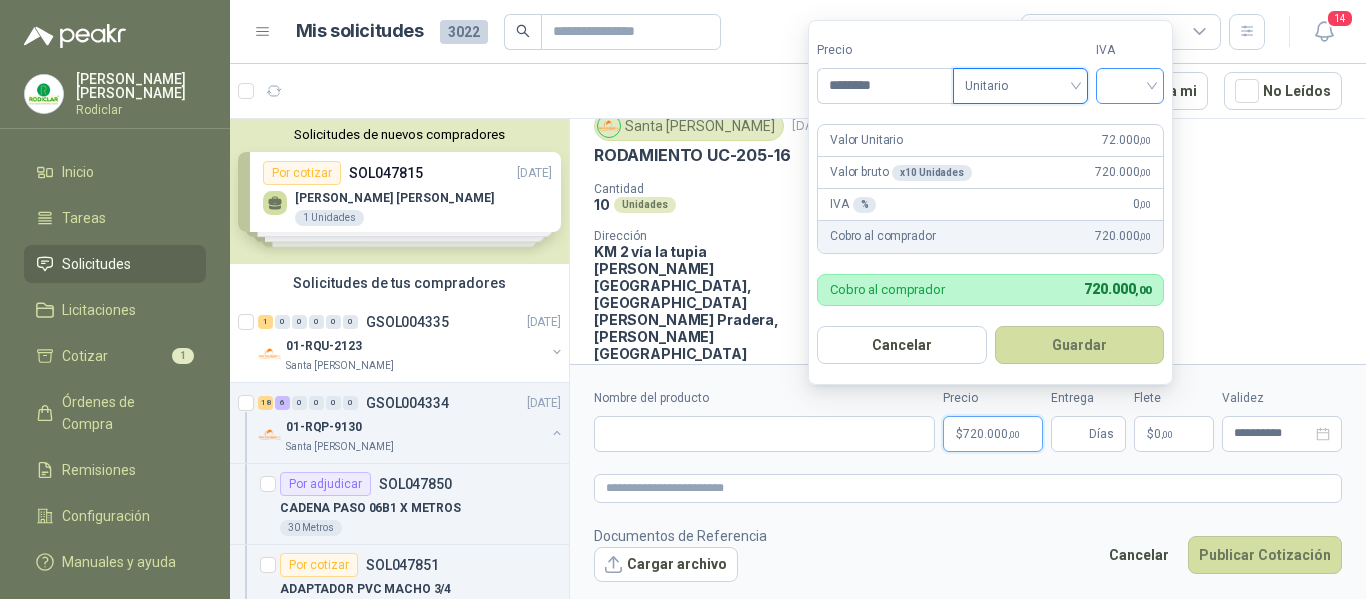 click at bounding box center (1130, 84) 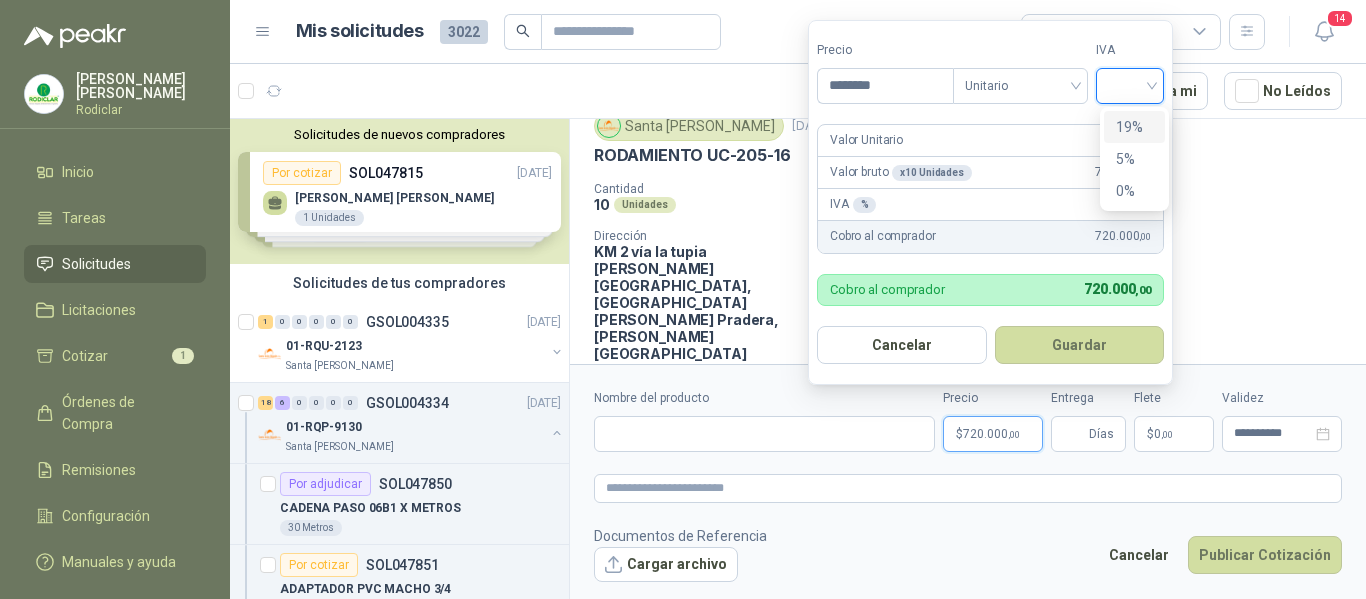 click on "19%" at bounding box center [1134, 127] 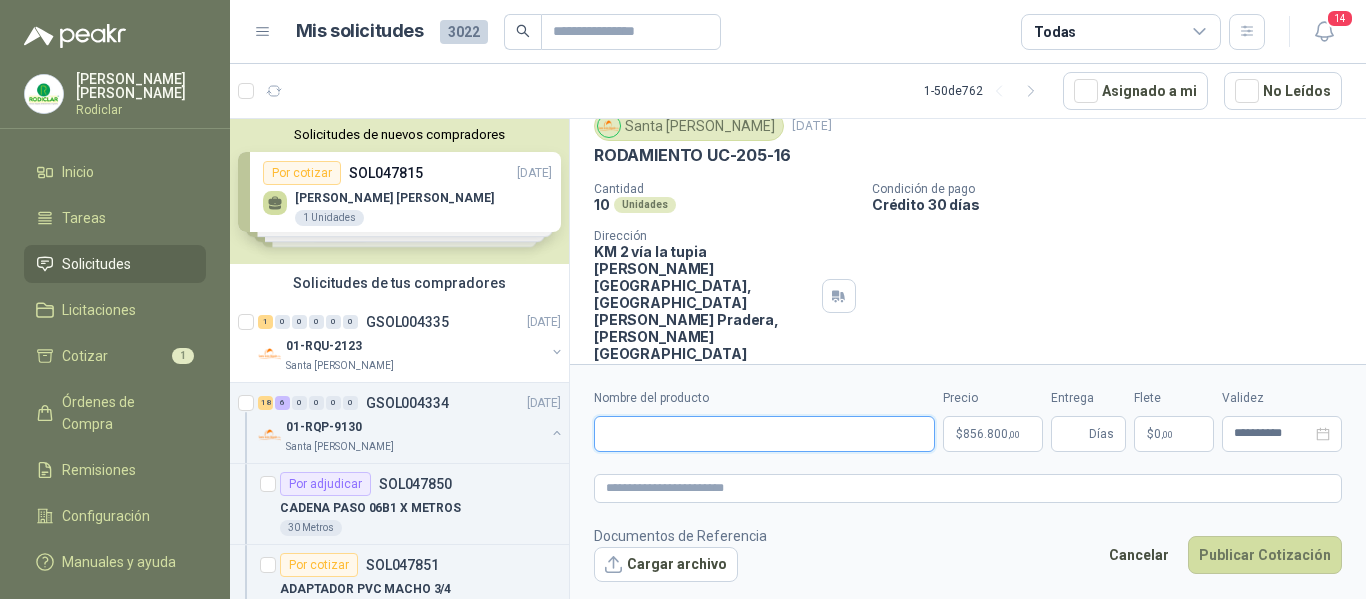 click on "Nombre del producto" at bounding box center (764, 434) 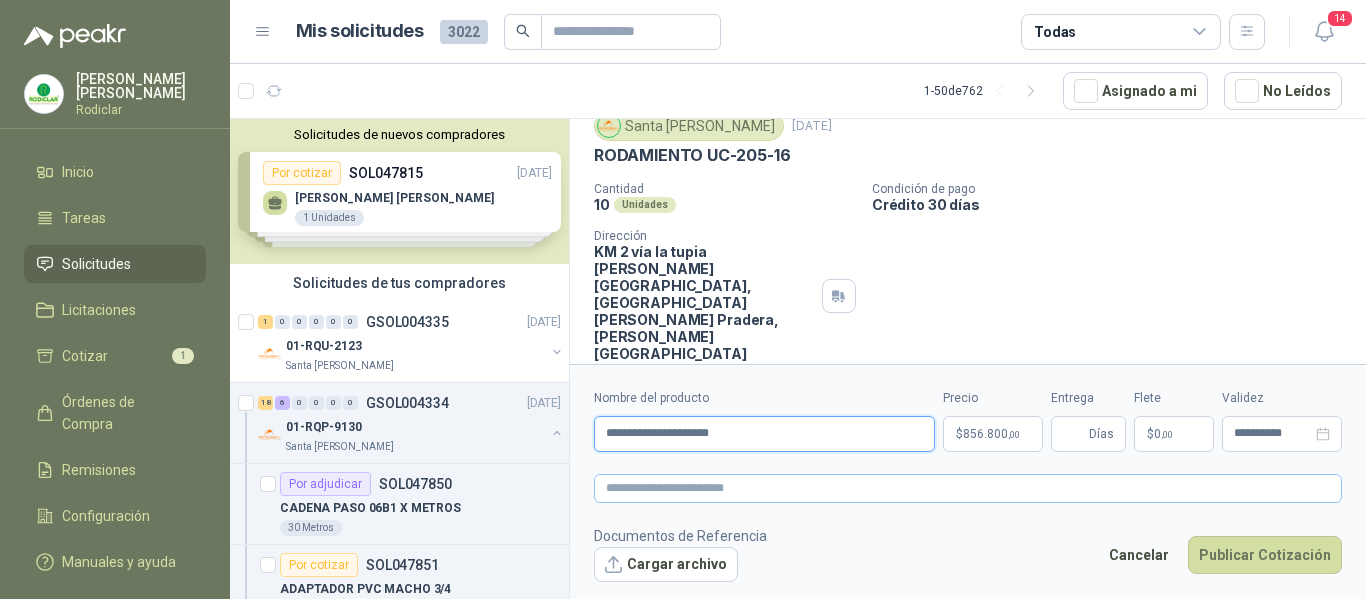 type on "**********" 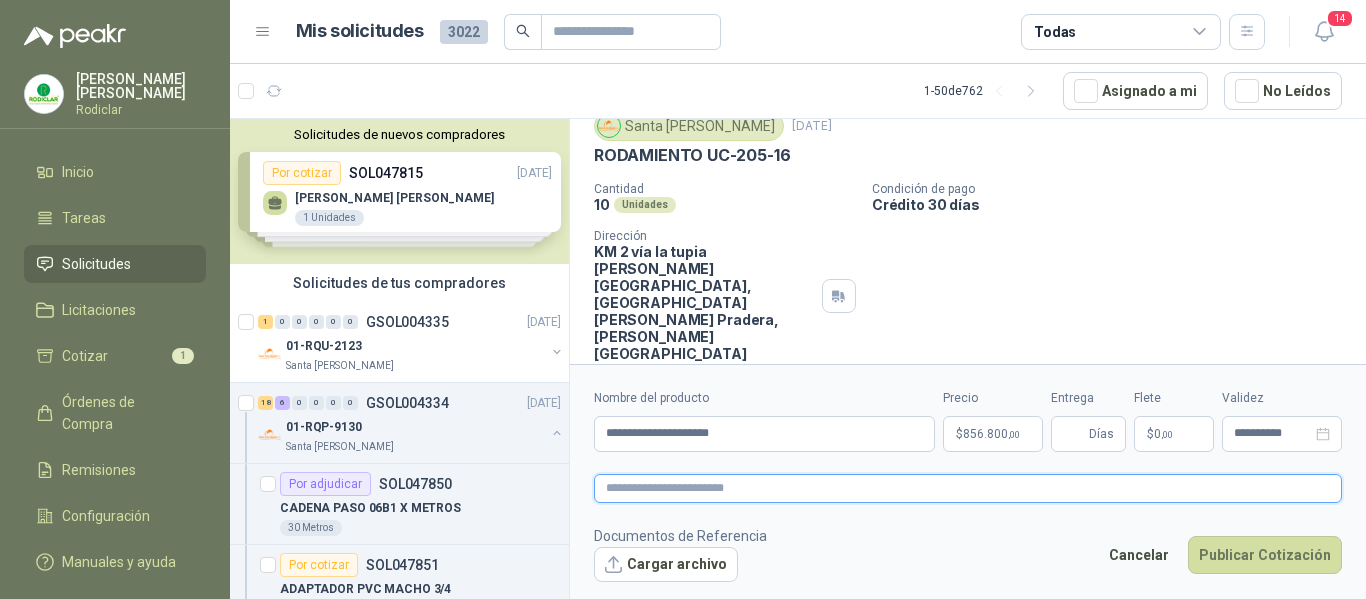 click at bounding box center (968, 488) 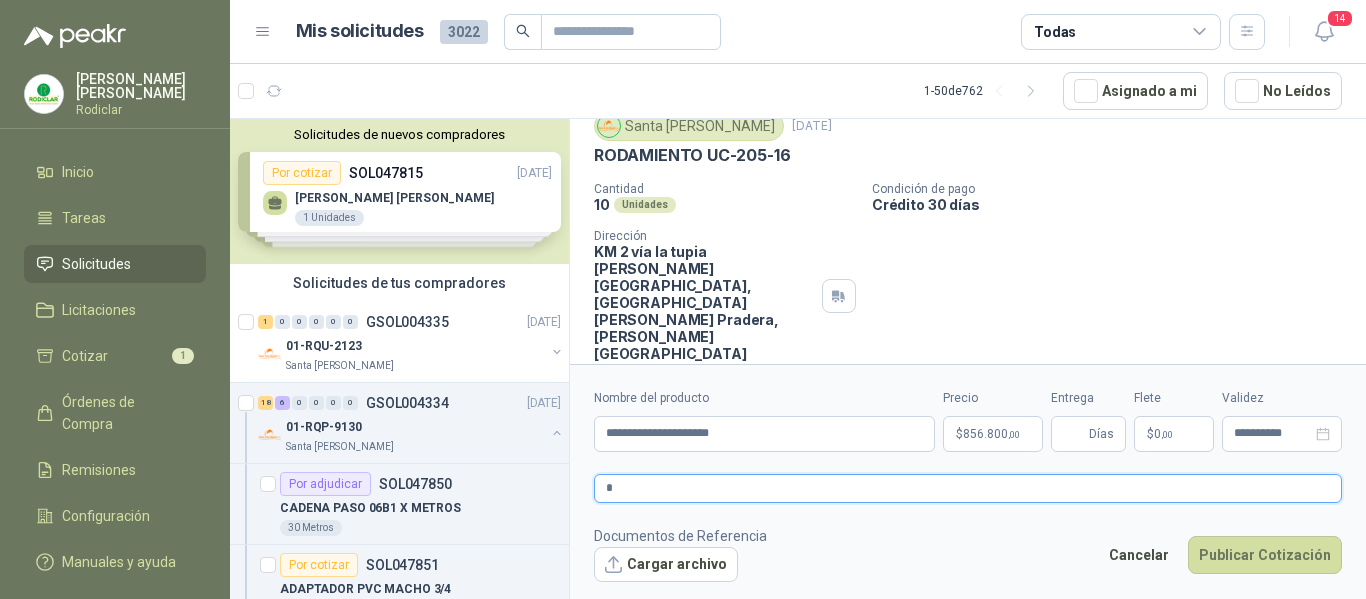 type 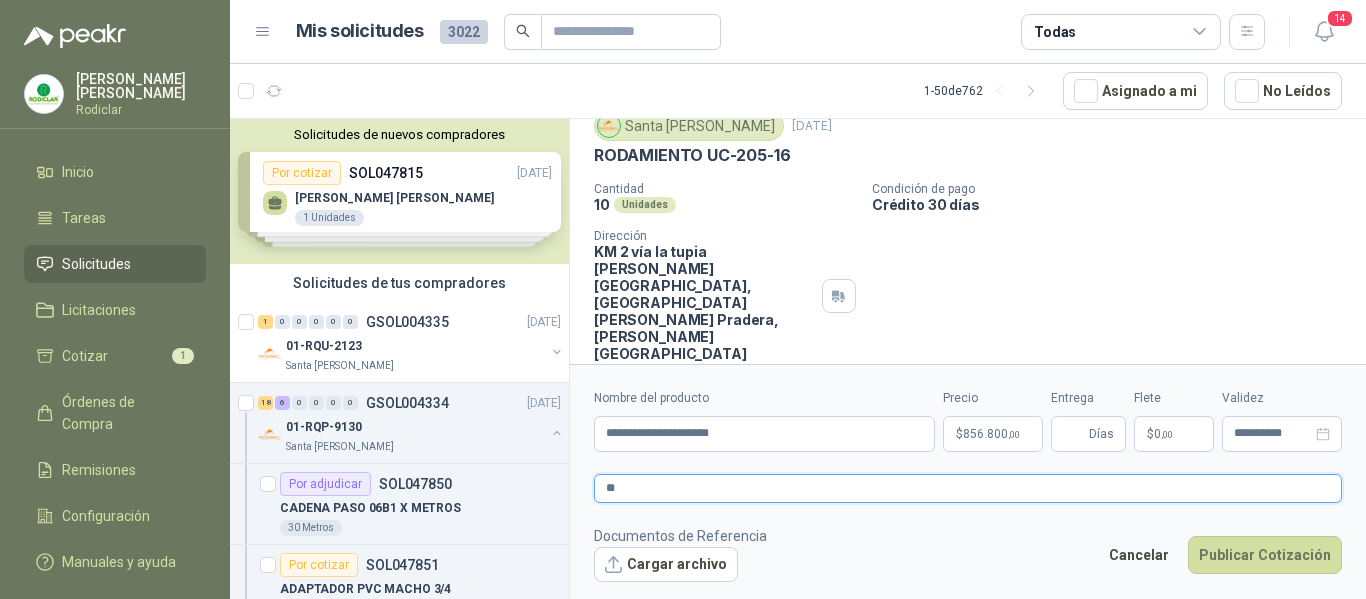 type 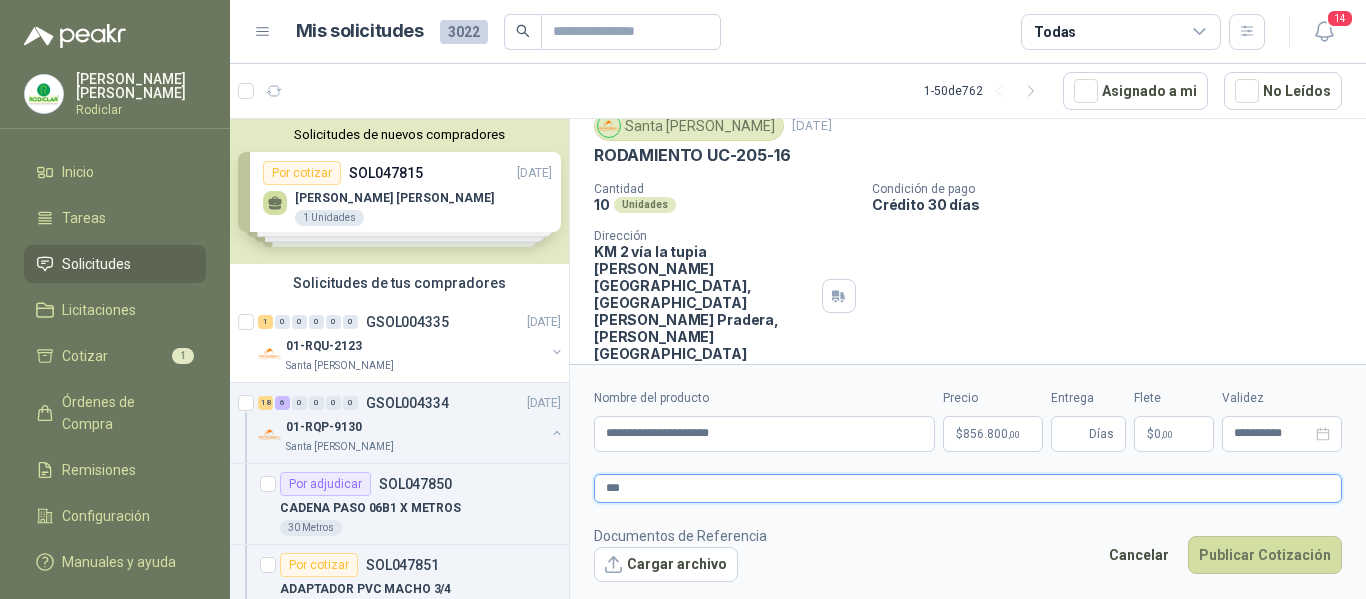 type 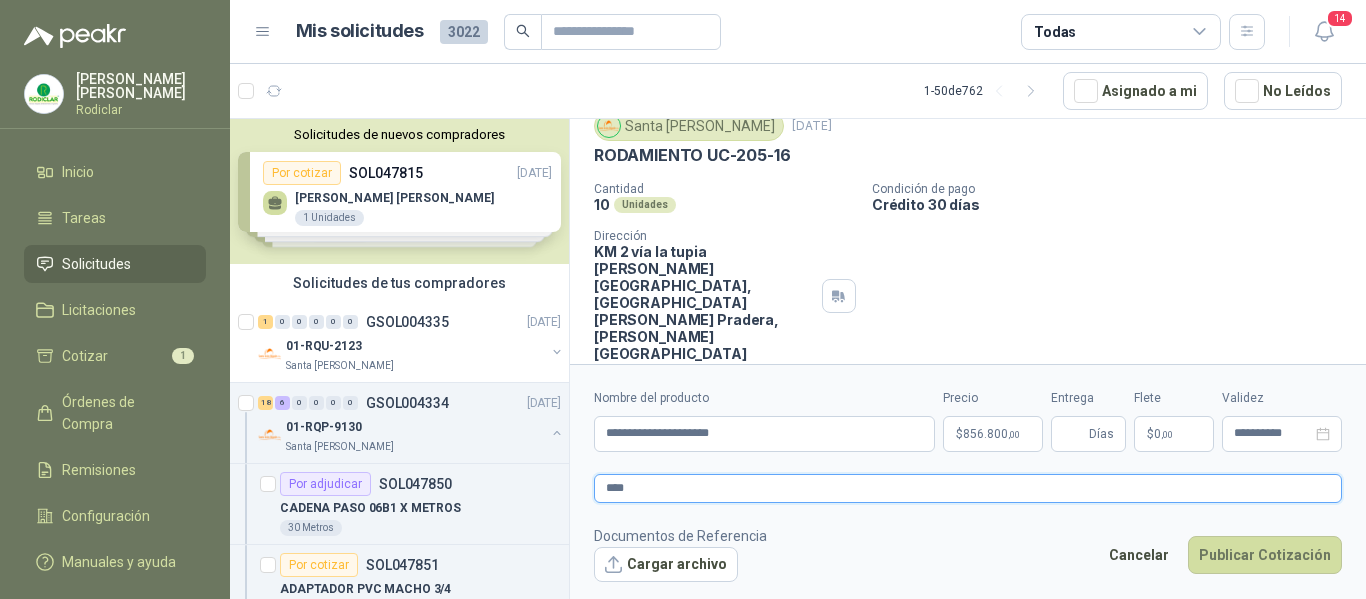 type 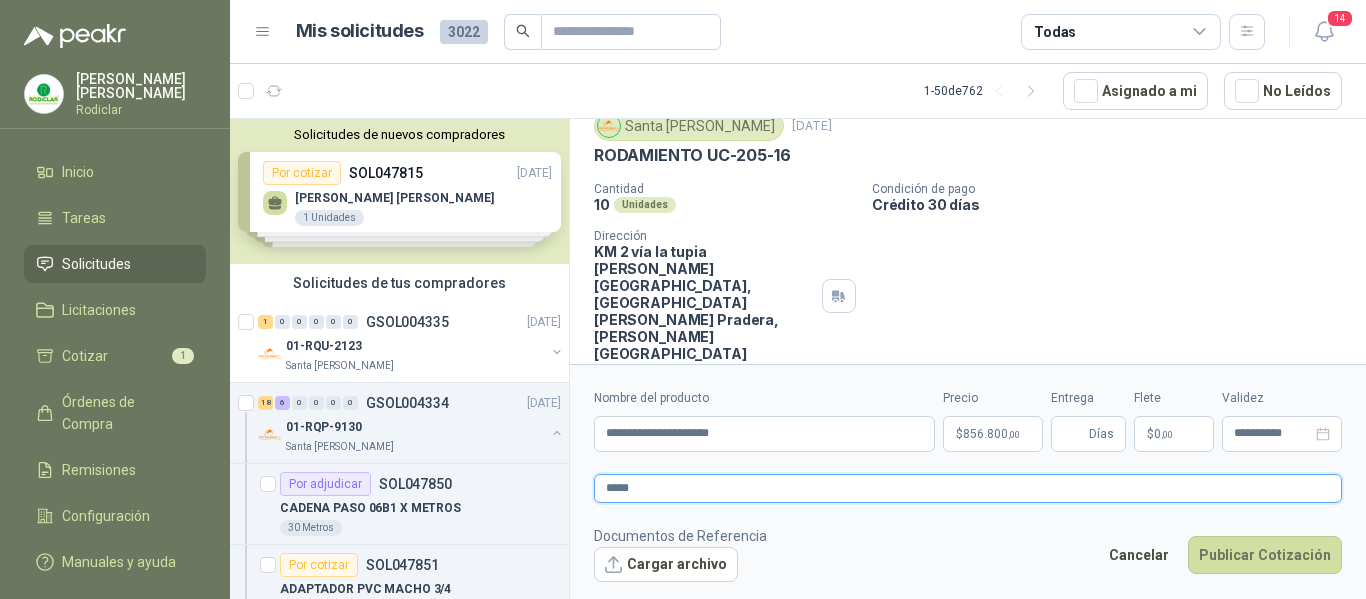 type 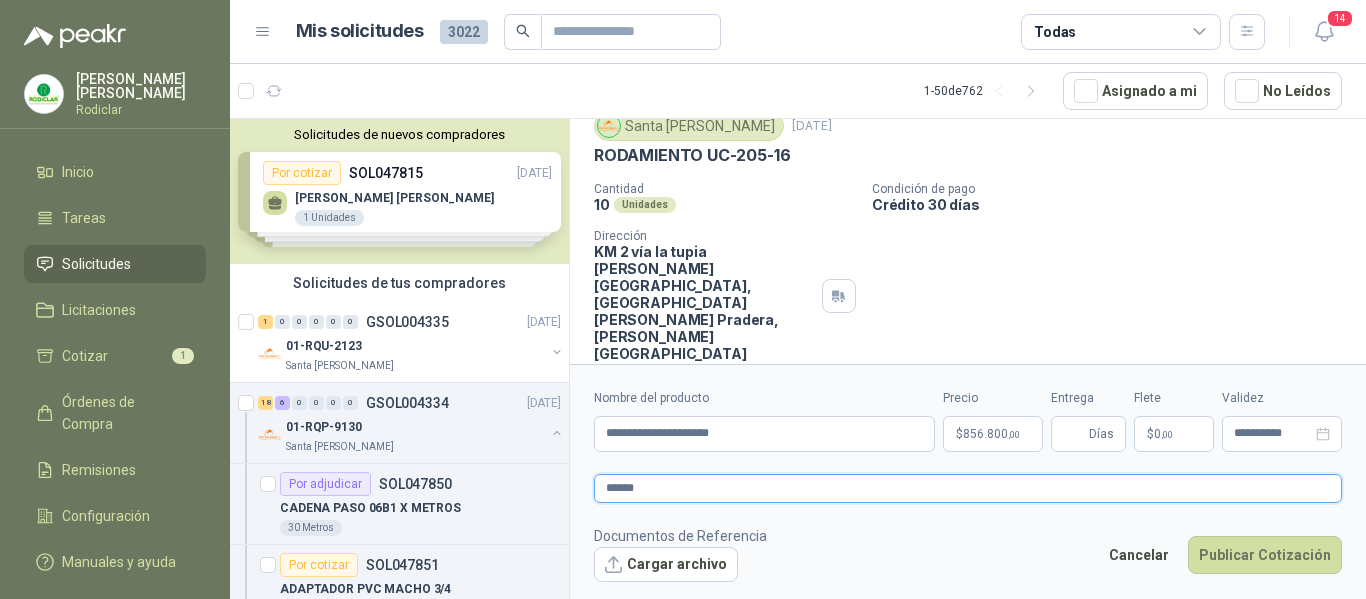 type 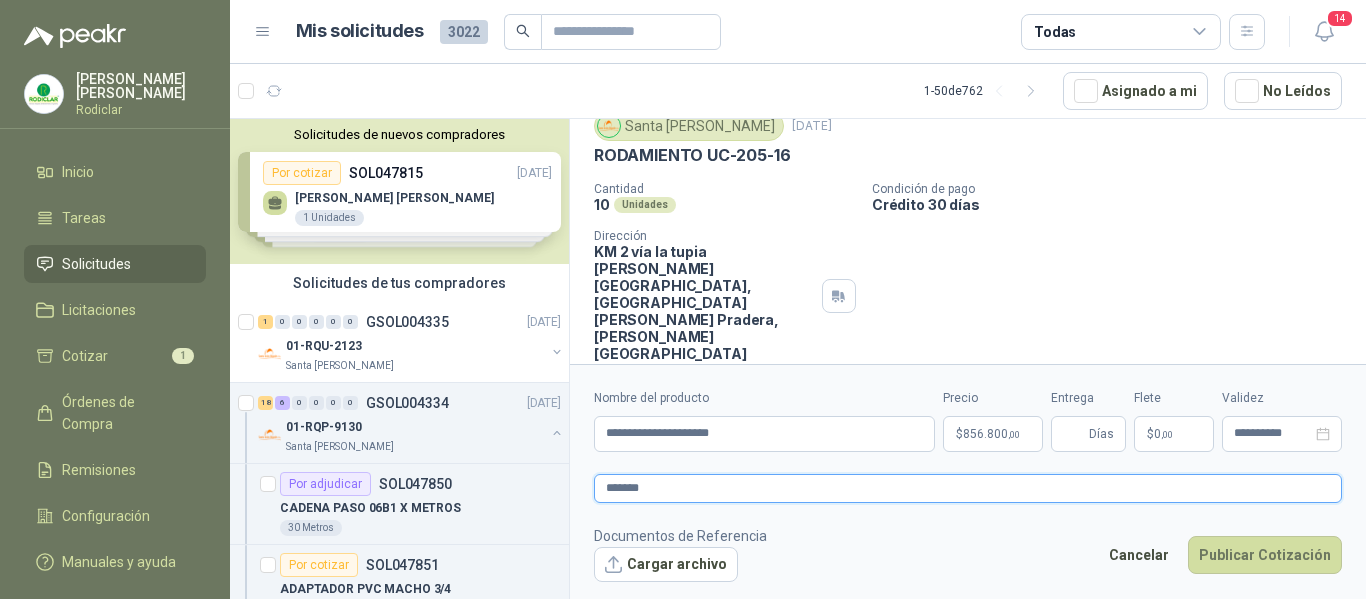 type 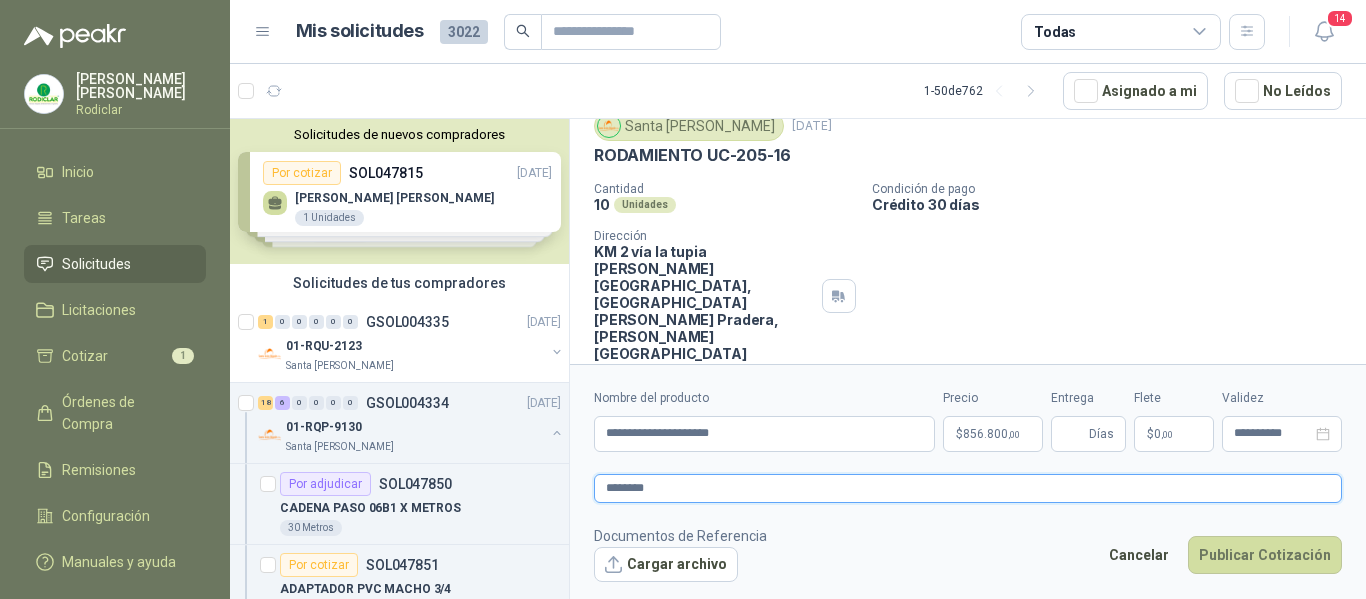 type 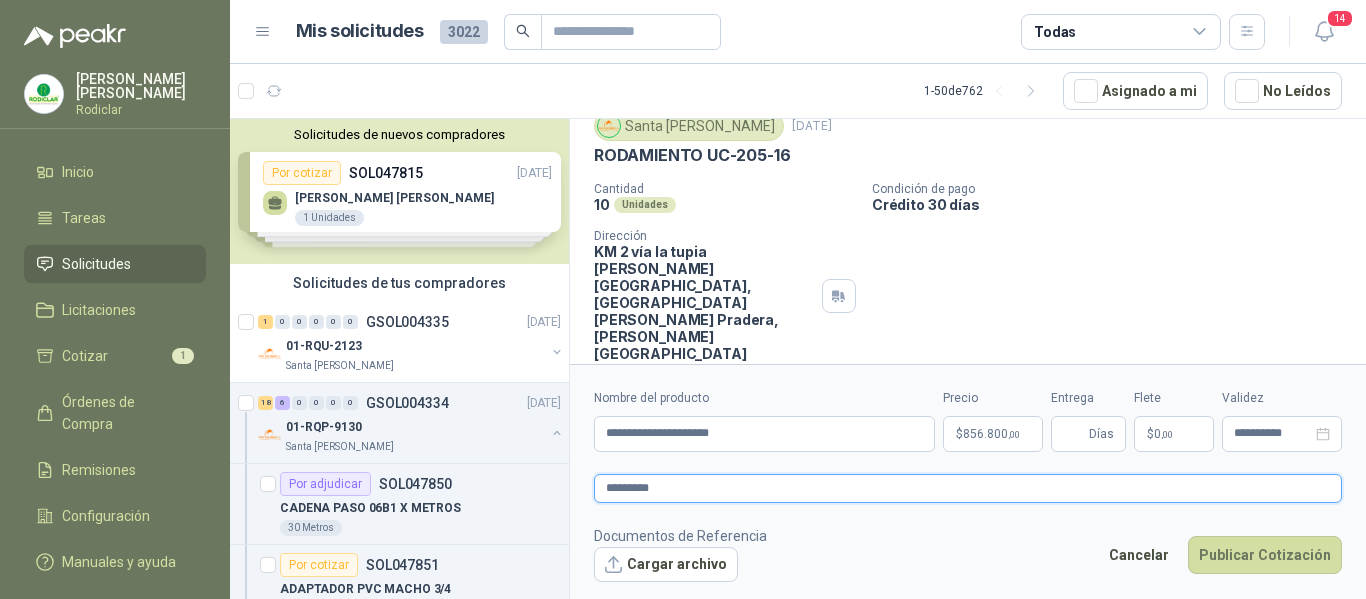 type 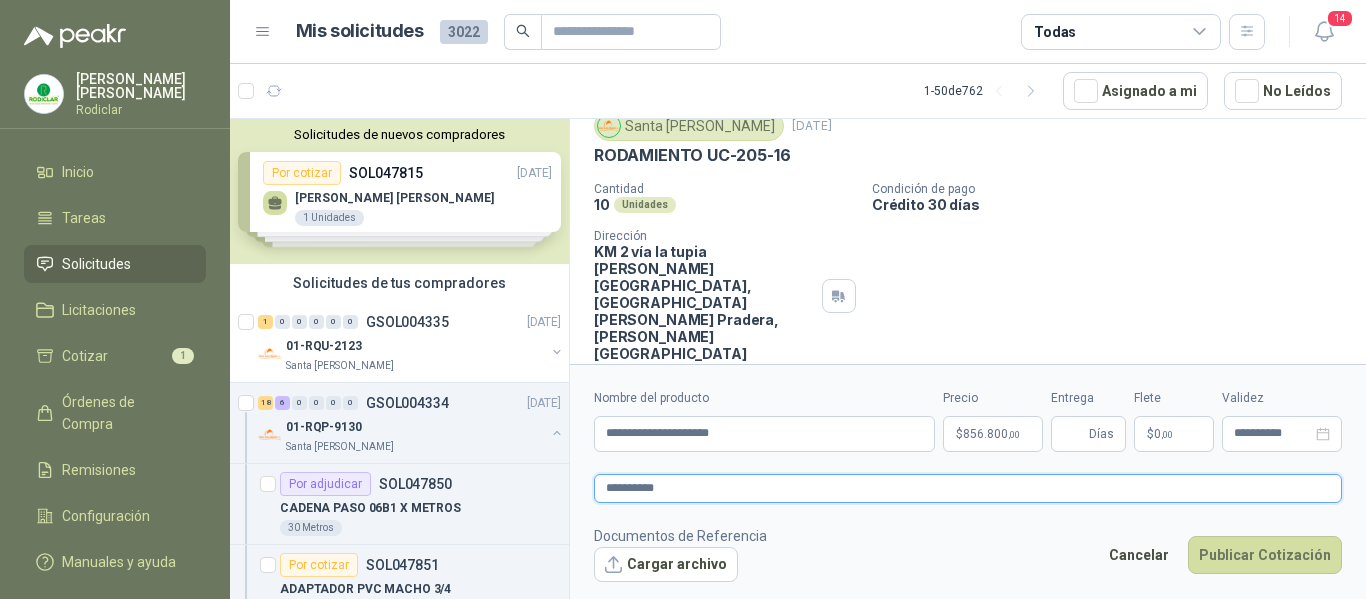 type 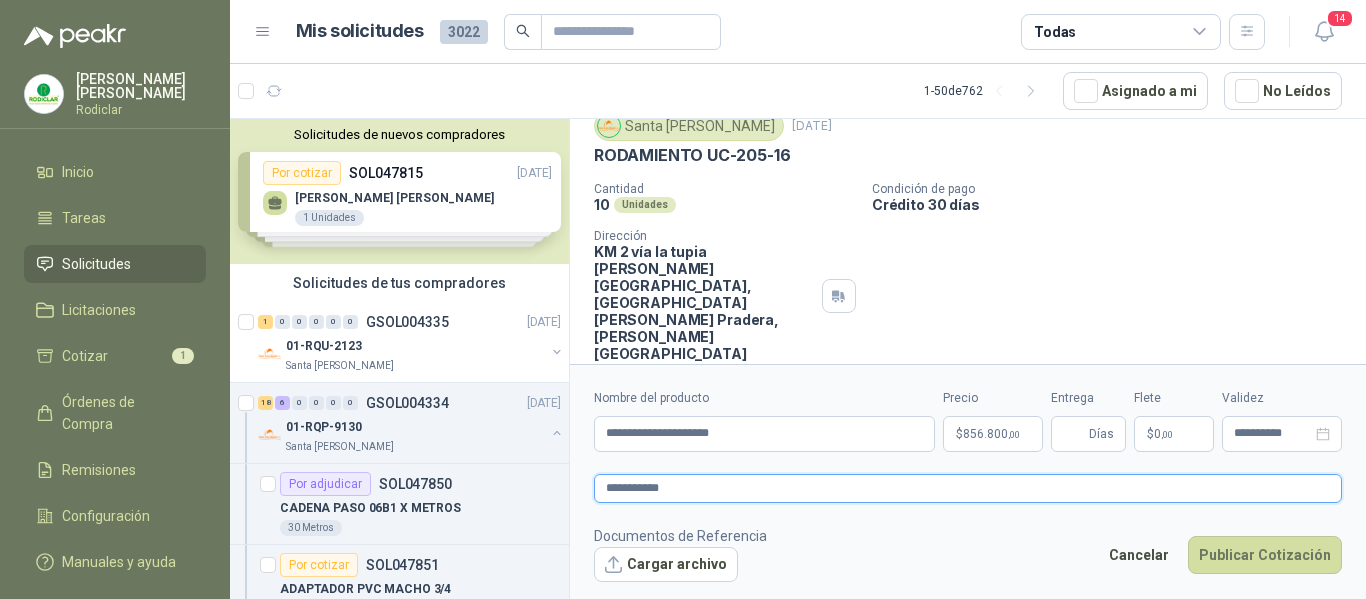 type 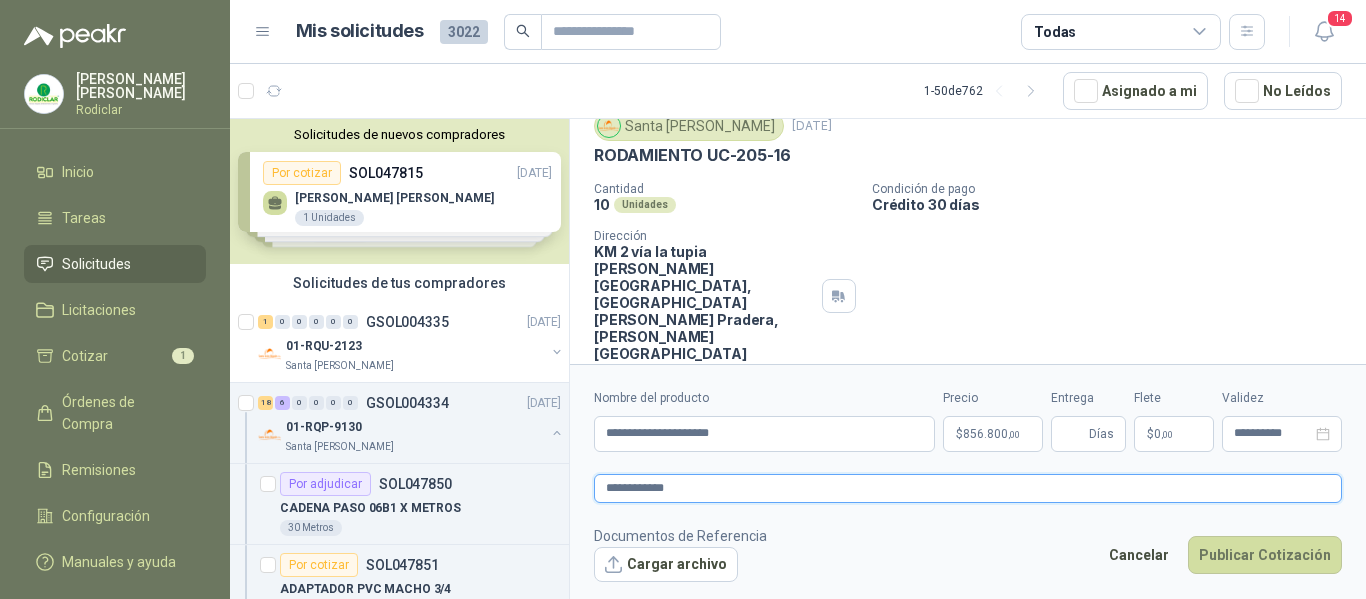 type 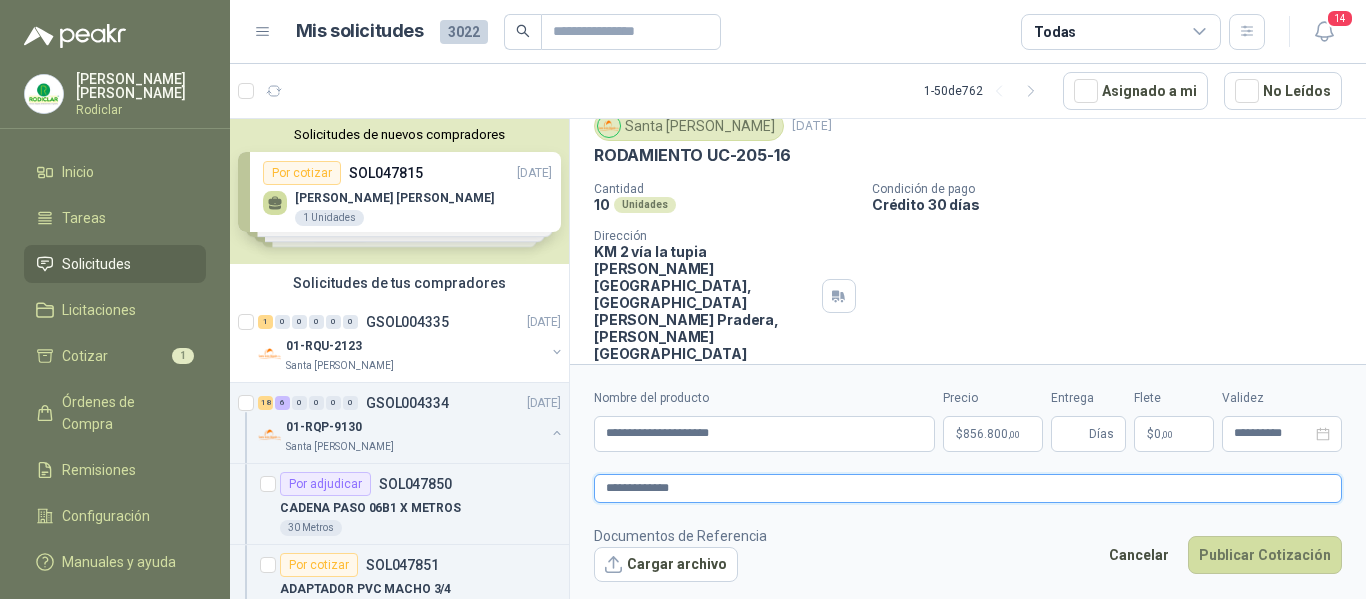 type 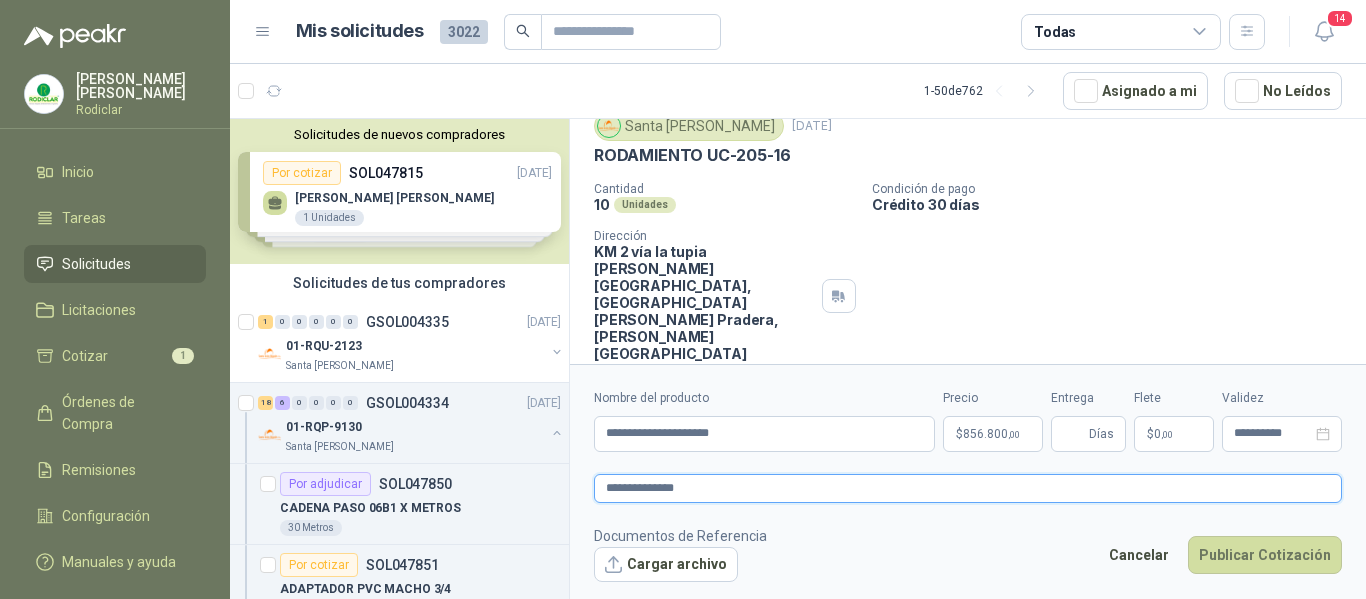 type 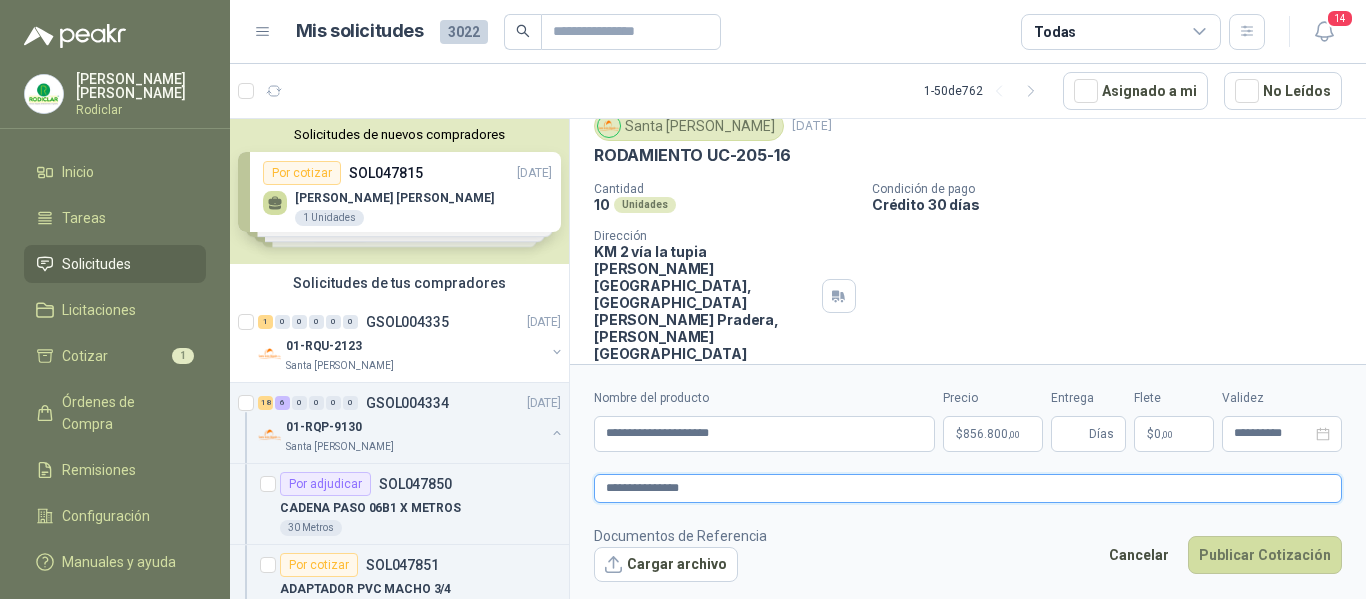 type 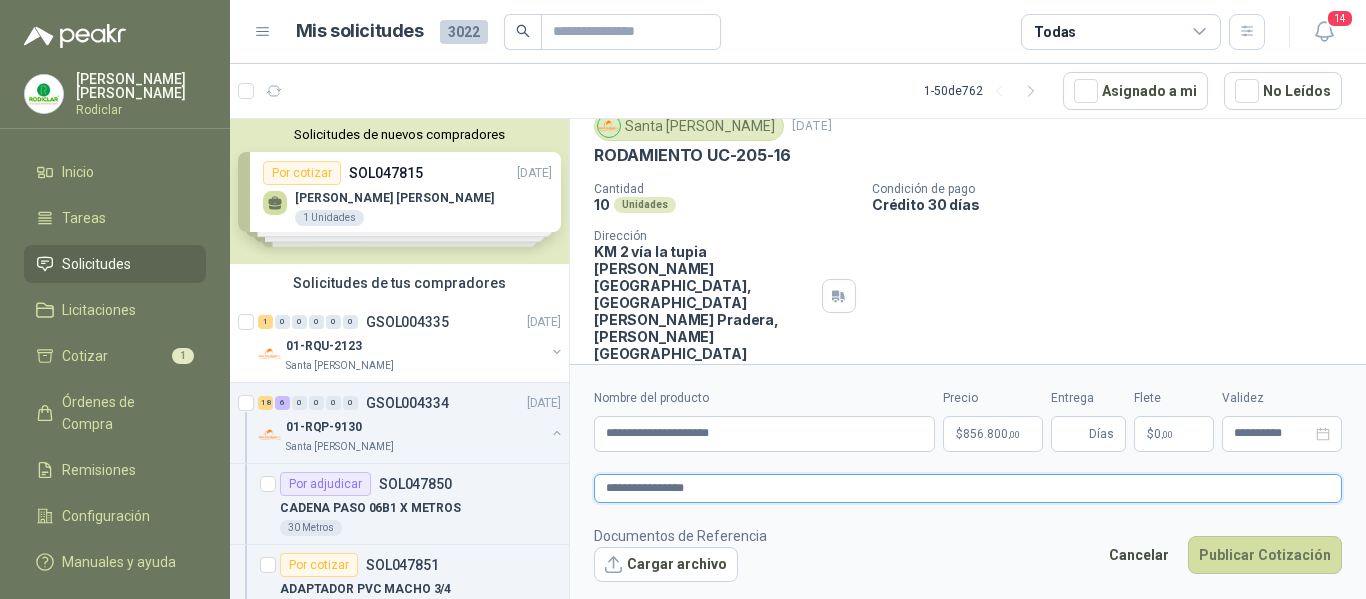 type 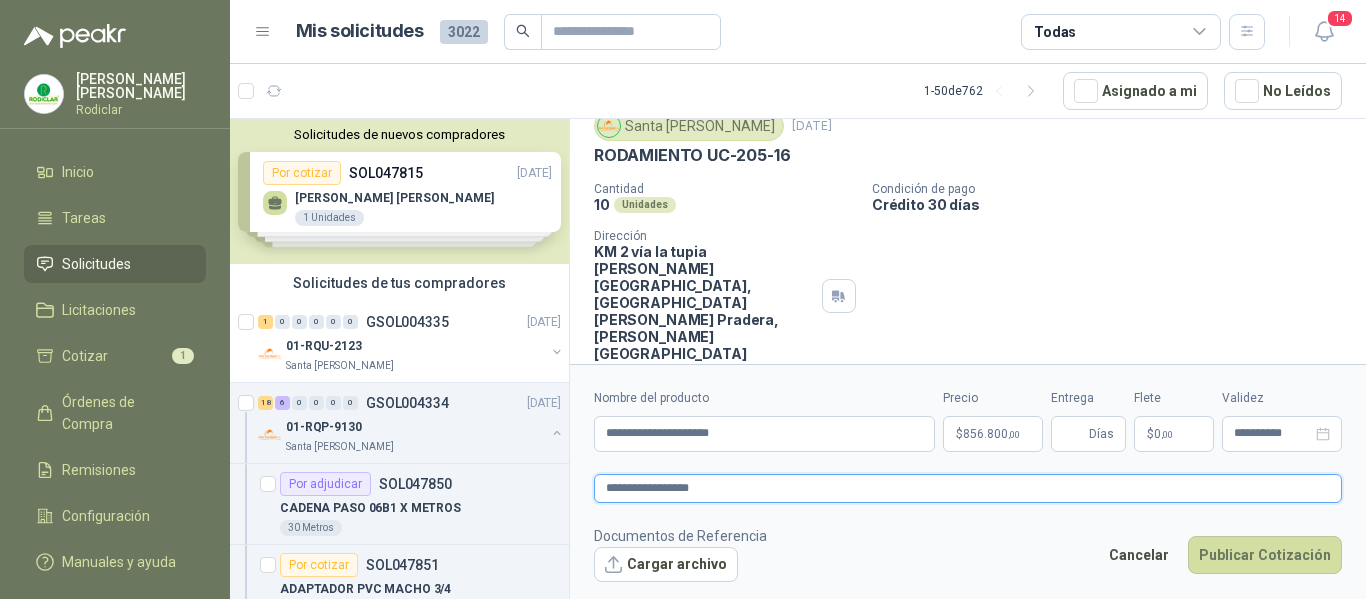 type 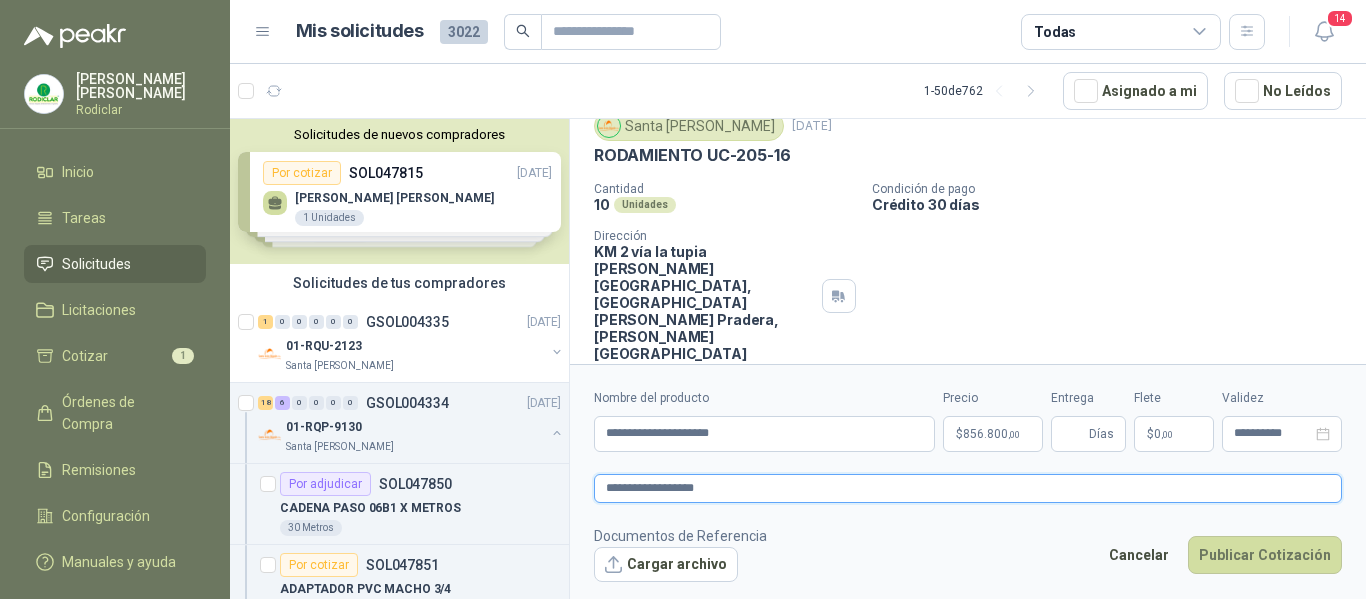 type 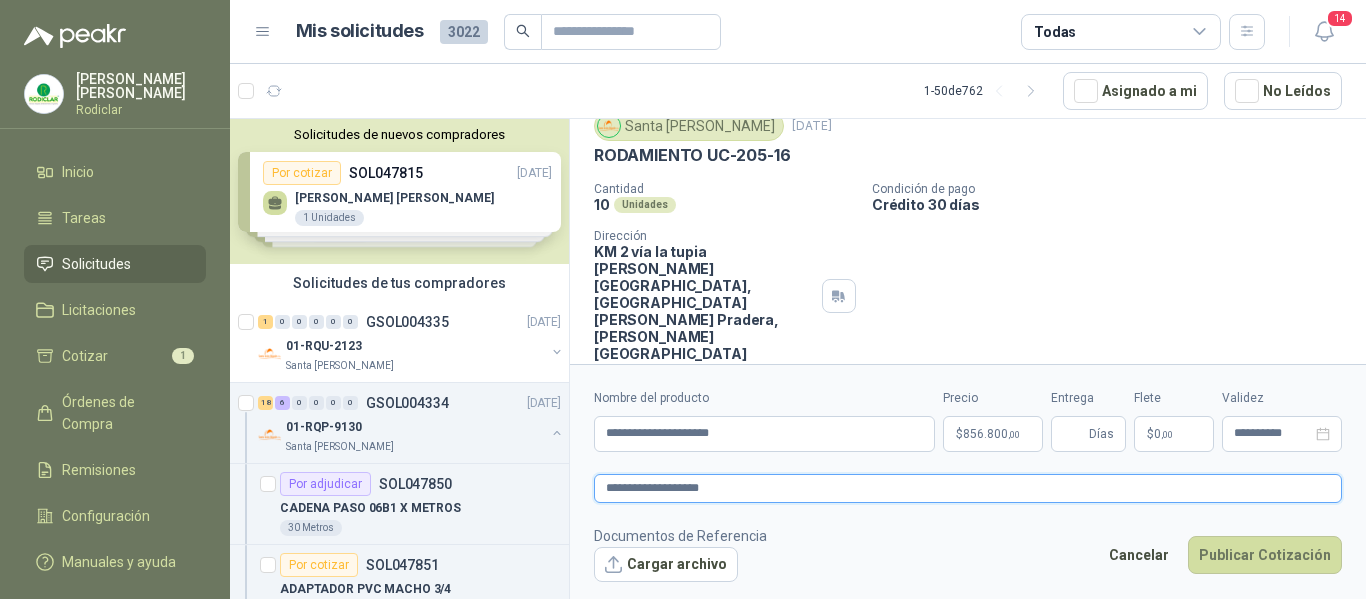 type 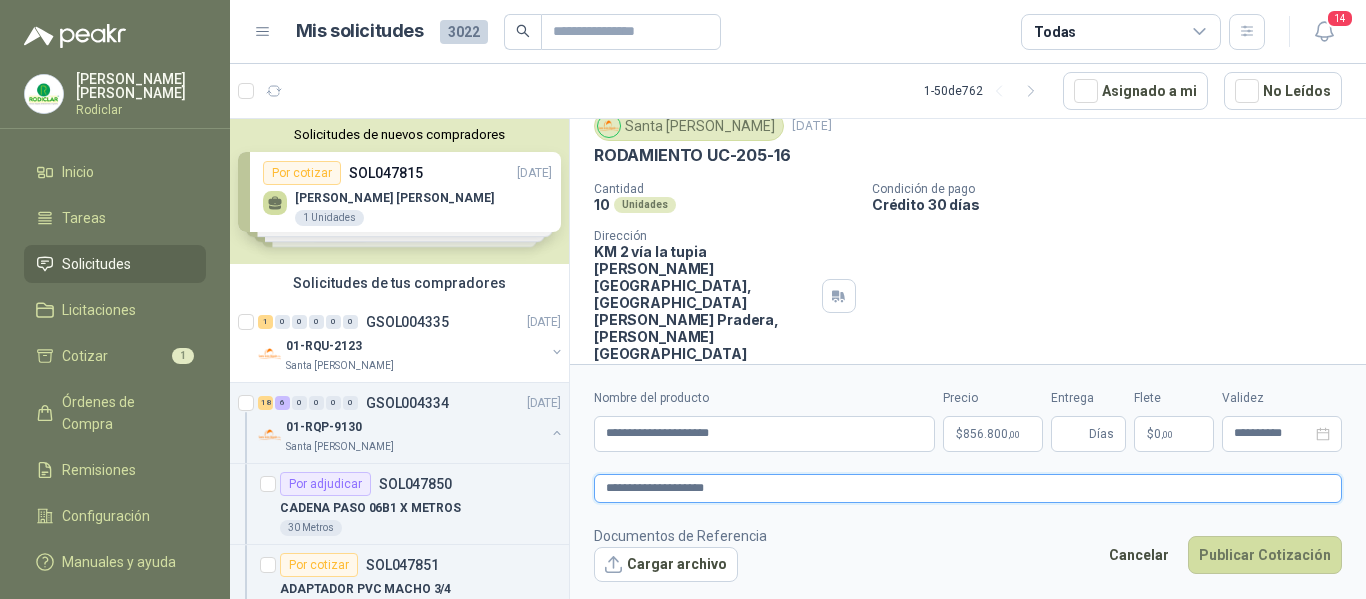 type 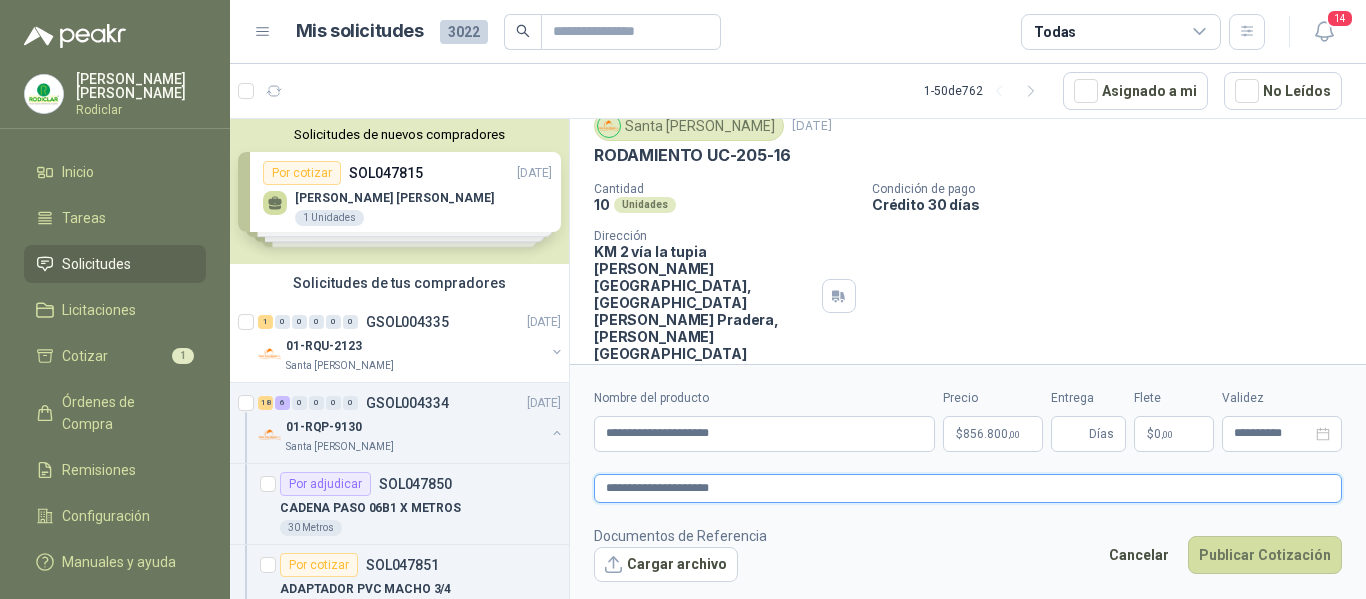 type 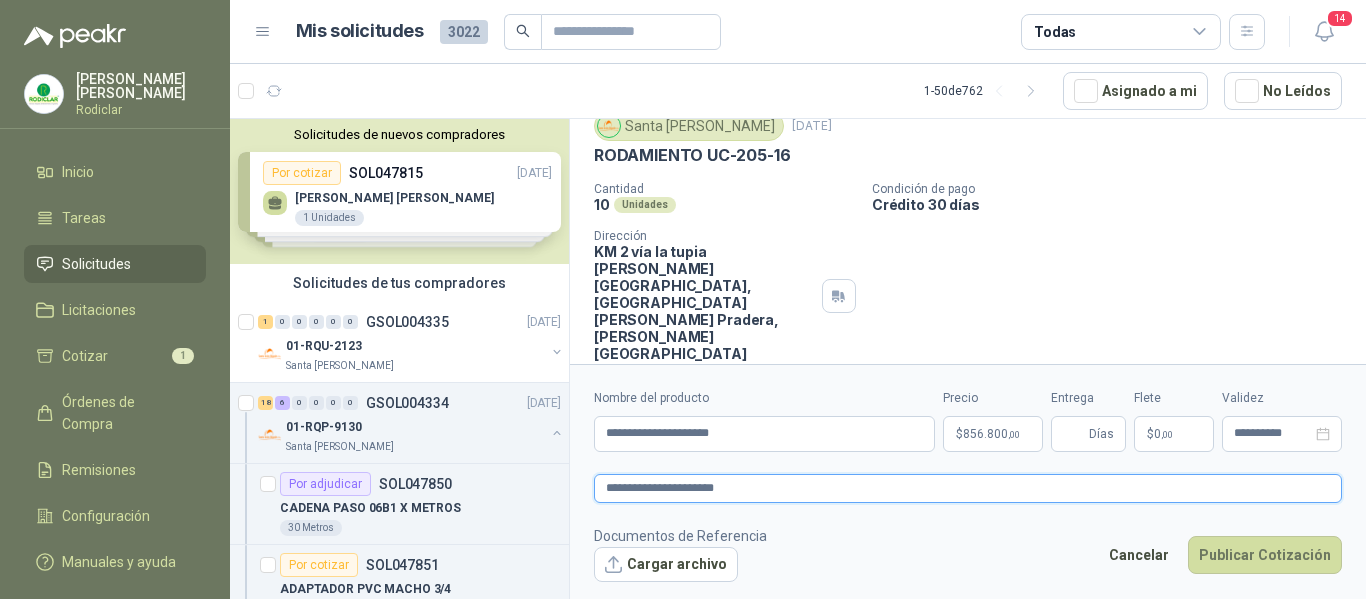 type 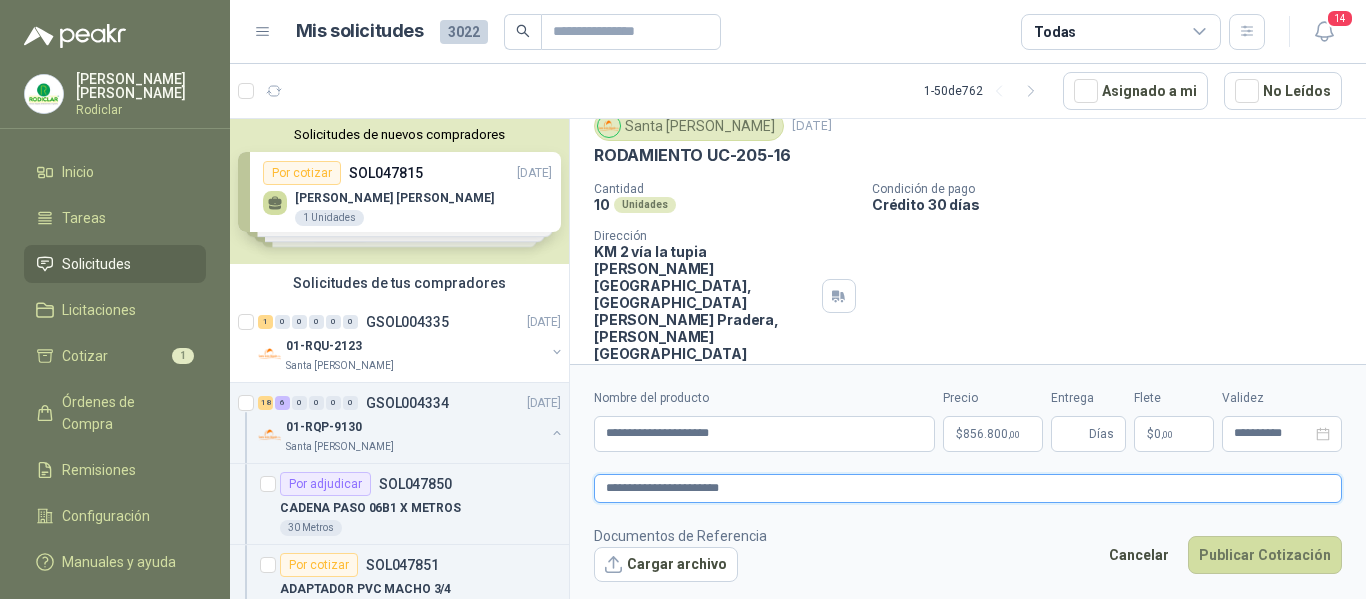 type 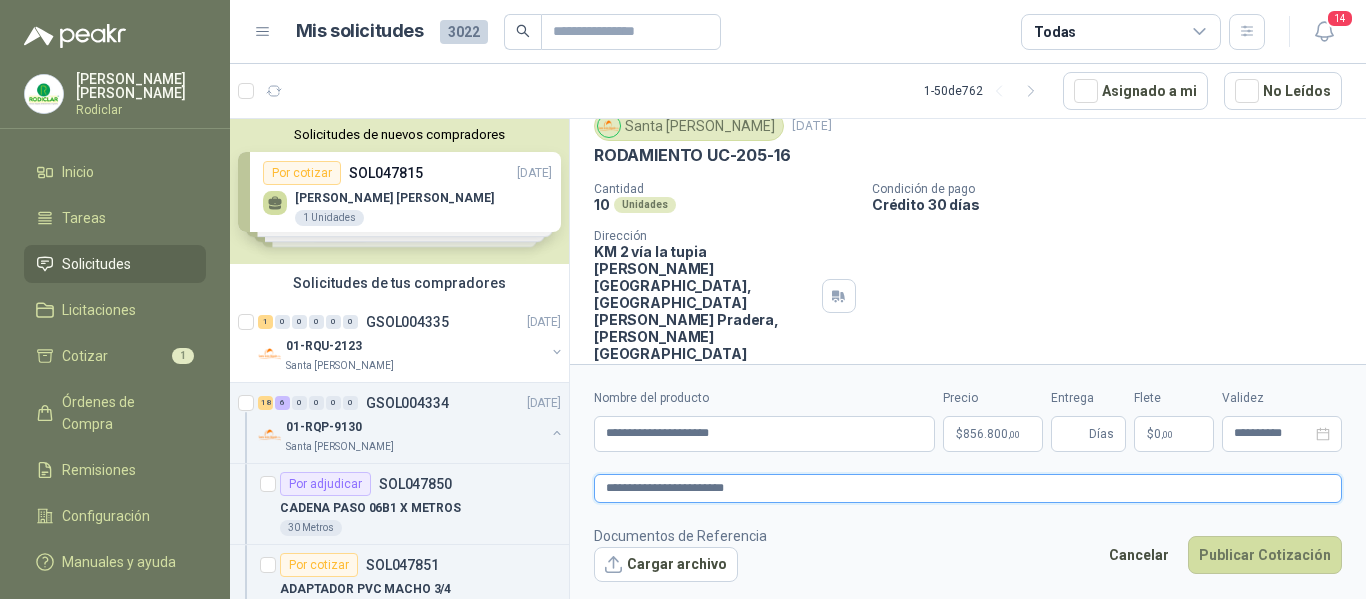 type 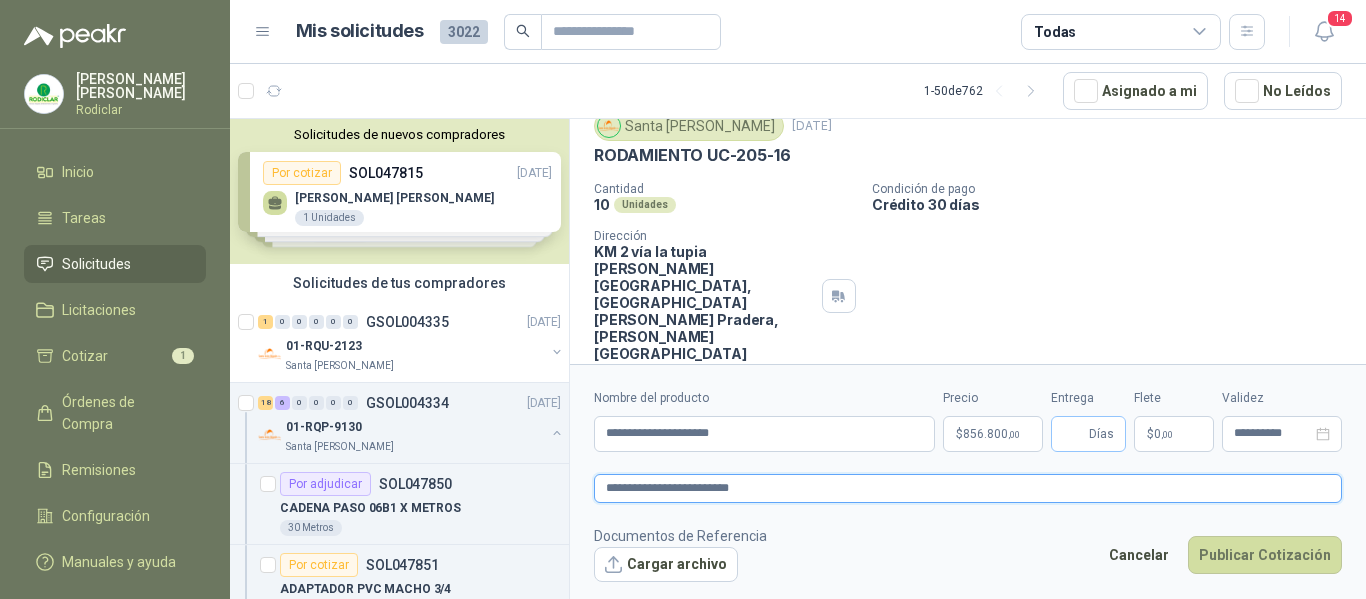 type on "**********" 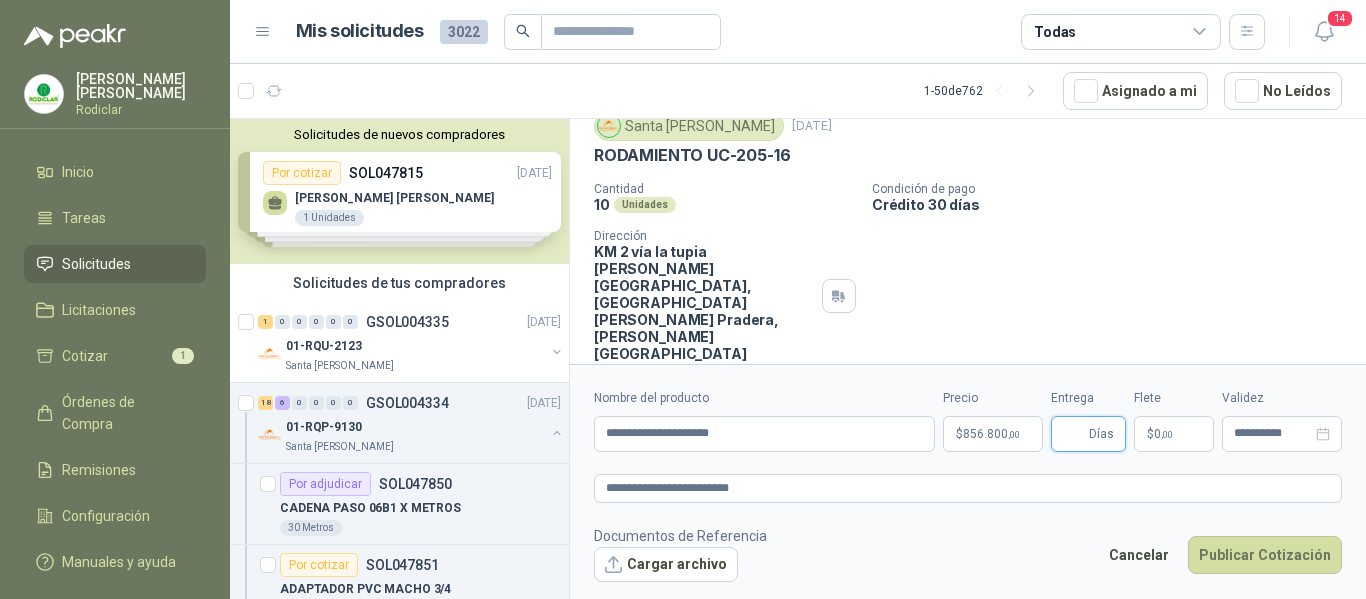 click on "Entrega" at bounding box center (1074, 434) 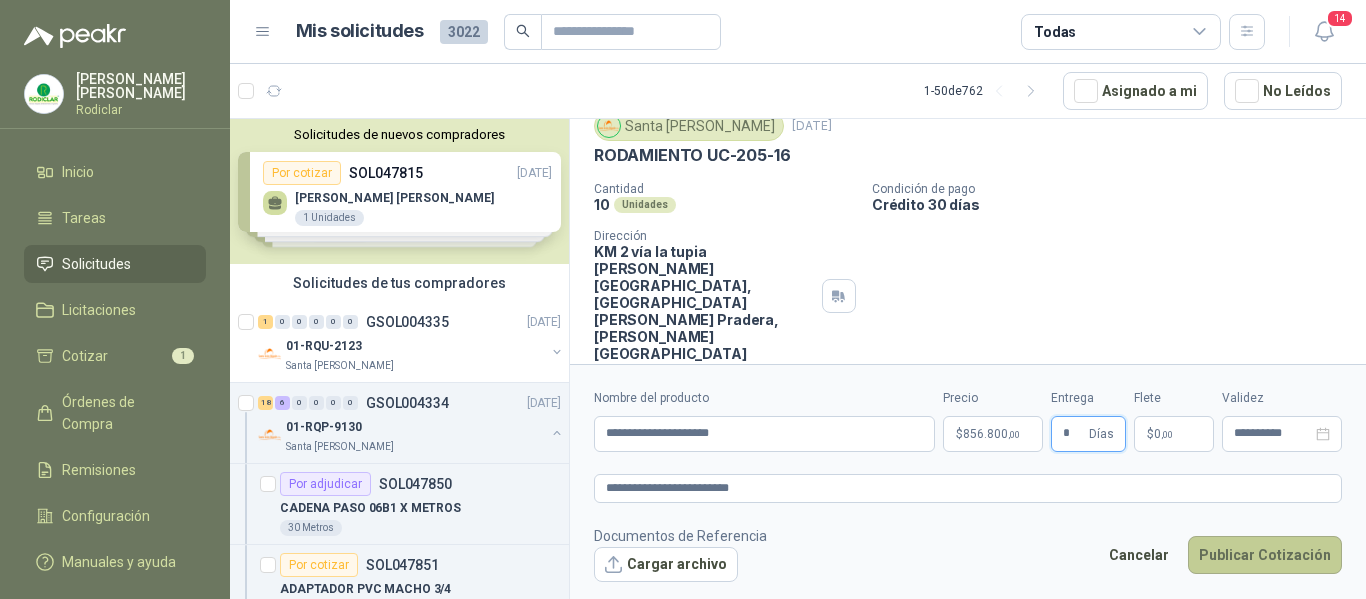 type on "*" 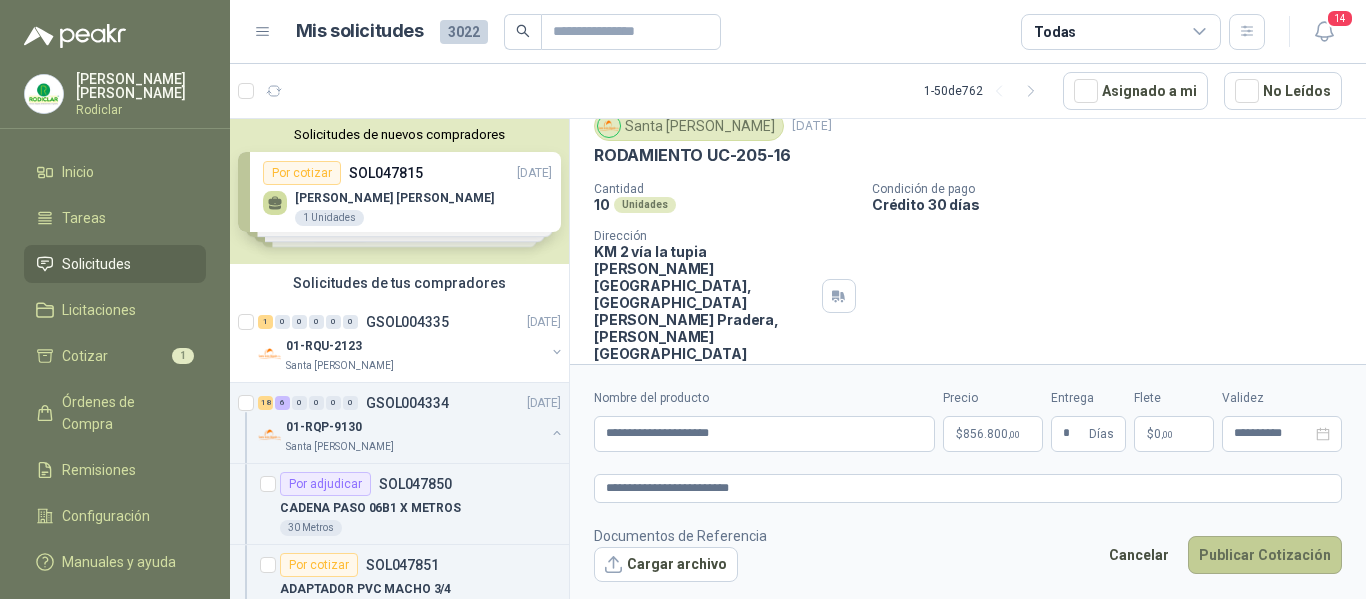 click on "Publicar Cotización" at bounding box center [1265, 555] 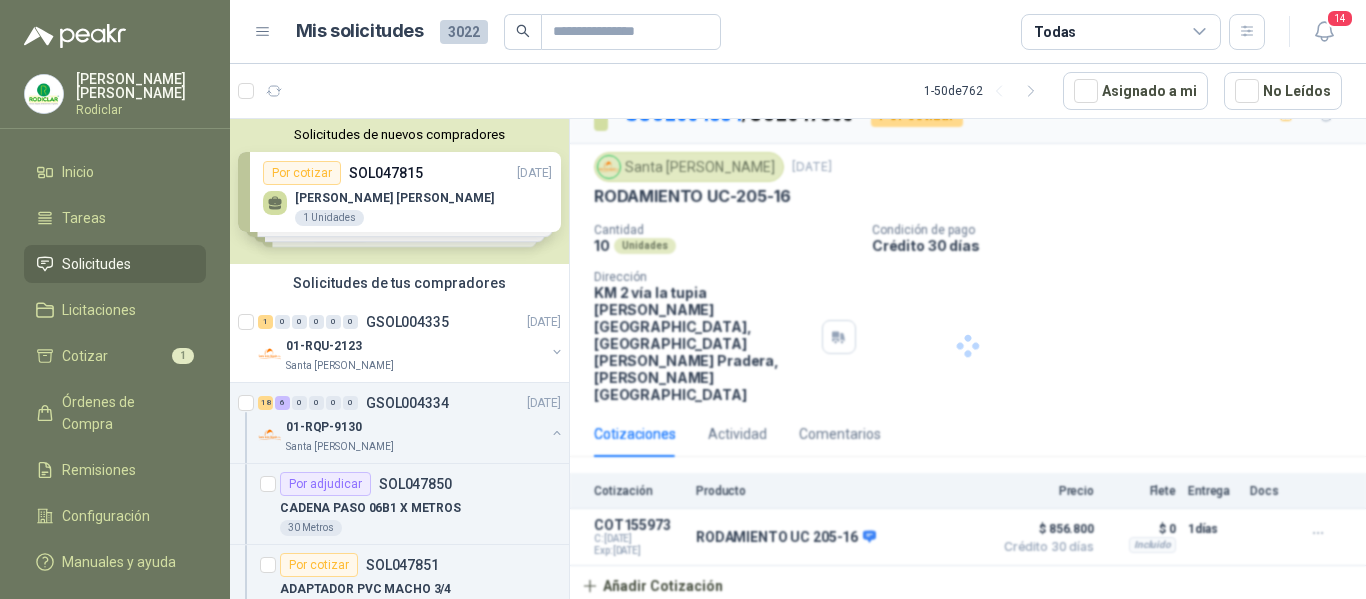 scroll, scrollTop: 0, scrollLeft: 0, axis: both 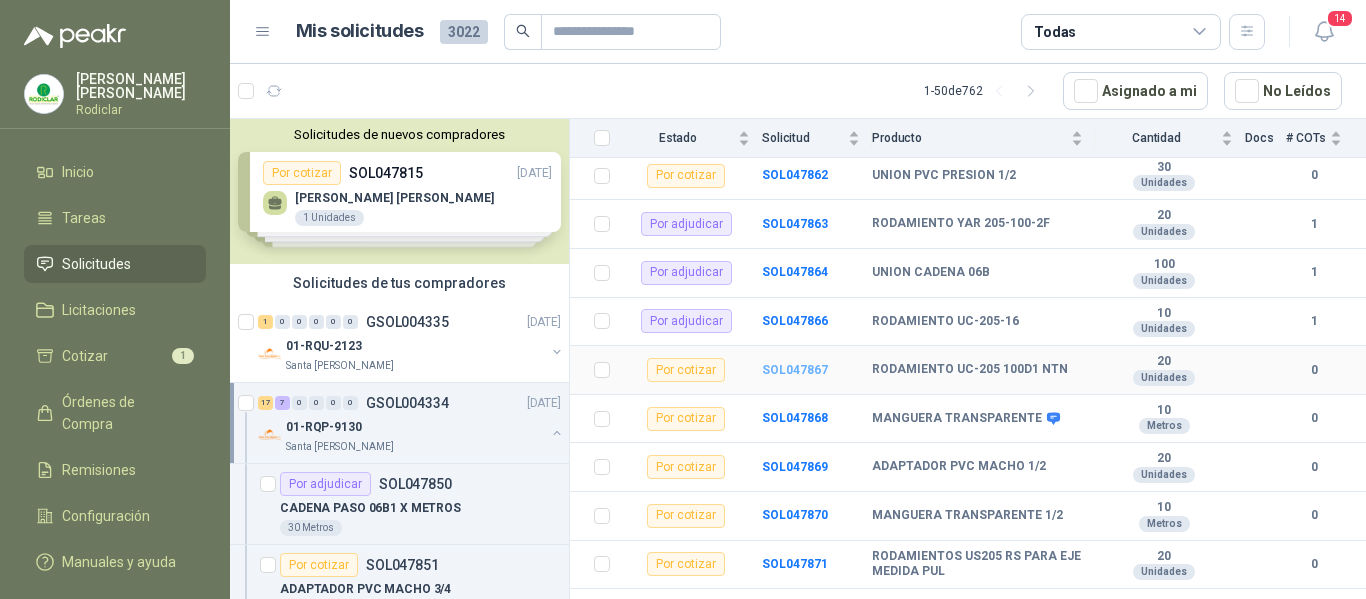 click on "SOL047867" at bounding box center [795, 370] 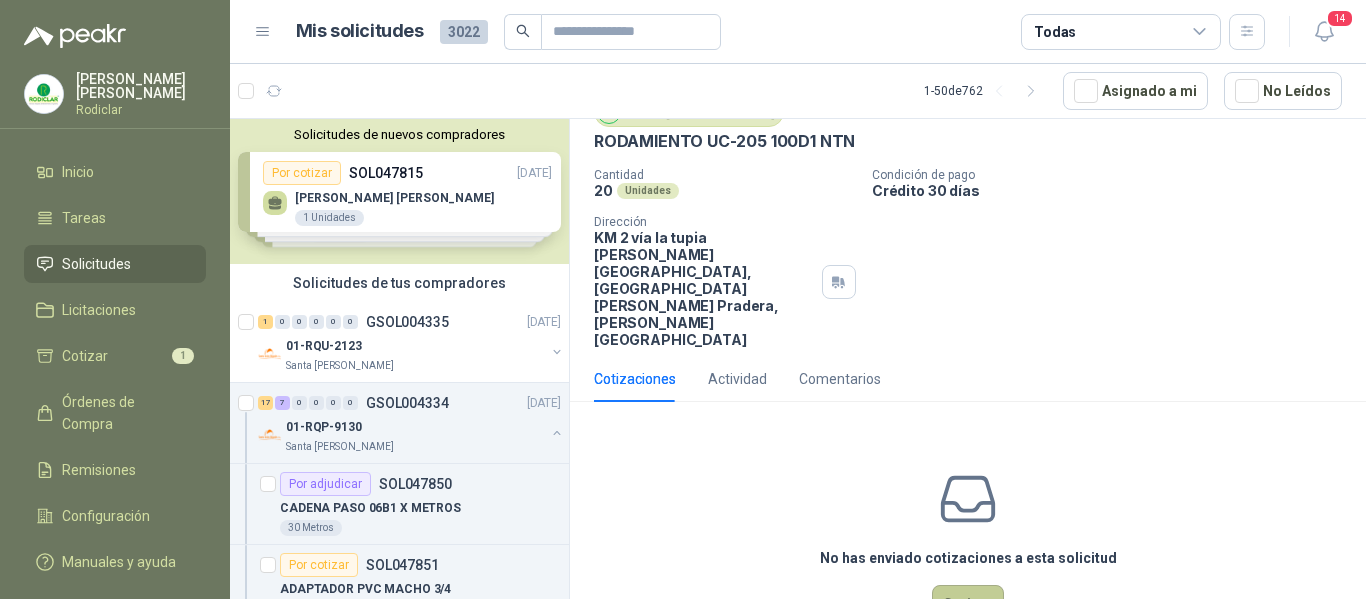 click on "Cotizar" at bounding box center (968, 604) 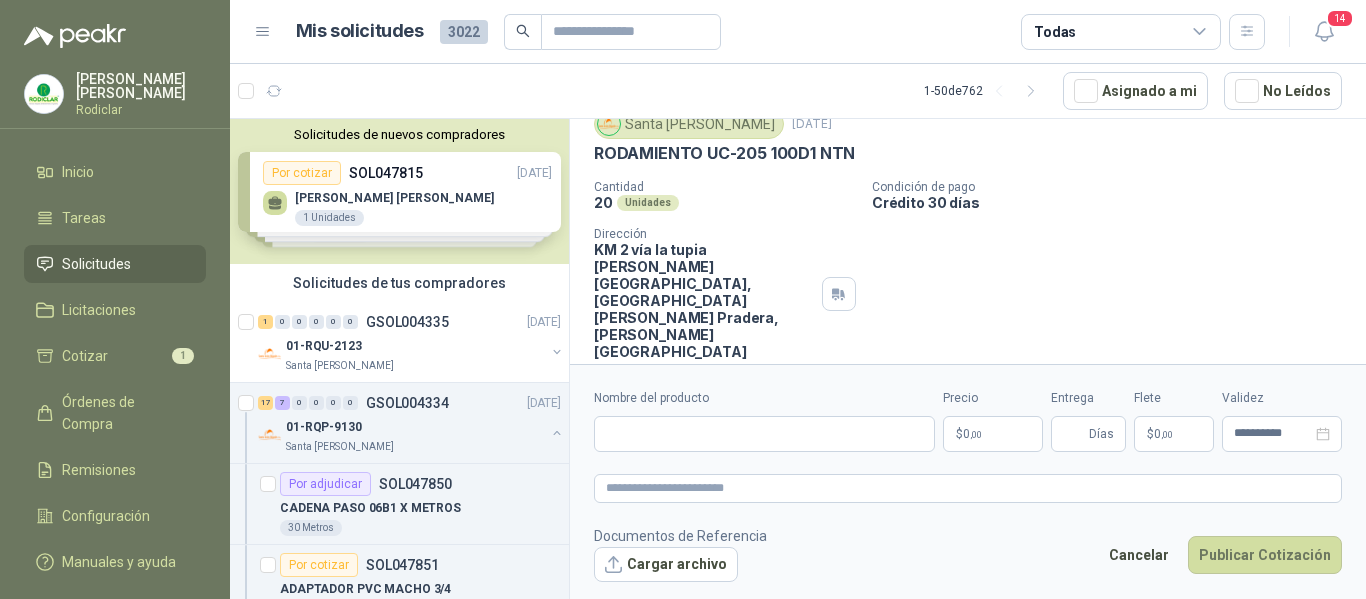 type 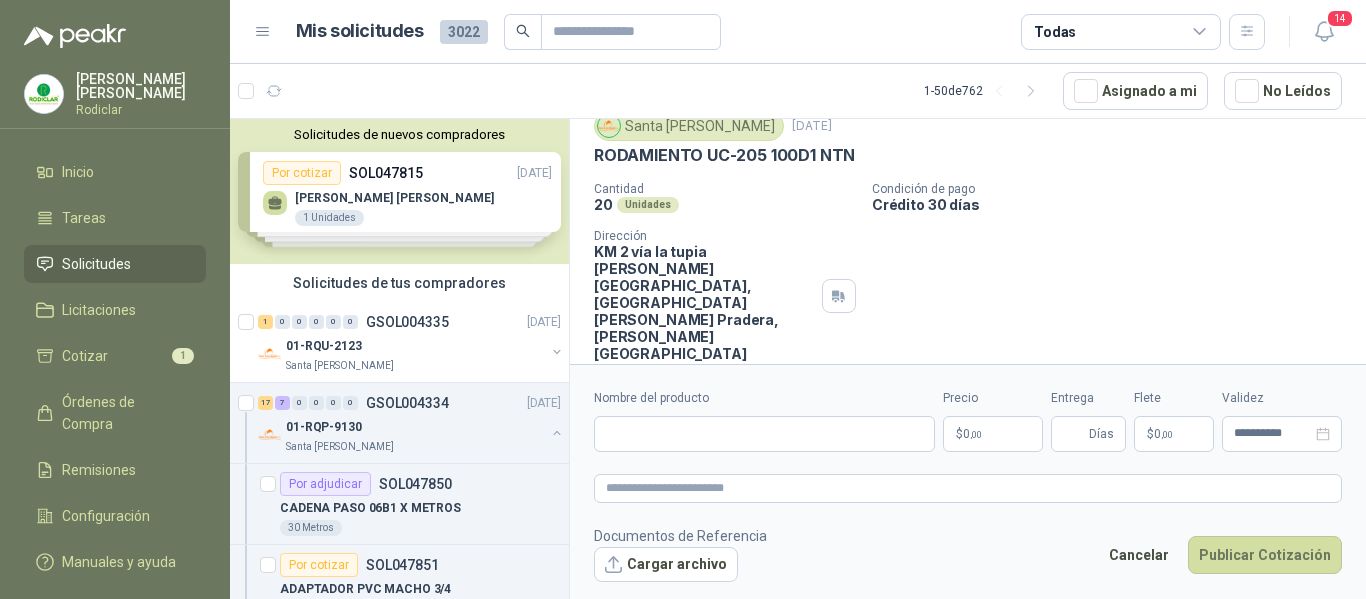 scroll, scrollTop: 73, scrollLeft: 0, axis: vertical 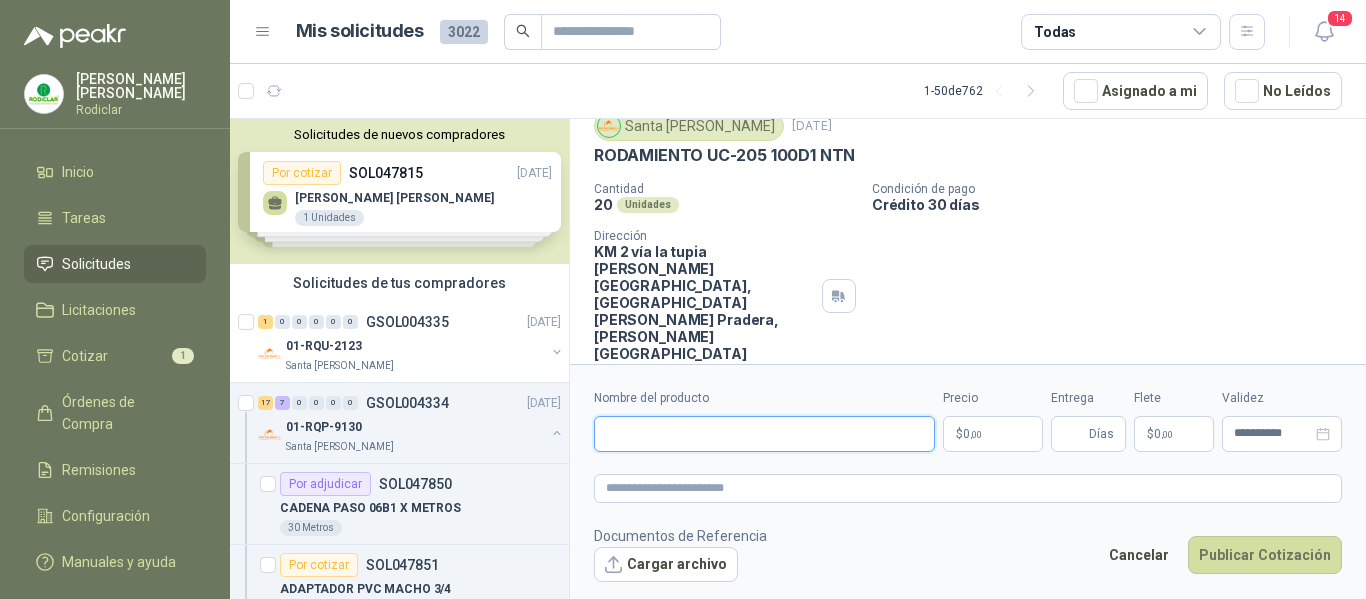 click on "Nombre del producto" at bounding box center (764, 434) 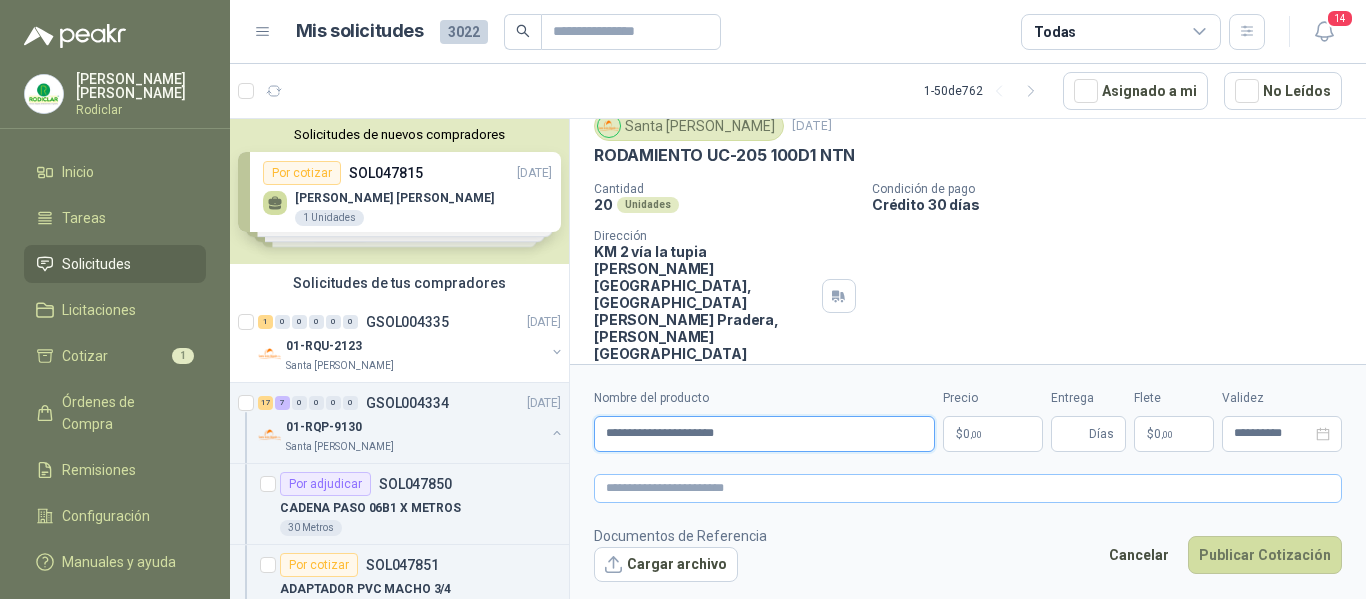 type on "**********" 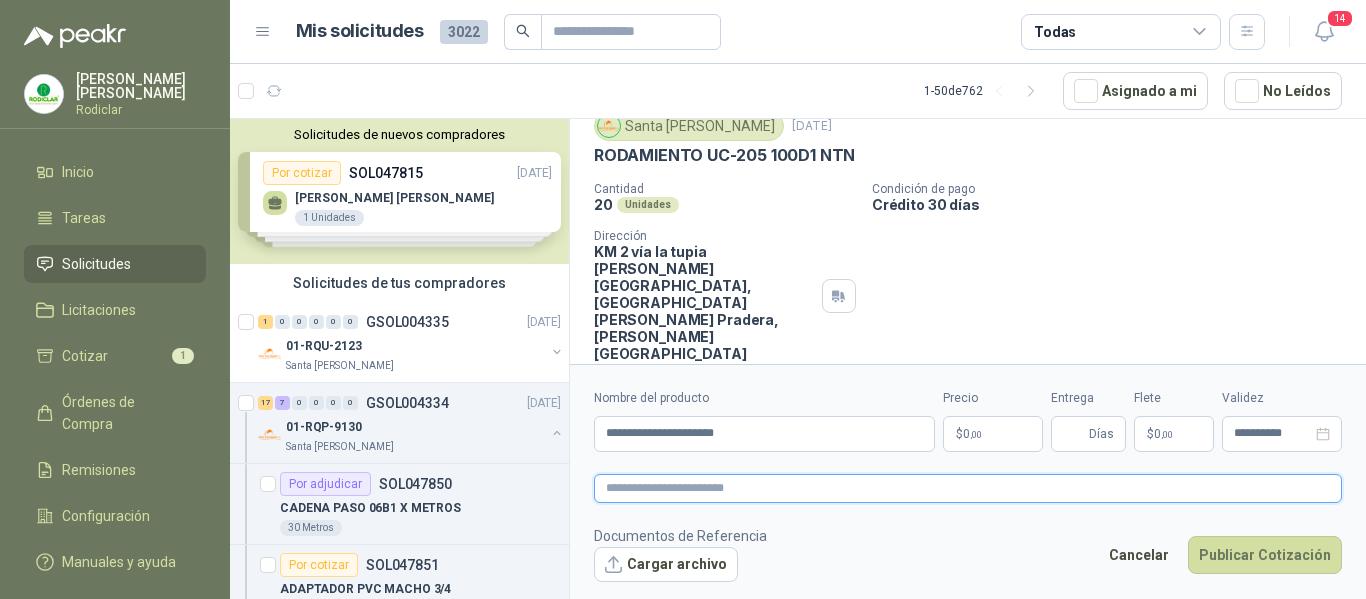 click at bounding box center [968, 488] 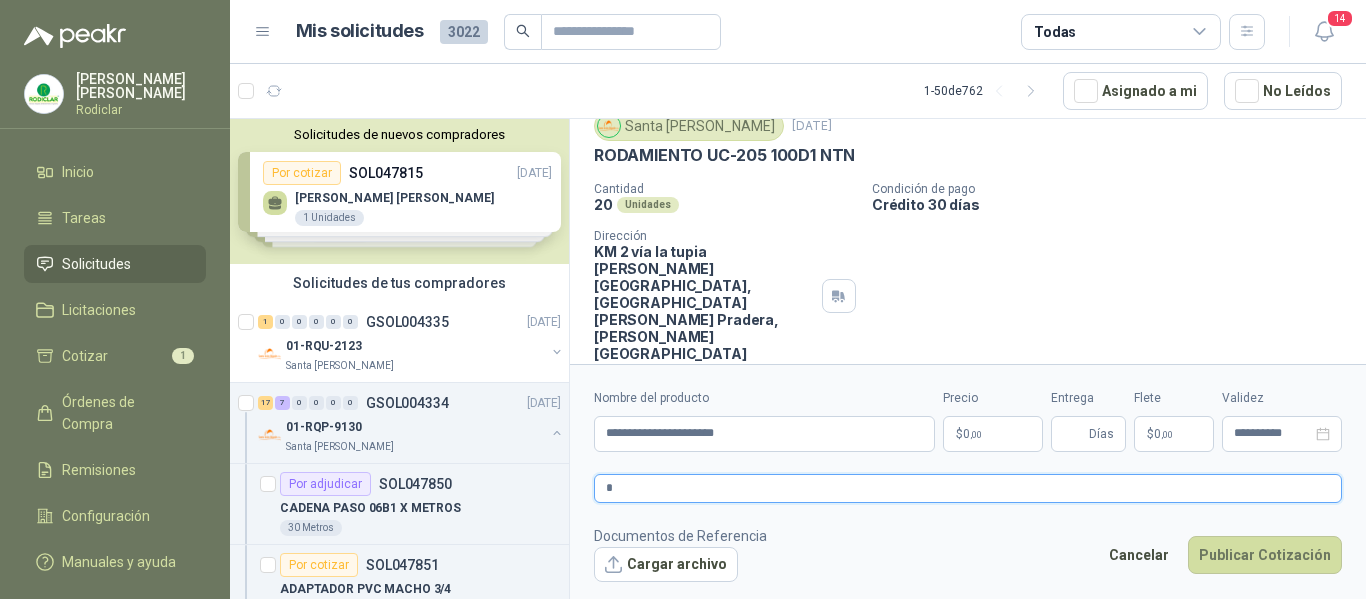 type 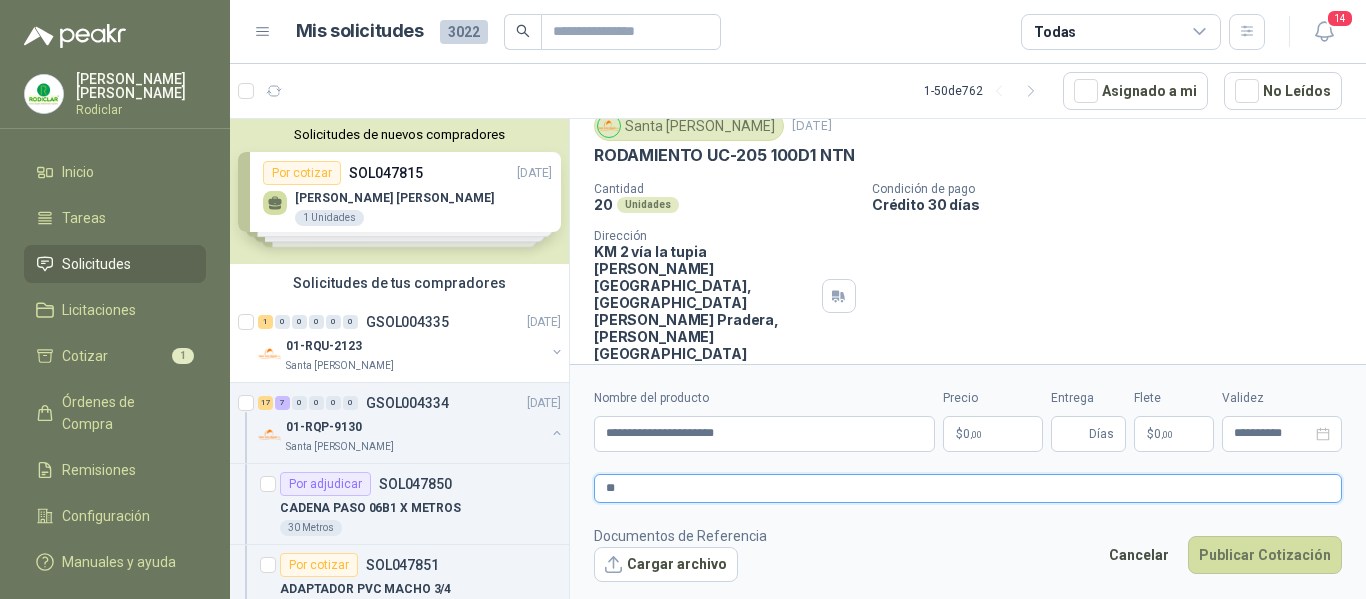 type 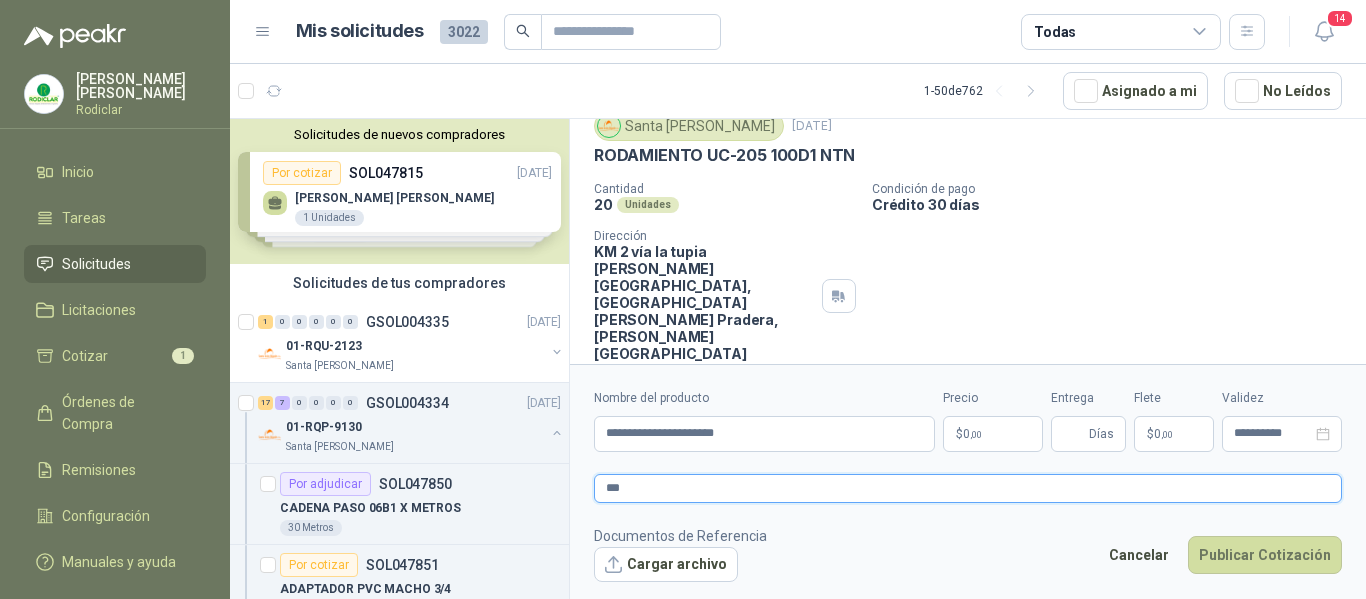 type 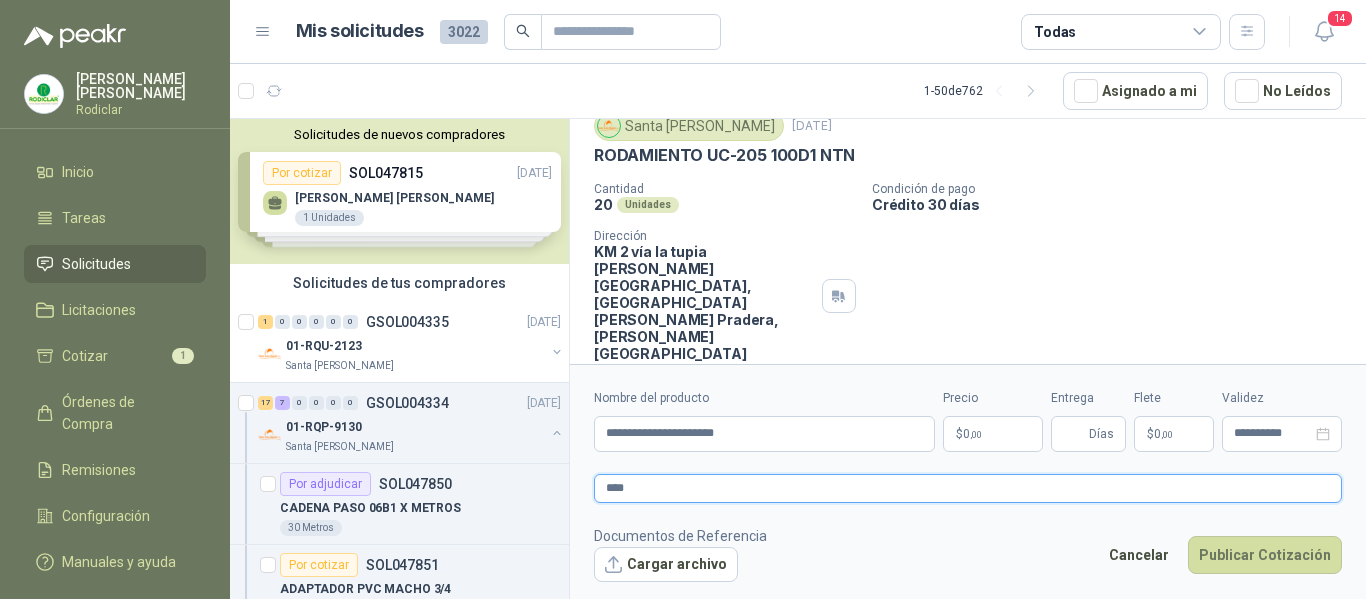 type 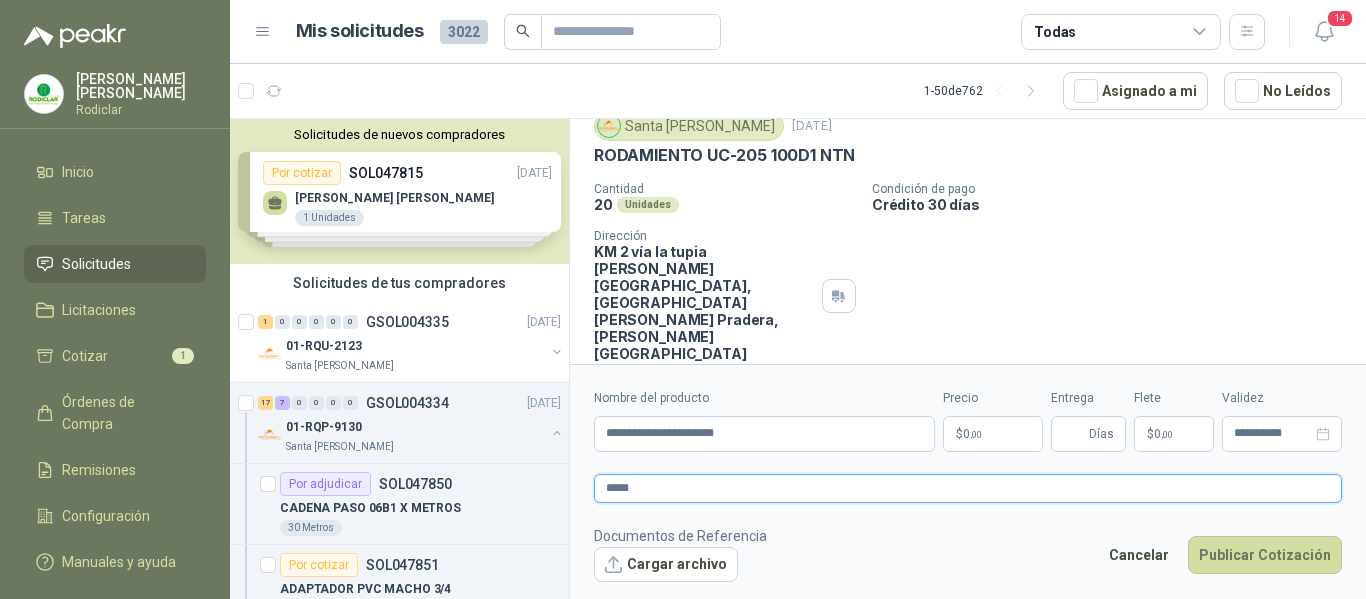 type 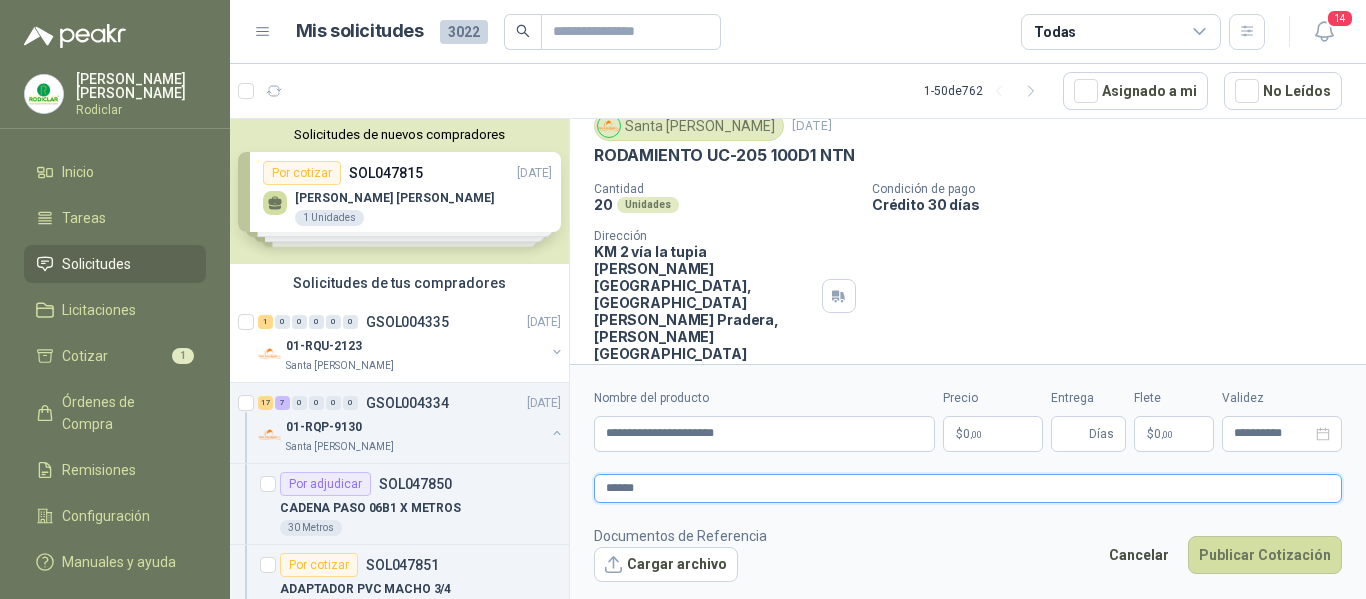 type 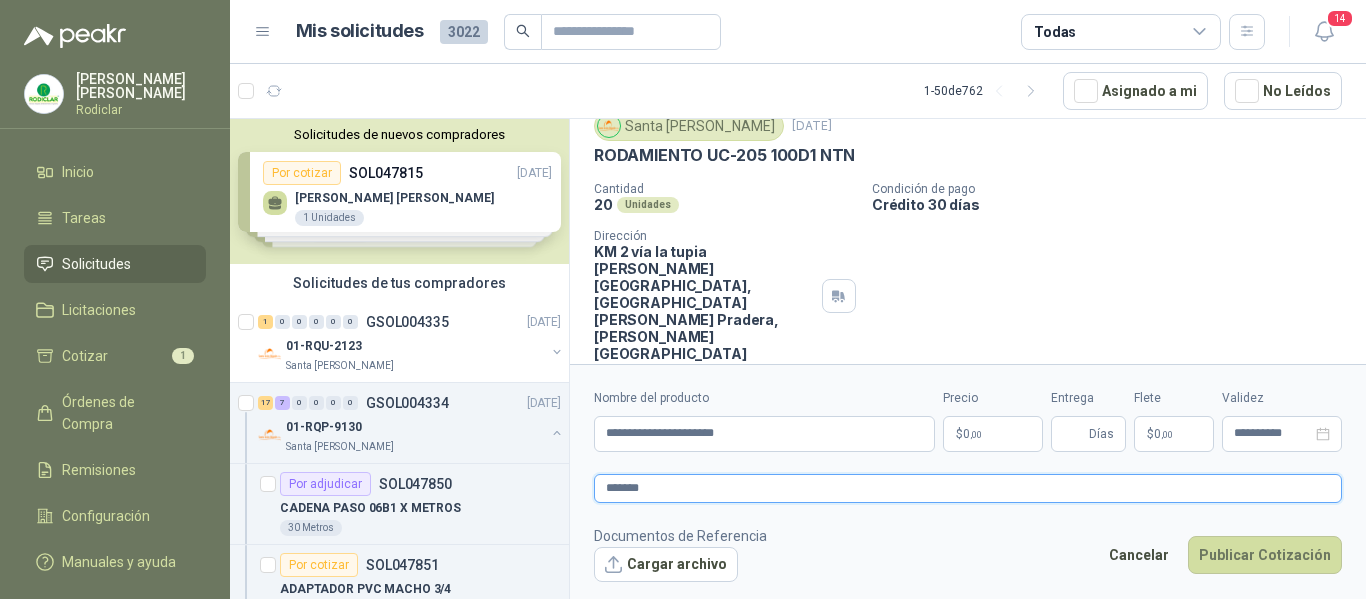 type 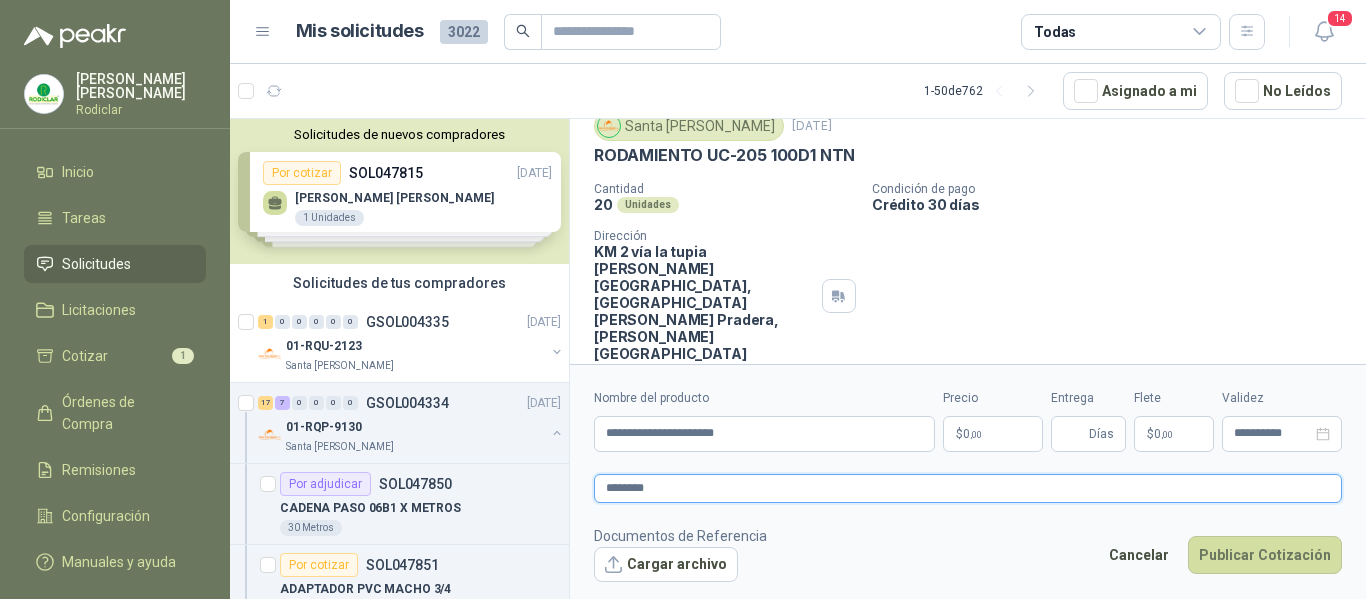 type 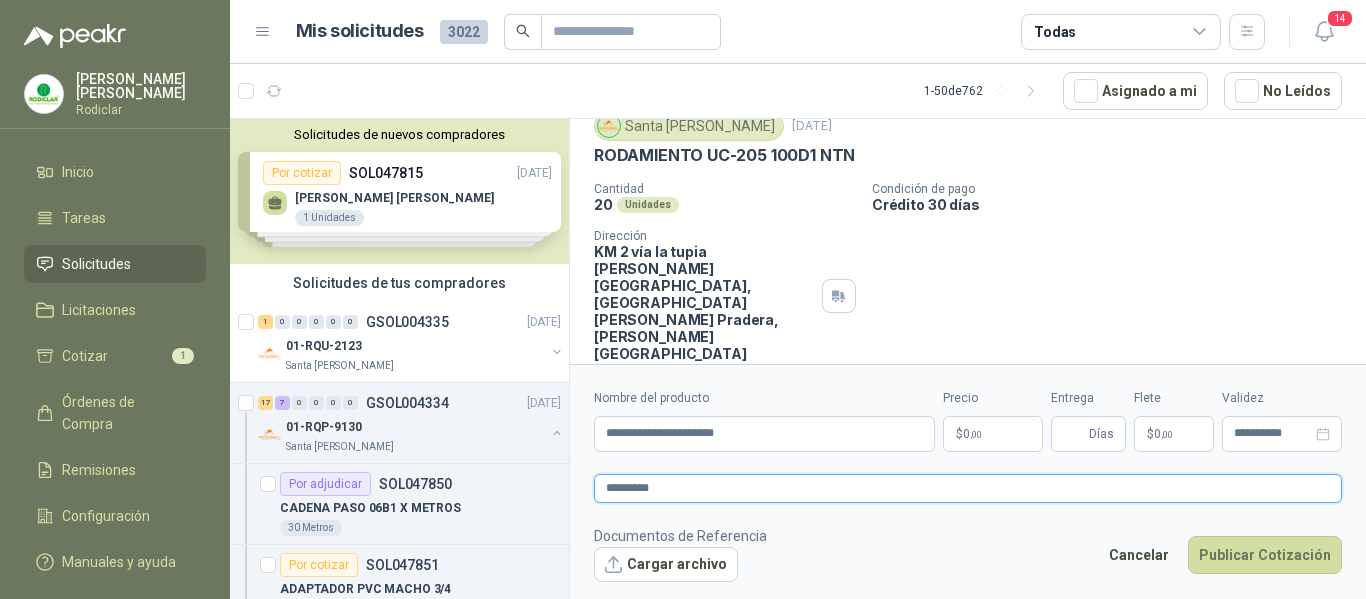 type 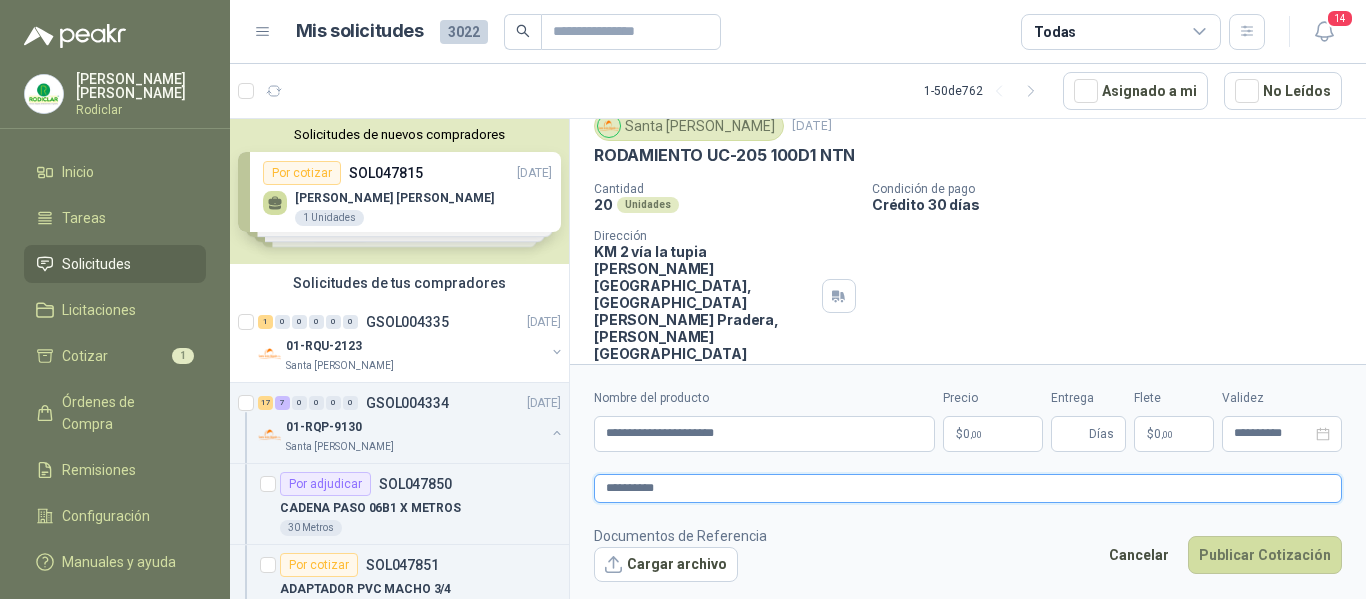 type 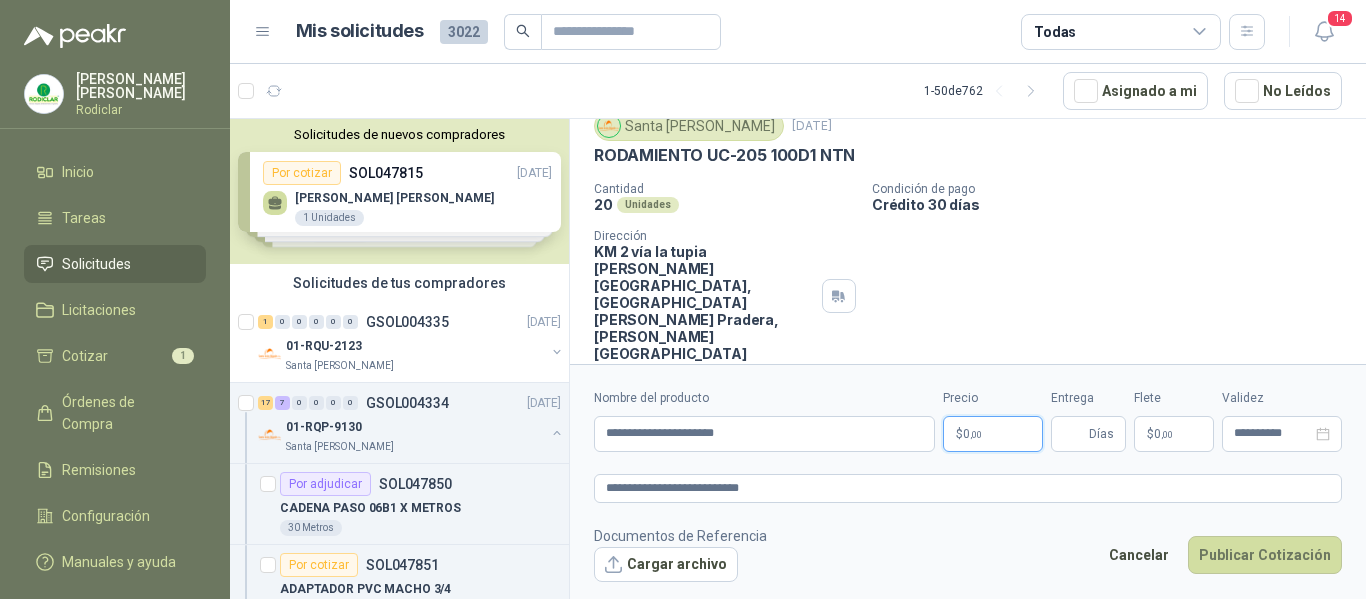 click on "$  0 ,00" at bounding box center (993, 434) 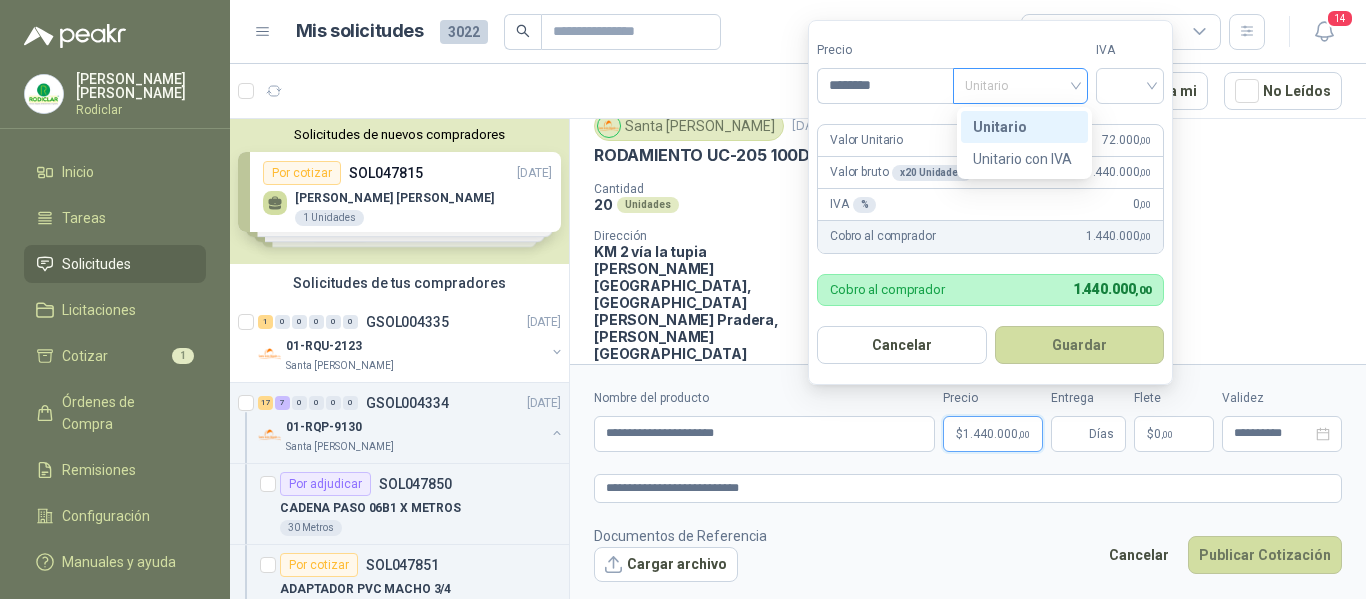 click on "Unitario" at bounding box center [1020, 86] 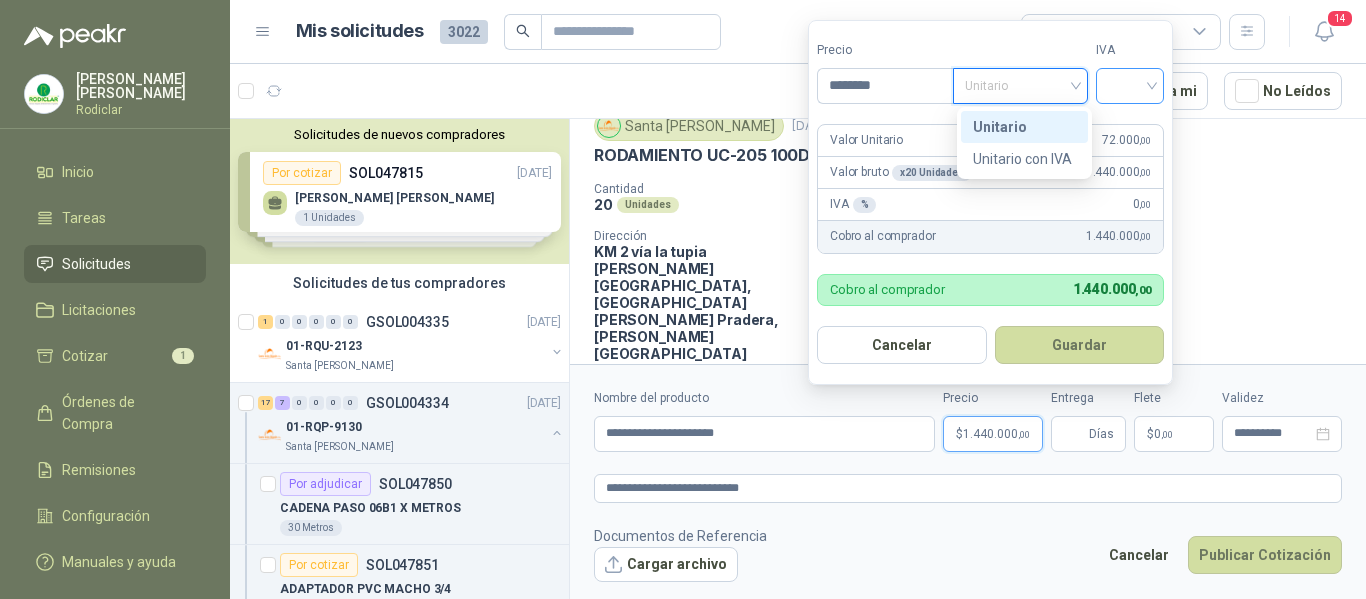 drag, startPoint x: 1029, startPoint y: 120, endPoint x: 1112, endPoint y: 97, distance: 86.127815 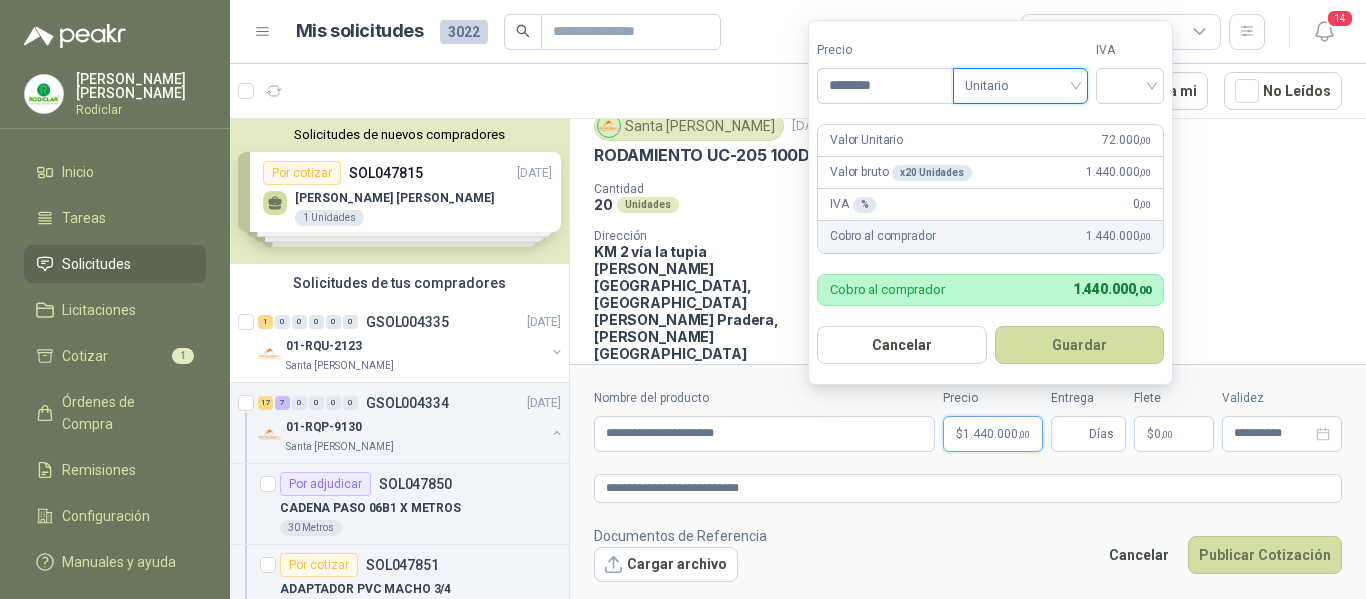 drag, startPoint x: 1114, startPoint y: 89, endPoint x: 1127, endPoint y: 104, distance: 19.849434 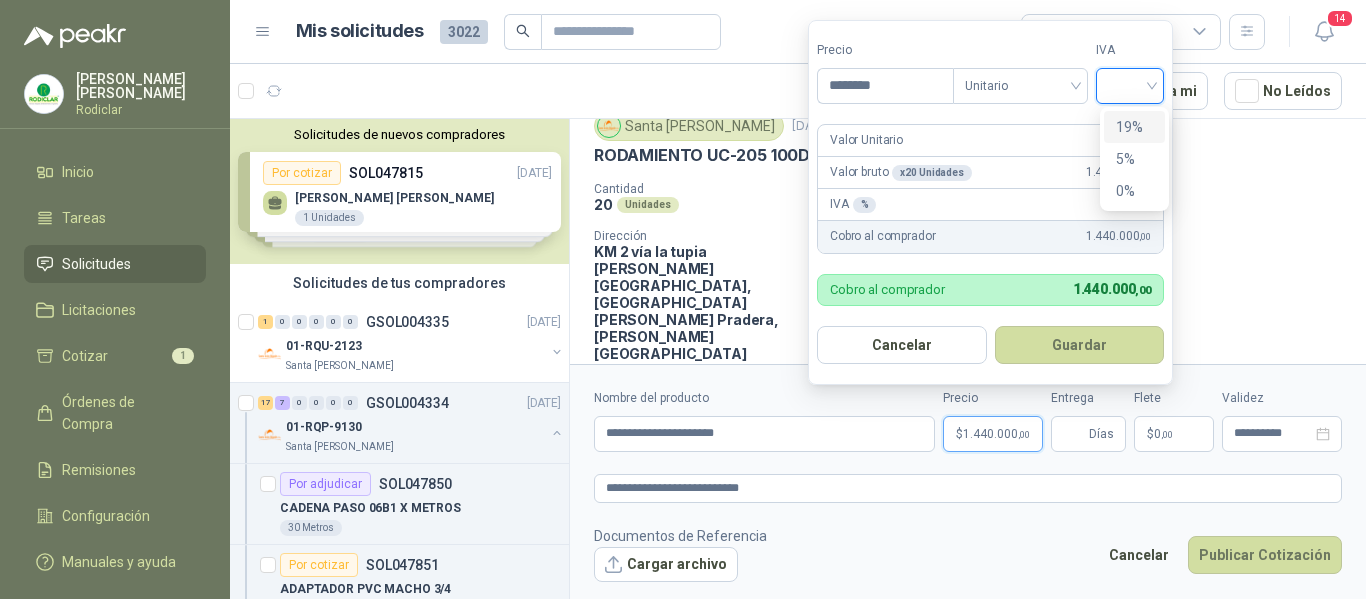 click on "19%" at bounding box center (1134, 127) 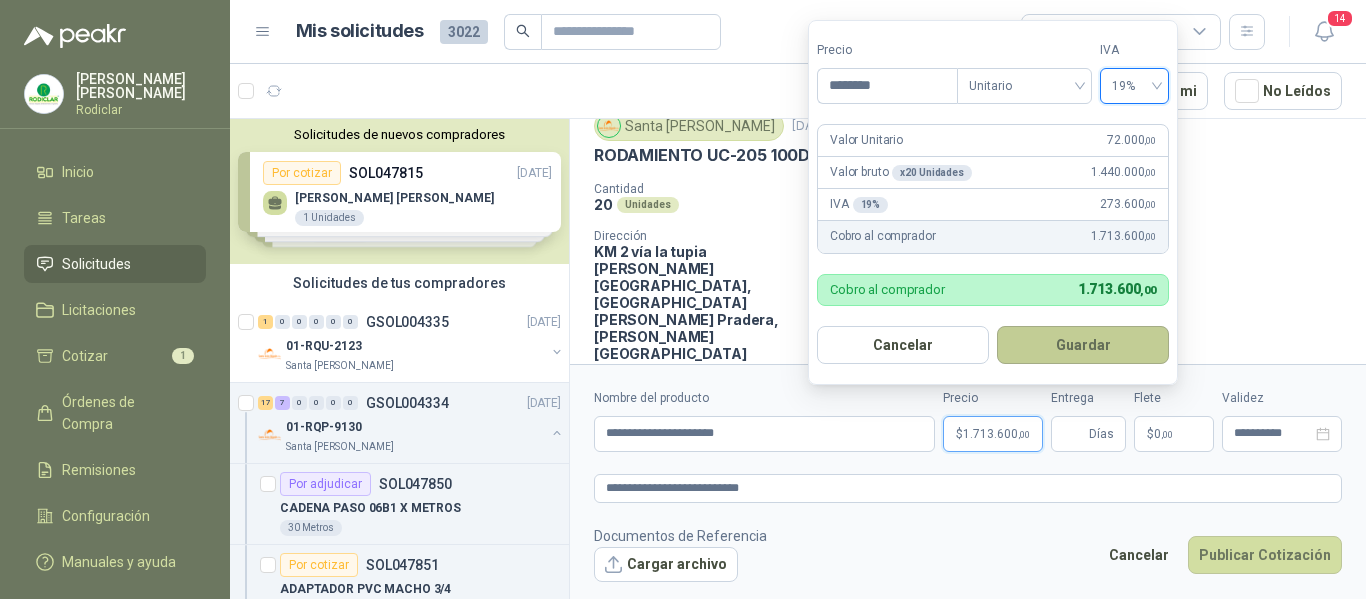 click on "Guardar" at bounding box center (1083, 345) 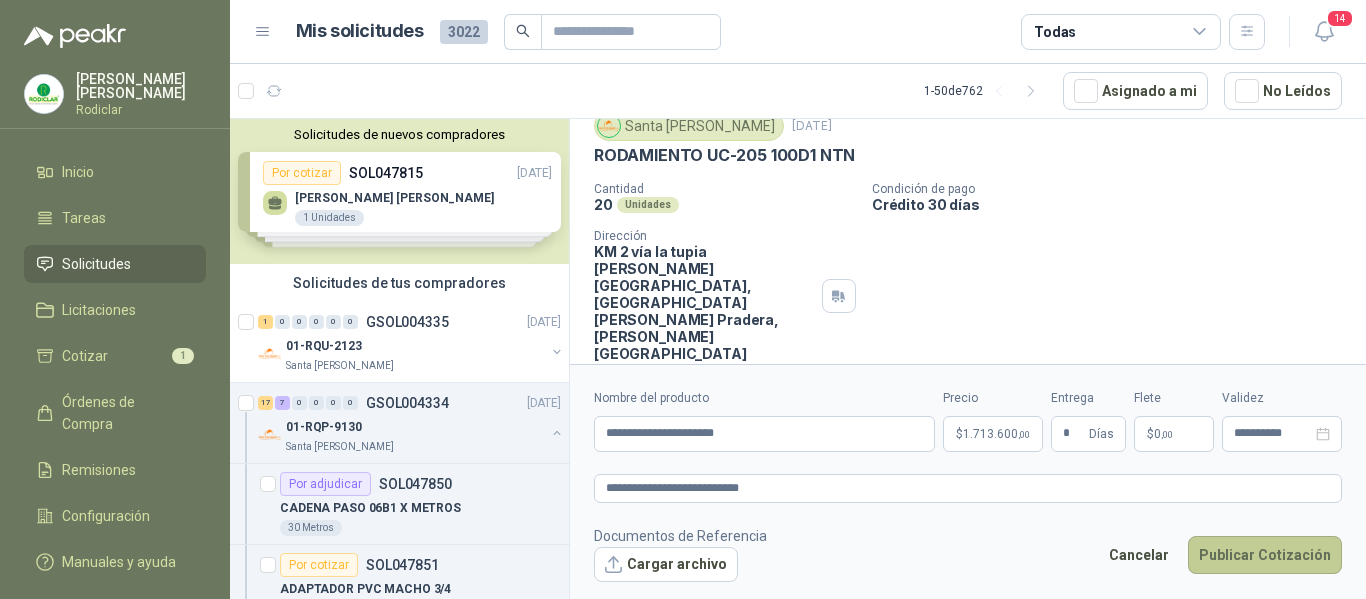 click on "Publicar Cotización" at bounding box center [1265, 555] 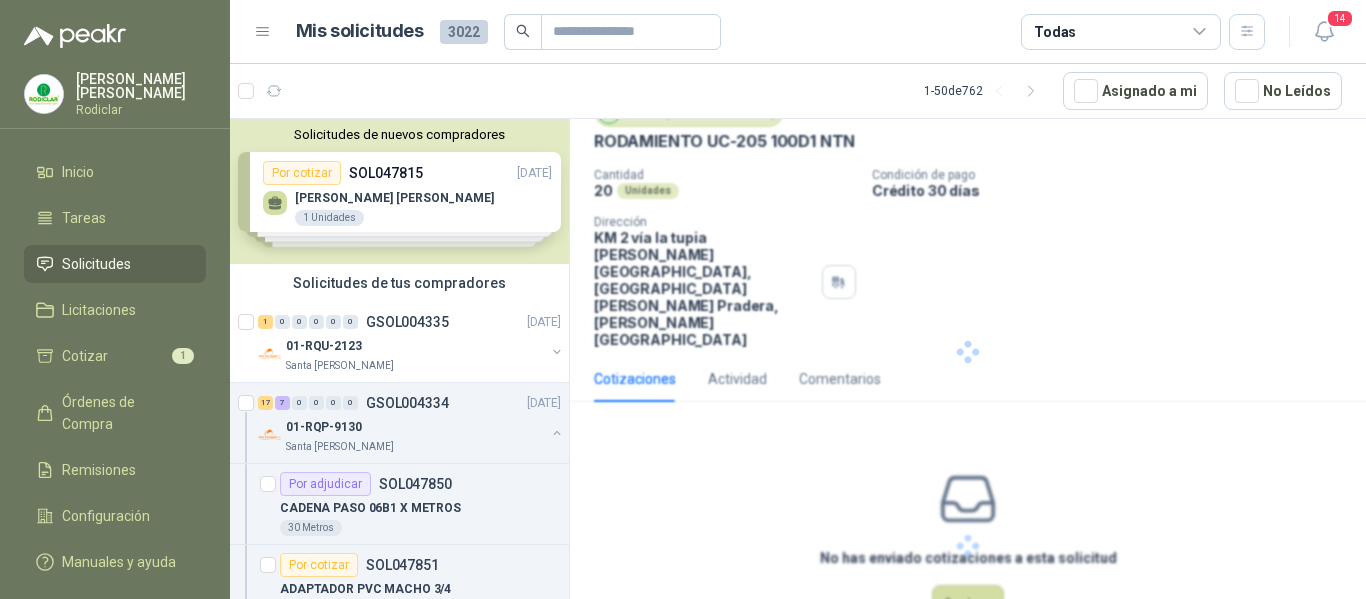 scroll, scrollTop: 0, scrollLeft: 0, axis: both 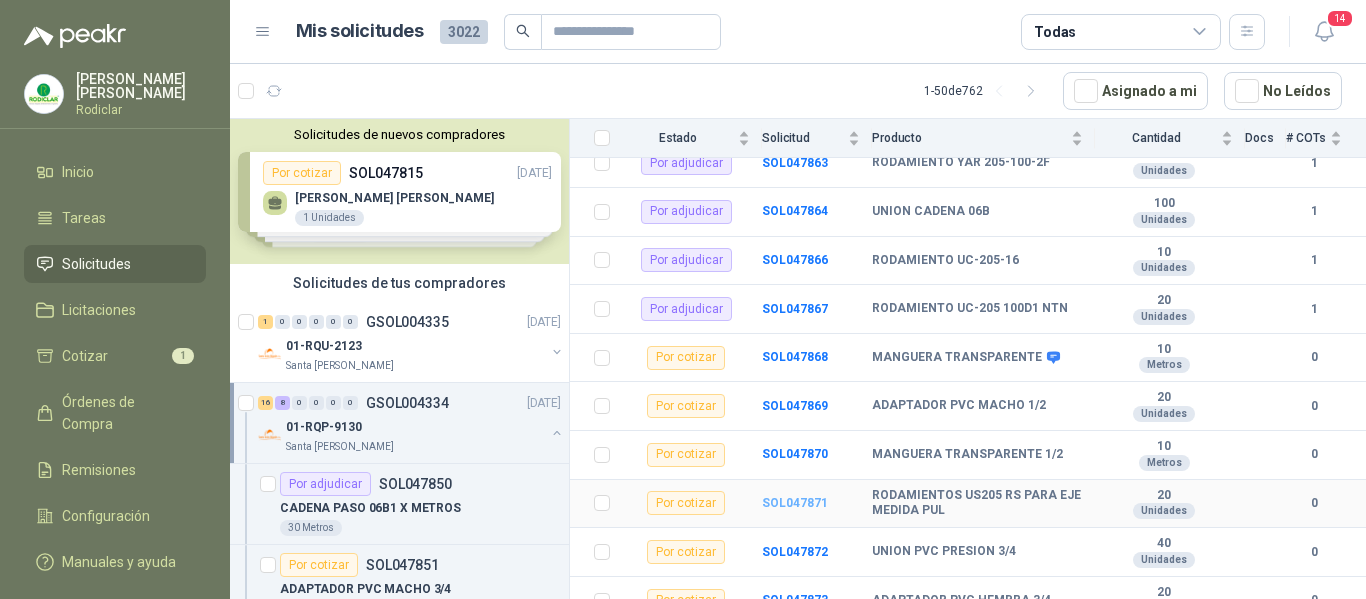 click on "SOL047871" at bounding box center [795, 503] 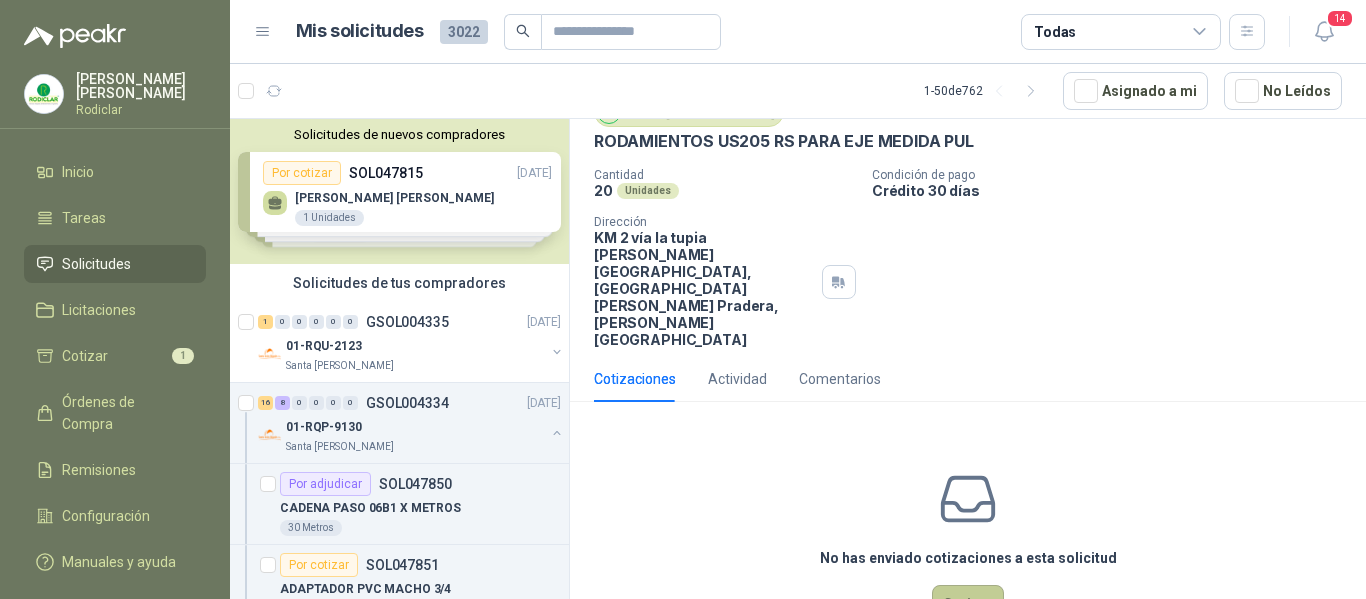 click on "Cotizar" at bounding box center [968, 604] 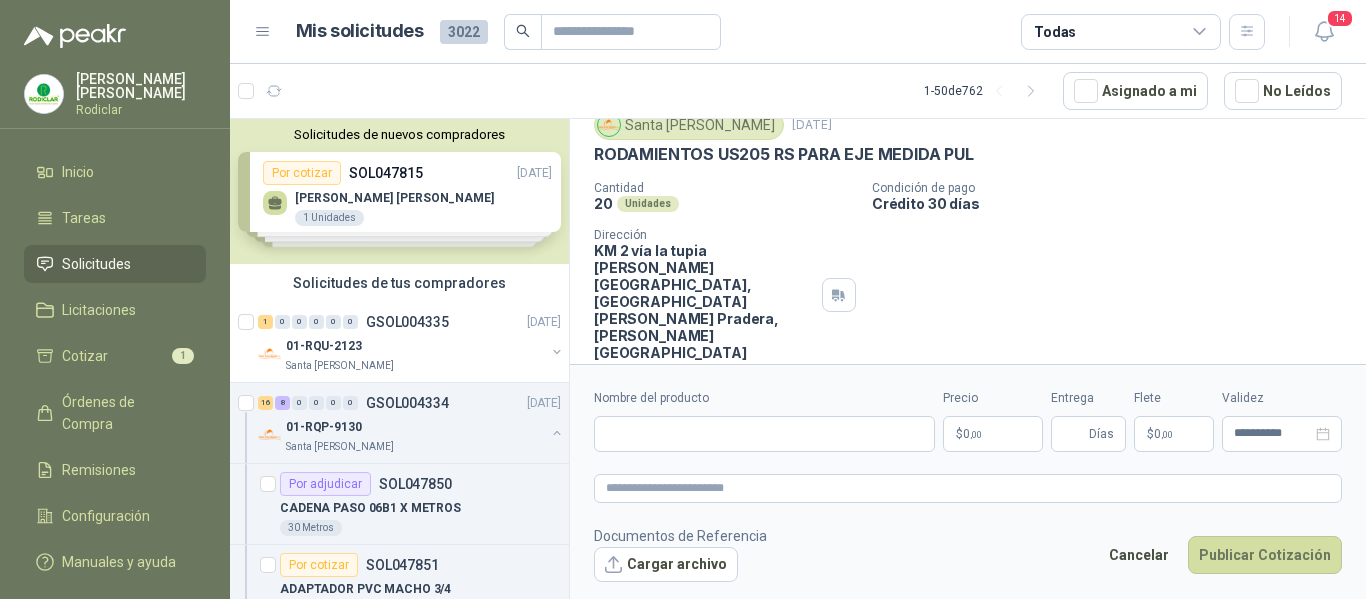 scroll, scrollTop: 73, scrollLeft: 0, axis: vertical 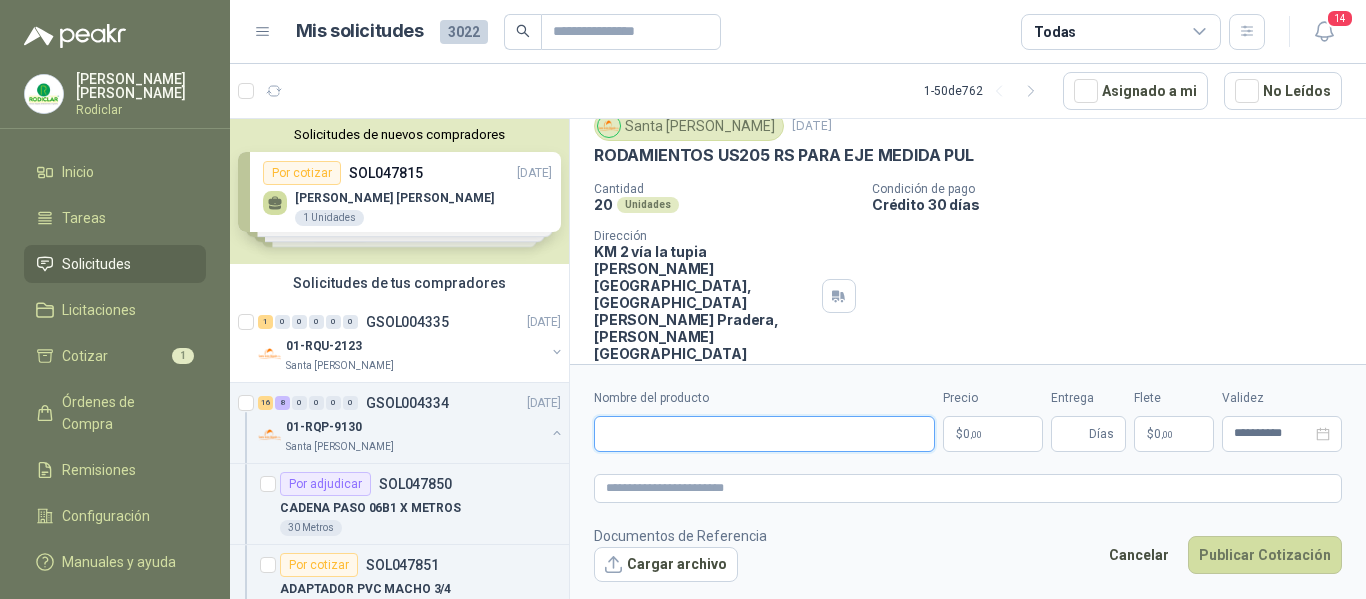 click on "Nombre del producto" at bounding box center [764, 434] 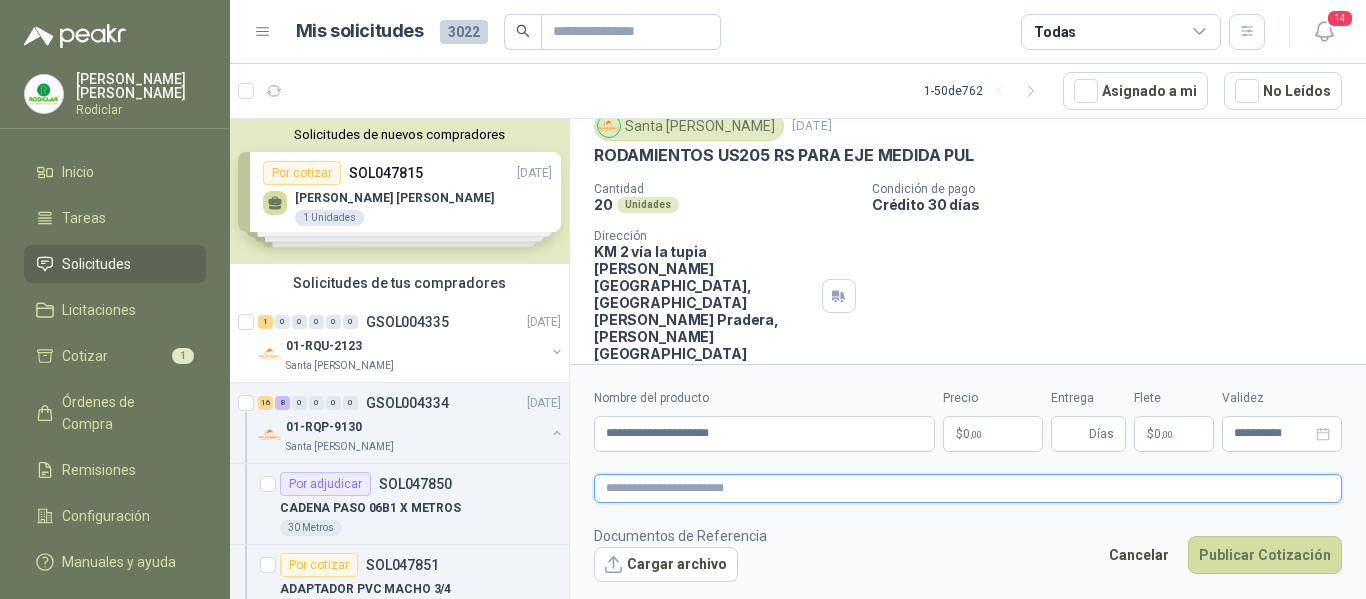 click at bounding box center (968, 488) 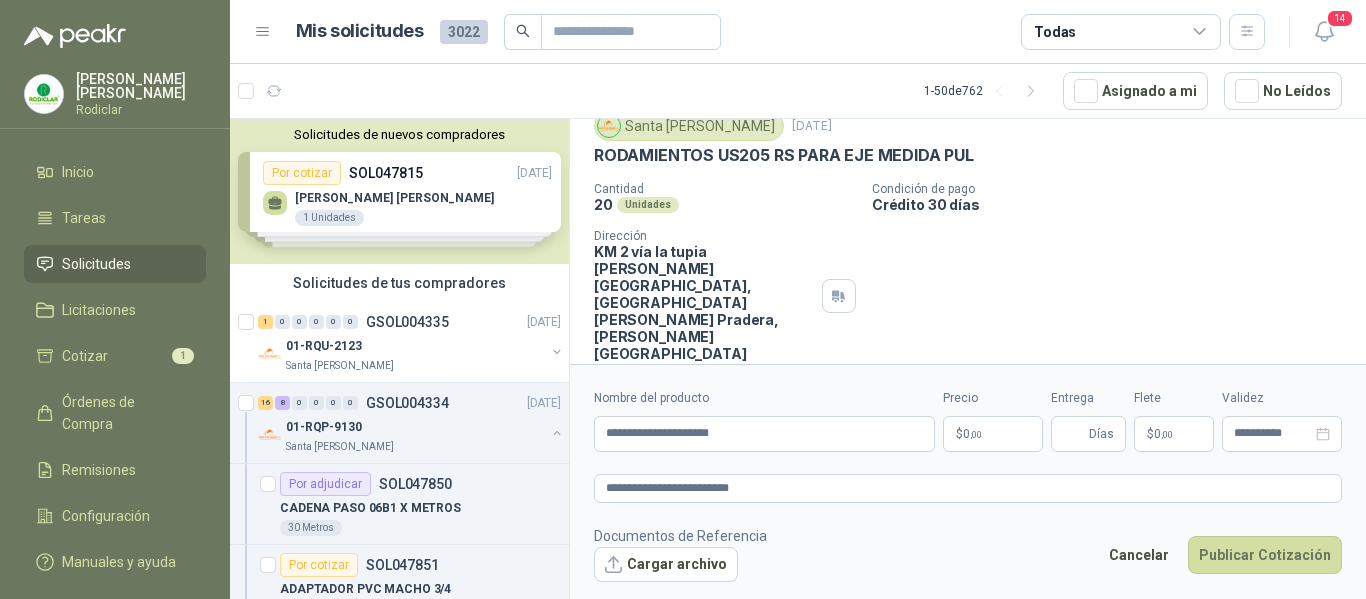 click on "$  0 ,00" at bounding box center [993, 434] 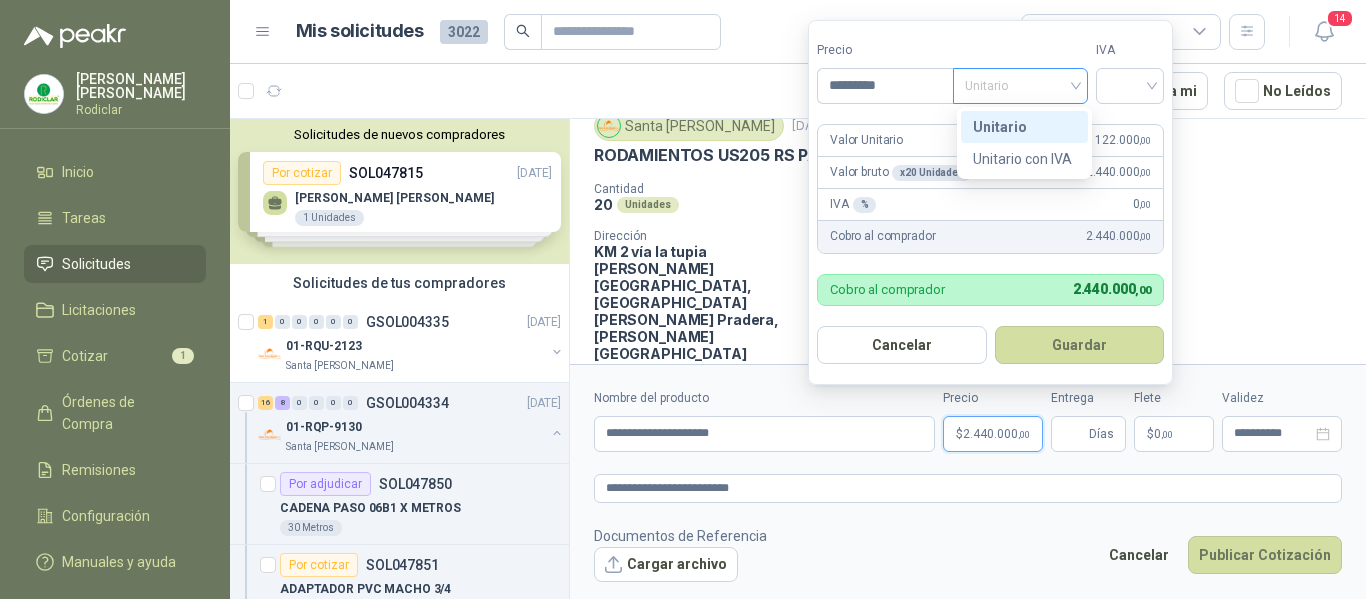 click on "Unitario" at bounding box center (1020, 86) 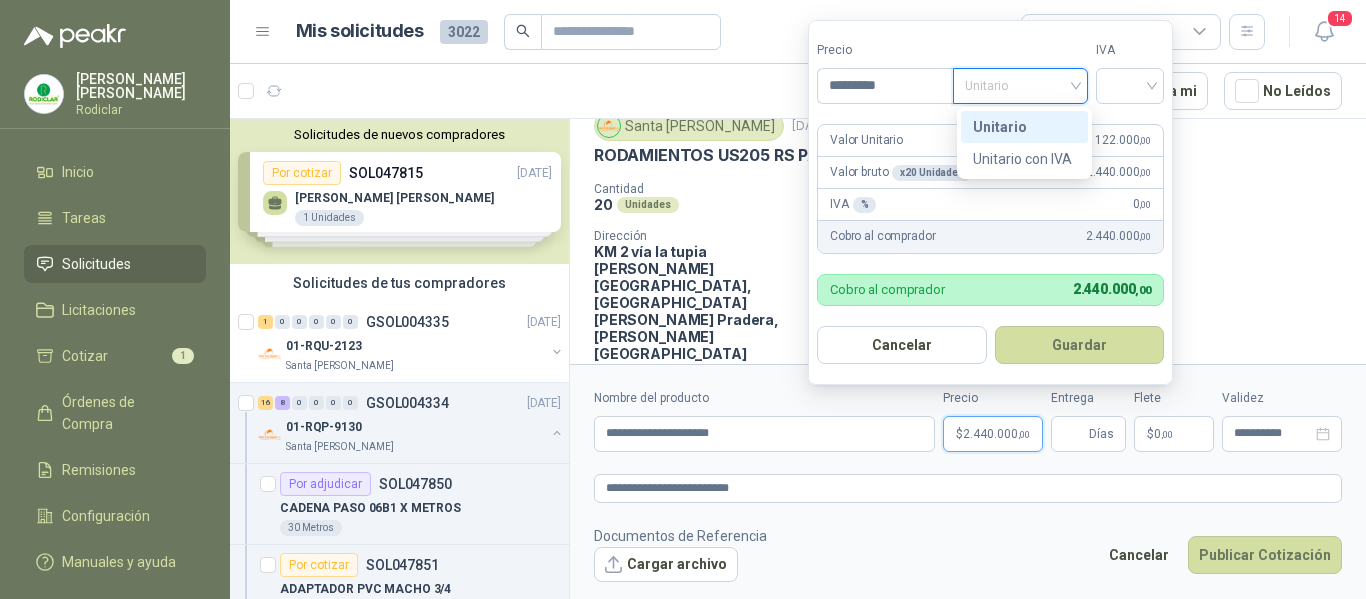 click on "Unitario" at bounding box center [1024, 127] 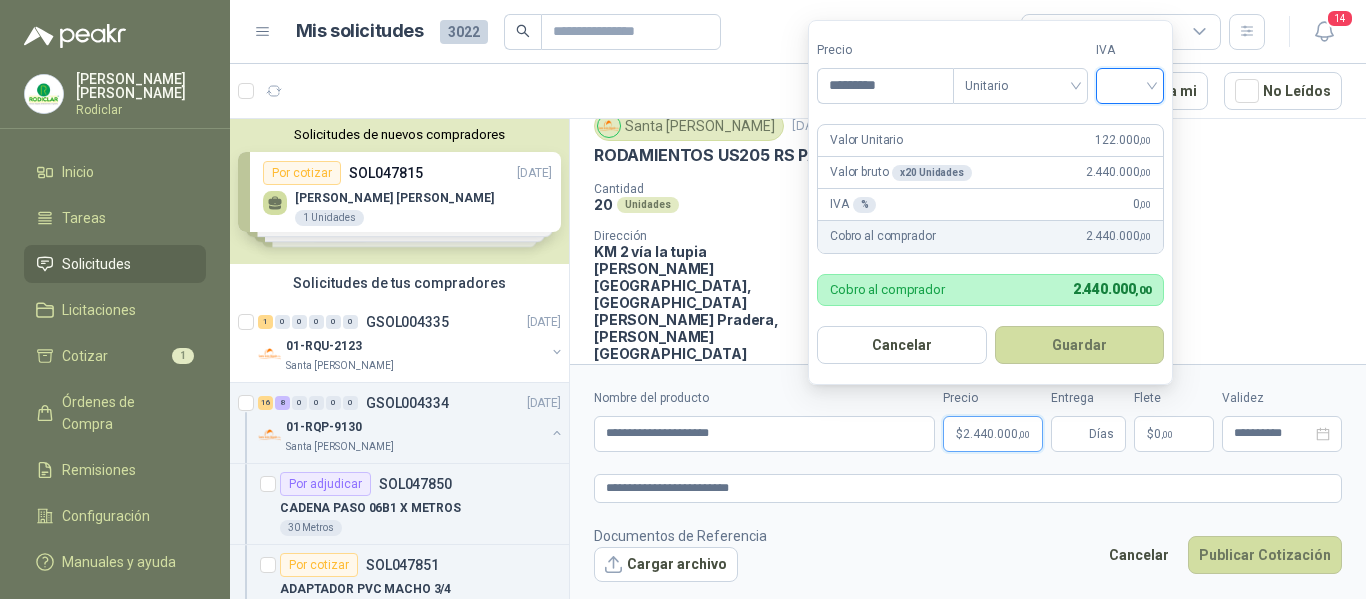 click at bounding box center [1130, 84] 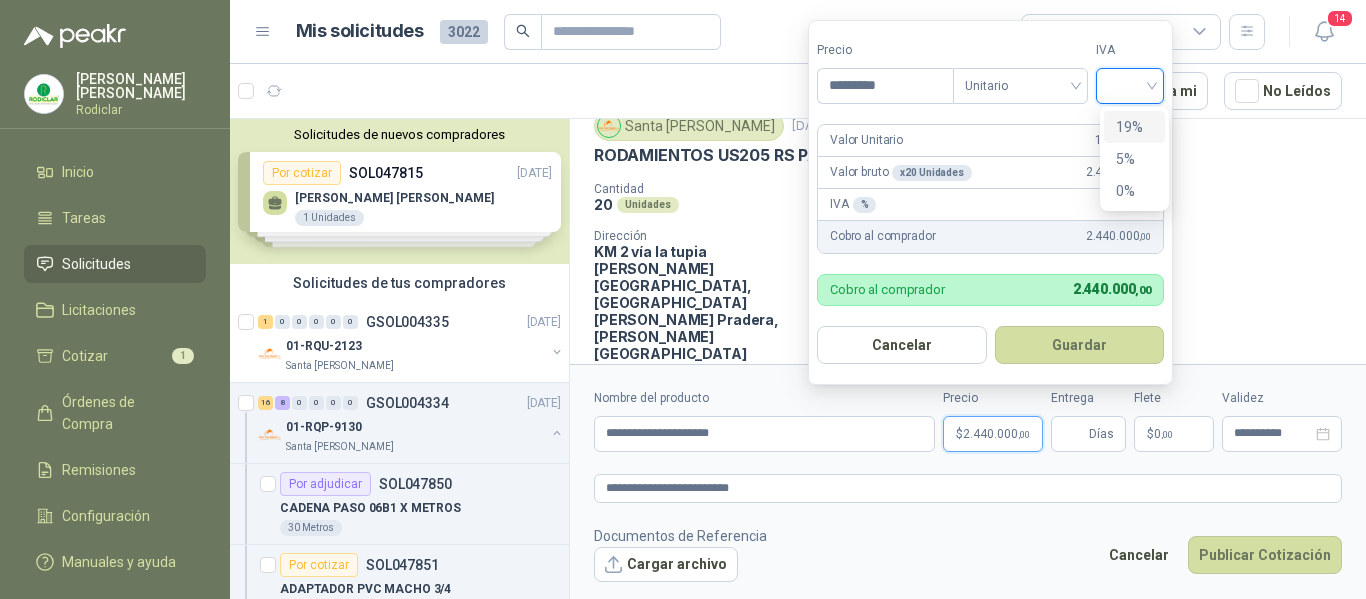 click on "19%" at bounding box center (1134, 127) 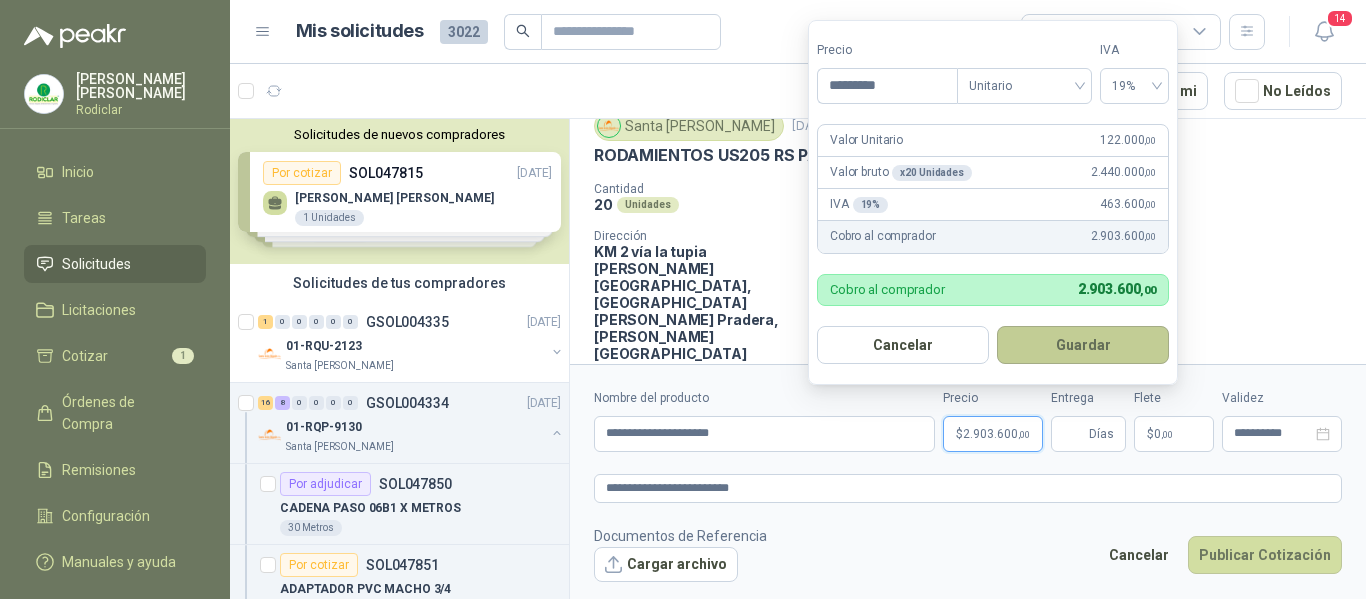 click on "Guardar" at bounding box center [1083, 345] 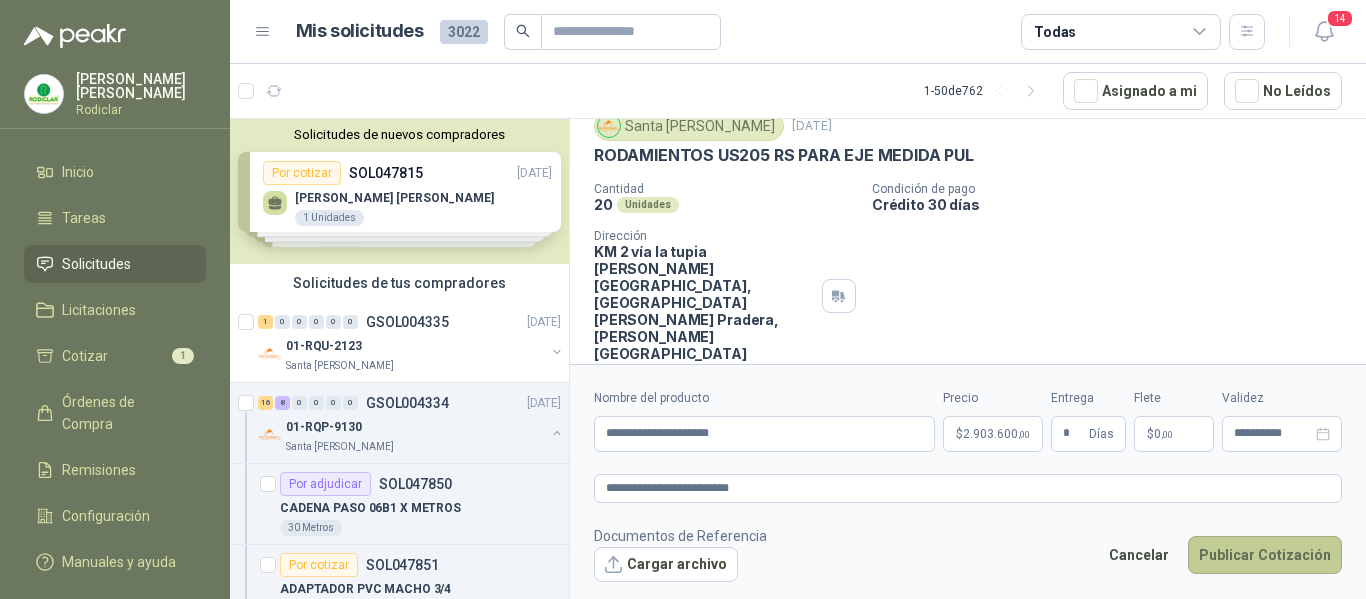 click on "Publicar Cotización" at bounding box center (1265, 555) 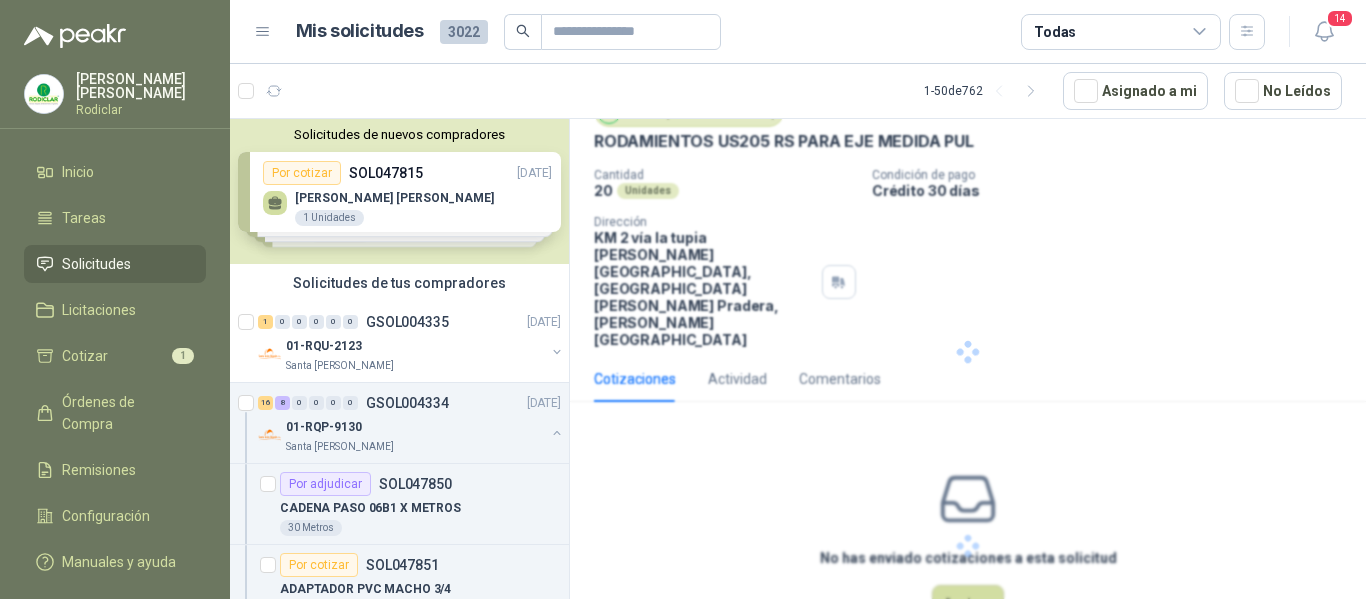 scroll, scrollTop: 0, scrollLeft: 0, axis: both 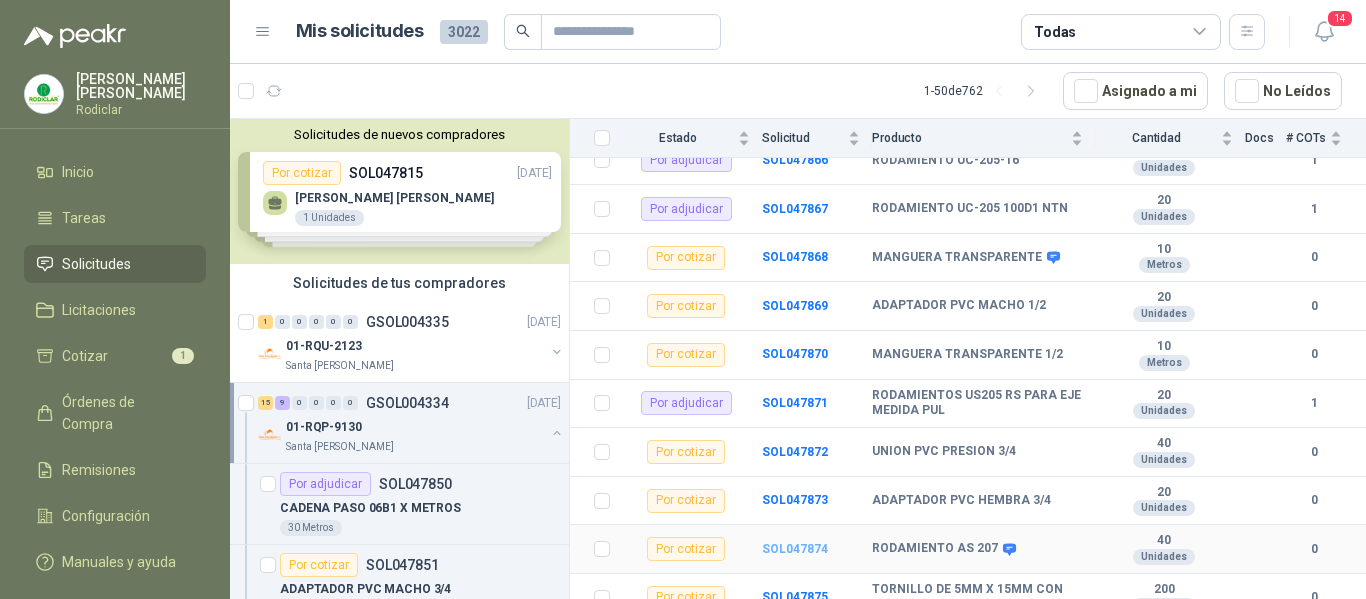 click on "SOL047874" at bounding box center (795, 549) 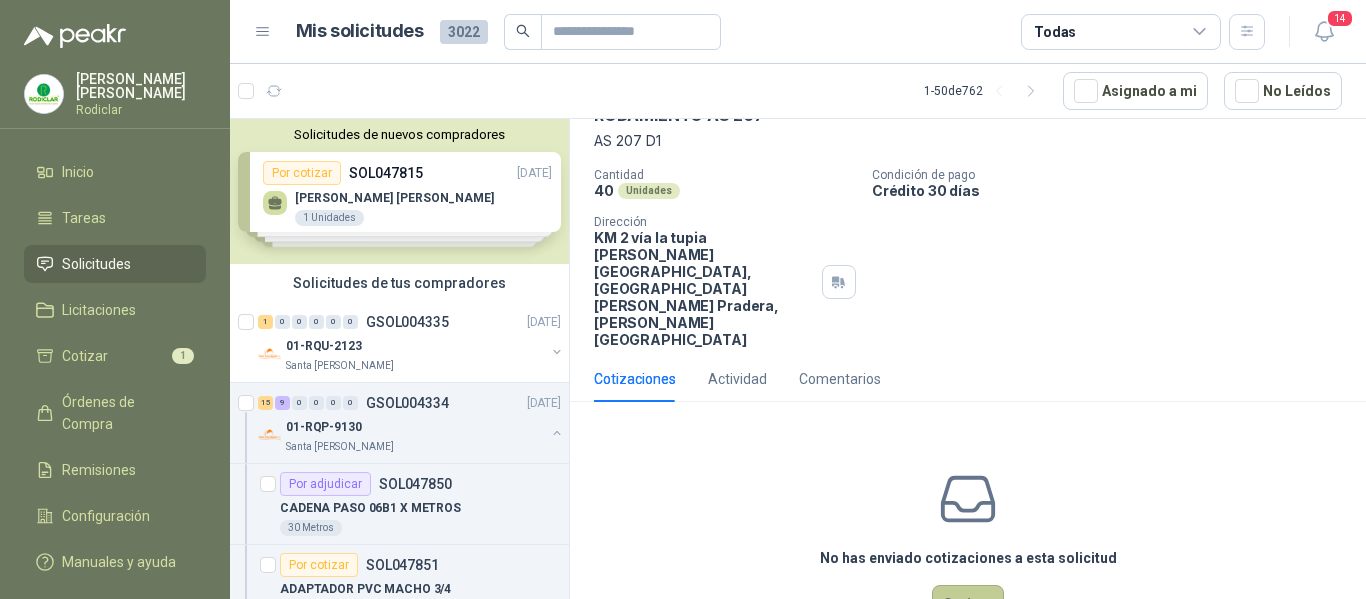click on "Cotizar" at bounding box center (968, 604) 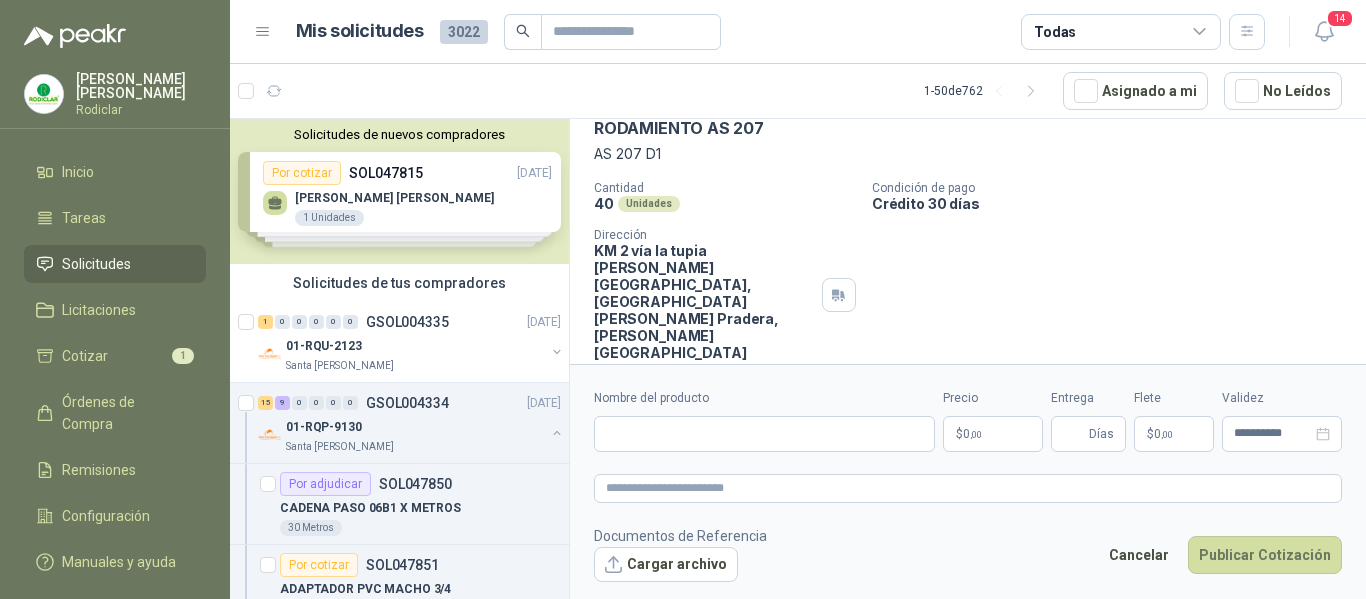scroll, scrollTop: 99, scrollLeft: 0, axis: vertical 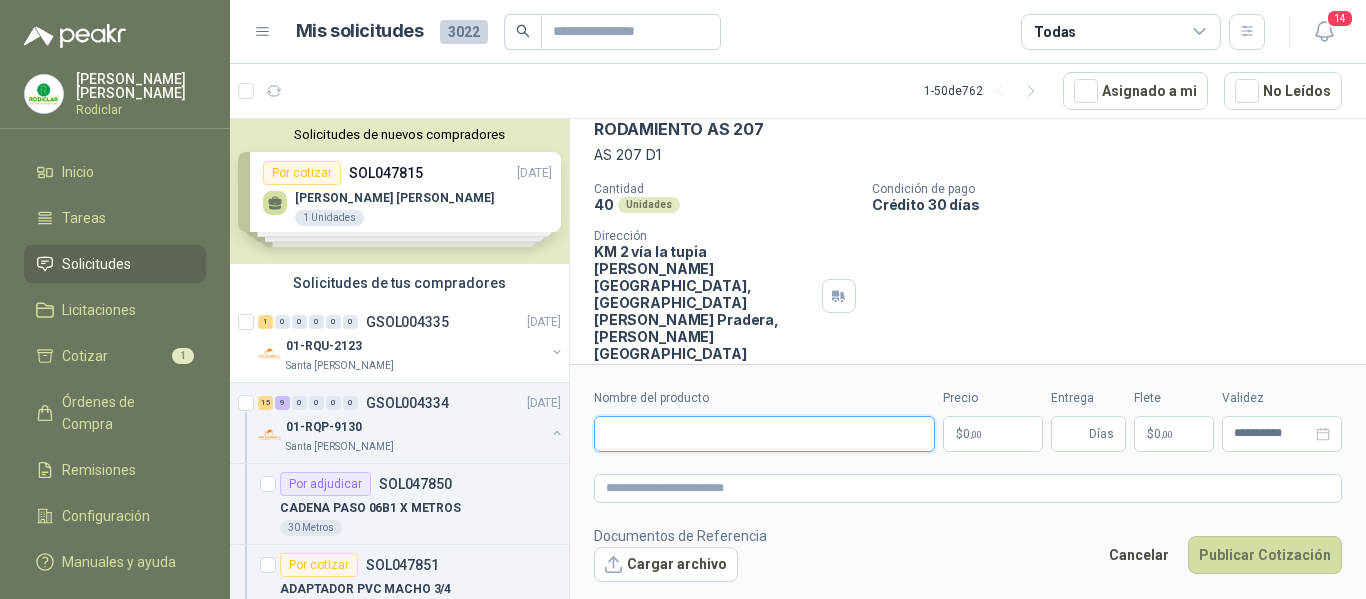 click on "Nombre del producto" at bounding box center [764, 434] 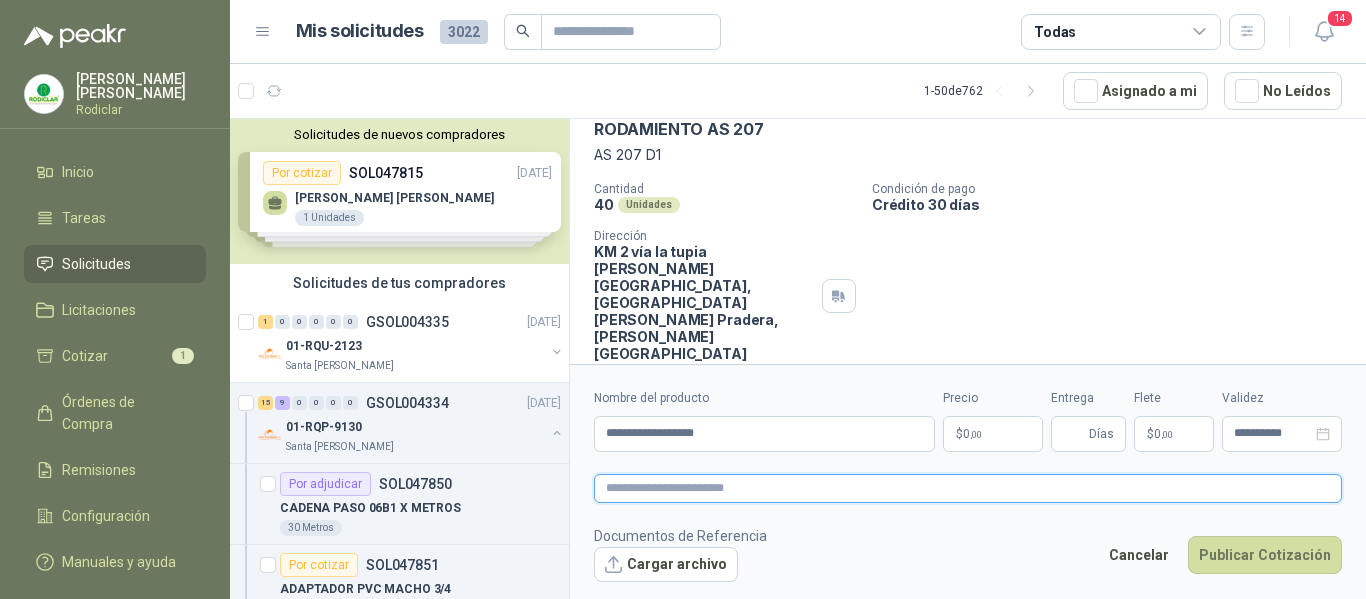 click at bounding box center (968, 488) 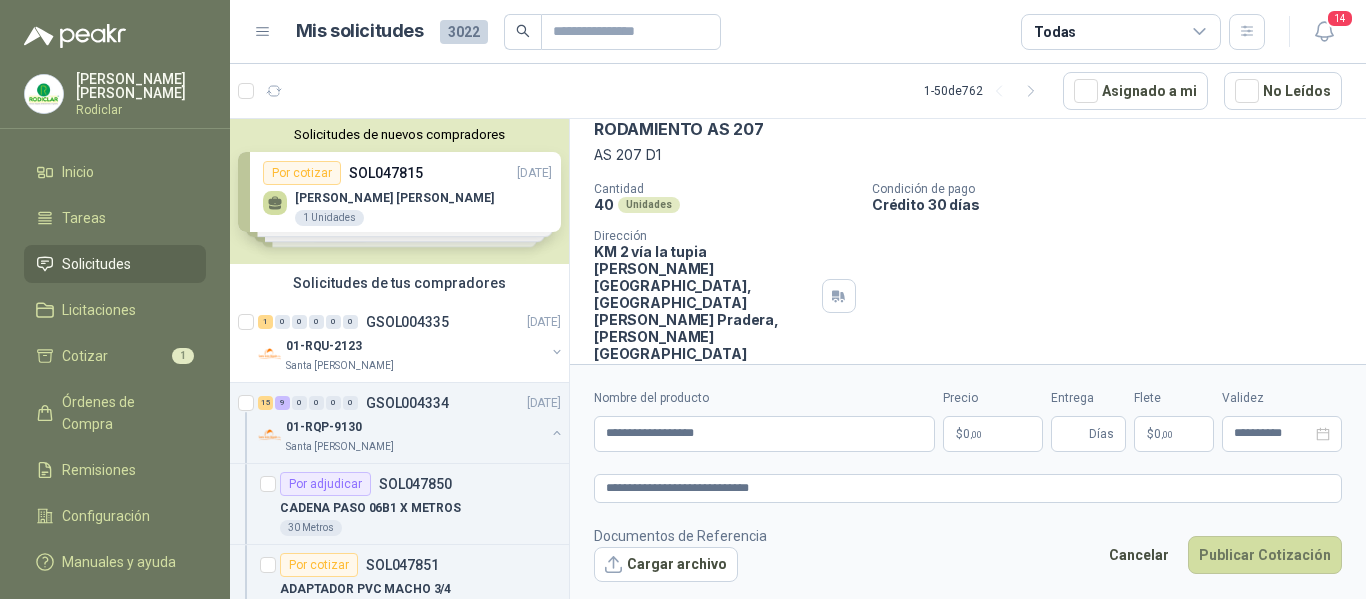 click on ",00" at bounding box center (976, 434) 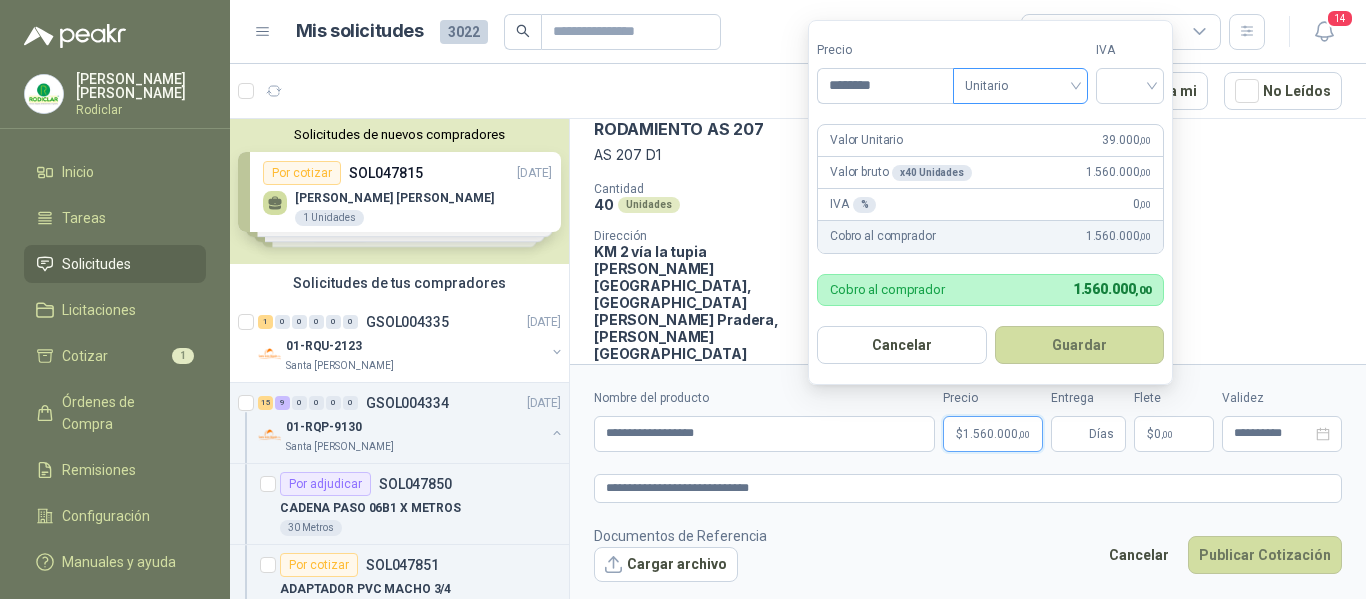 click on "Unitario" at bounding box center (1020, 86) 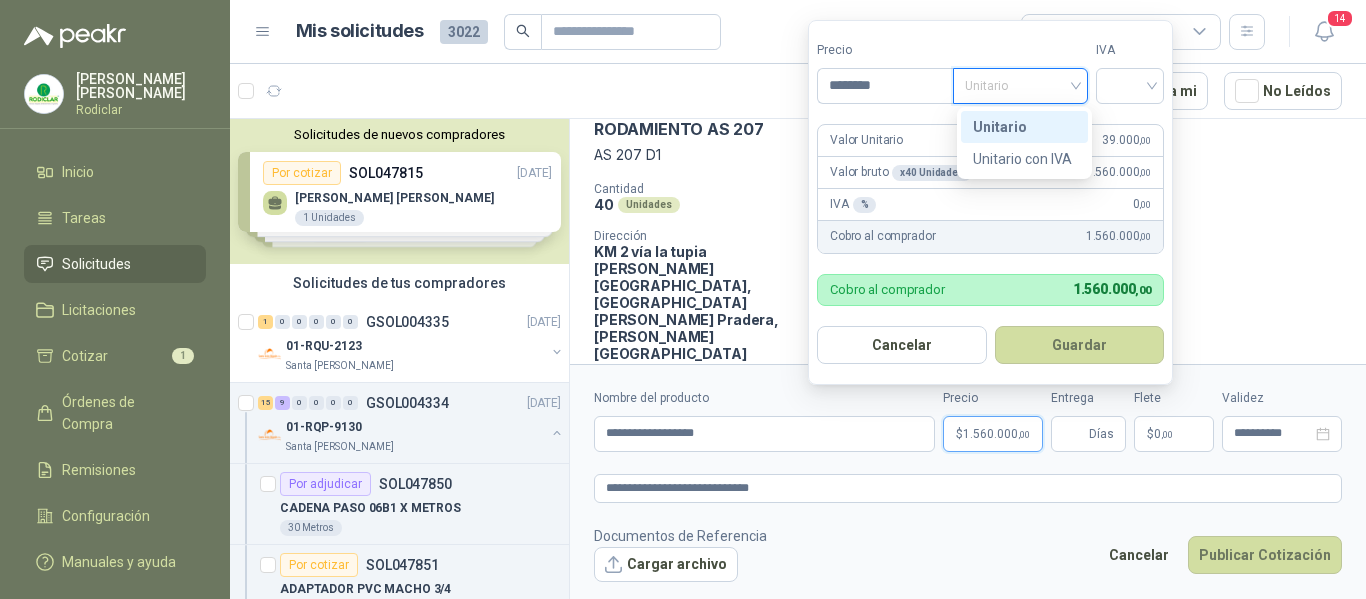 click on "Unitario" at bounding box center [1024, 127] 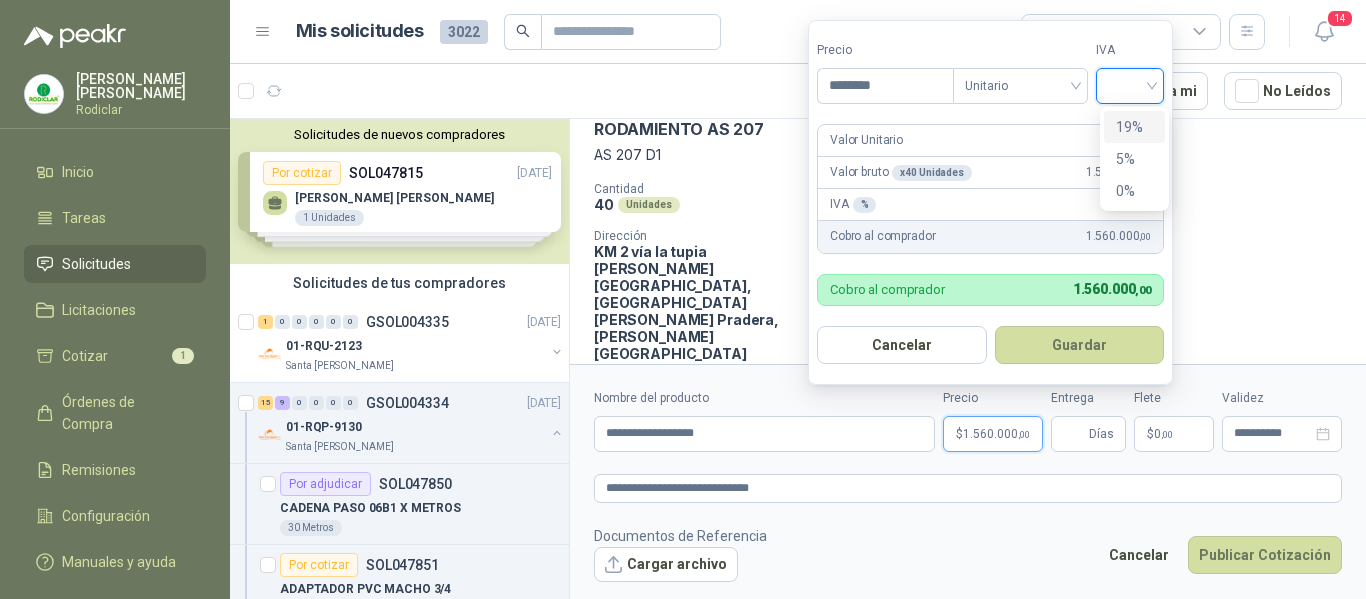 click at bounding box center (1130, 84) 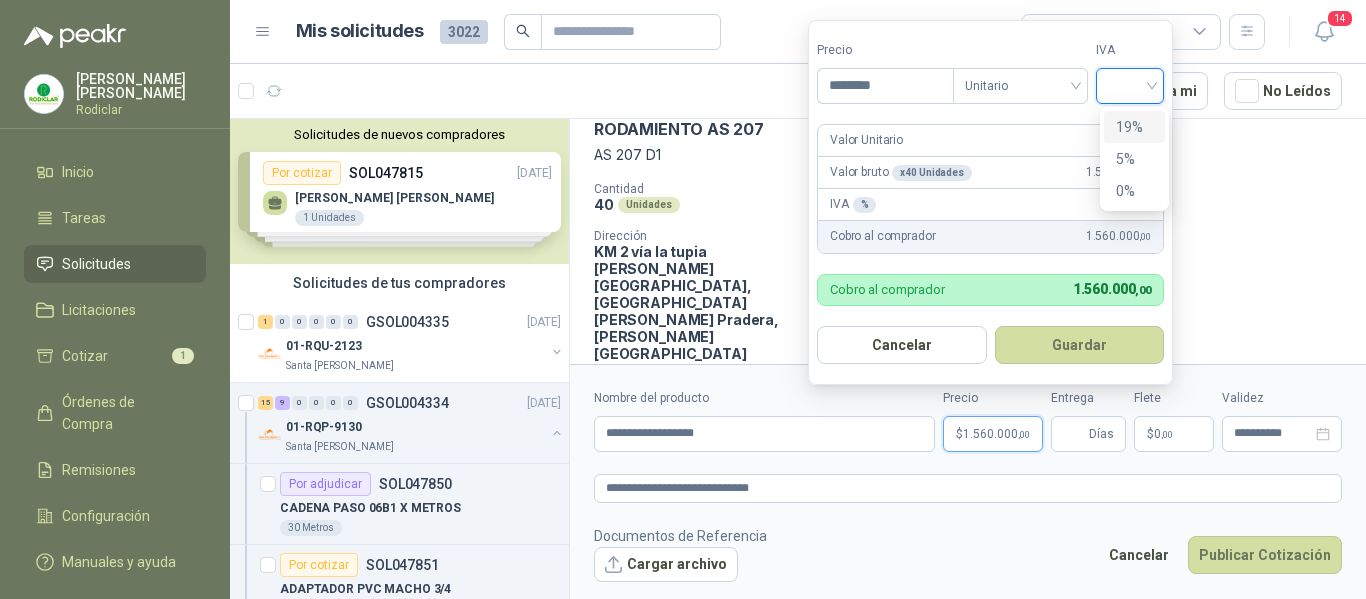 click on "19%" at bounding box center (1134, 127) 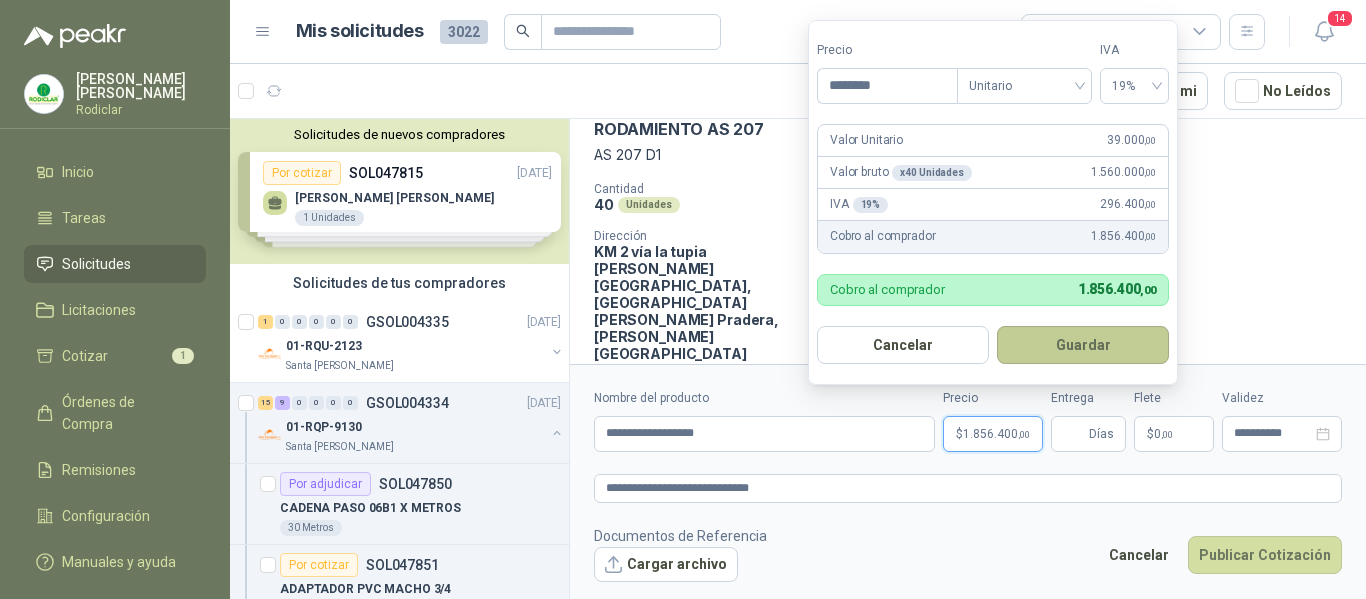 click on "Guardar" at bounding box center (1083, 345) 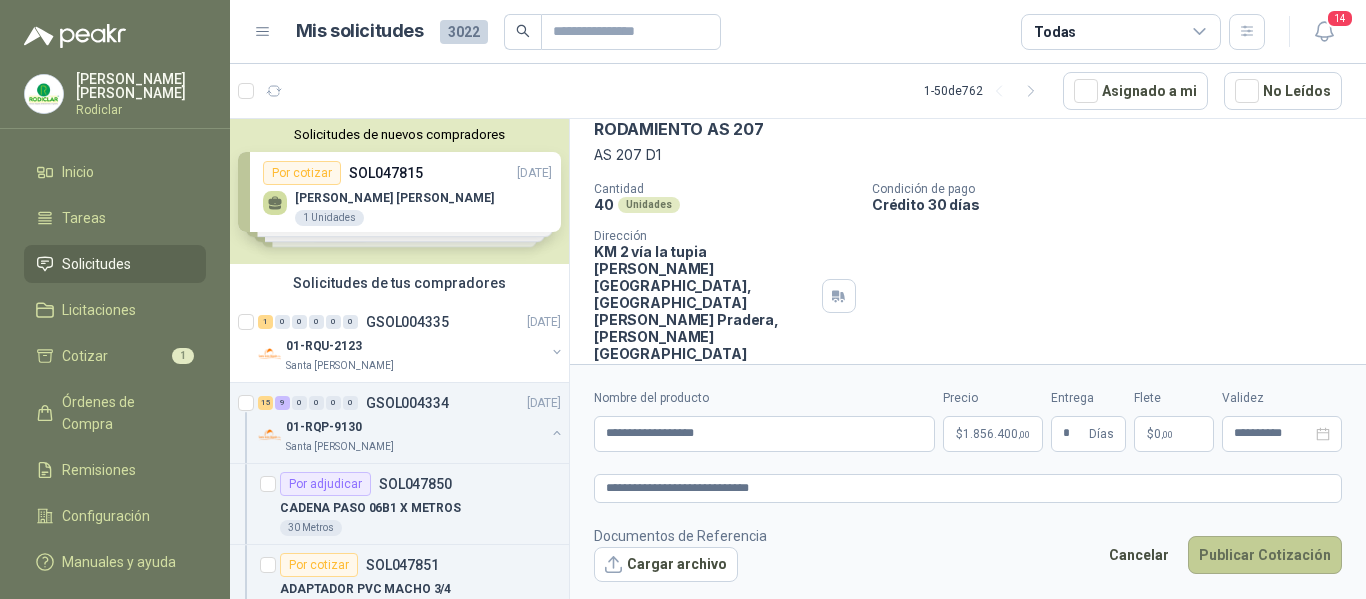click on "Publicar Cotización" at bounding box center (1265, 555) 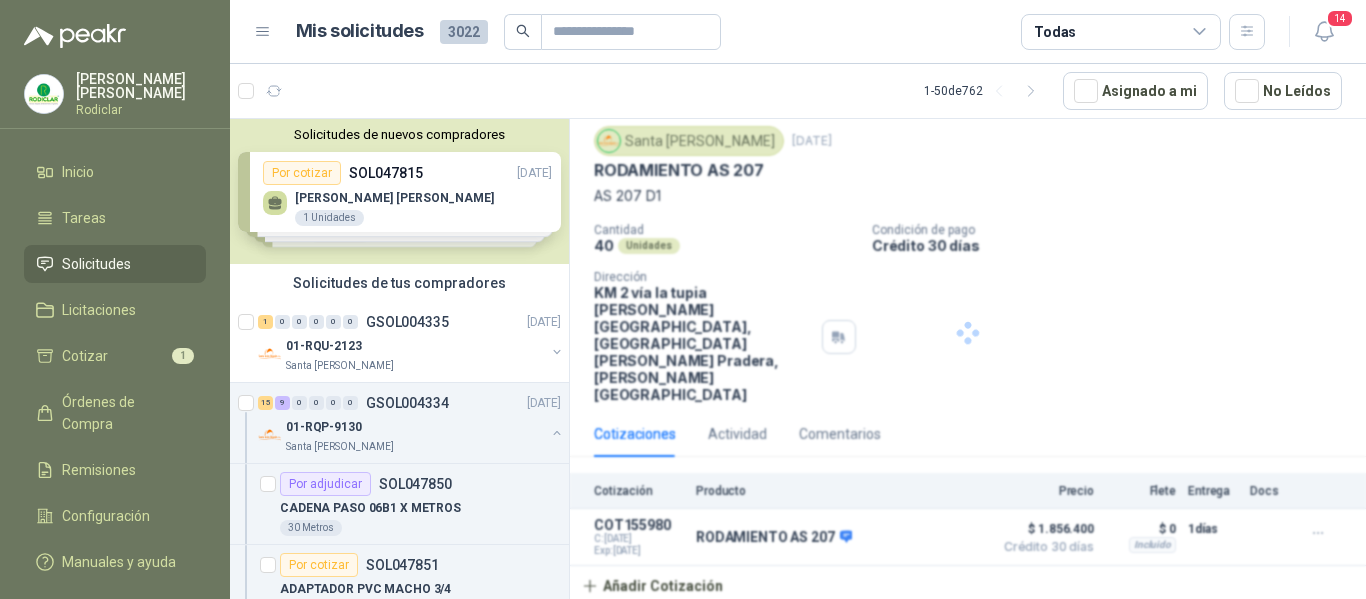 scroll, scrollTop: 0, scrollLeft: 0, axis: both 